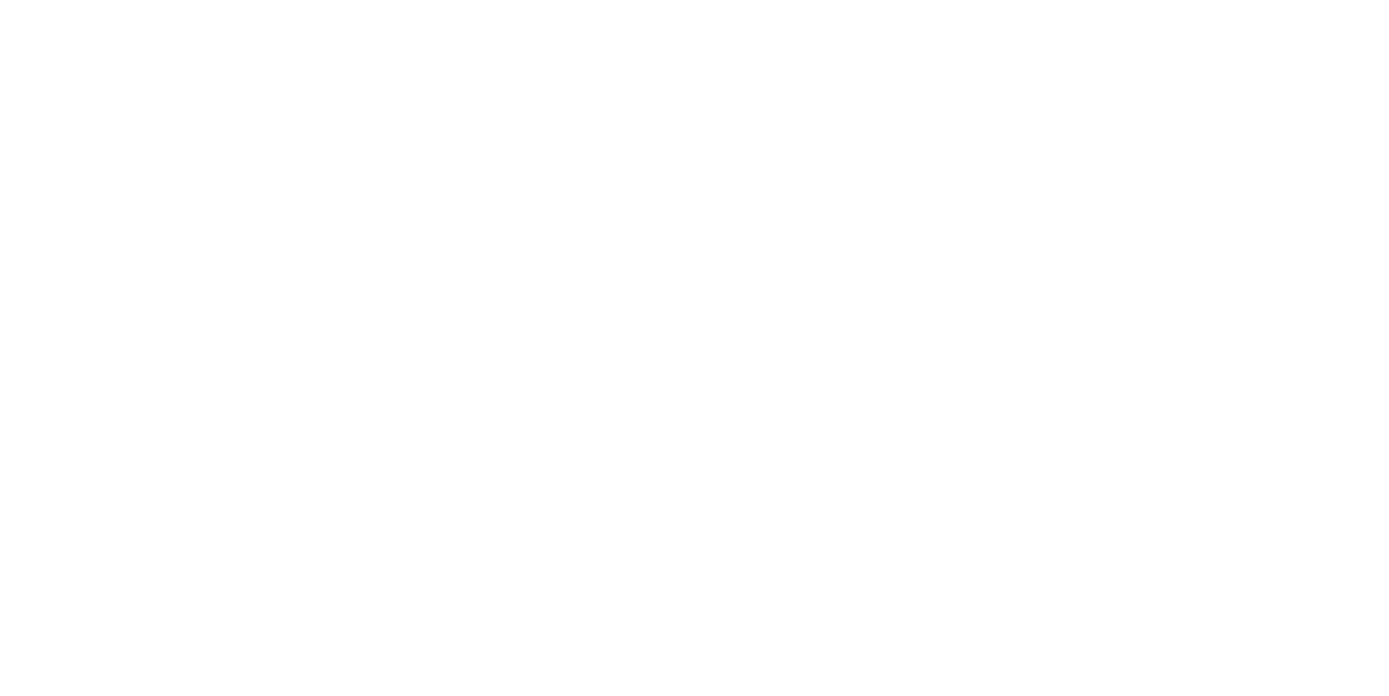 scroll, scrollTop: 0, scrollLeft: 0, axis: both 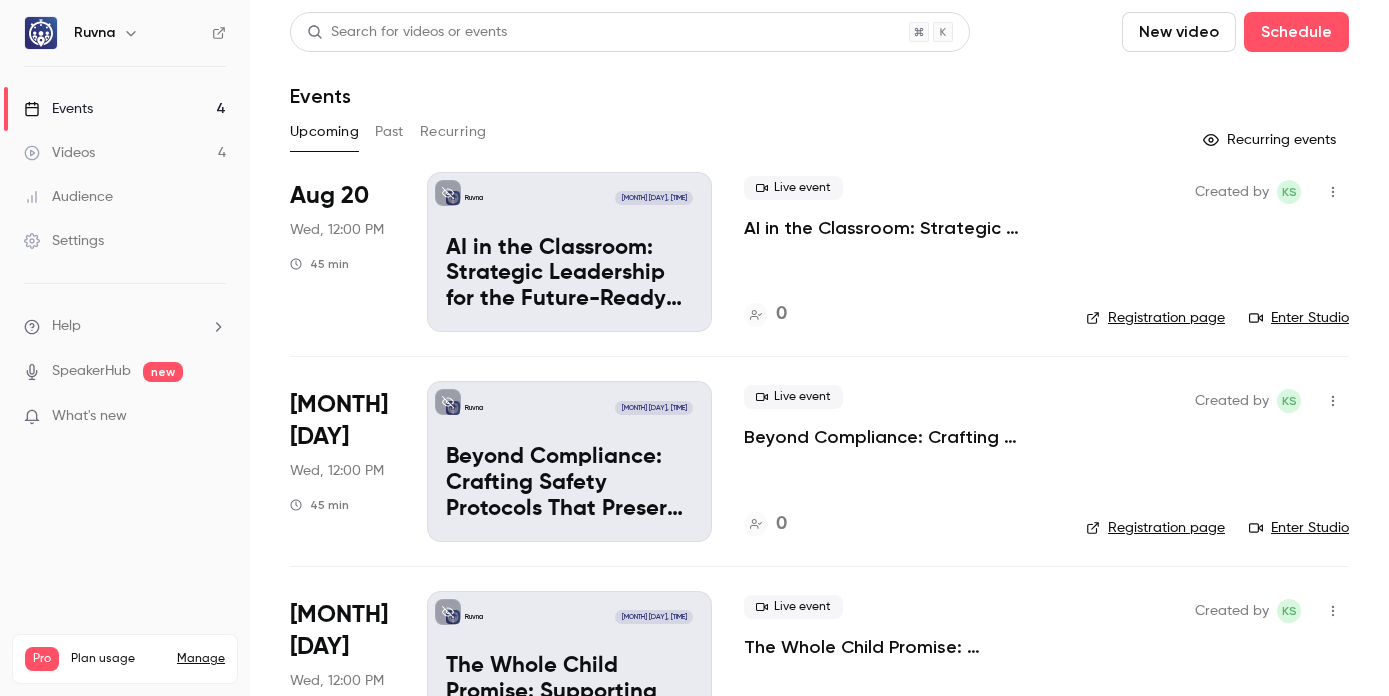 click on "Beyond Compliance: Crafting Safety Protocols That Preserve School Culture" at bounding box center (899, 437) 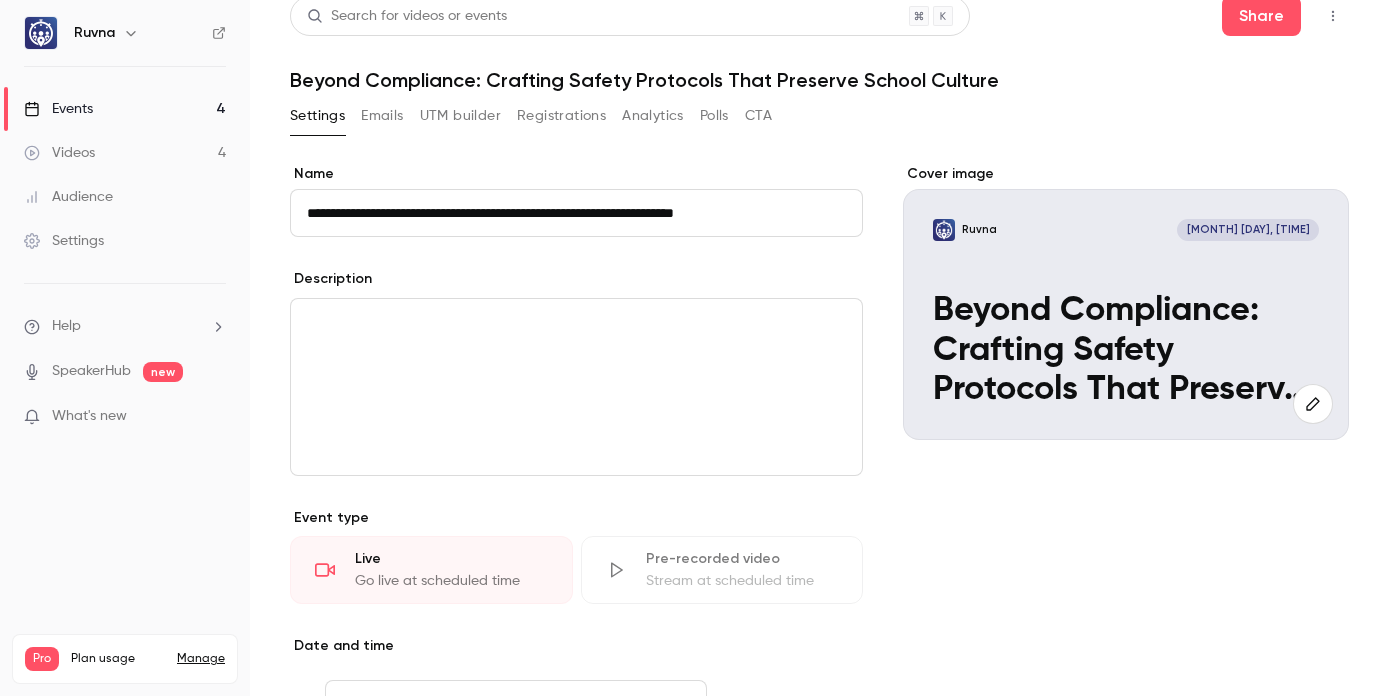 scroll, scrollTop: 29, scrollLeft: 0, axis: vertical 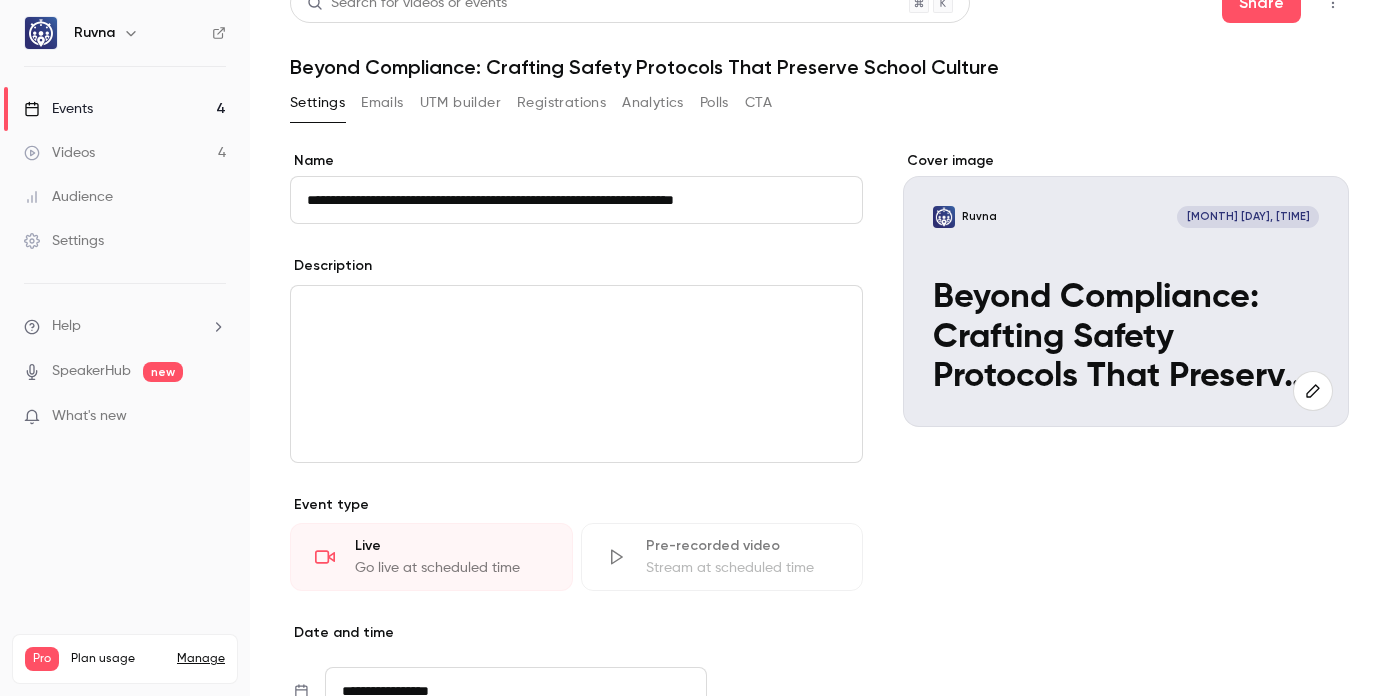 click at bounding box center (576, 374) 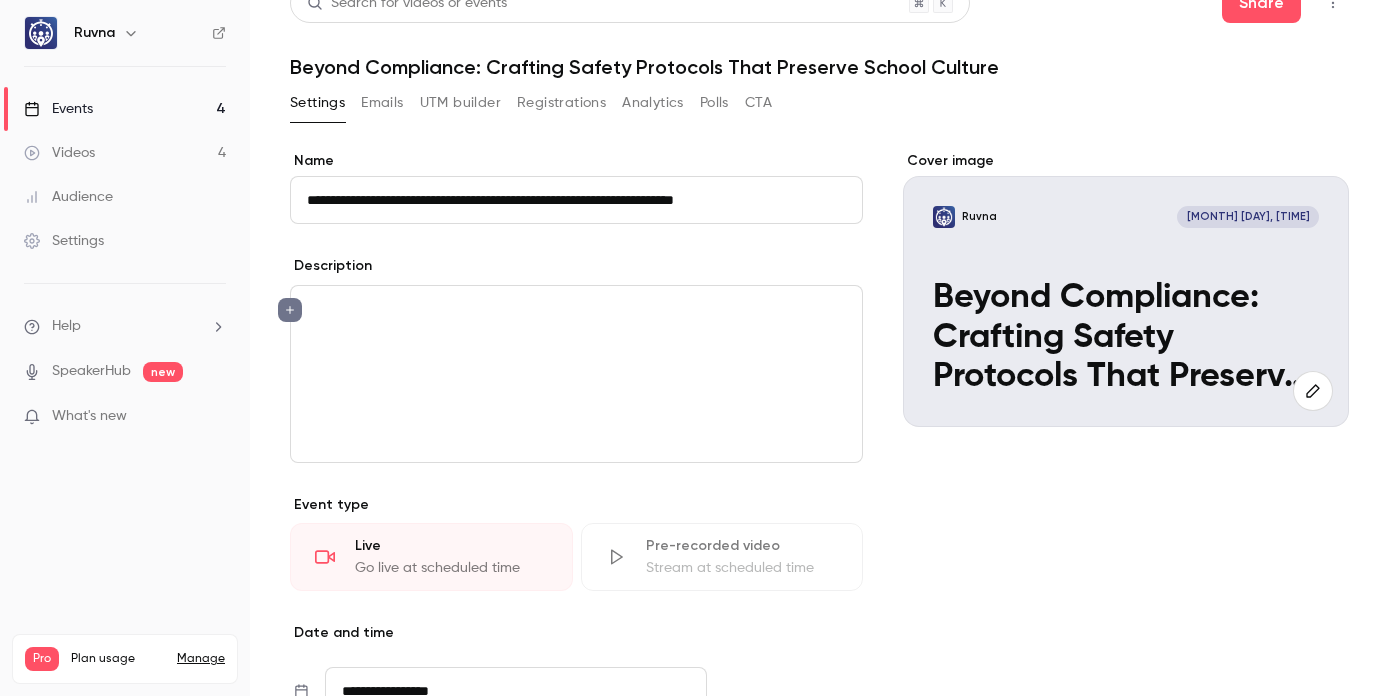 scroll, scrollTop: 0, scrollLeft: 0, axis: both 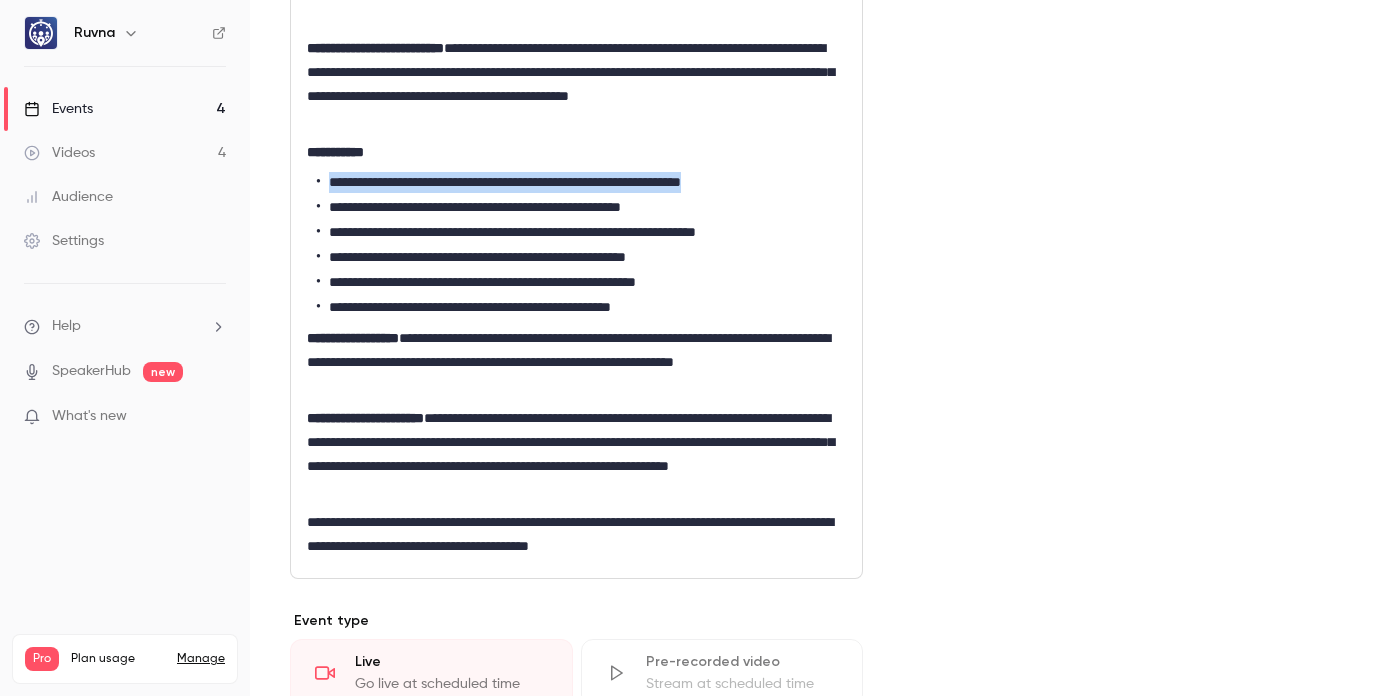 drag, startPoint x: 807, startPoint y: 184, endPoint x: 329, endPoint y: 180, distance: 478.01672 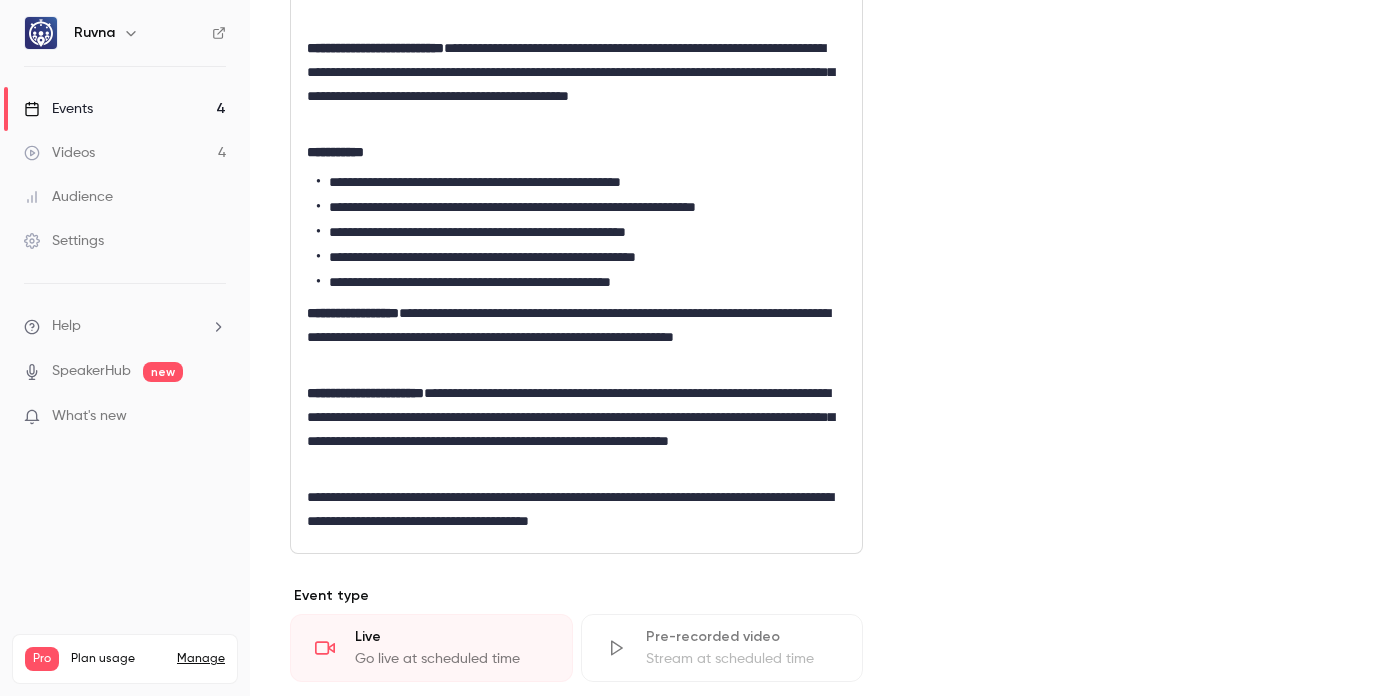 click on "**********" at bounding box center [577, 257] 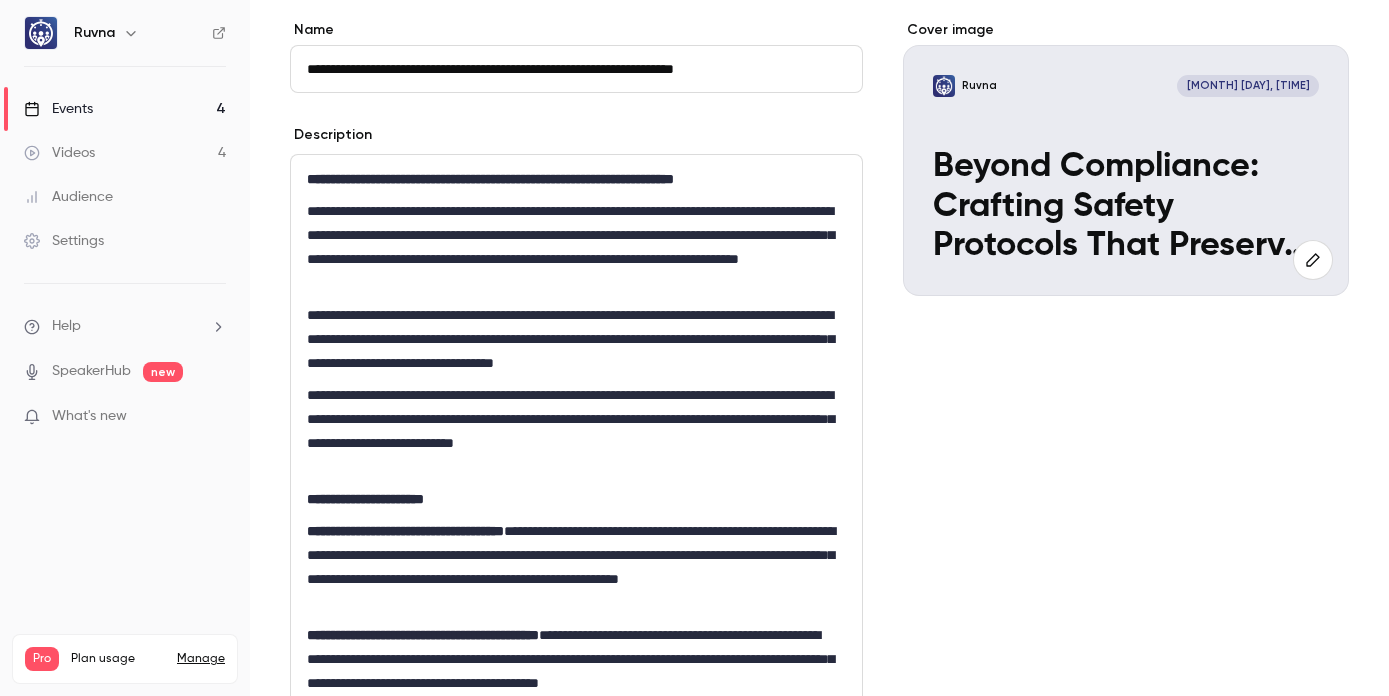 scroll, scrollTop: 83, scrollLeft: 0, axis: vertical 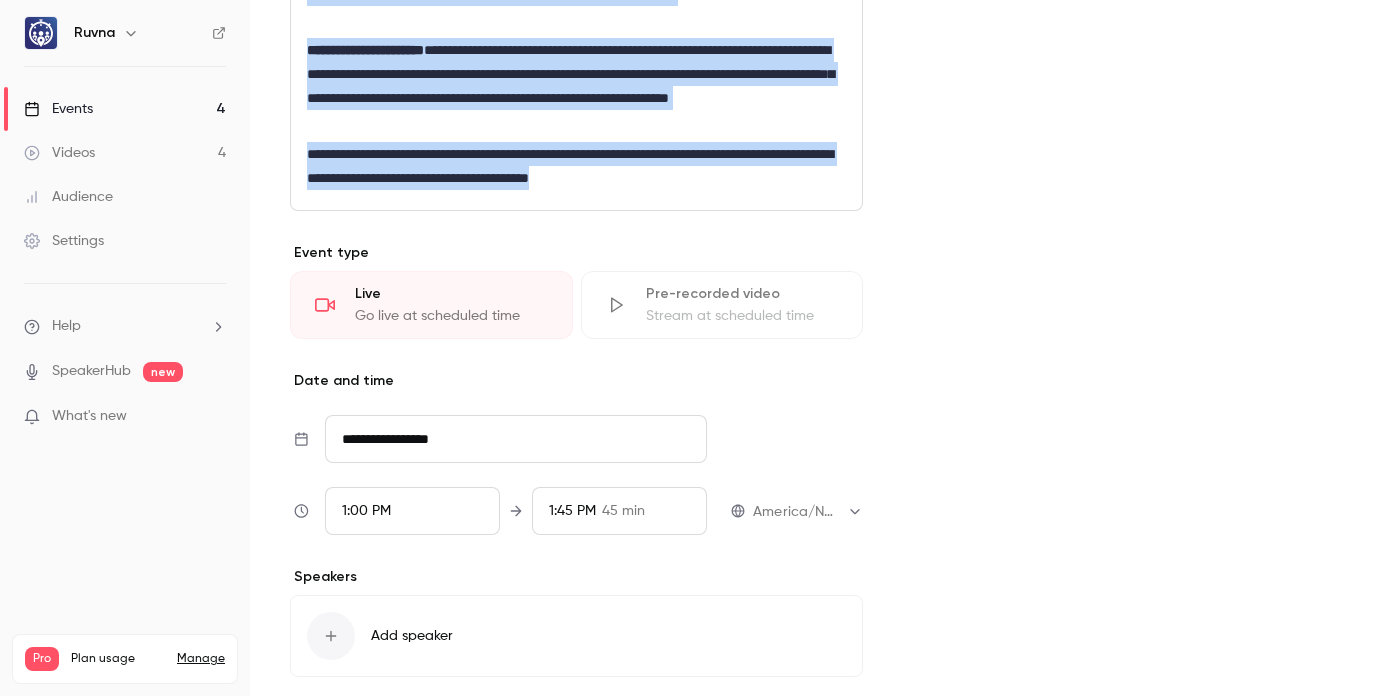 drag, startPoint x: 307, startPoint y: 391, endPoint x: 776, endPoint y: 187, distance: 511.44598 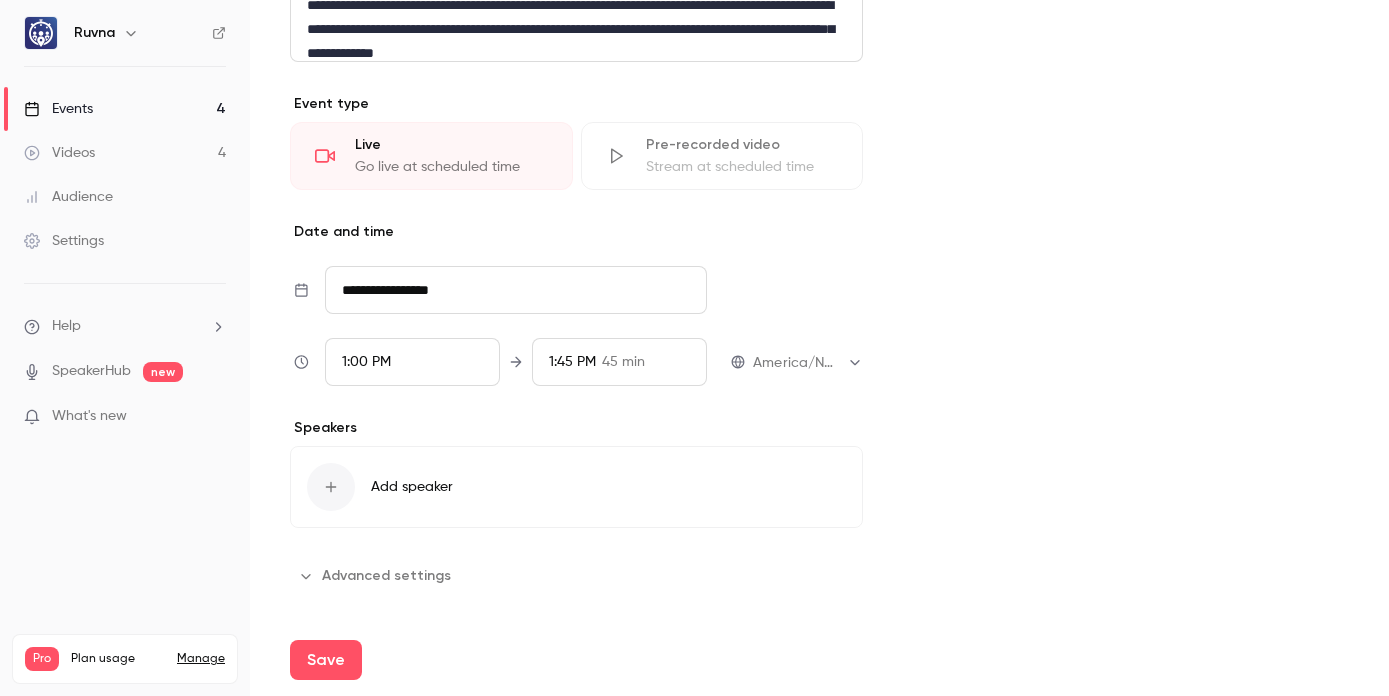 scroll, scrollTop: 0, scrollLeft: 0, axis: both 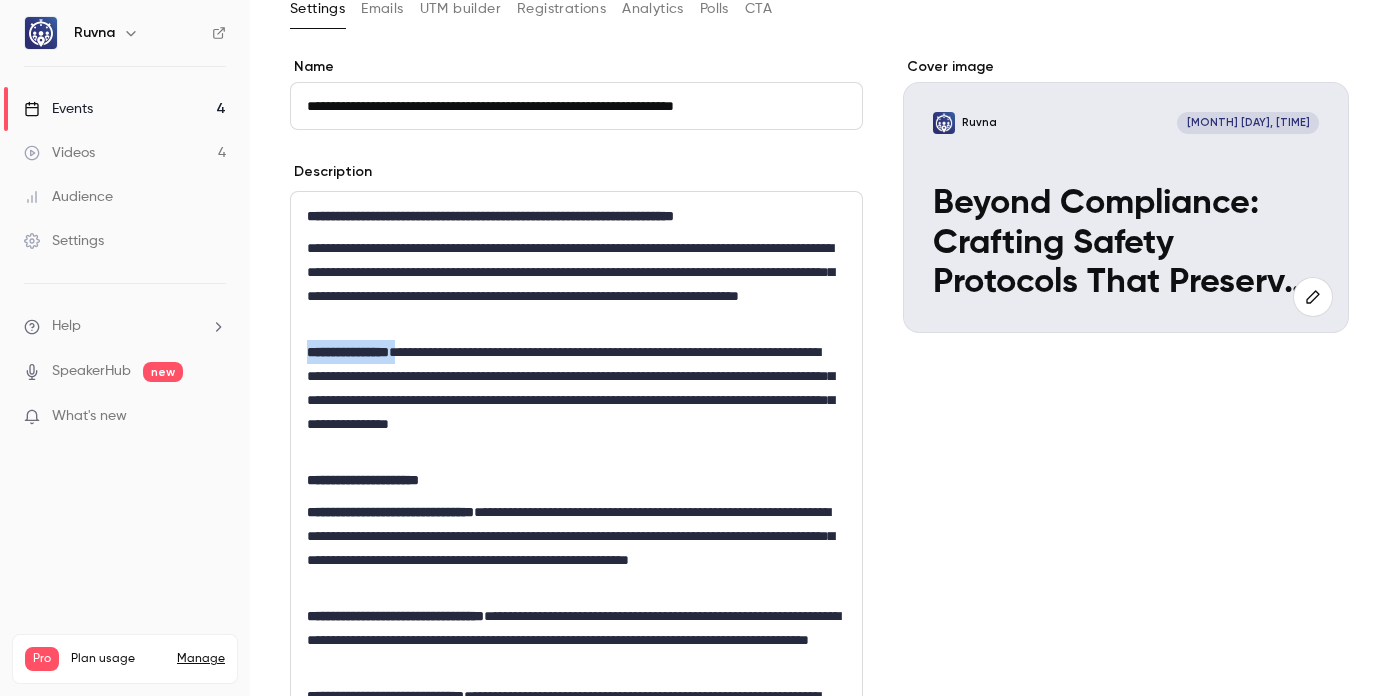 drag, startPoint x: 428, startPoint y: 350, endPoint x: 301, endPoint y: 348, distance: 127.01575 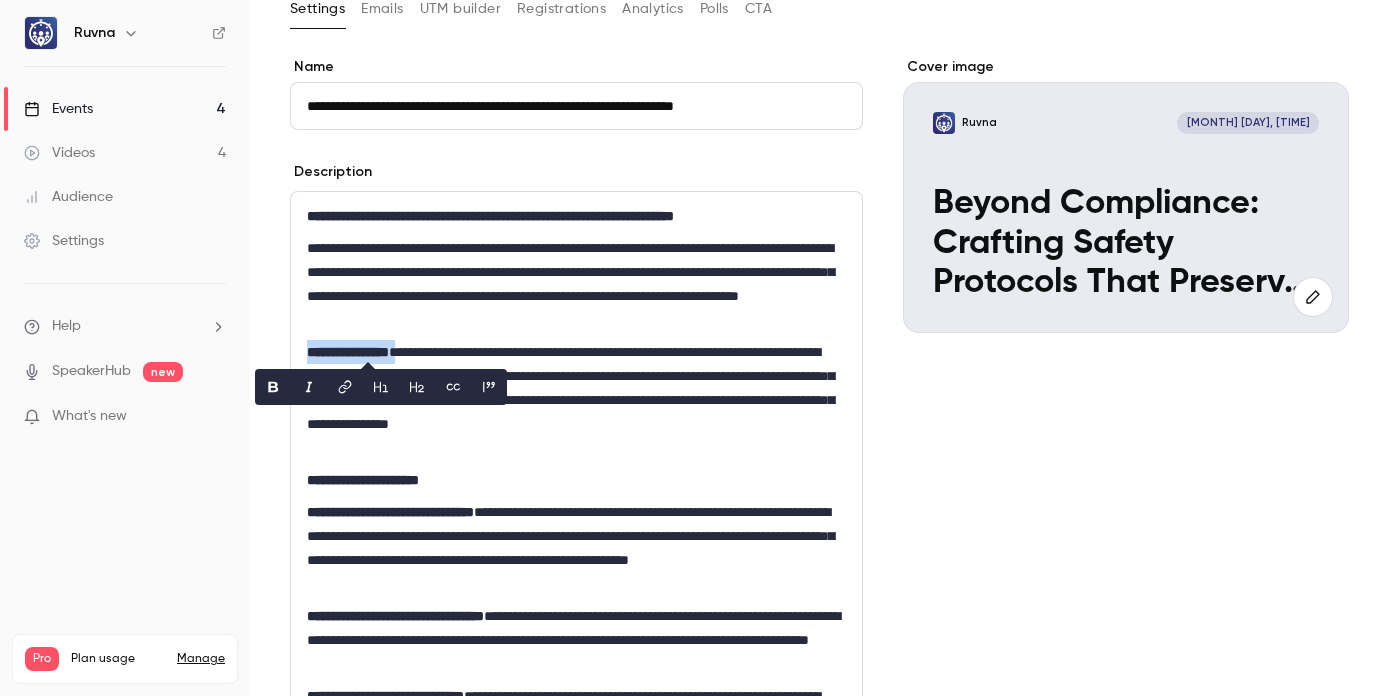 copy on "**********" 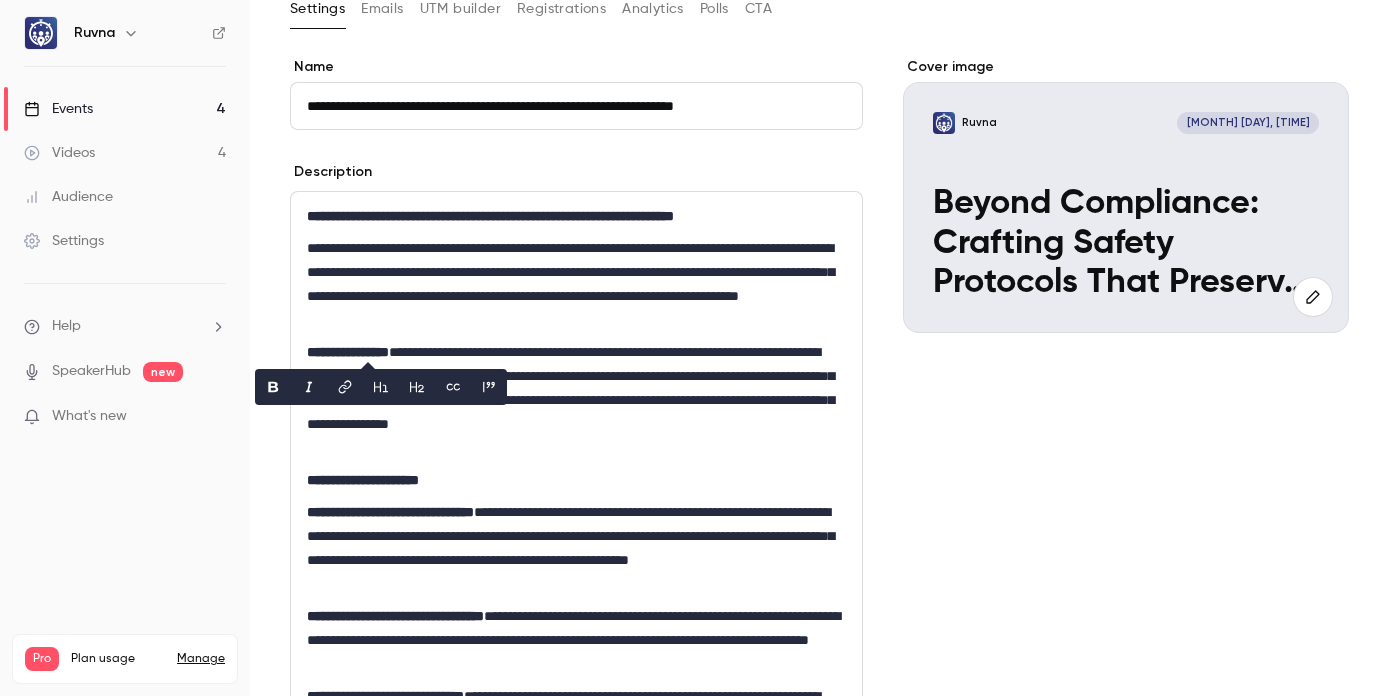 click on "**********" at bounding box center (490, 216) 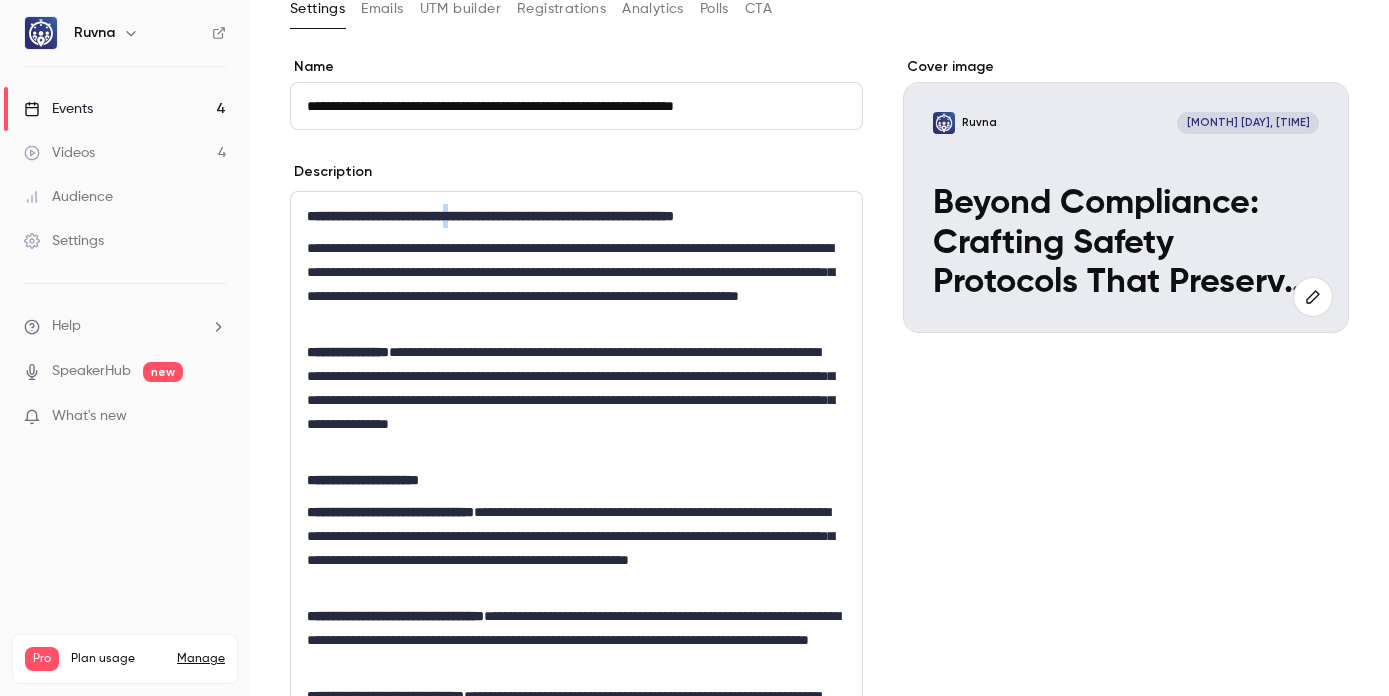 click on "**********" at bounding box center (490, 216) 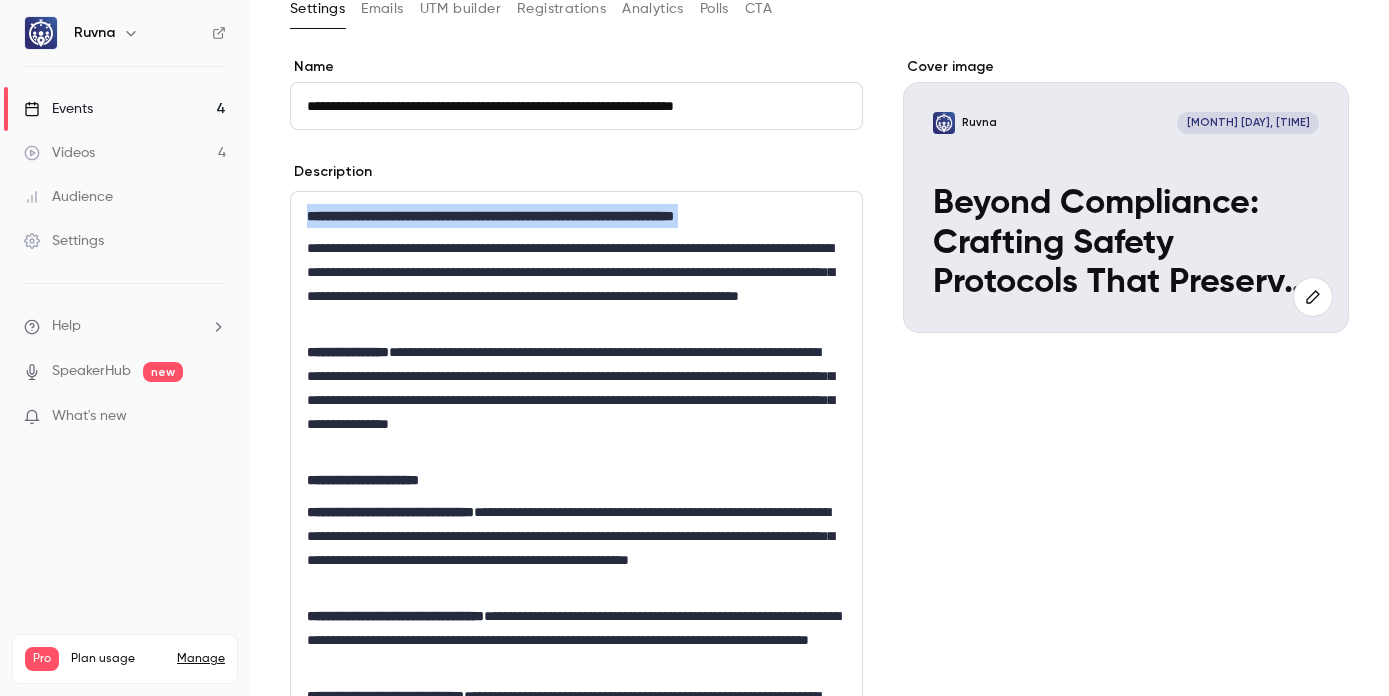 click on "**********" at bounding box center (490, 216) 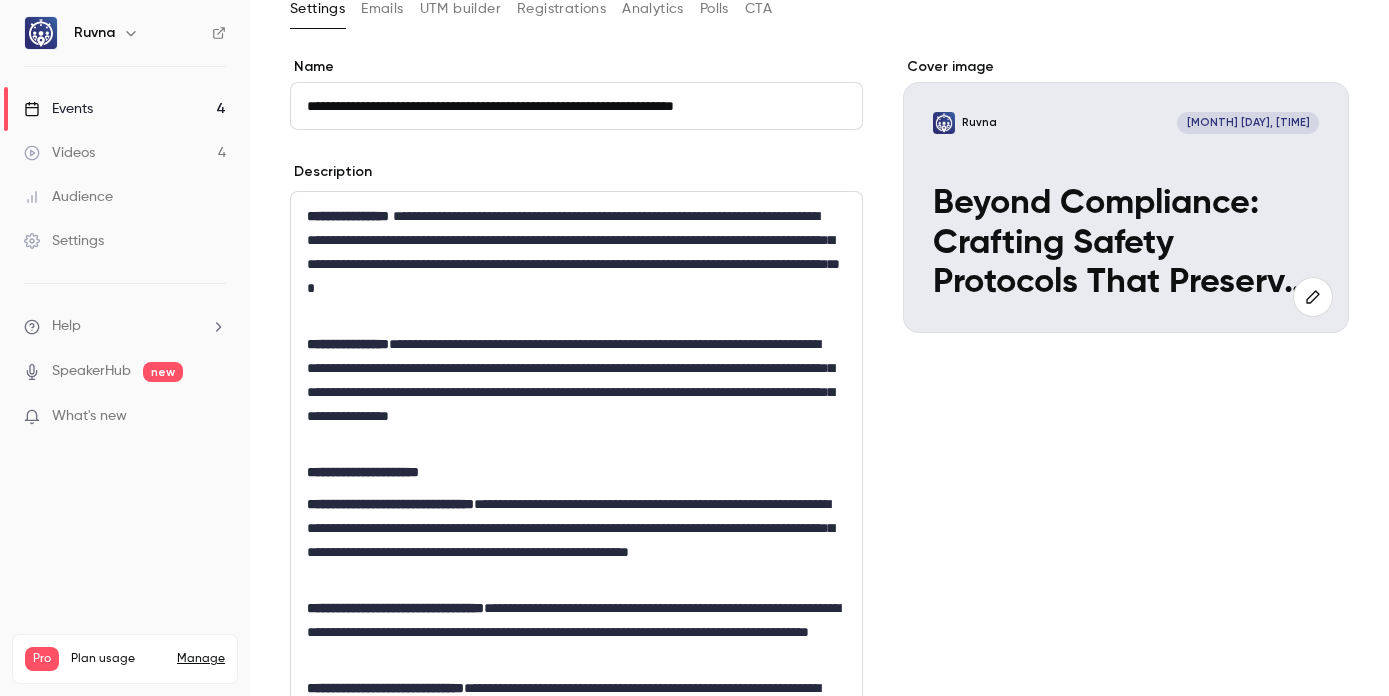 scroll, scrollTop: 0, scrollLeft: 0, axis: both 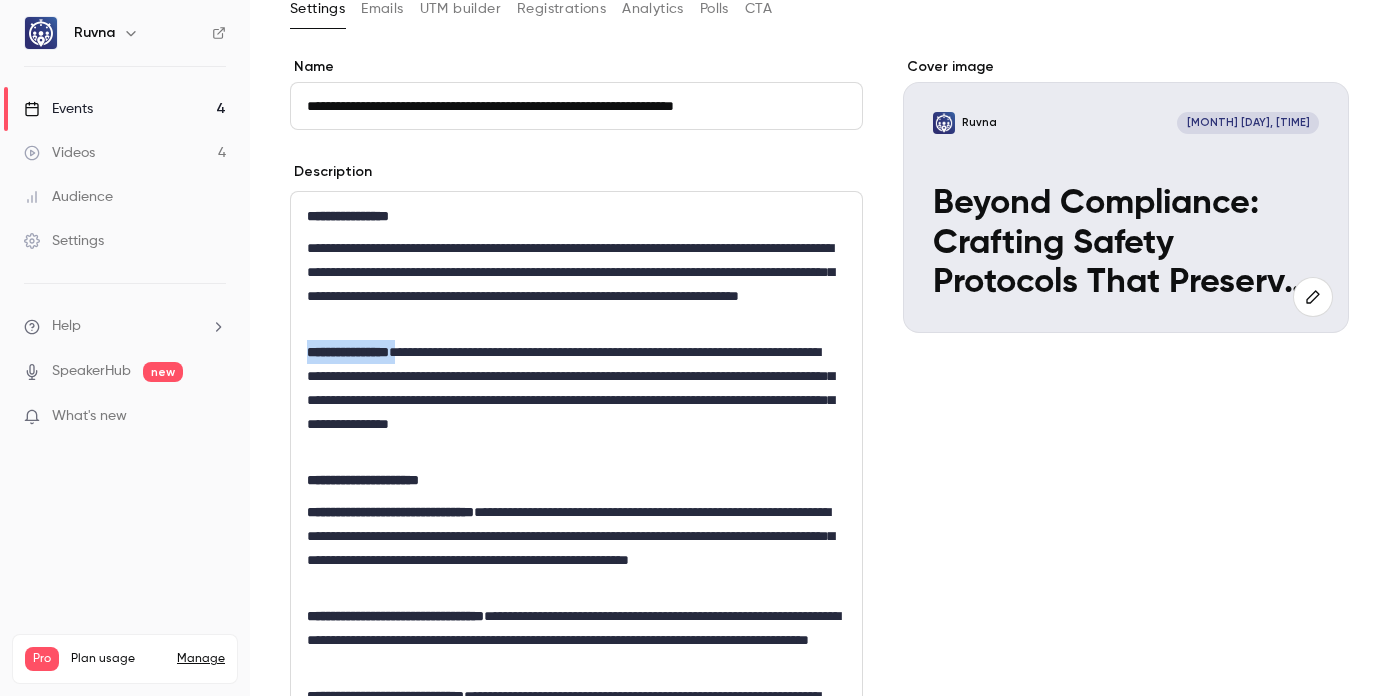 drag, startPoint x: 430, startPoint y: 351, endPoint x: 305, endPoint y: 341, distance: 125.39936 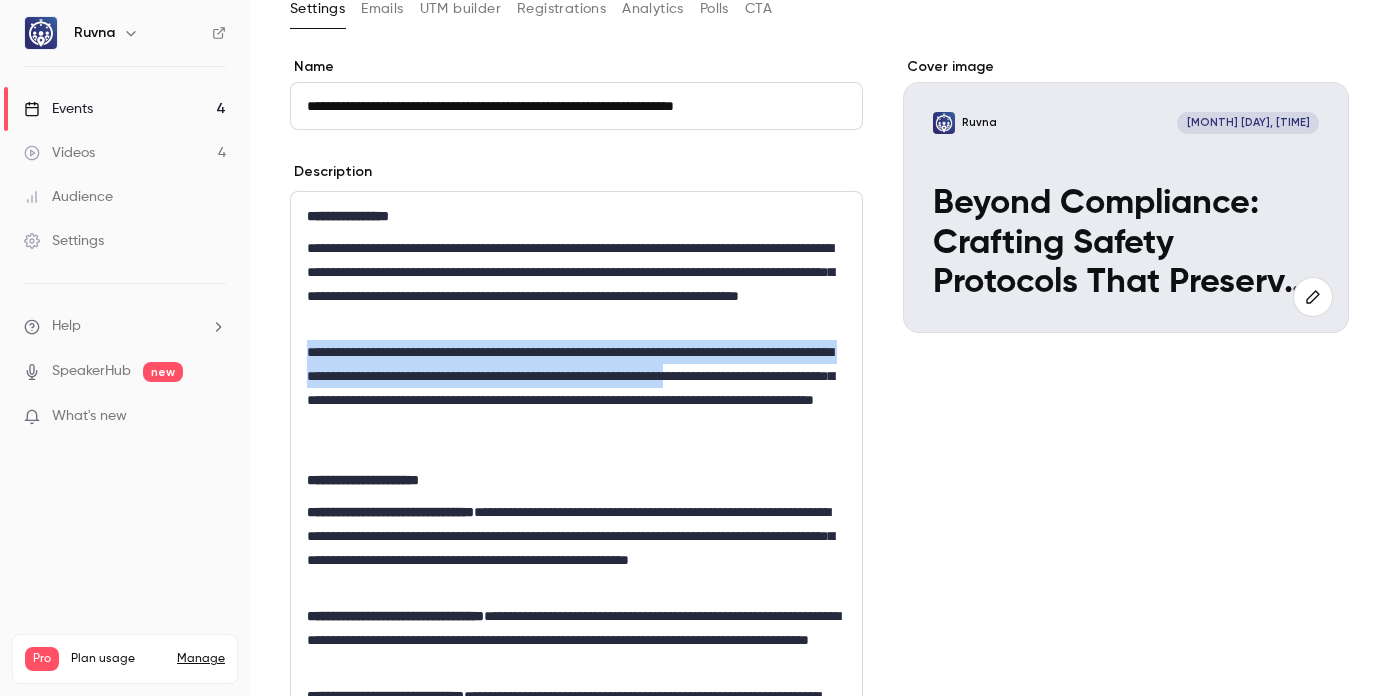 drag, startPoint x: 495, startPoint y: 400, endPoint x: 307, endPoint y: 354, distance: 193.54585 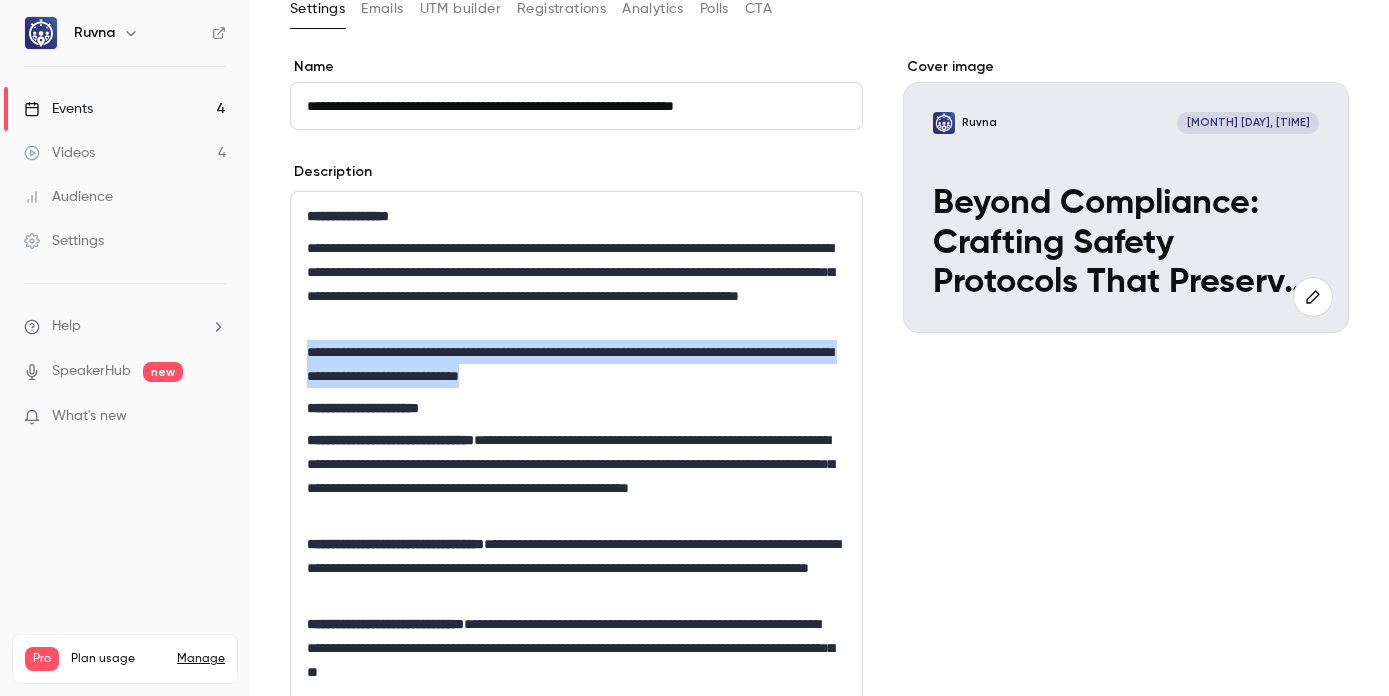 drag, startPoint x: 731, startPoint y: 371, endPoint x: 300, endPoint y: 347, distance: 431.6677 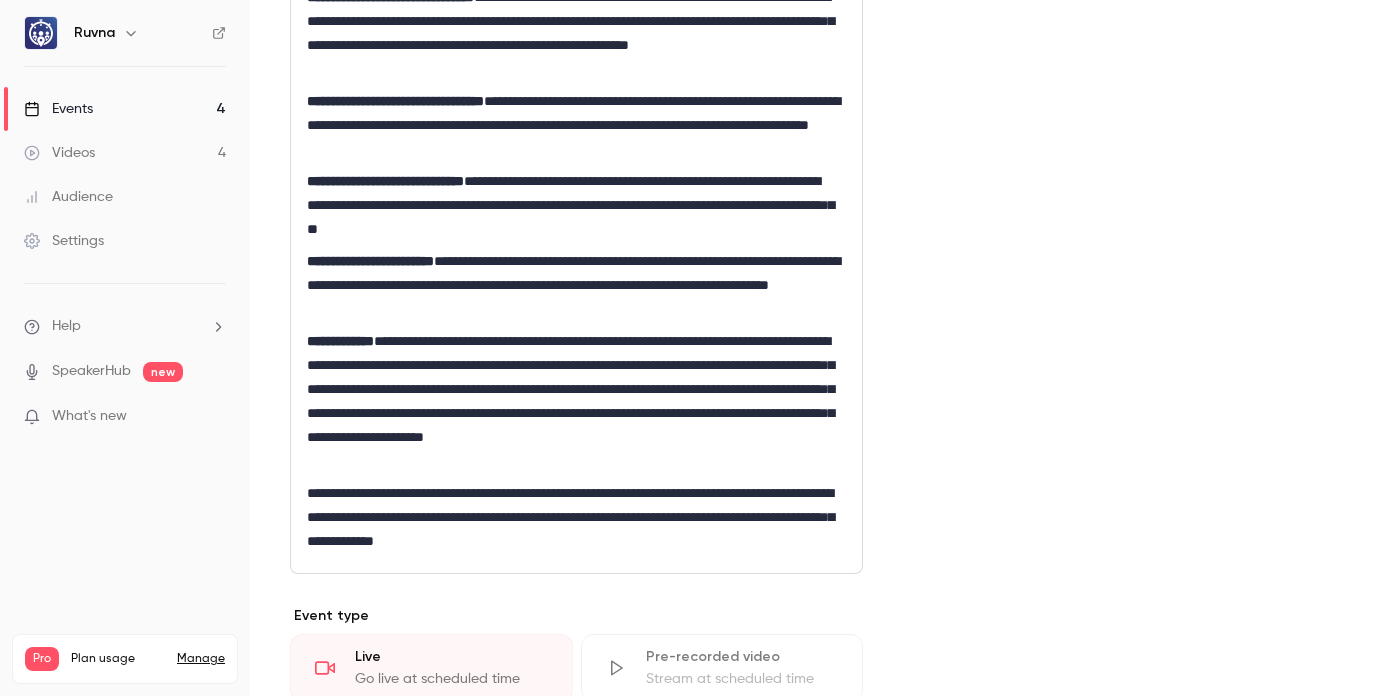 scroll, scrollTop: 511, scrollLeft: 0, axis: vertical 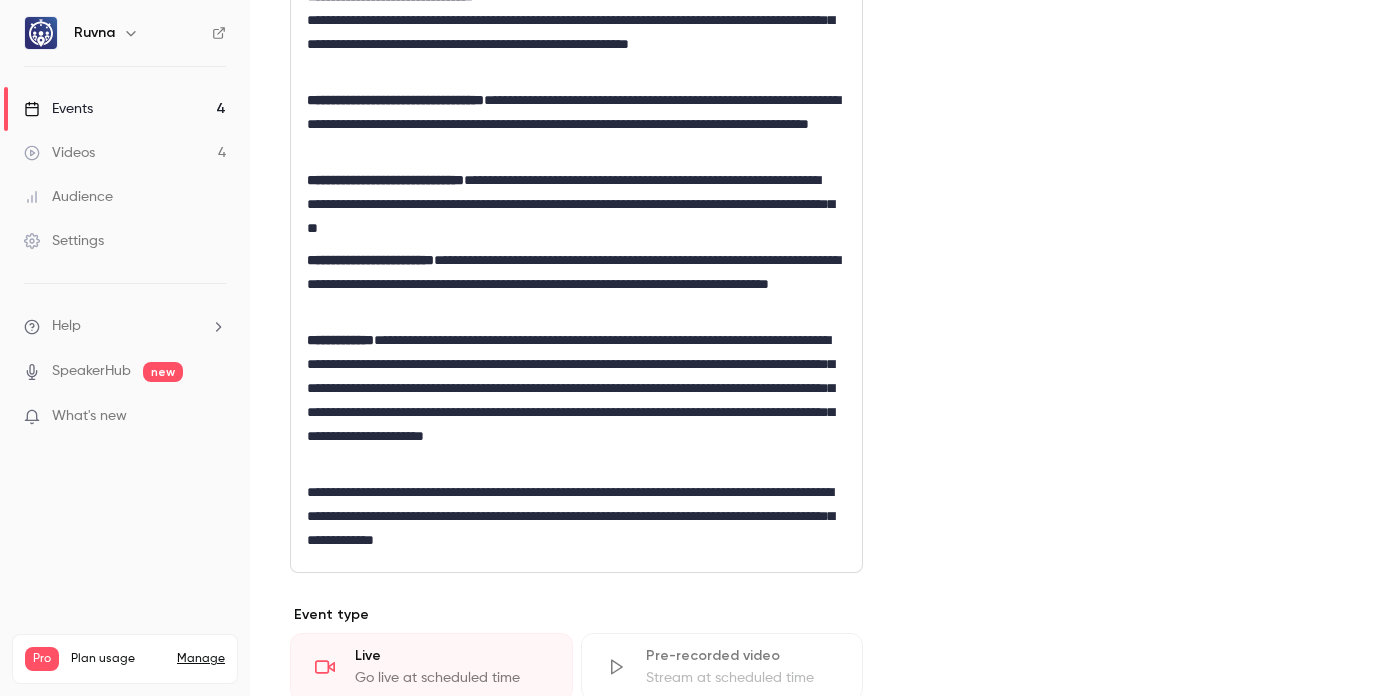 click on "**********" at bounding box center [572, 400] 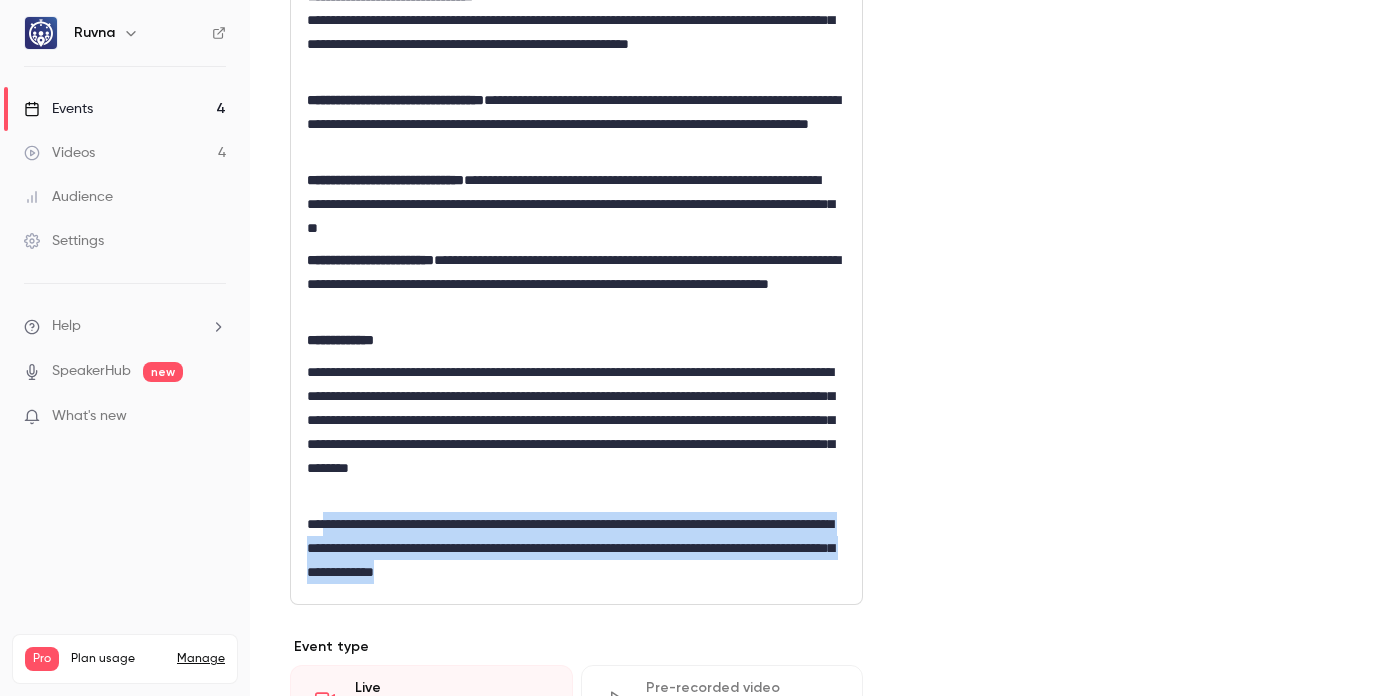 drag, startPoint x: 800, startPoint y: 575, endPoint x: 460, endPoint y: 536, distance: 342.22946 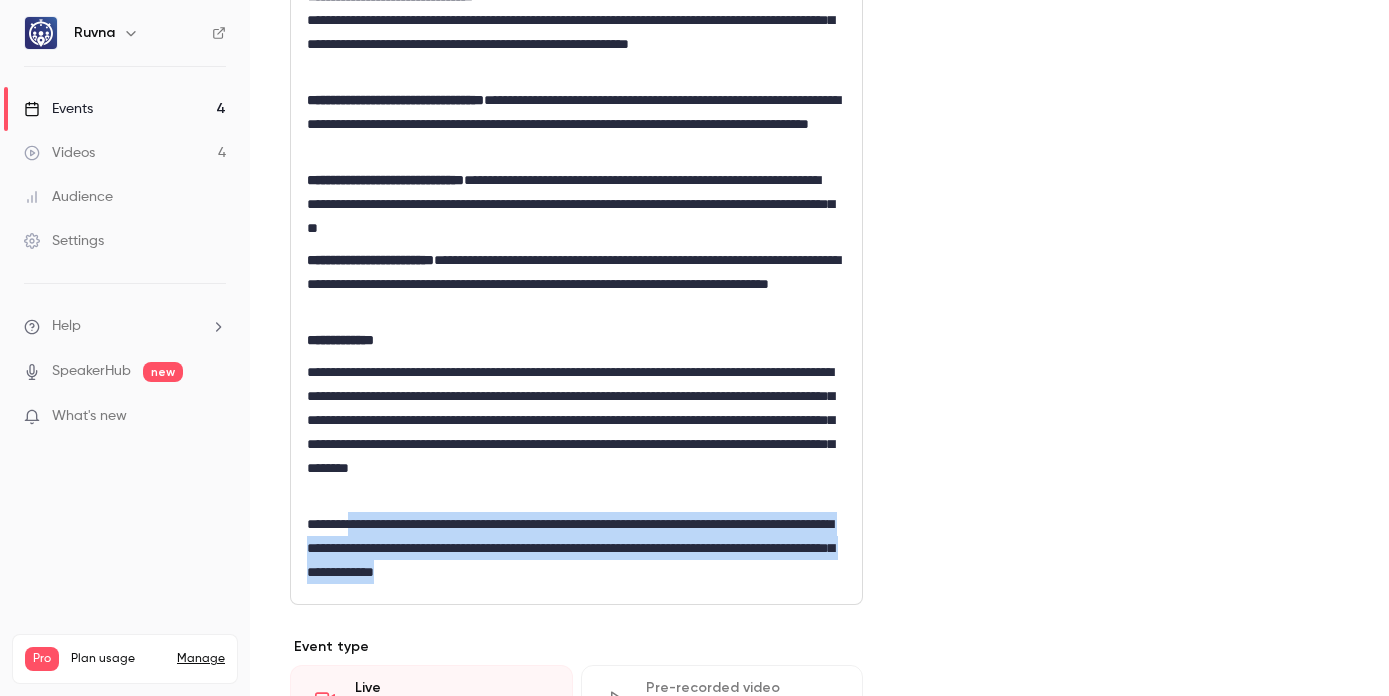 click on "**********" at bounding box center (572, 548) 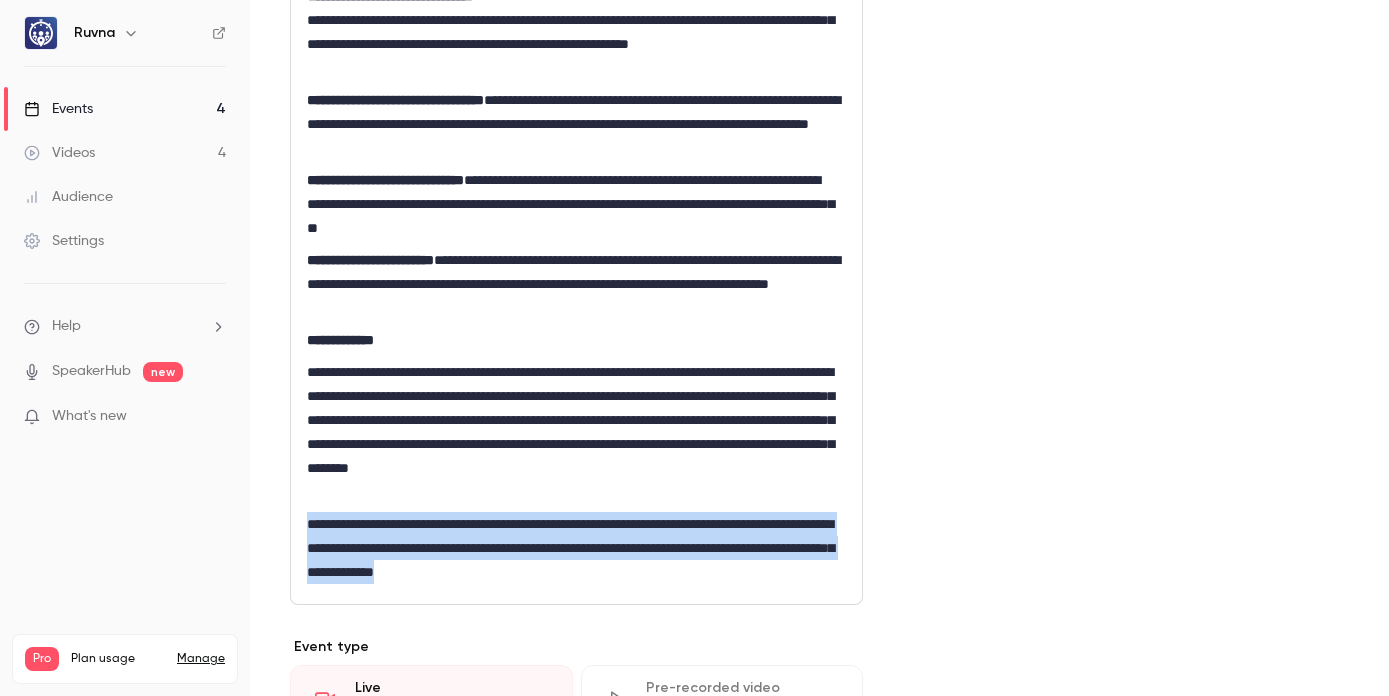 drag, startPoint x: 799, startPoint y: 566, endPoint x: 303, endPoint y: 525, distance: 497.69168 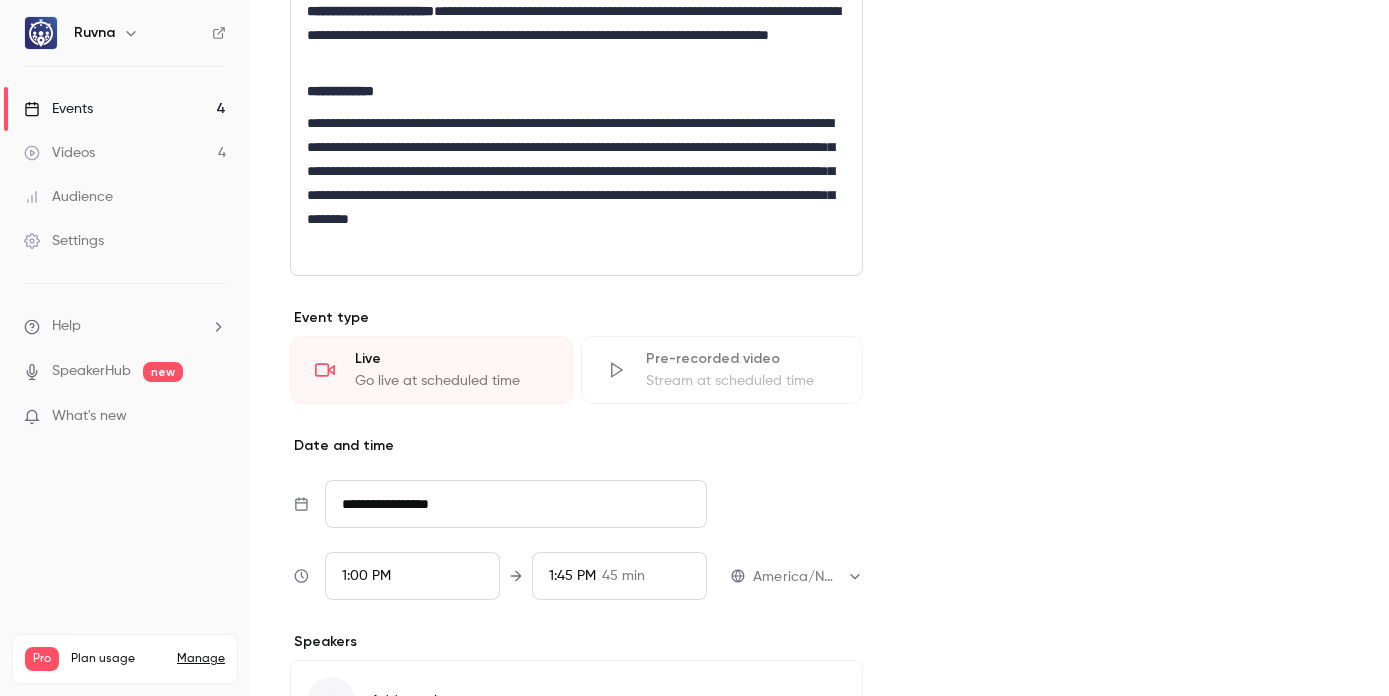 scroll, scrollTop: 974, scrollLeft: 0, axis: vertical 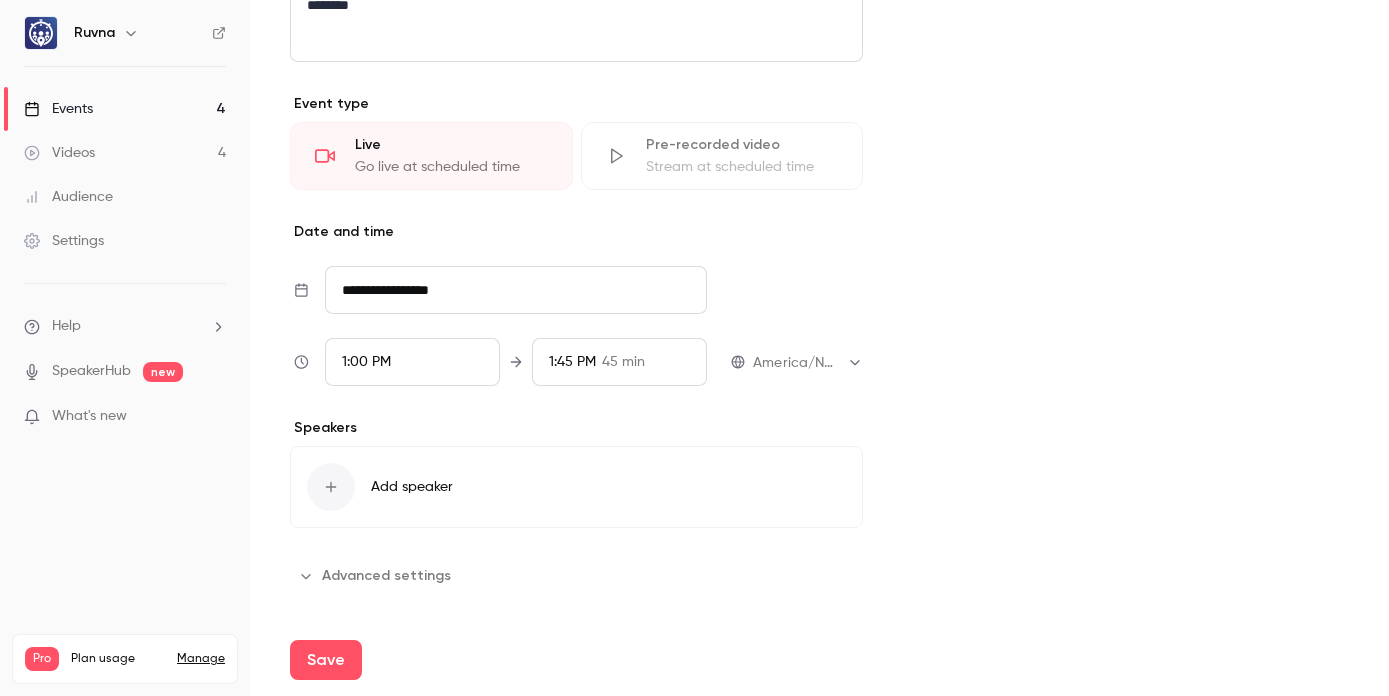 click on "Save" at bounding box center (326, 660) 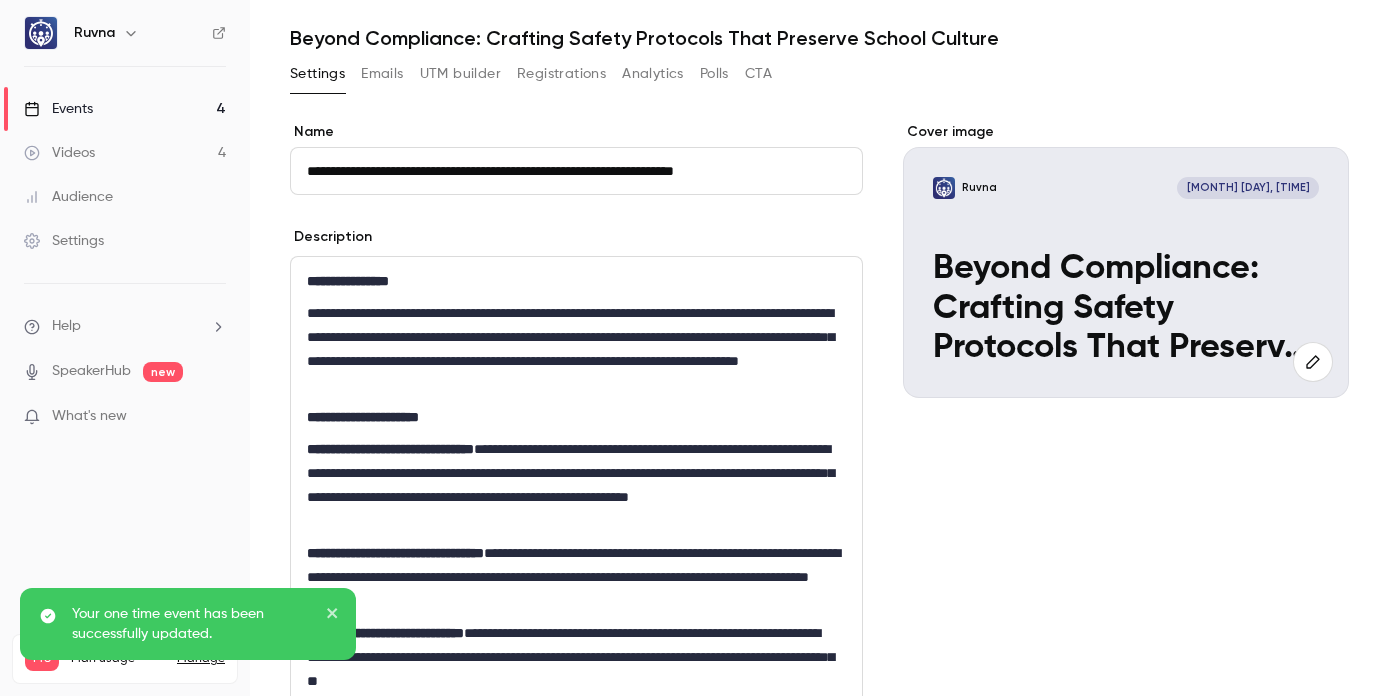 scroll, scrollTop: 0, scrollLeft: 0, axis: both 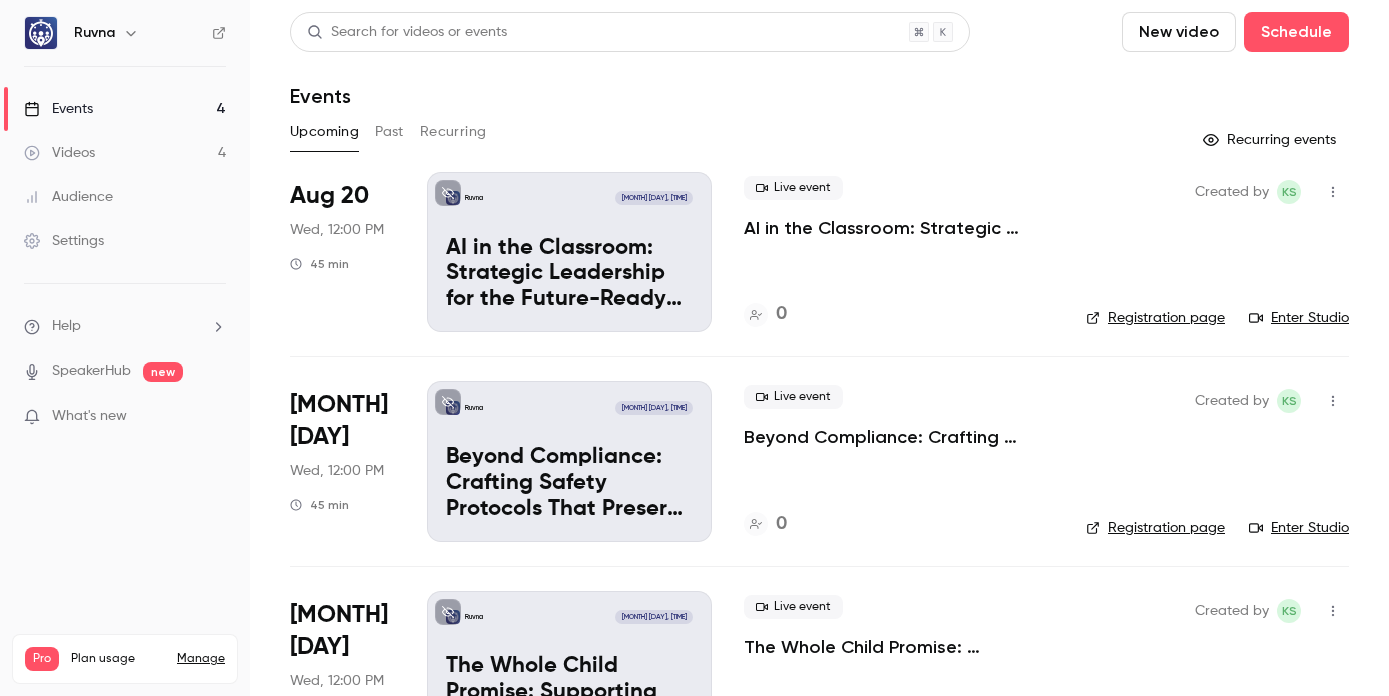 click on "AI in the Classroom: Strategic Leadership for the Future-Ready Independent School" at bounding box center [899, 228] 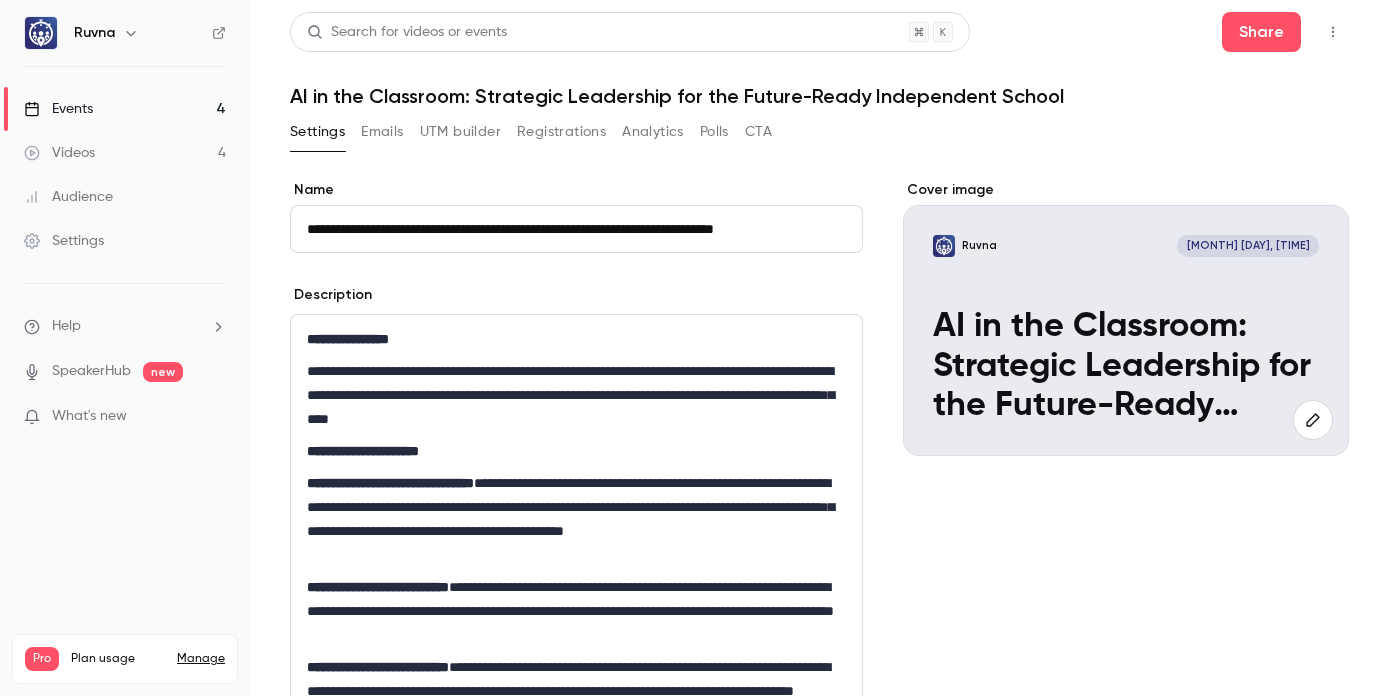 scroll, scrollTop: 0, scrollLeft: 4, axis: horizontal 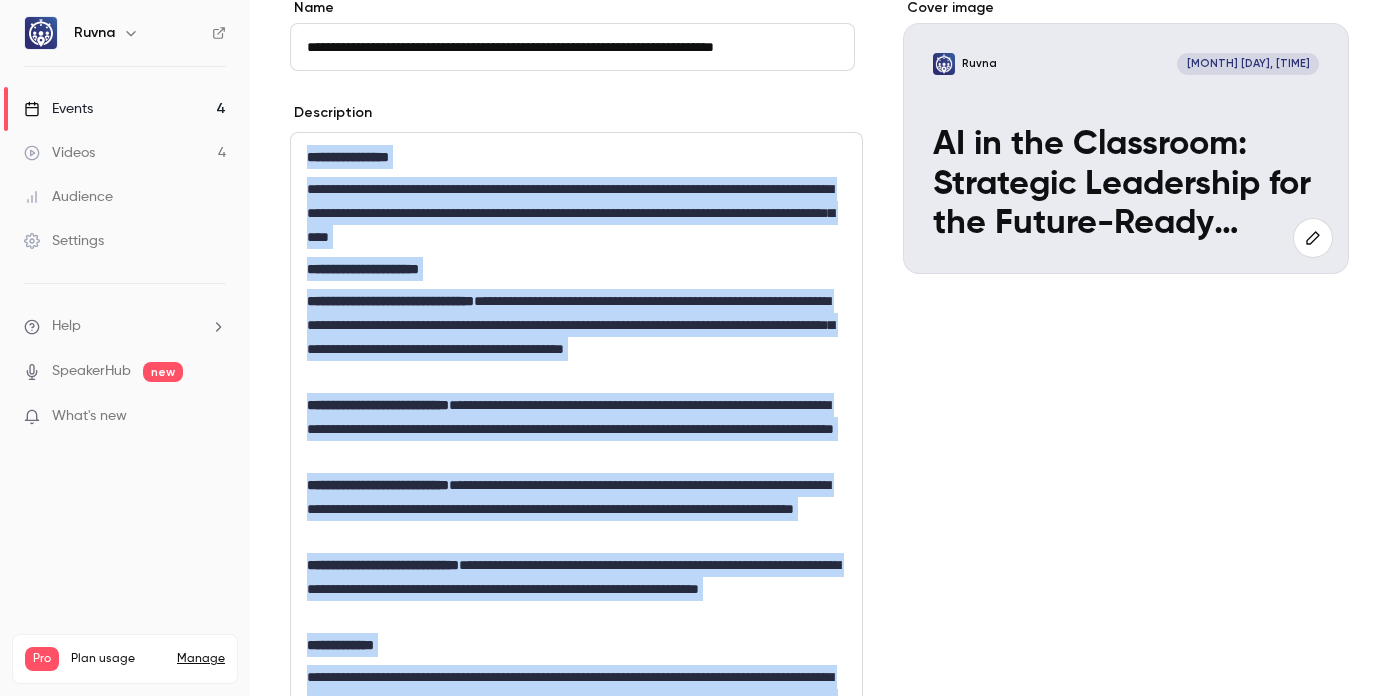 drag, startPoint x: 473, startPoint y: 508, endPoint x: 332, endPoint y: 164, distance: 371.77548 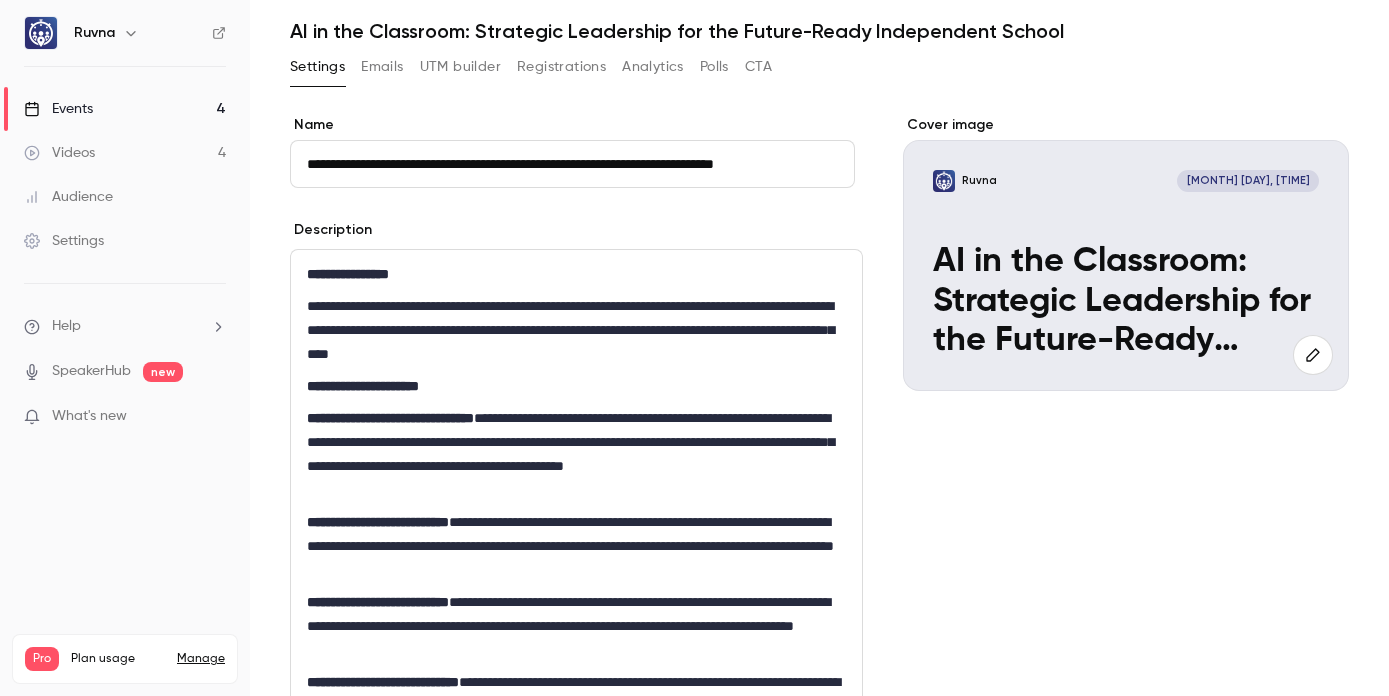 scroll, scrollTop: 0, scrollLeft: 0, axis: both 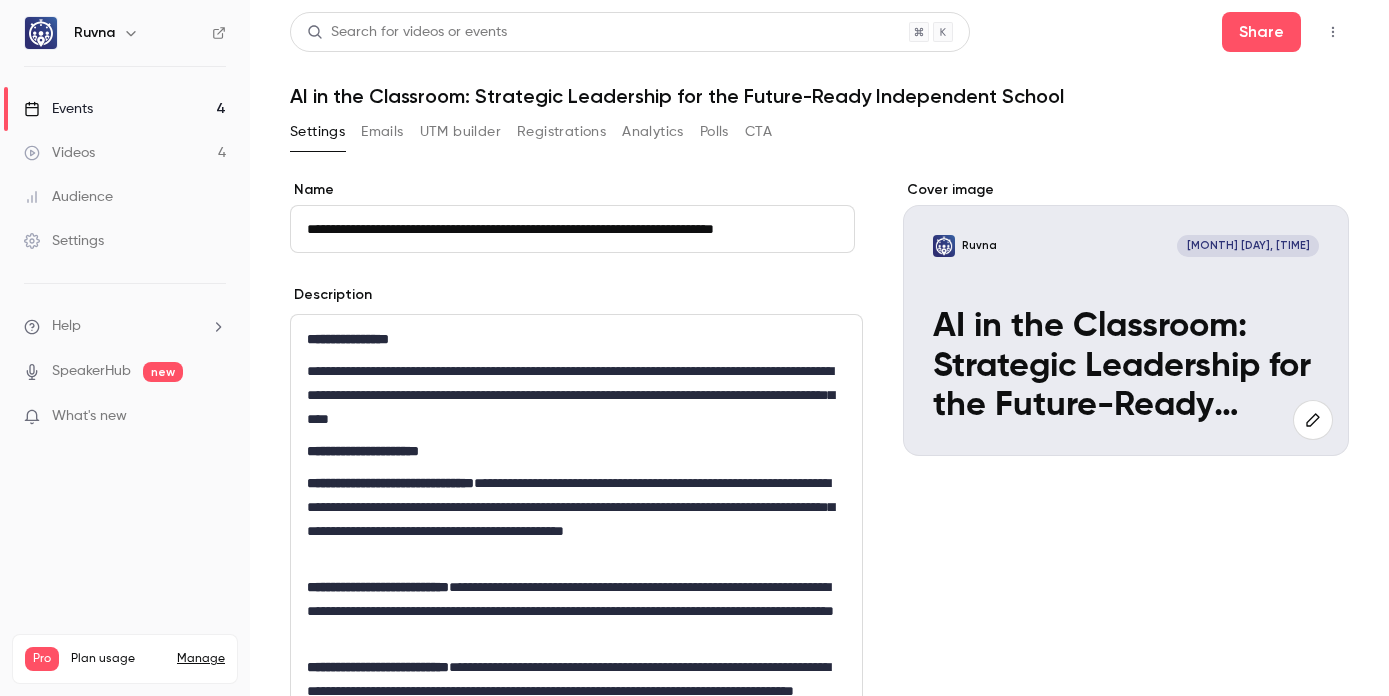 click on "Events 4" at bounding box center (125, 109) 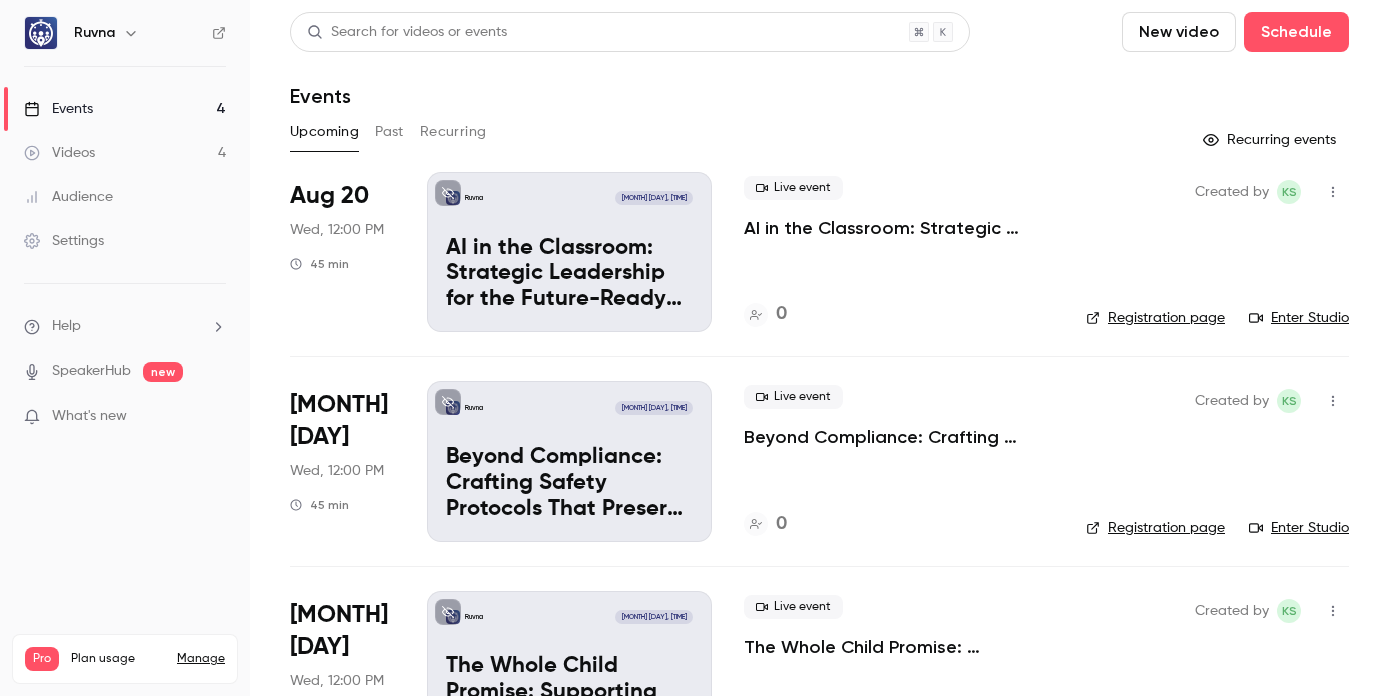 click on "Beyond Compliance: Crafting Safety Protocols That Preserve School Culture" at bounding box center (899, 437) 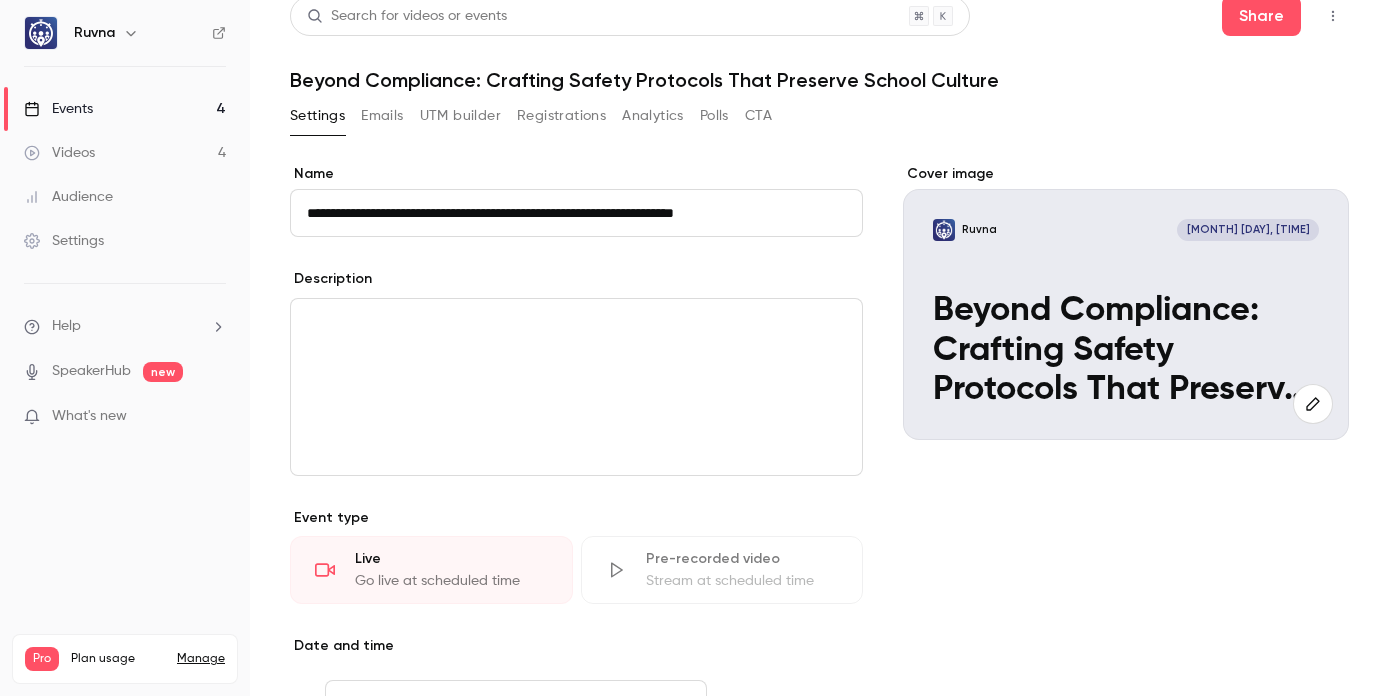 scroll, scrollTop: 19, scrollLeft: 0, axis: vertical 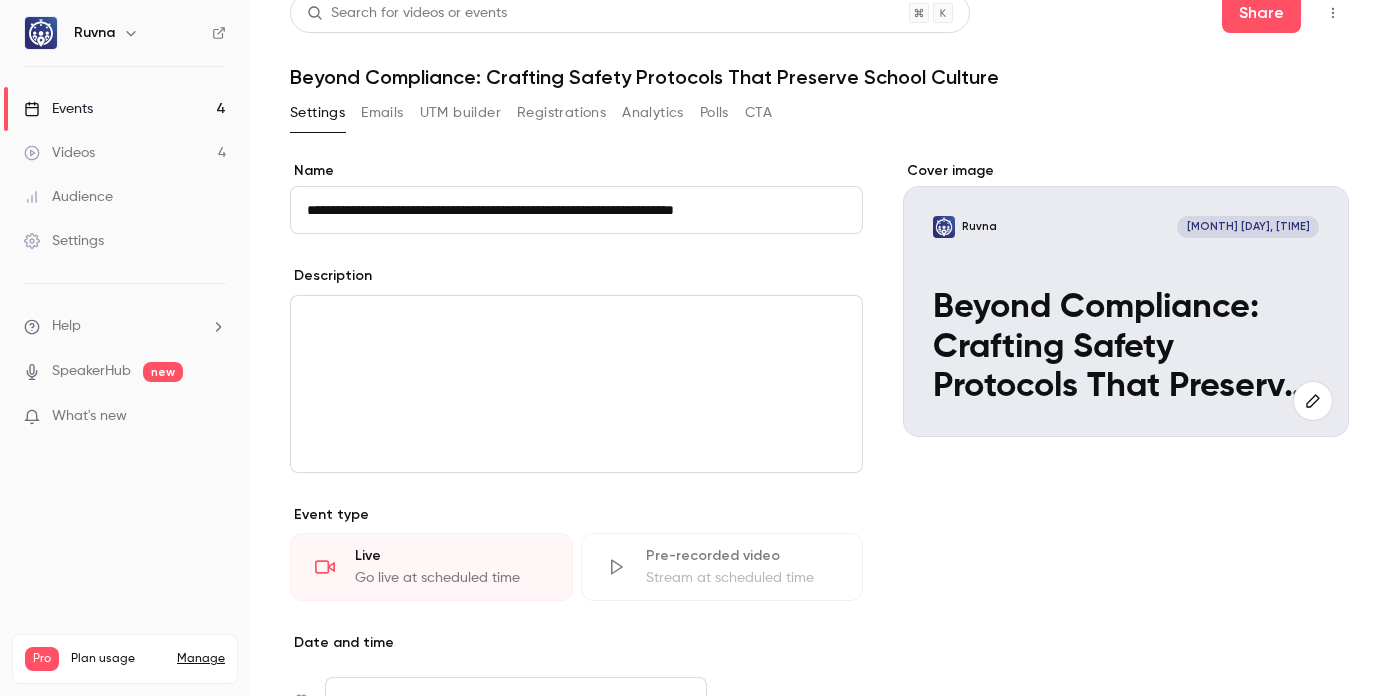 click at bounding box center (576, 384) 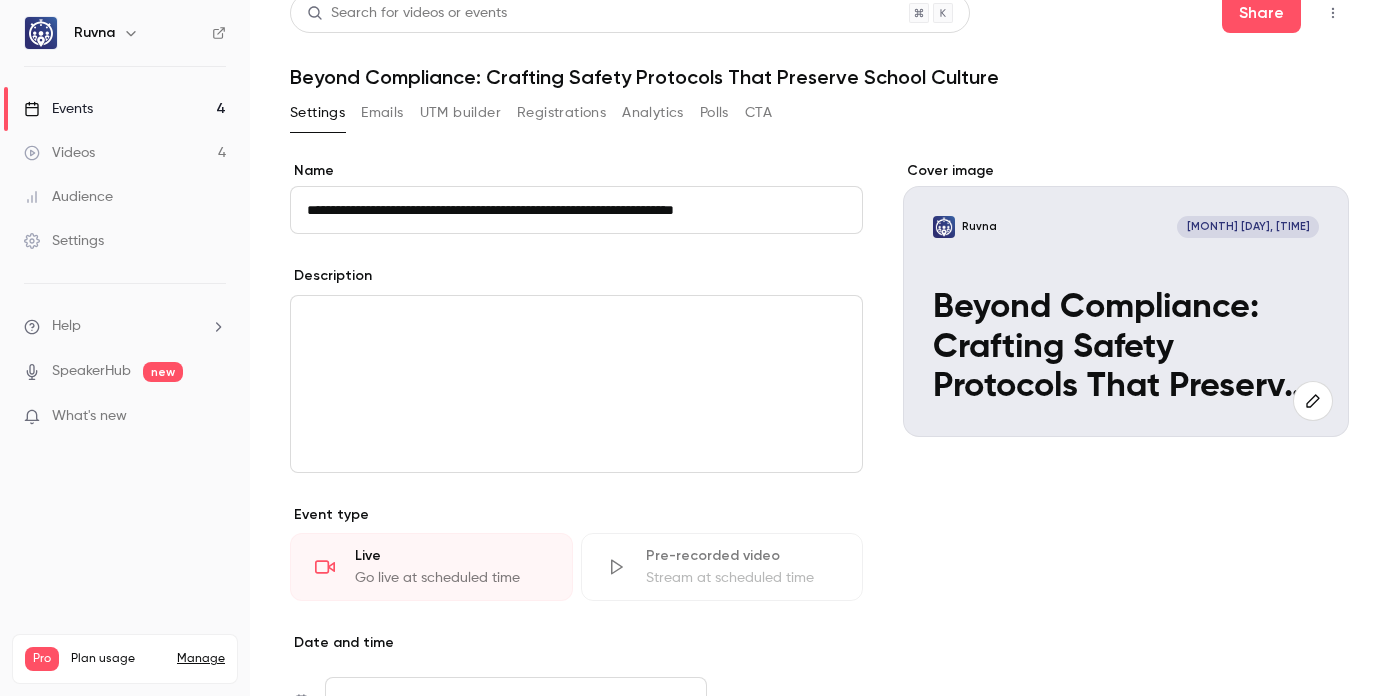click on "Events 4" at bounding box center (125, 109) 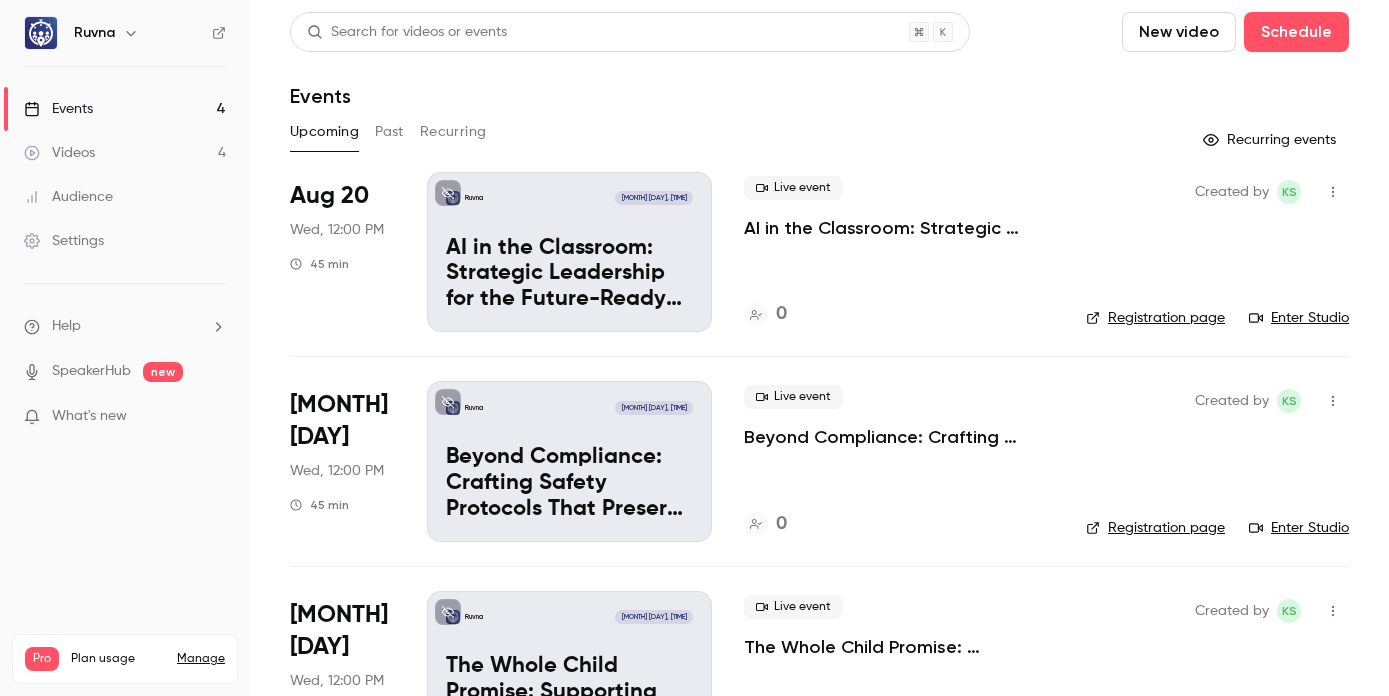 click on "Beyond Compliance: Crafting Safety Protocols That Preserve School Culture" at bounding box center (899, 437) 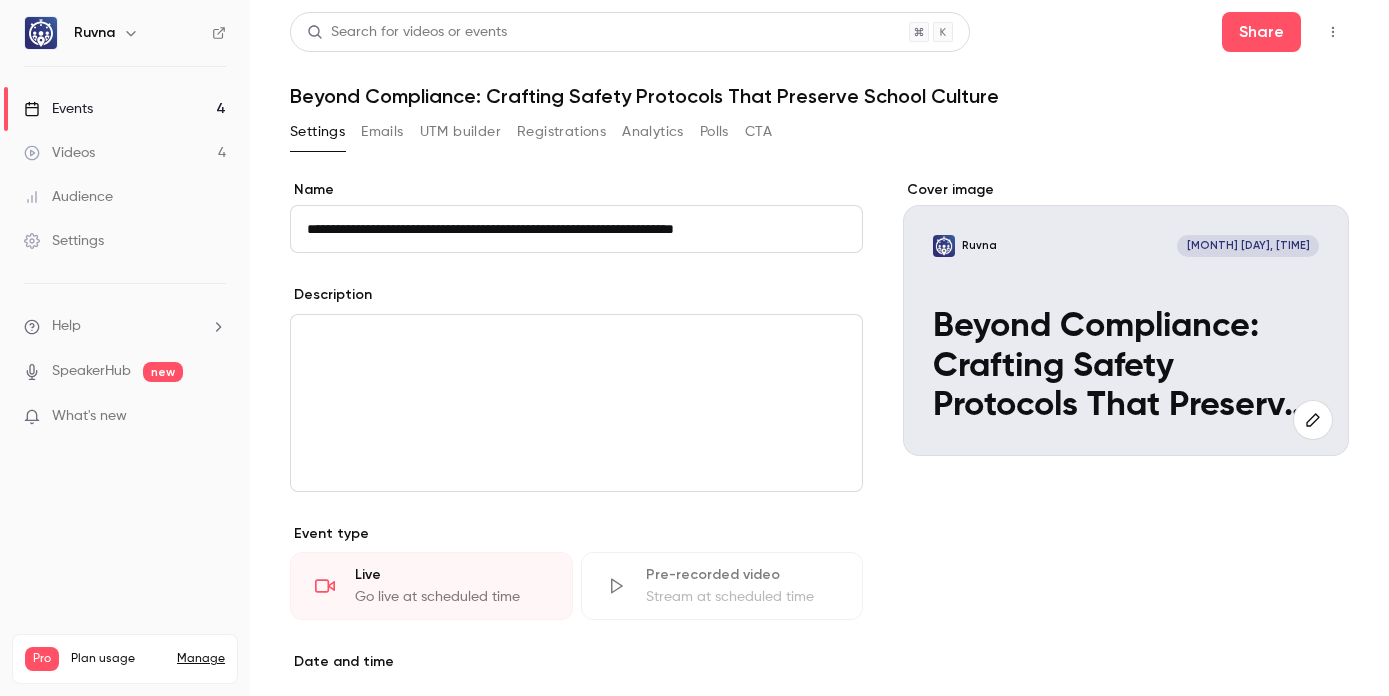 click on "Events" at bounding box center [58, 109] 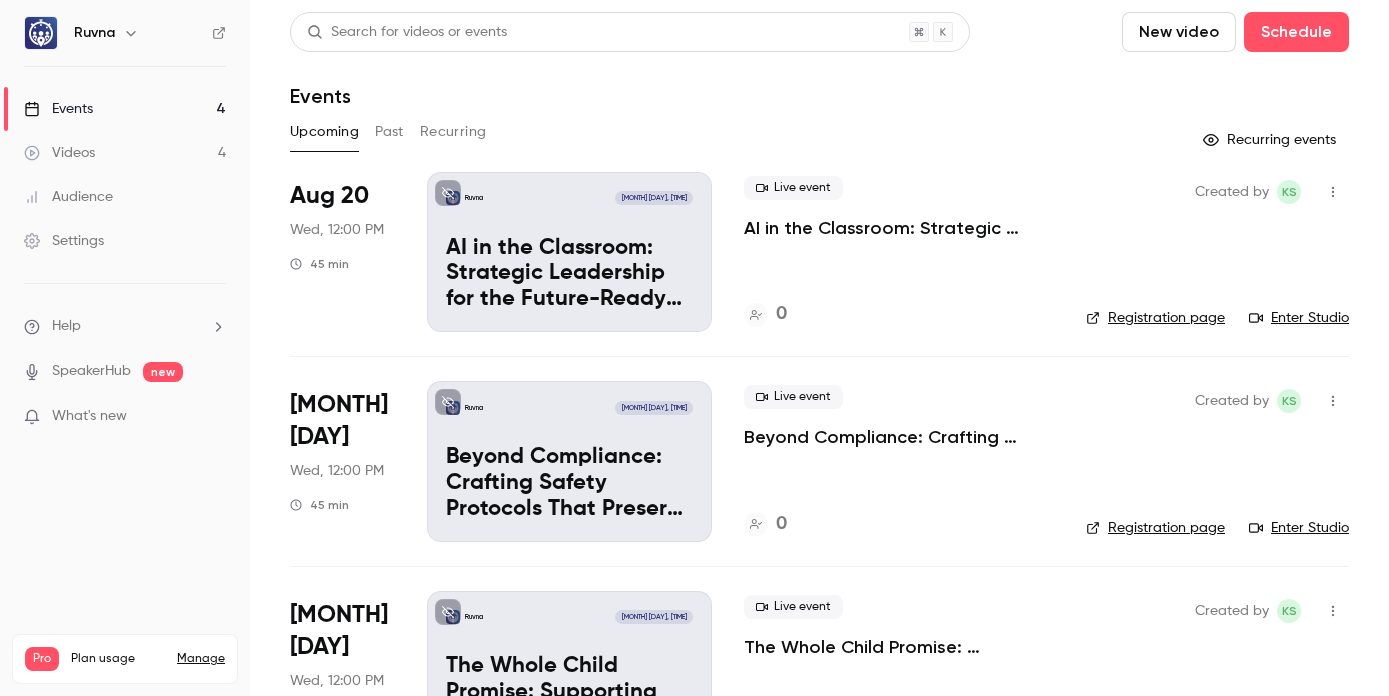 click on "Live event AI in the Classroom: Strategic Leadership for the Future-Ready Independent School 0" at bounding box center (899, 252) 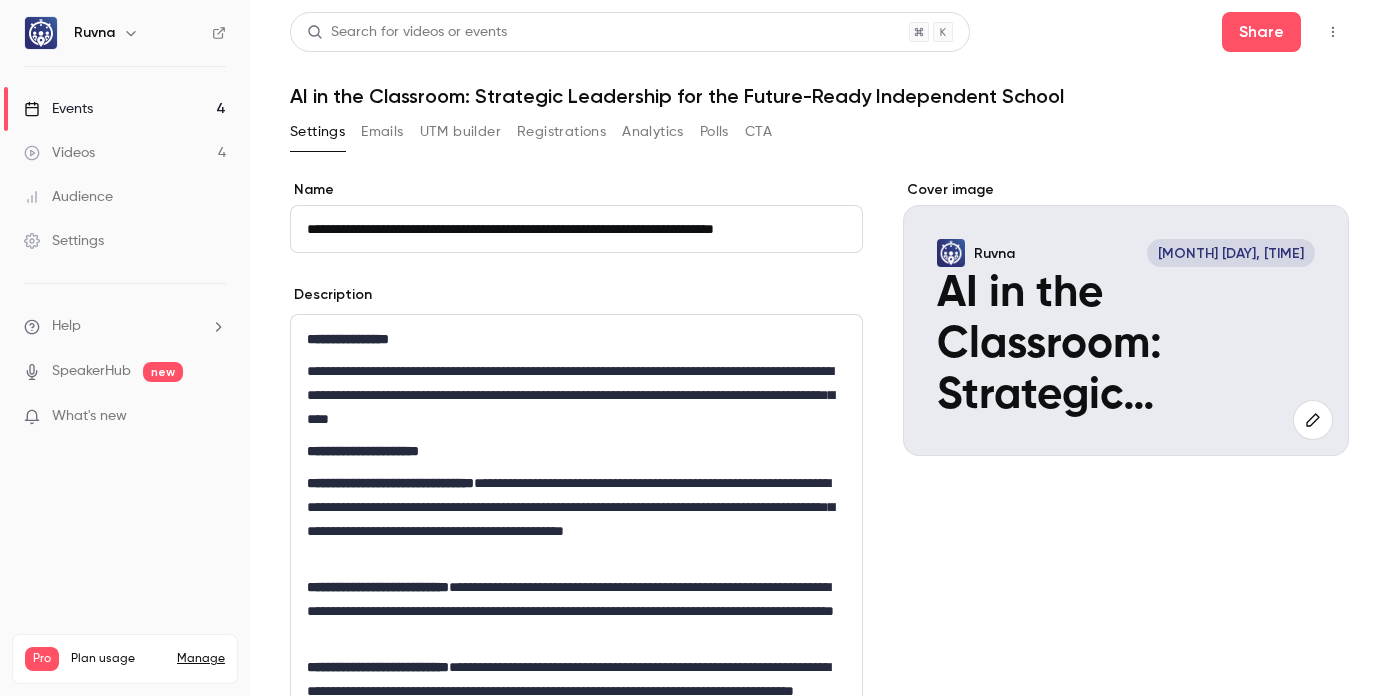 scroll, scrollTop: 0, scrollLeft: 4, axis: horizontal 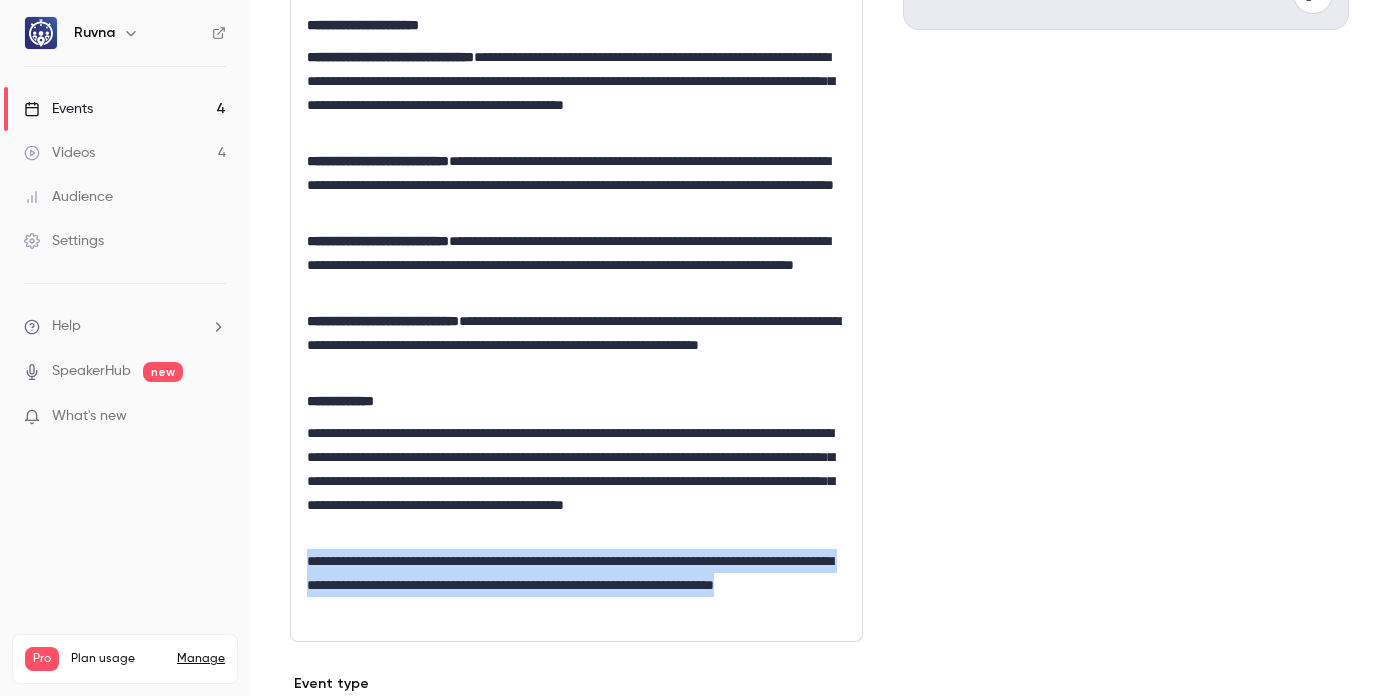 drag, startPoint x: 395, startPoint y: 598, endPoint x: 299, endPoint y: 554, distance: 105.60303 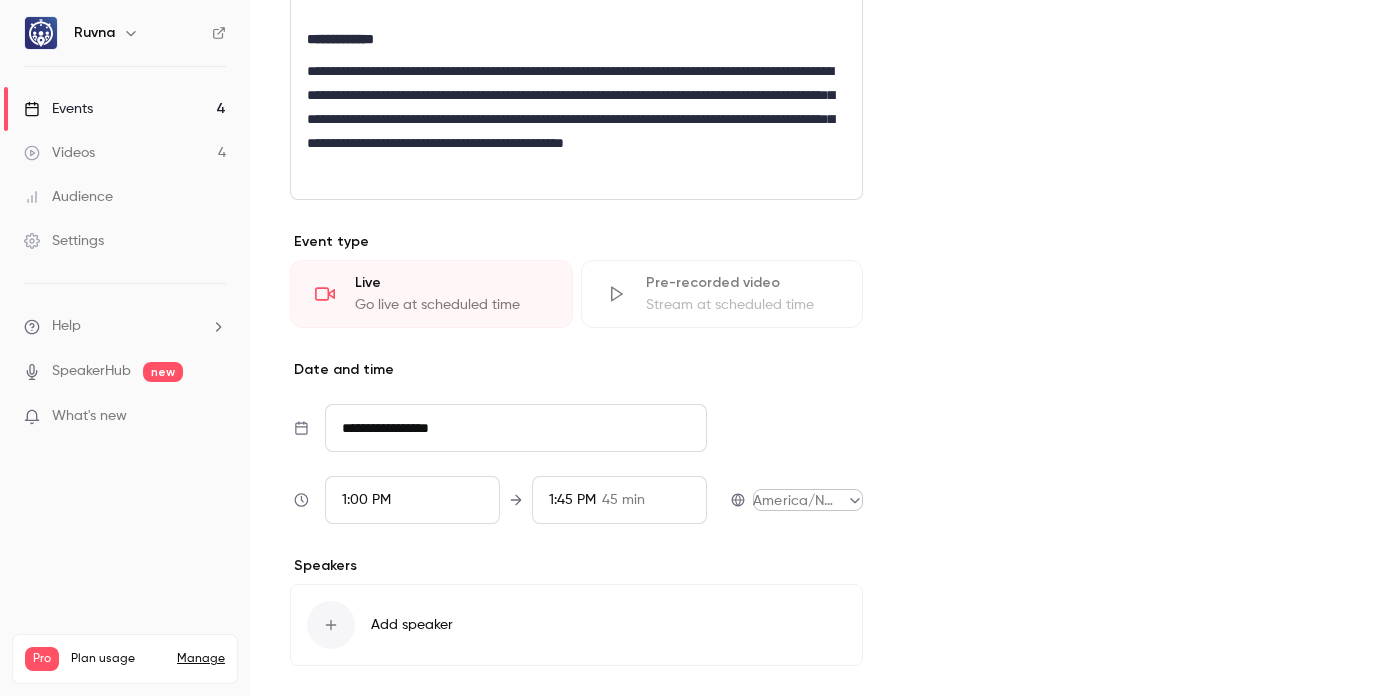 scroll, scrollTop: 926, scrollLeft: 0, axis: vertical 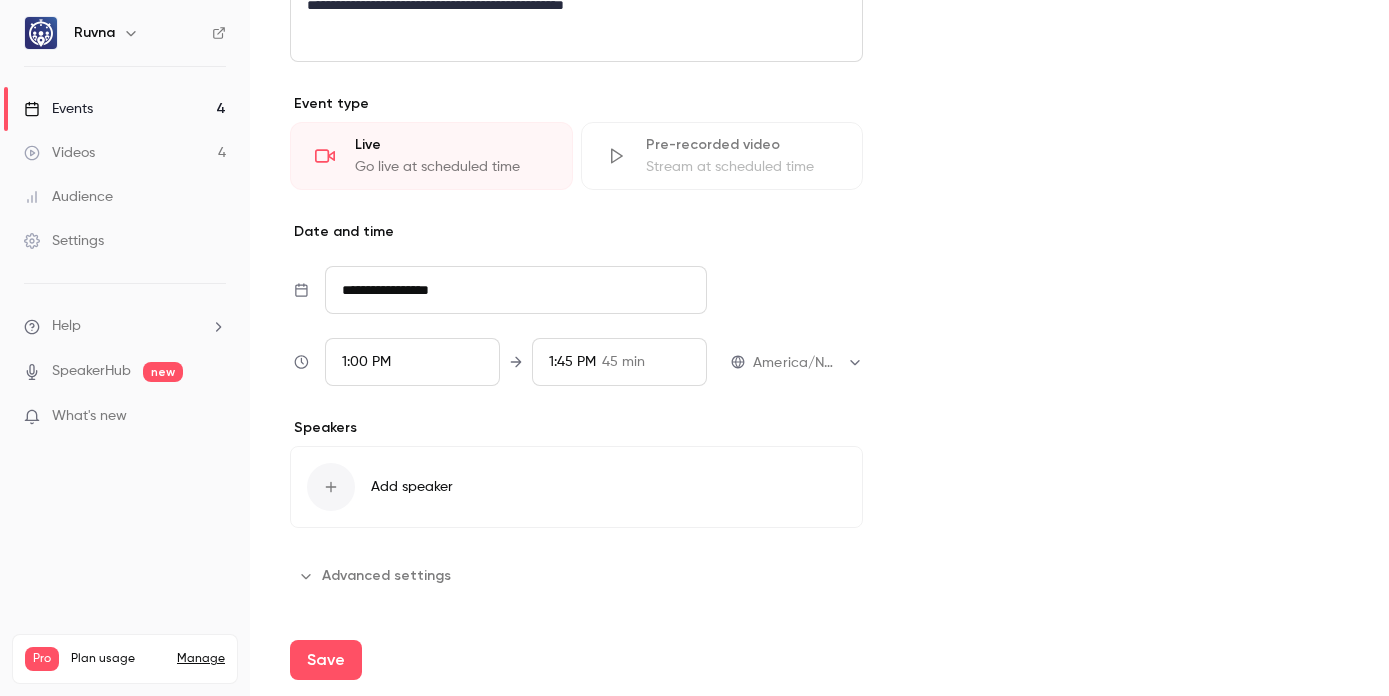 click on "Save" at bounding box center (326, 660) 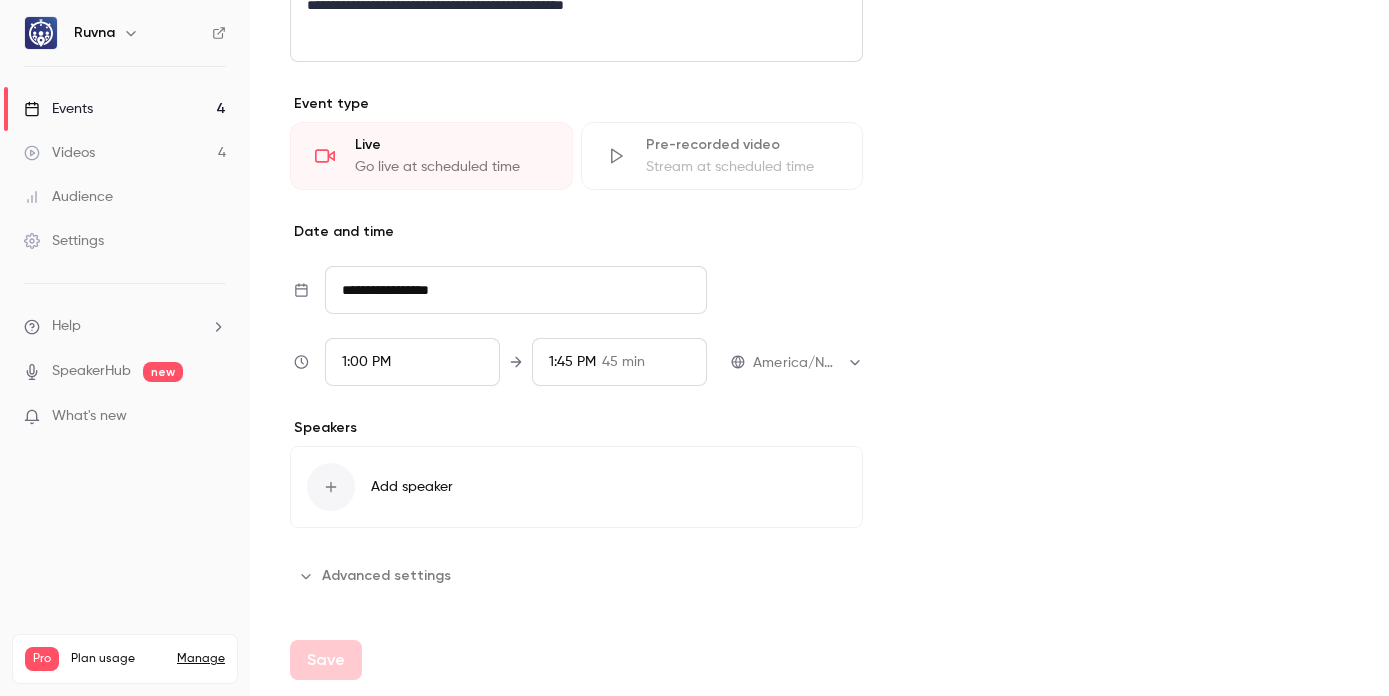 click on "Events 4" at bounding box center (125, 109) 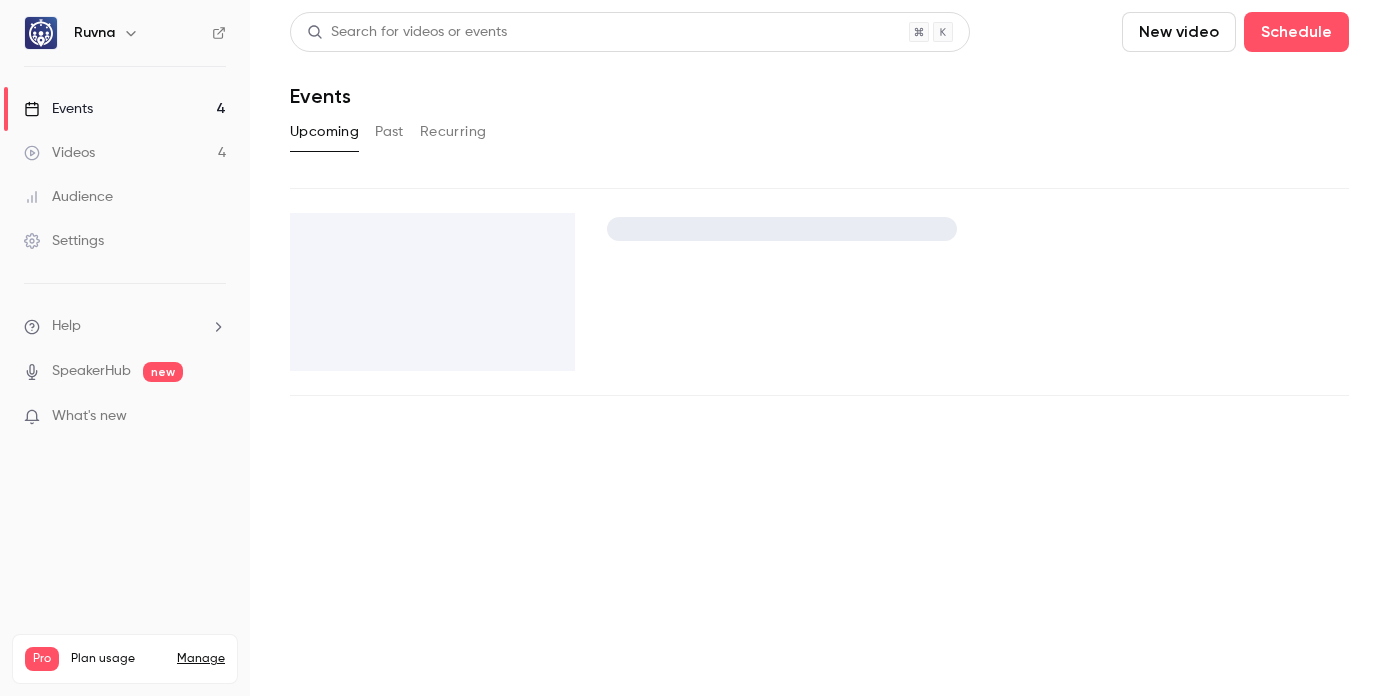 scroll, scrollTop: 0, scrollLeft: 0, axis: both 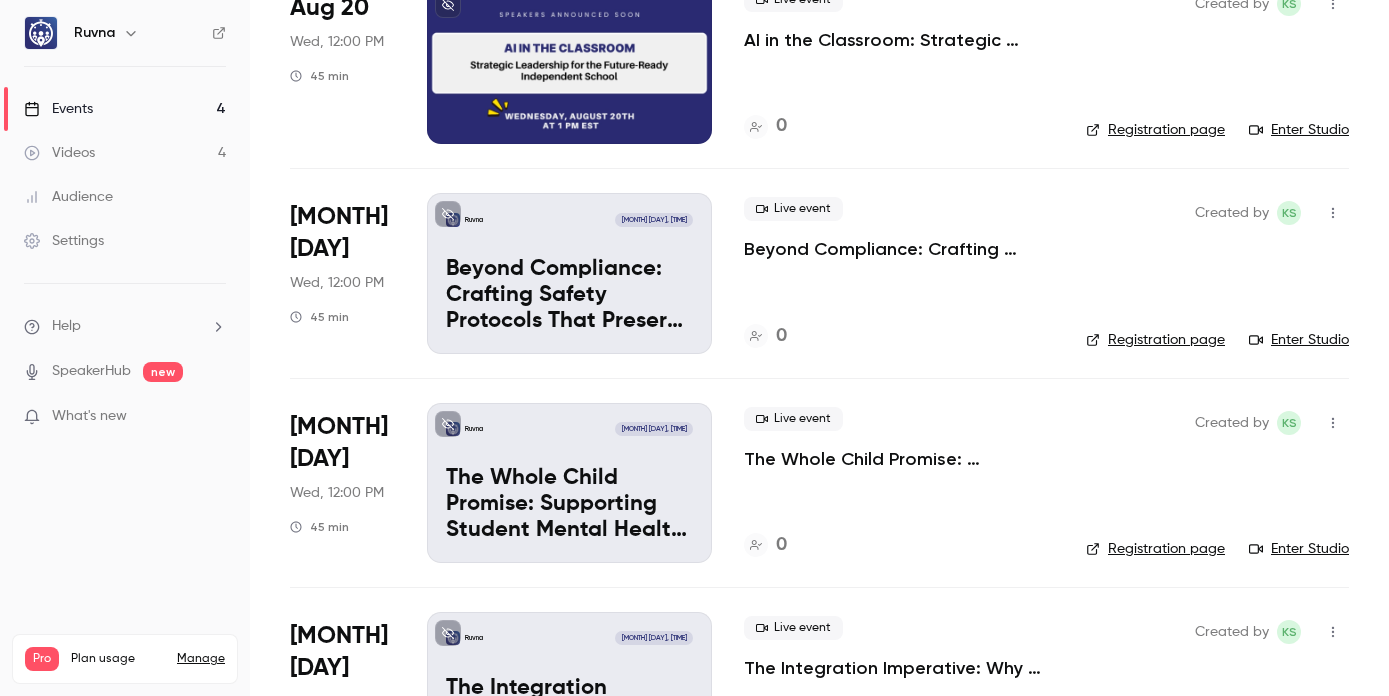 click on "Beyond Compliance: Crafting Safety Protocols That Preserve School Culture" at bounding box center (899, 249) 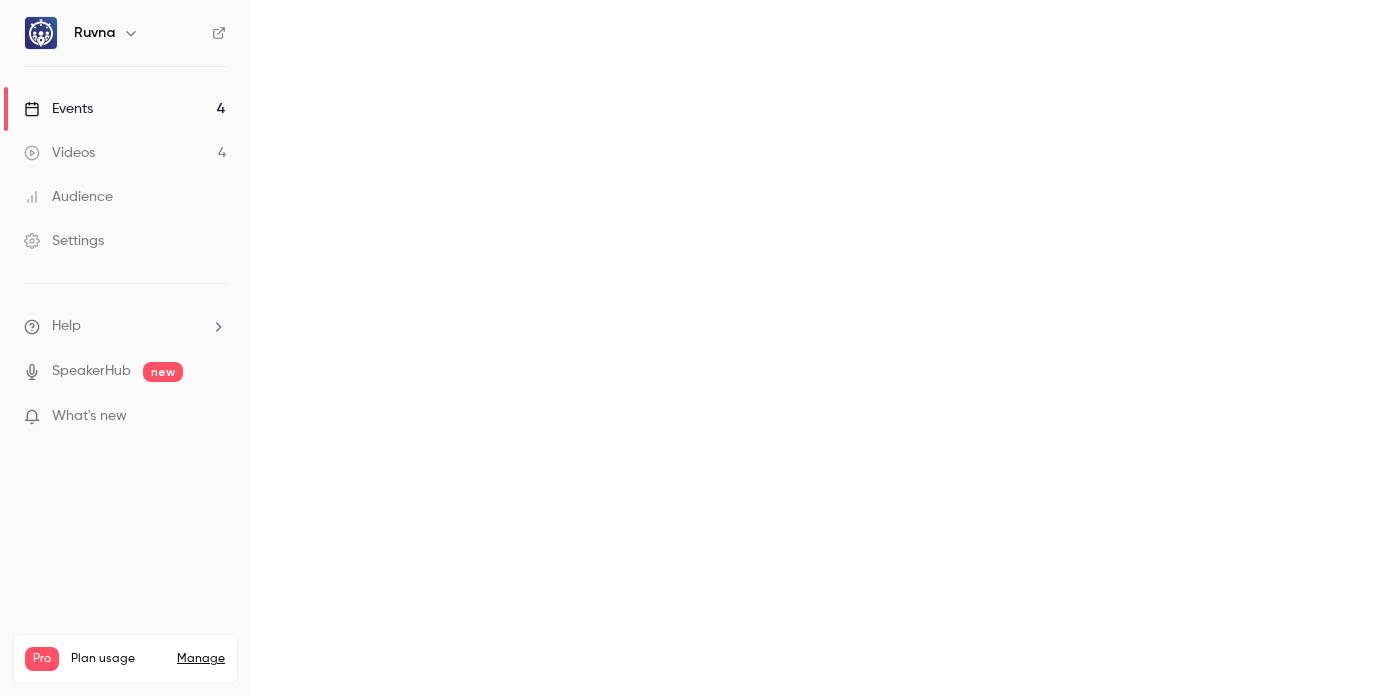 scroll, scrollTop: 0, scrollLeft: 0, axis: both 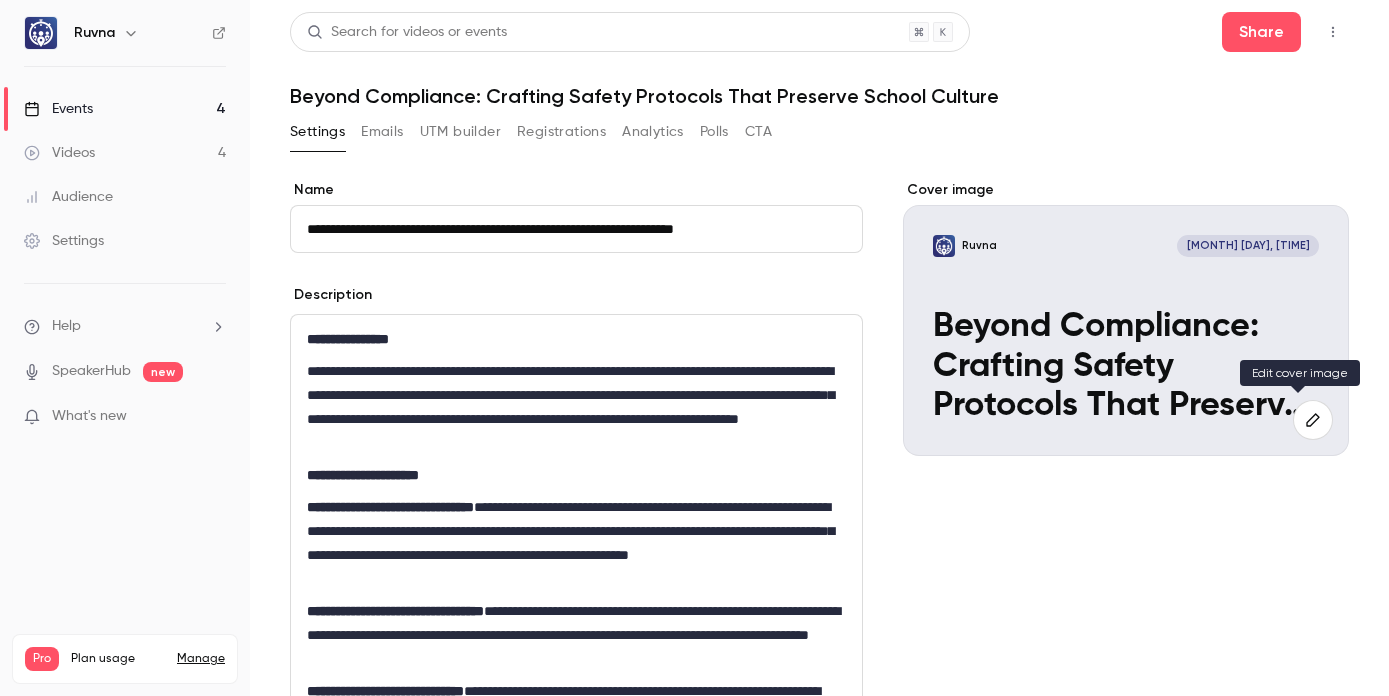 click 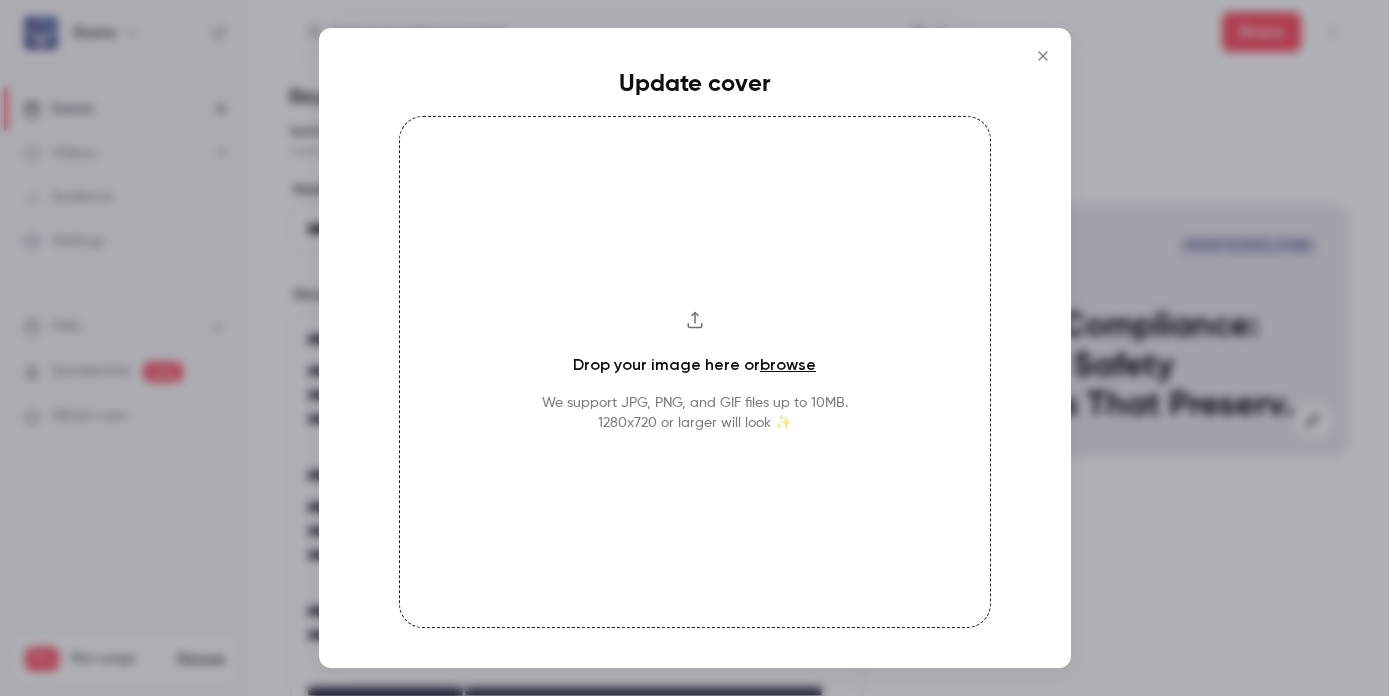 click on "browse" at bounding box center [788, 364] 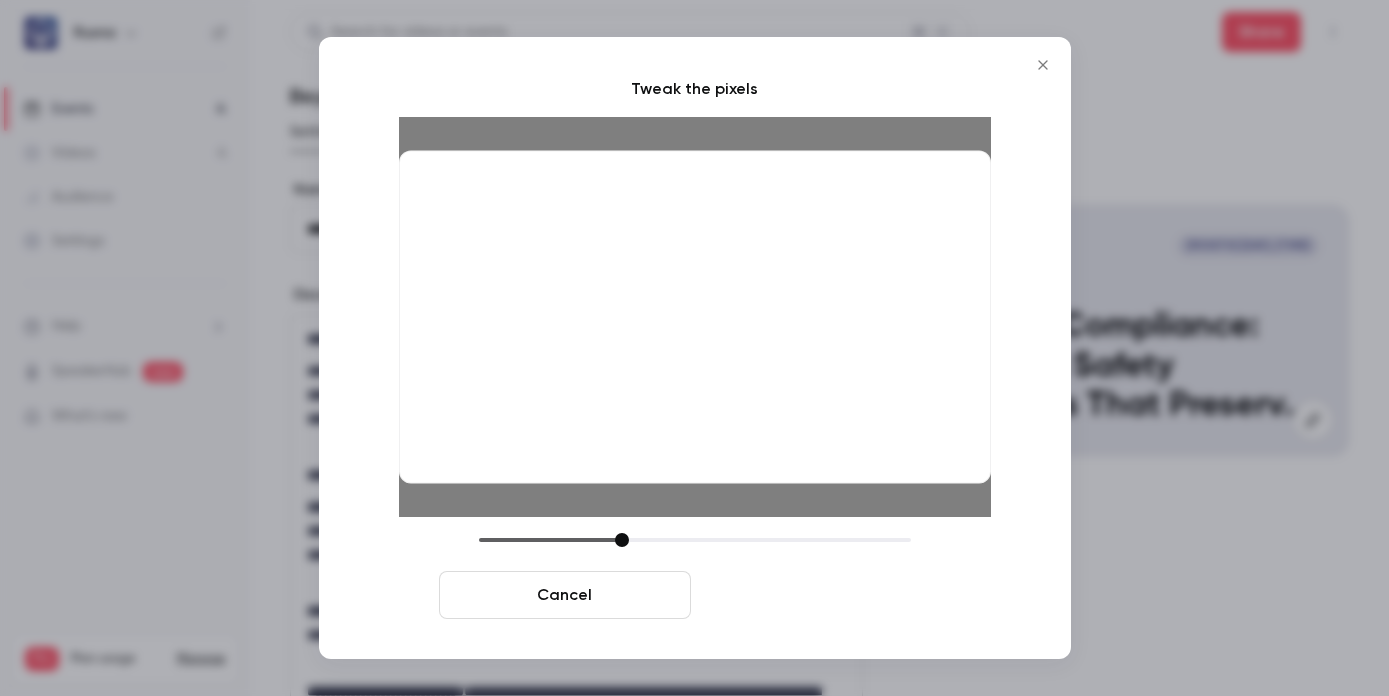 click on "Crop and save" at bounding box center (825, 595) 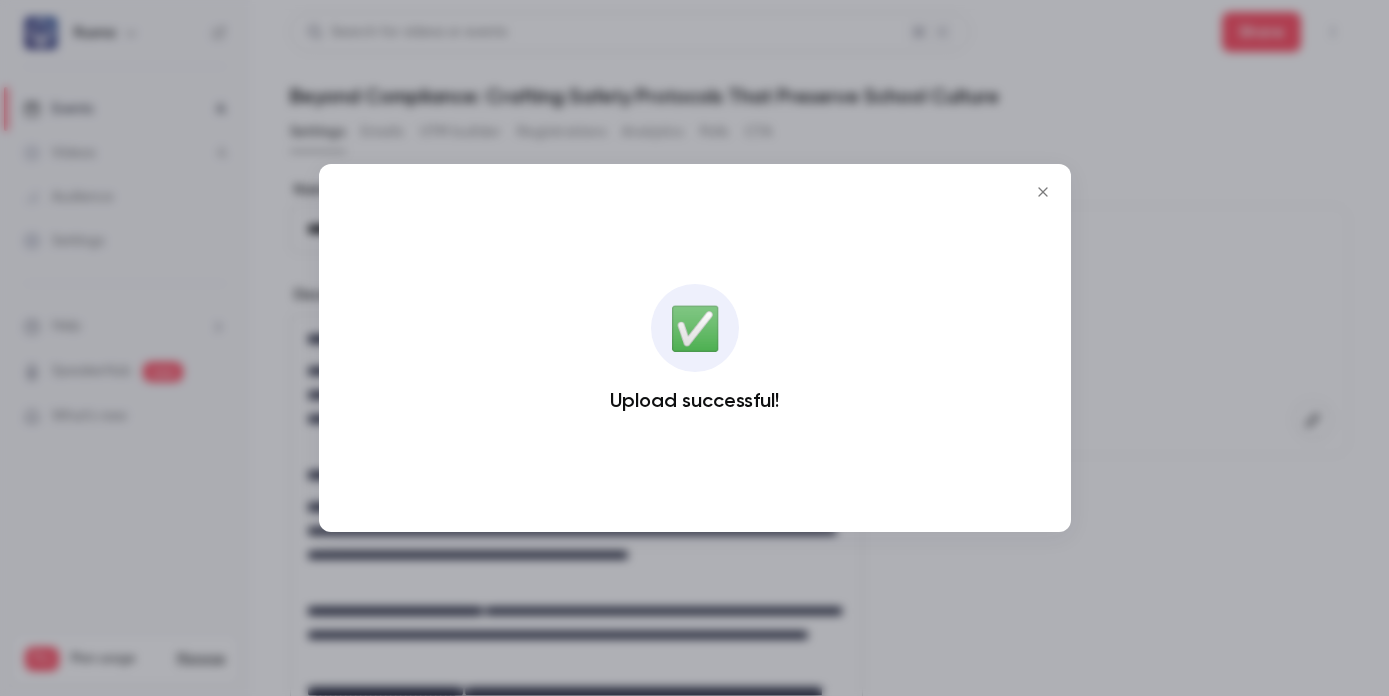 click 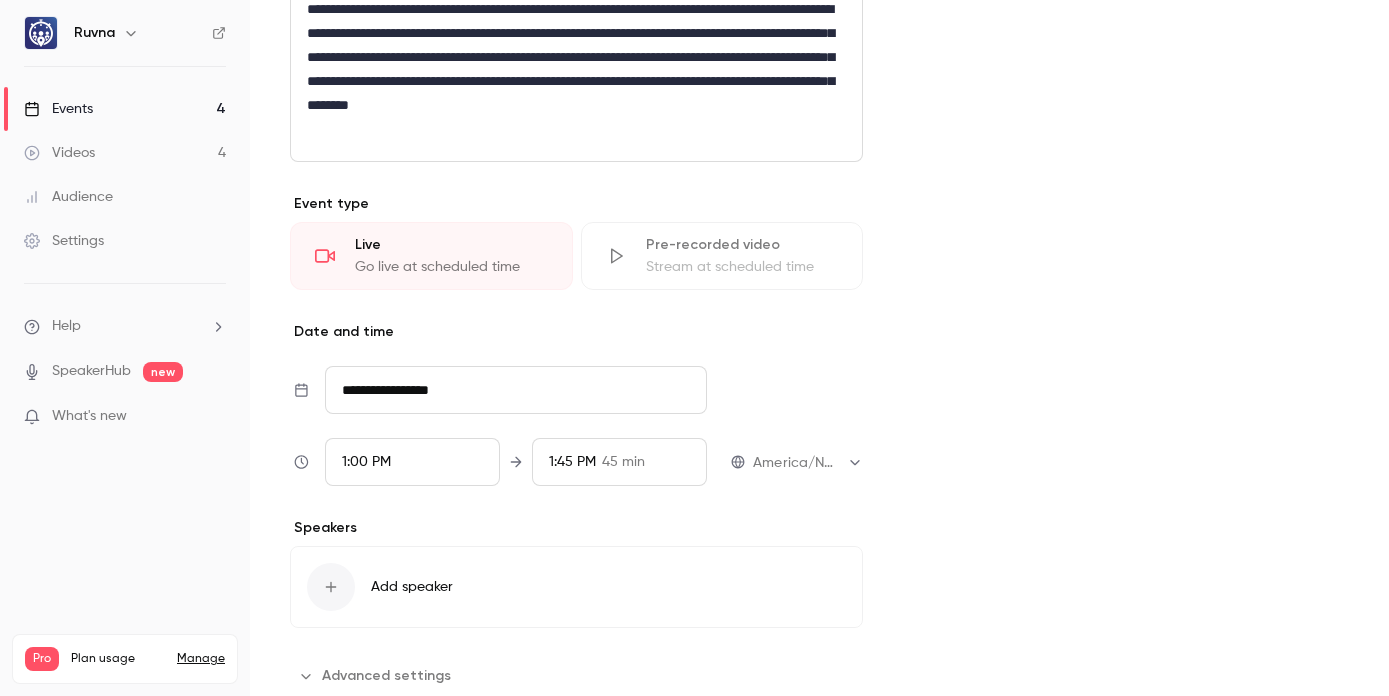 scroll, scrollTop: 974, scrollLeft: 0, axis: vertical 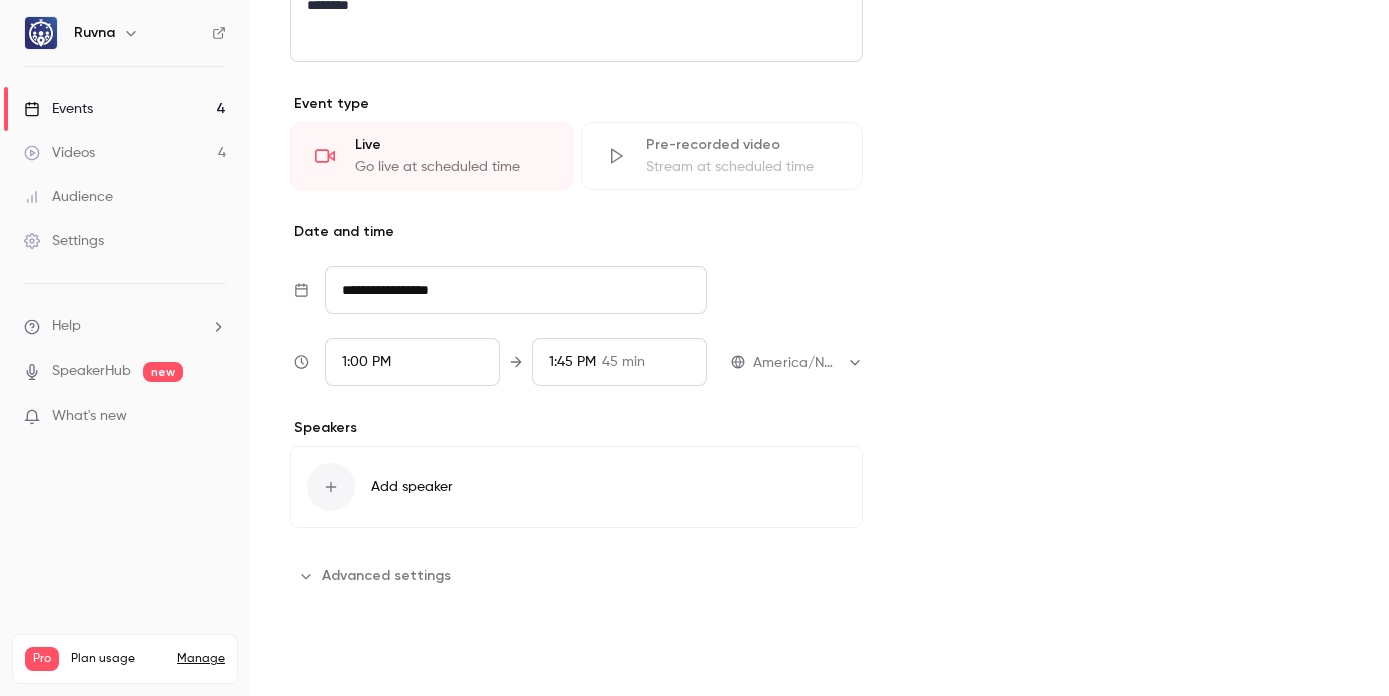 click on "Save" at bounding box center [326, 660] 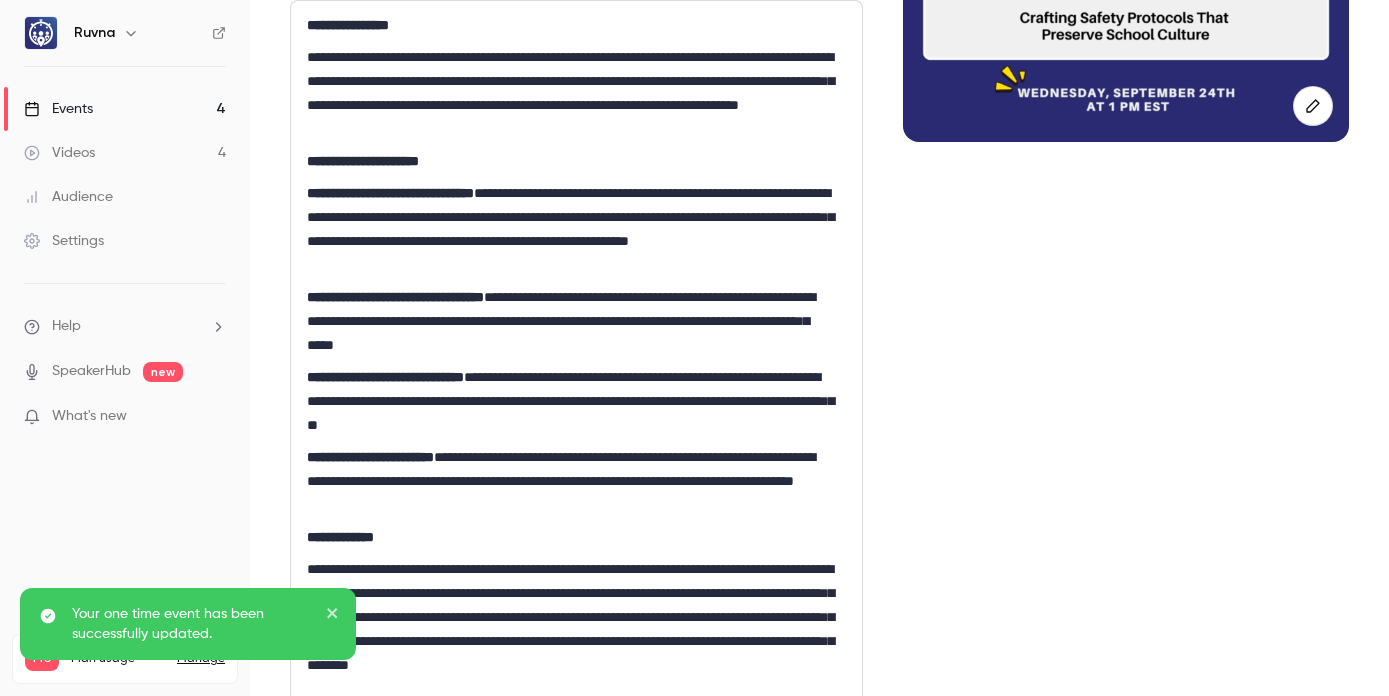 scroll, scrollTop: 118, scrollLeft: 0, axis: vertical 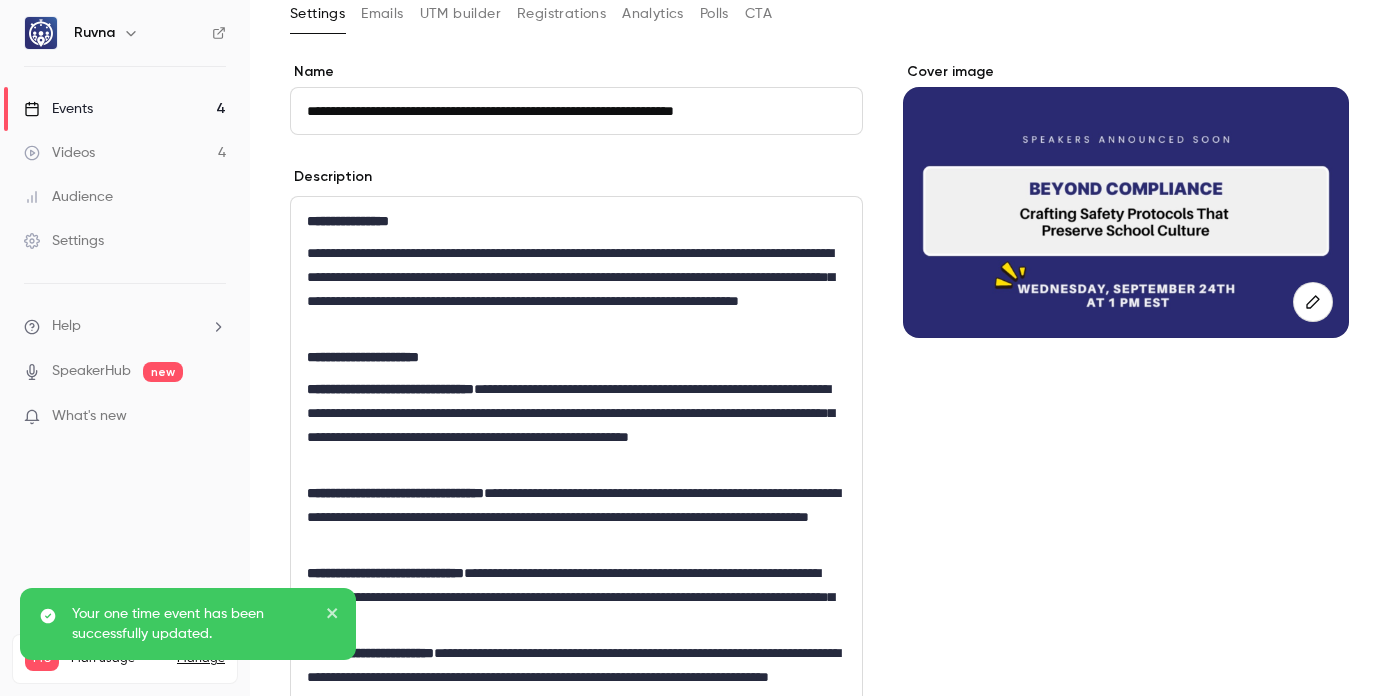 click on "Events 4" at bounding box center [125, 109] 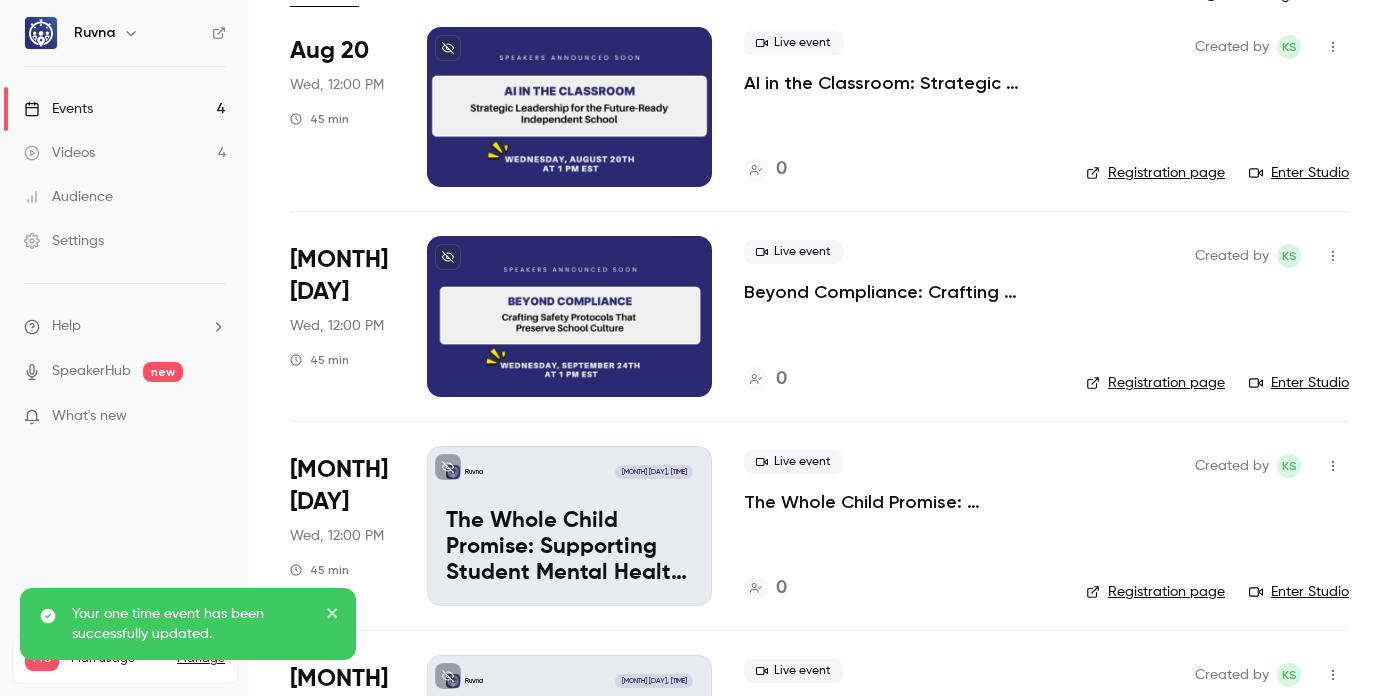 scroll, scrollTop: 146, scrollLeft: 0, axis: vertical 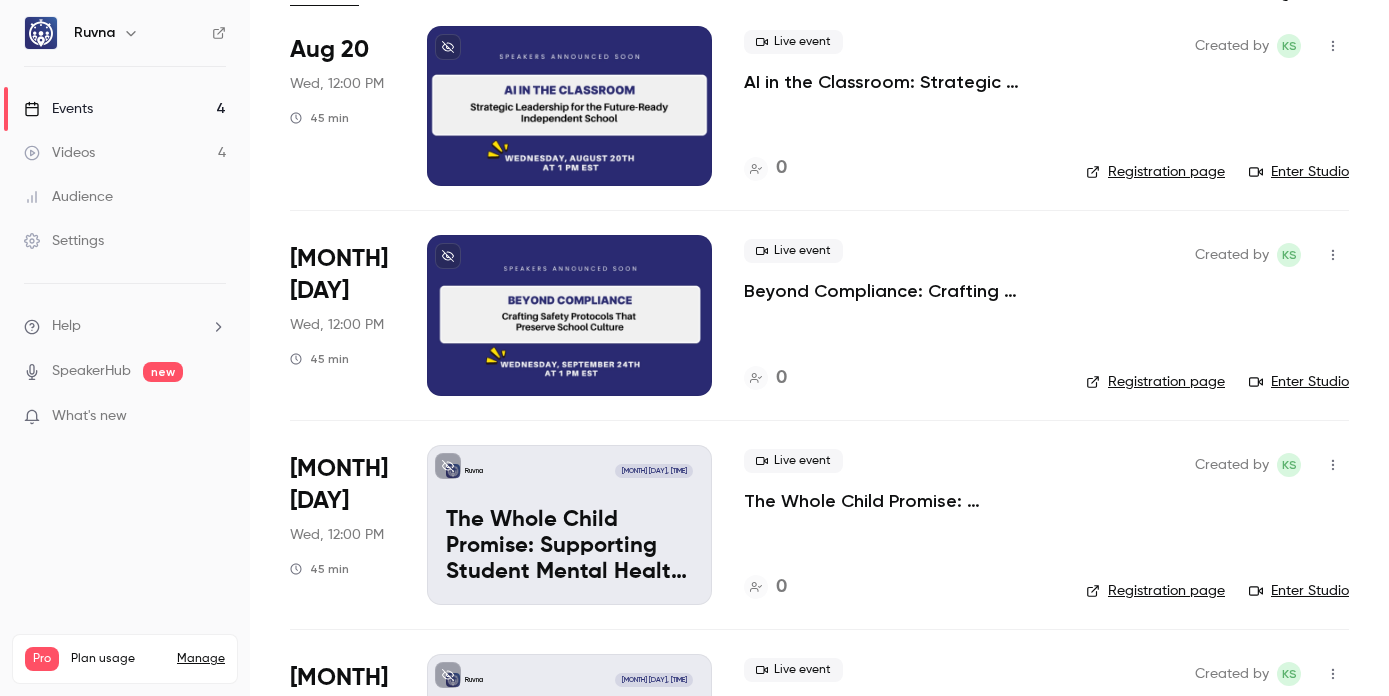click at bounding box center [569, 106] 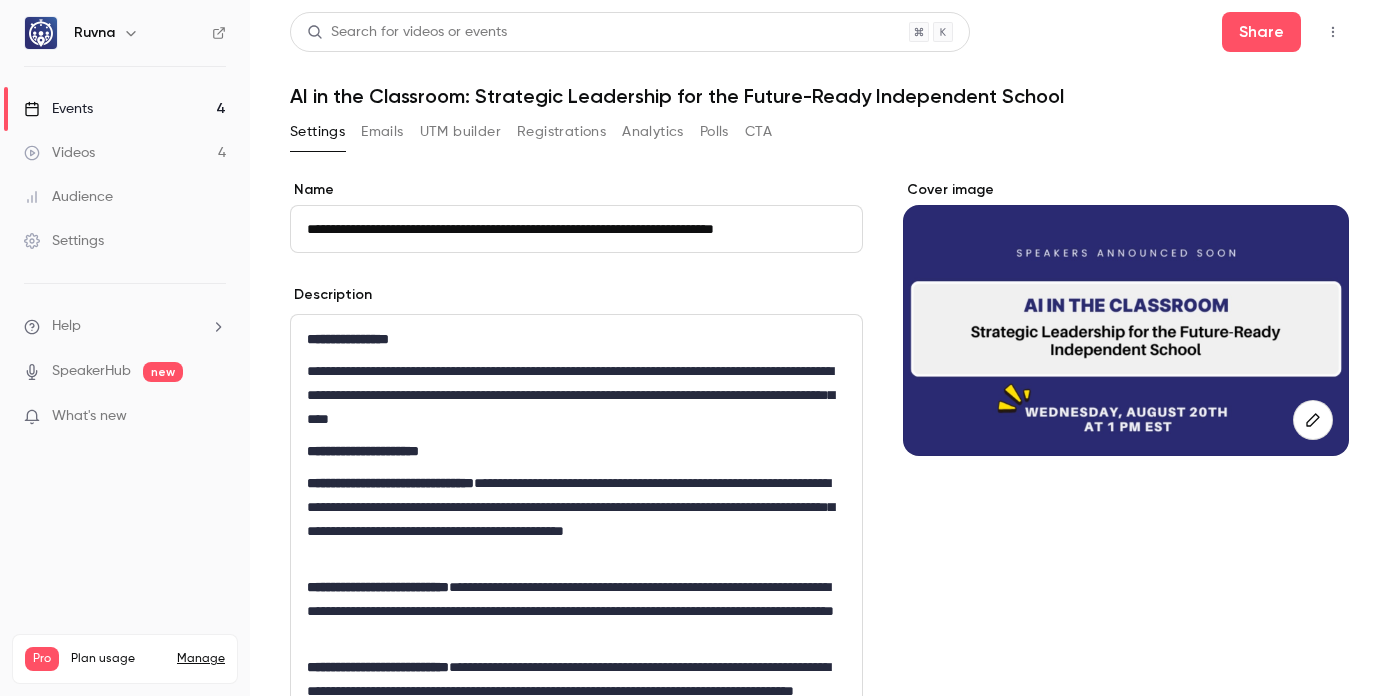 scroll, scrollTop: 0, scrollLeft: 4, axis: horizontal 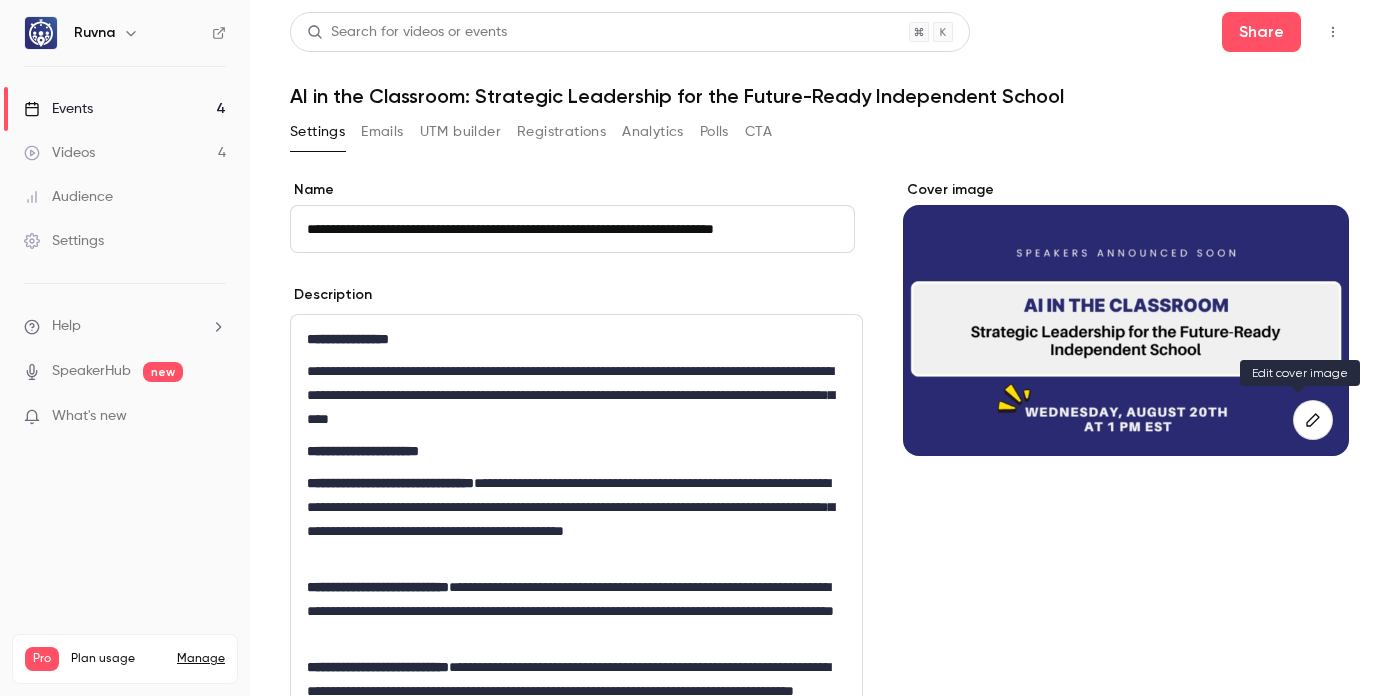 click at bounding box center (1313, 420) 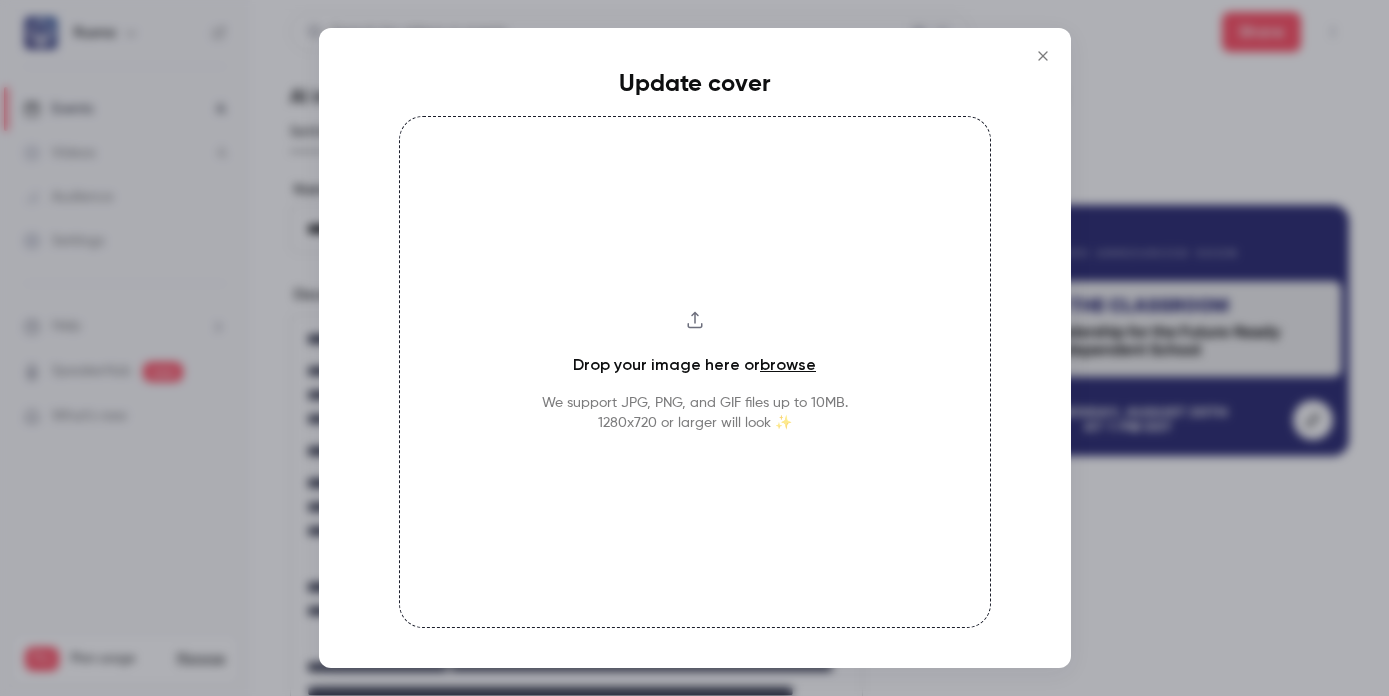 click on "browse" at bounding box center [788, 364] 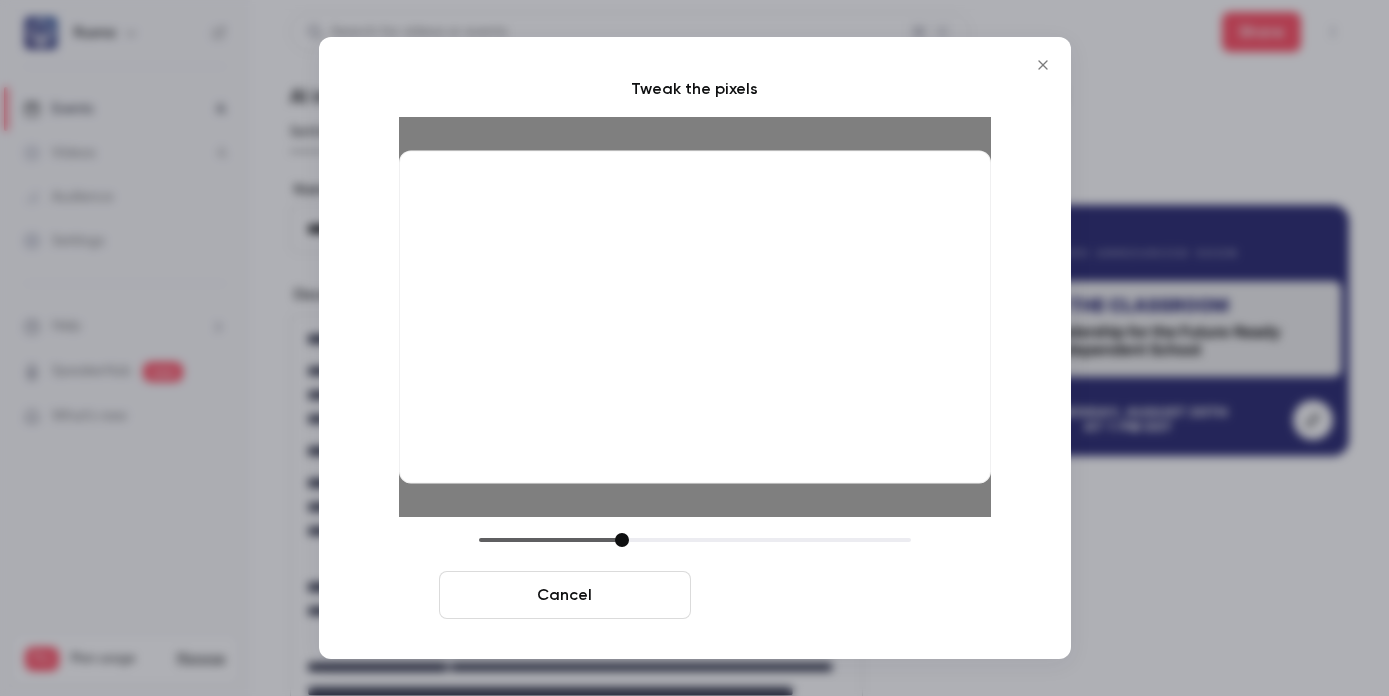 click on "Crop and save" at bounding box center [825, 595] 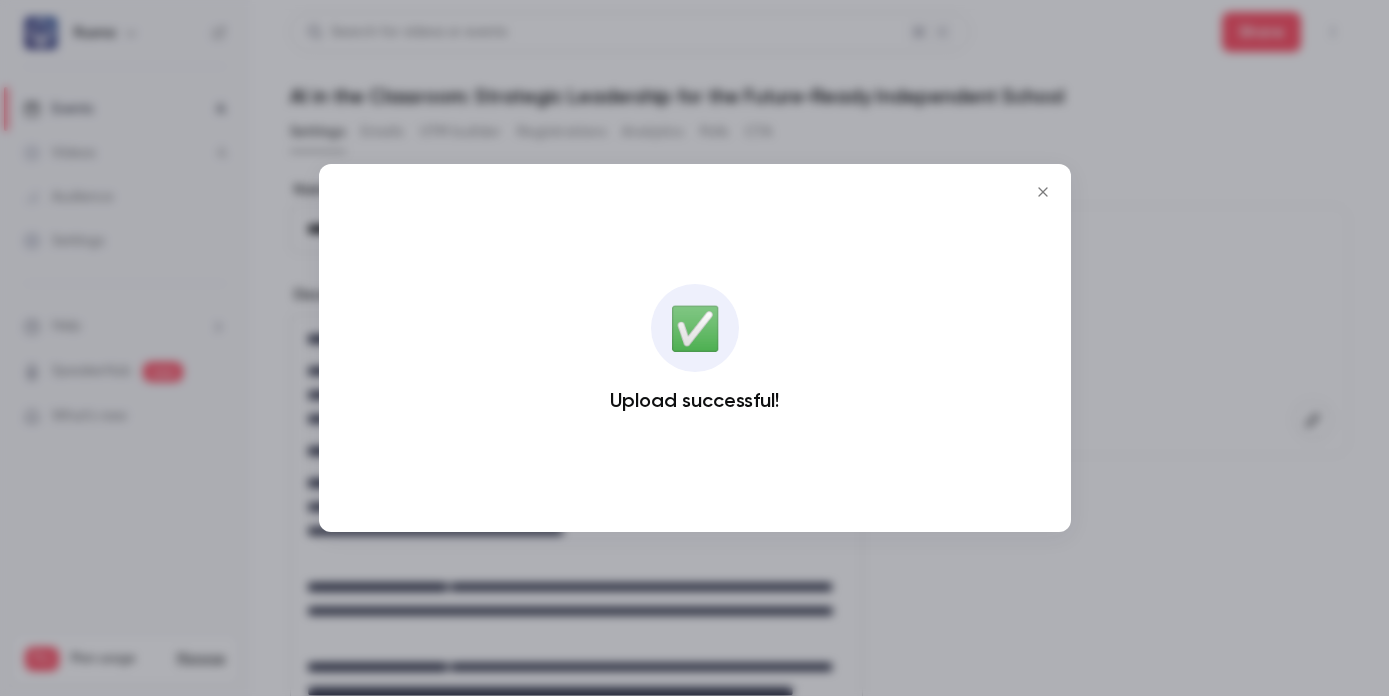 click 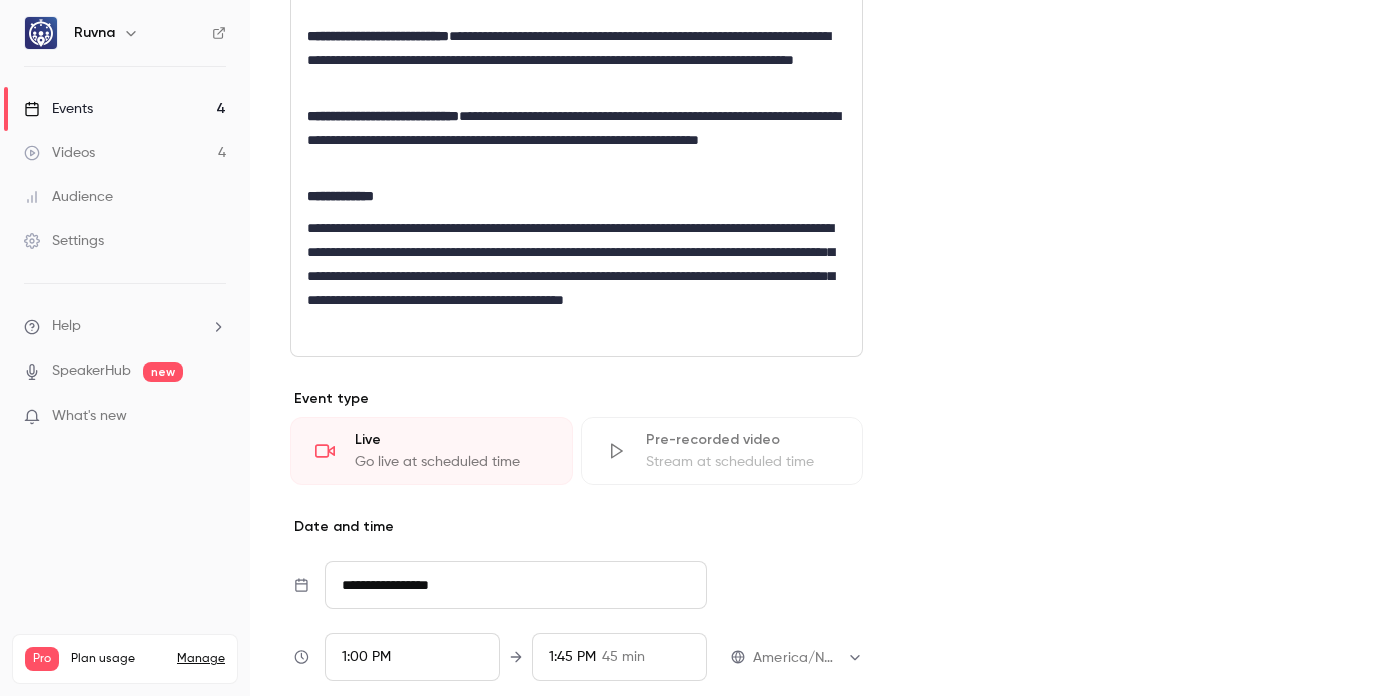 scroll, scrollTop: 926, scrollLeft: 0, axis: vertical 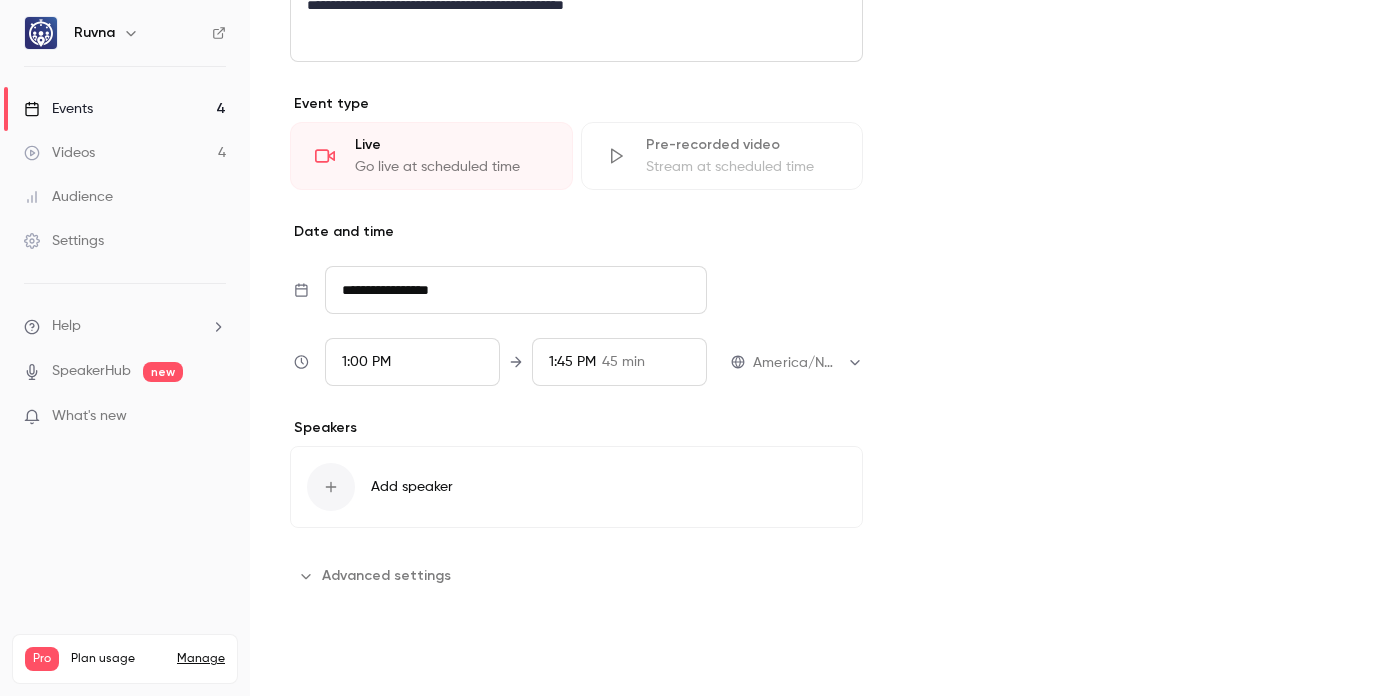 click on "Save" at bounding box center (326, 660) 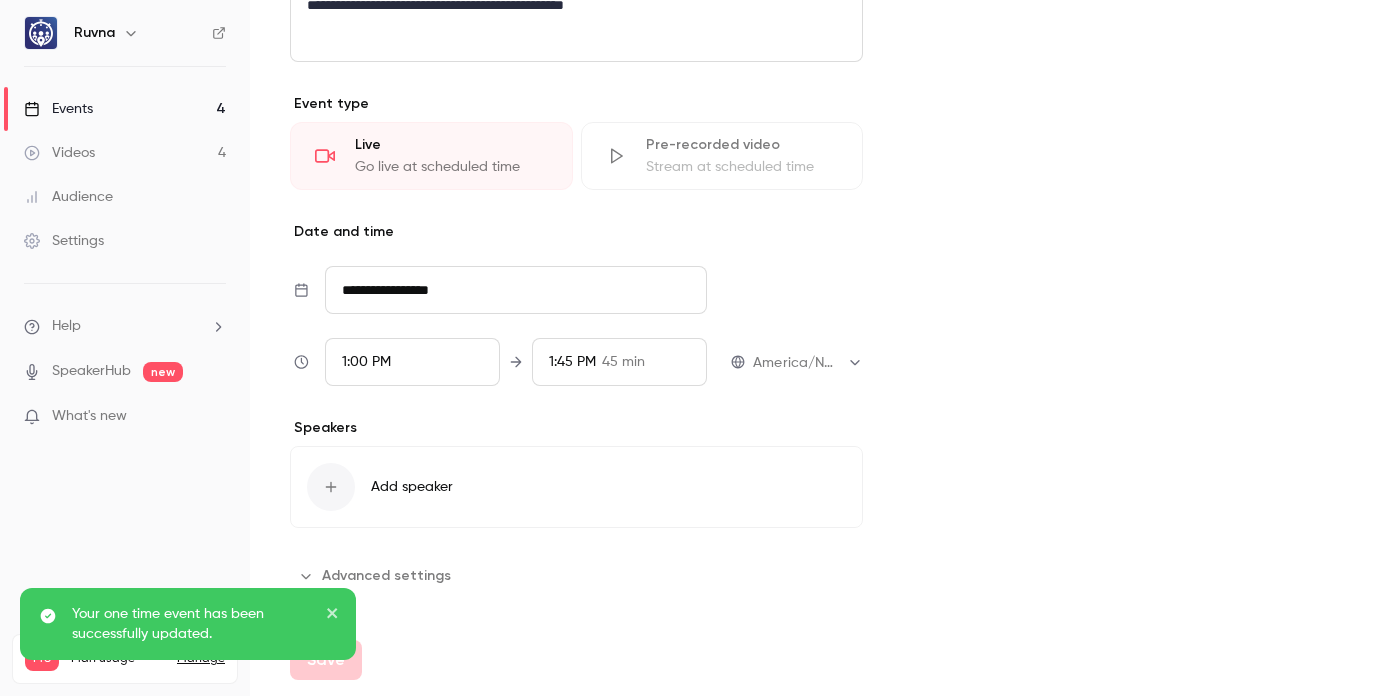 click on "Events 4" at bounding box center (125, 109) 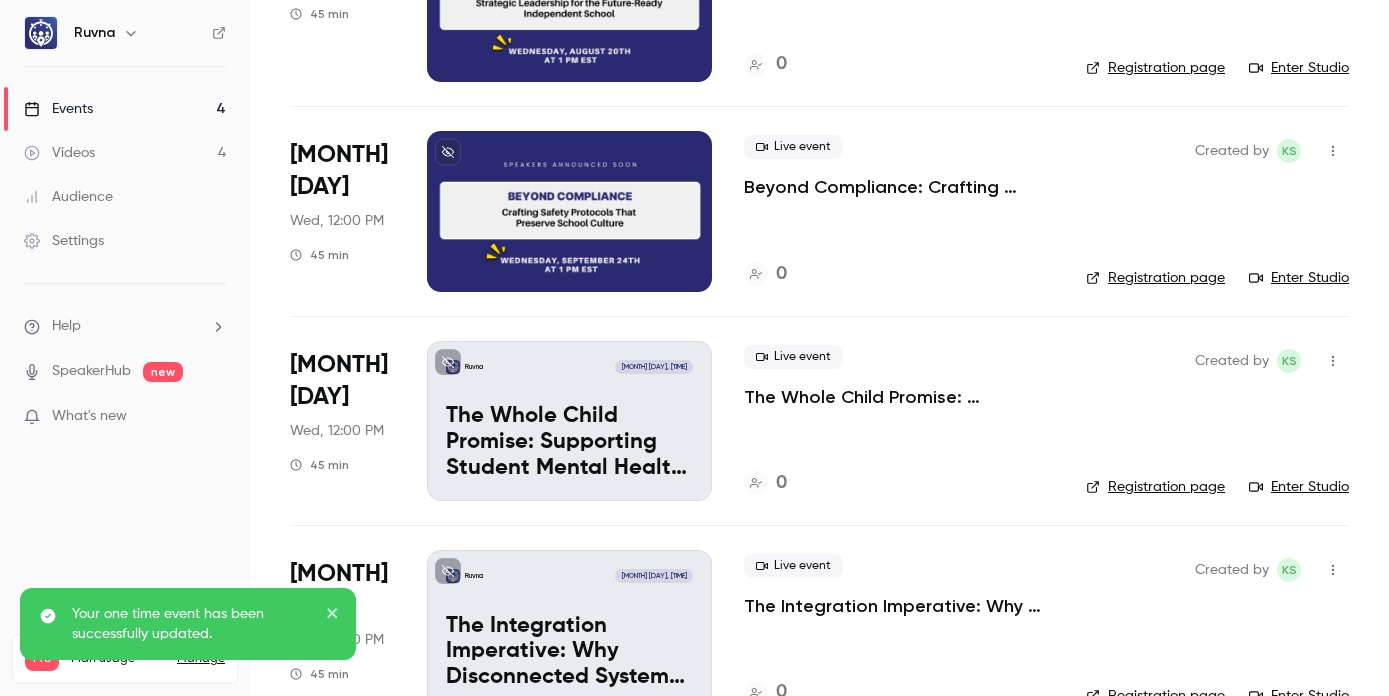scroll, scrollTop: 252, scrollLeft: 0, axis: vertical 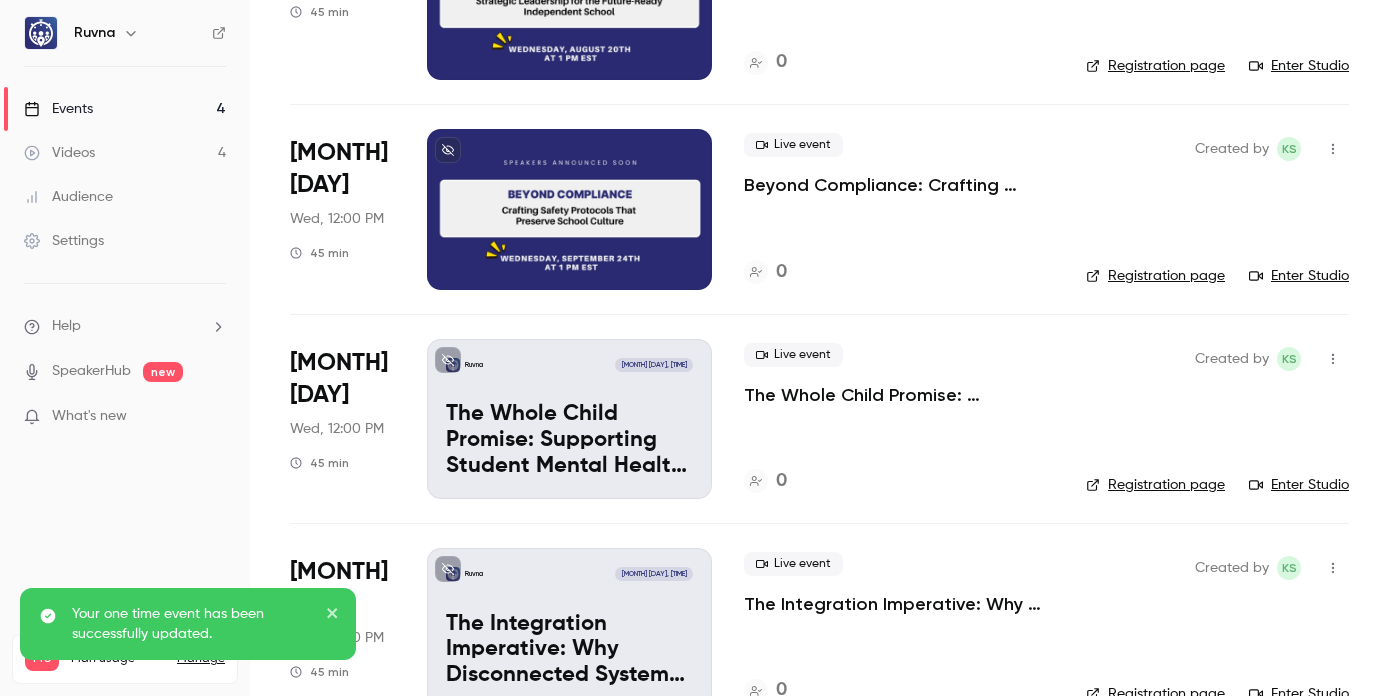 click on "The Whole Child Promise: Supporting Student Mental Health in High-Expectation Environments" at bounding box center (899, 395) 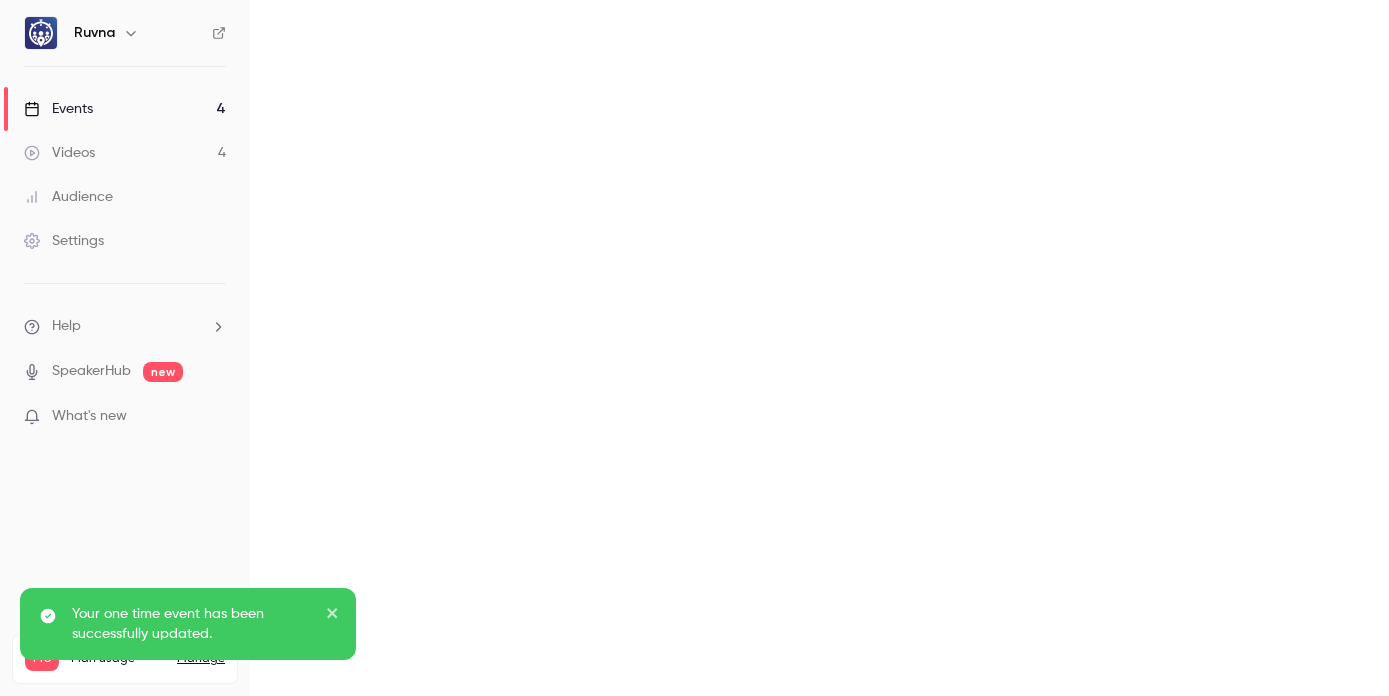 scroll, scrollTop: 0, scrollLeft: 0, axis: both 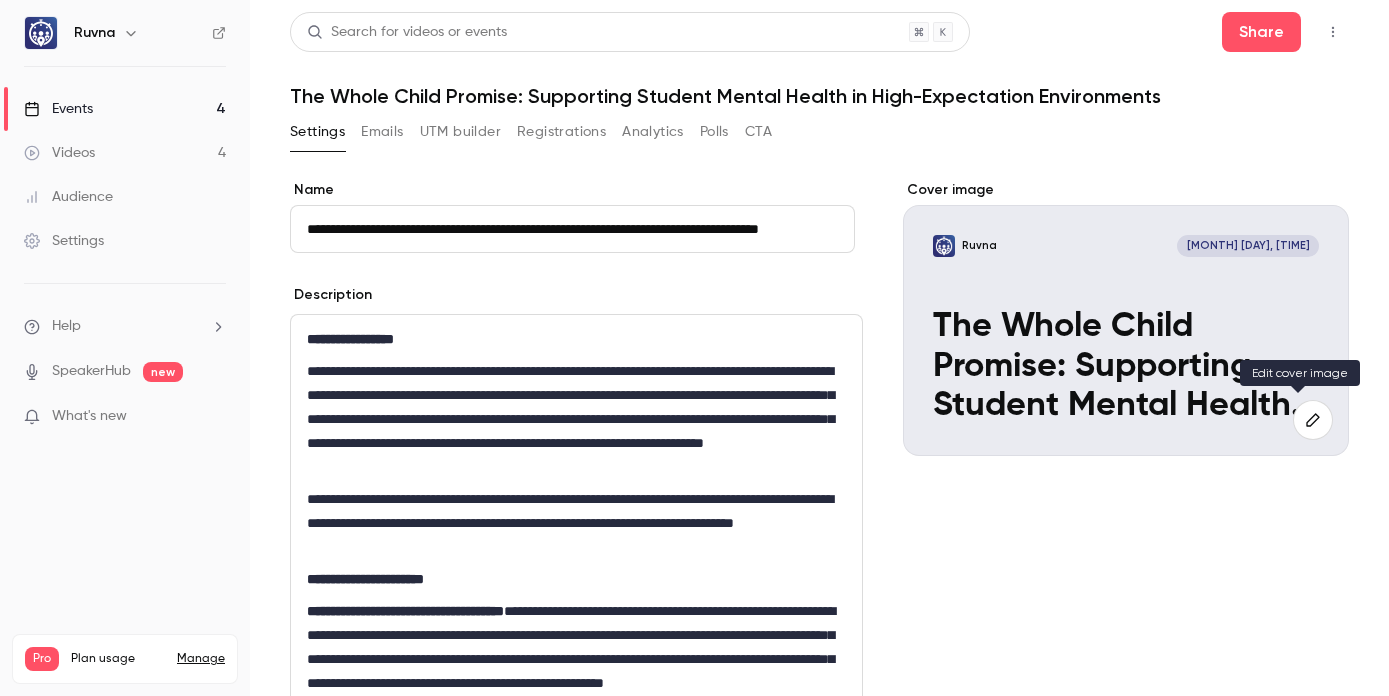 click 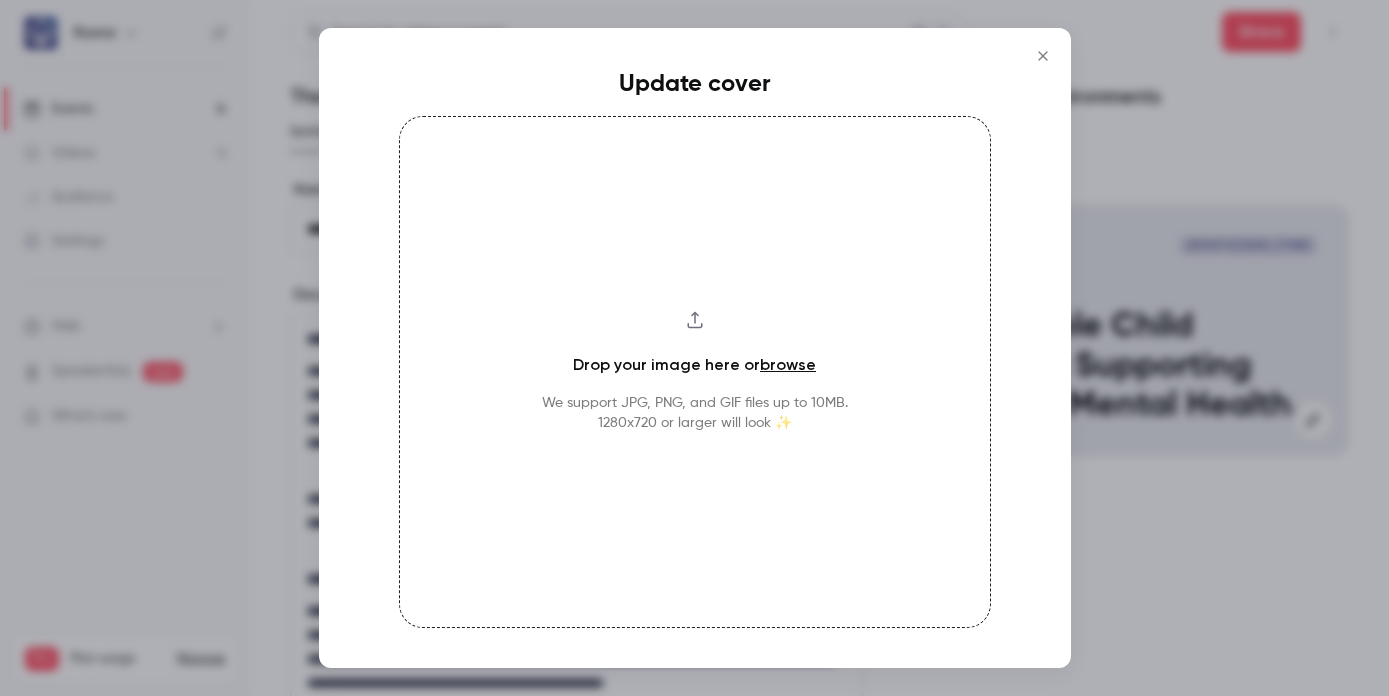 click on "browse" at bounding box center (788, 364) 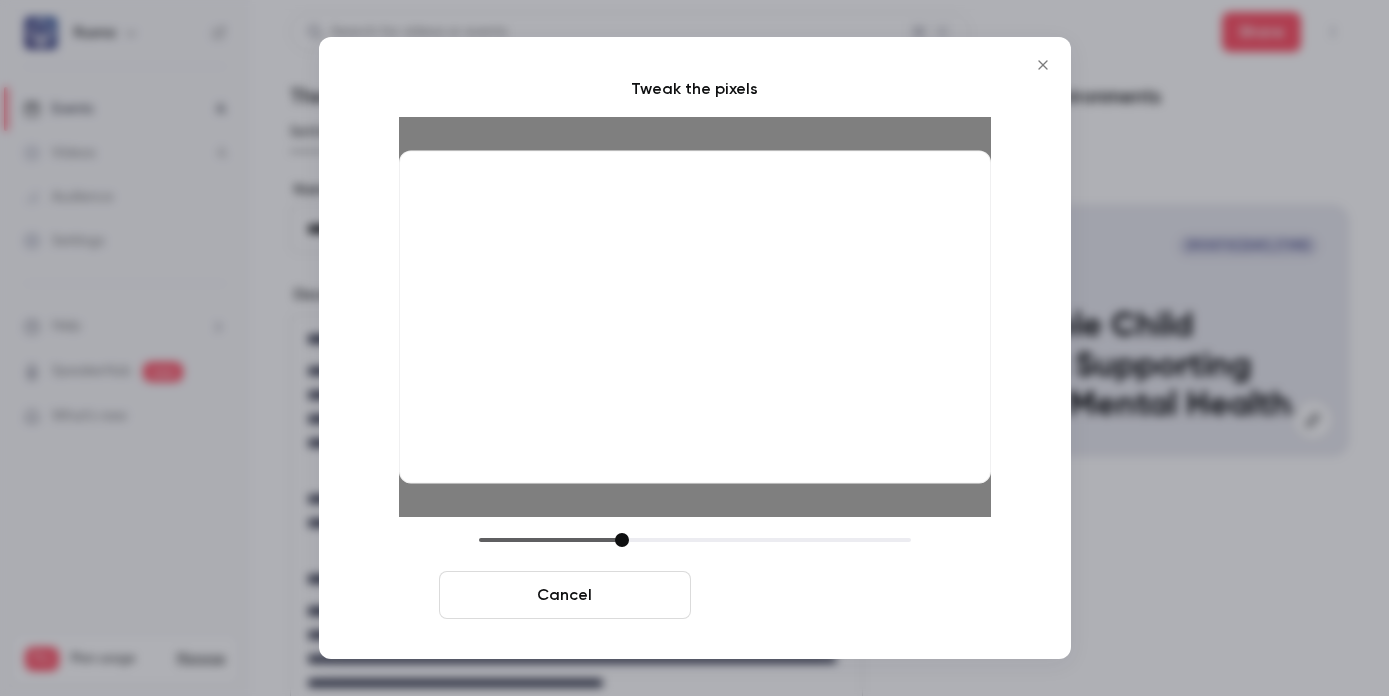 click on "Crop and save" at bounding box center [825, 595] 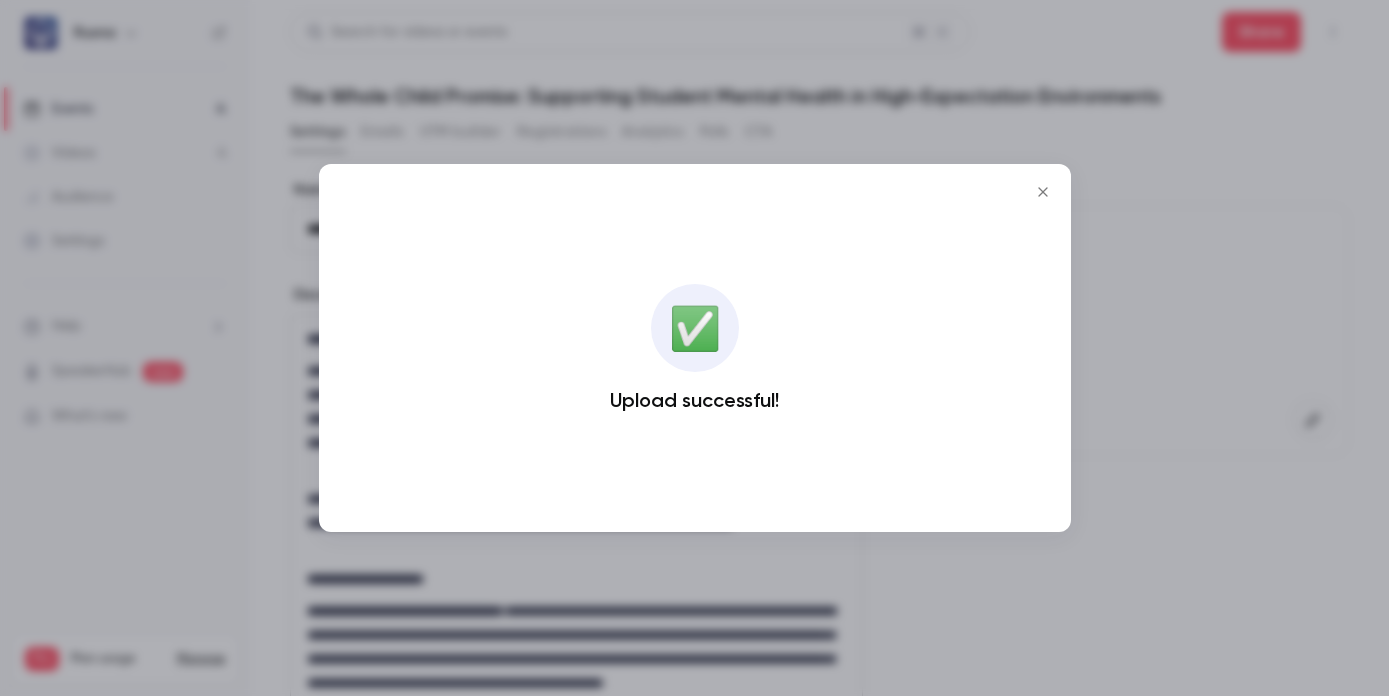 click 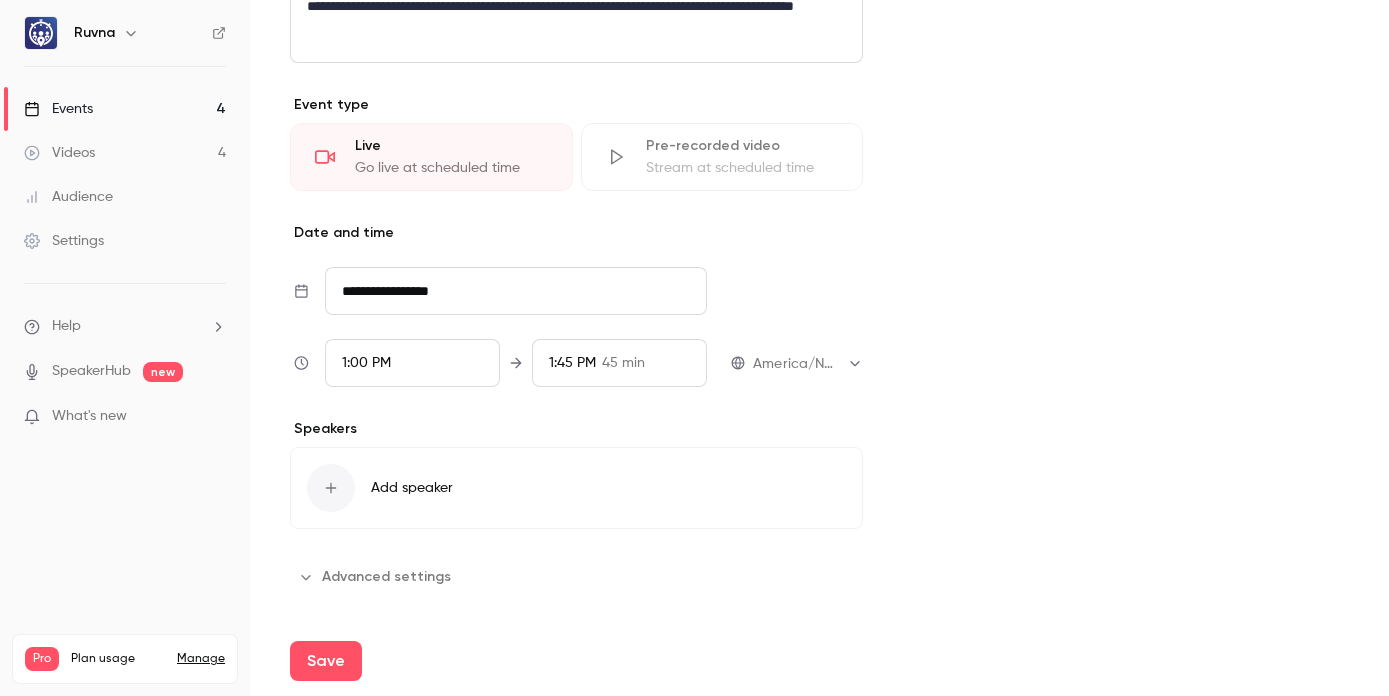 scroll, scrollTop: 1278, scrollLeft: 0, axis: vertical 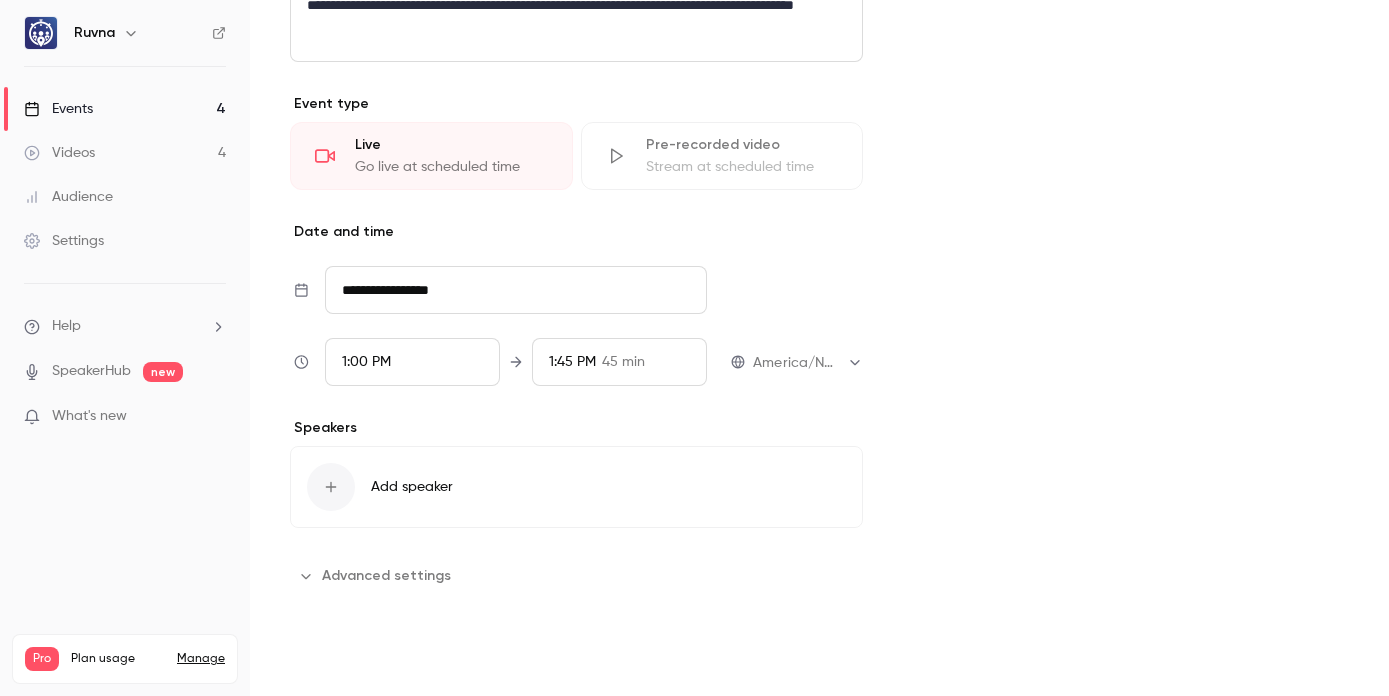 click on "Save" at bounding box center [326, 660] 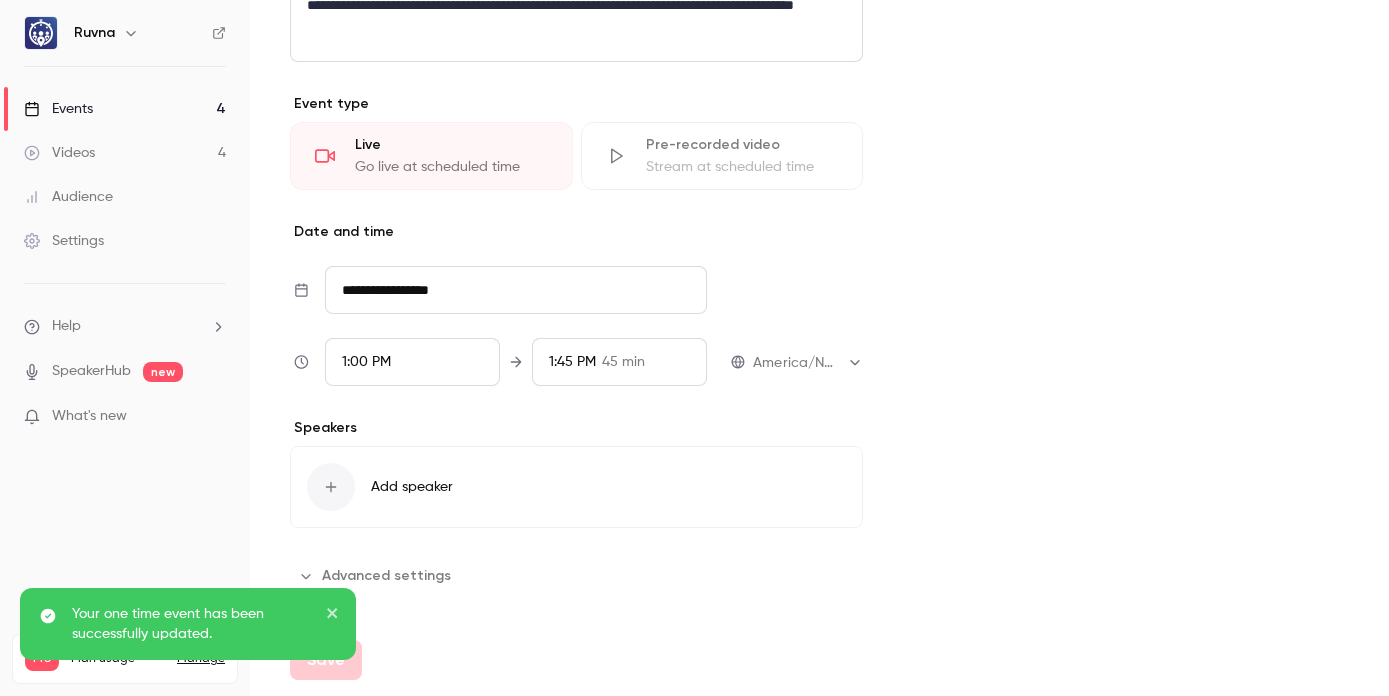 click on "Events 4" at bounding box center [125, 109] 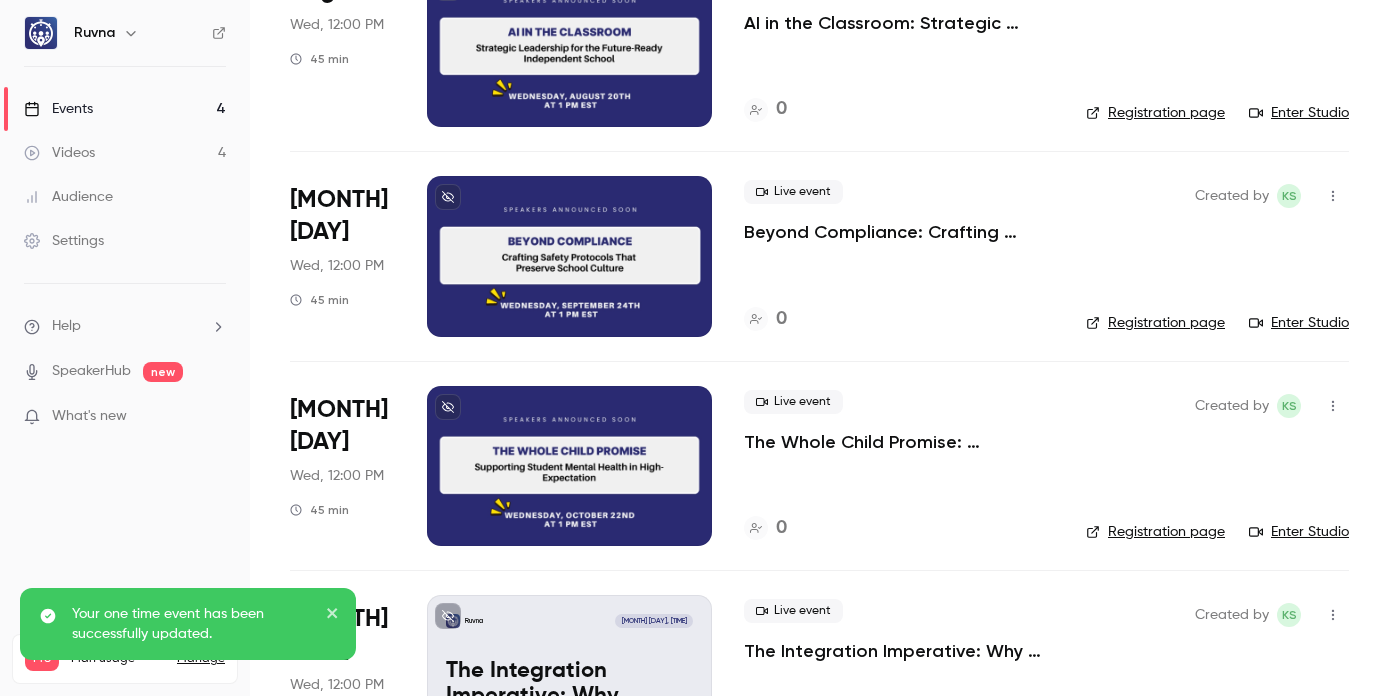 scroll, scrollTop: 300, scrollLeft: 0, axis: vertical 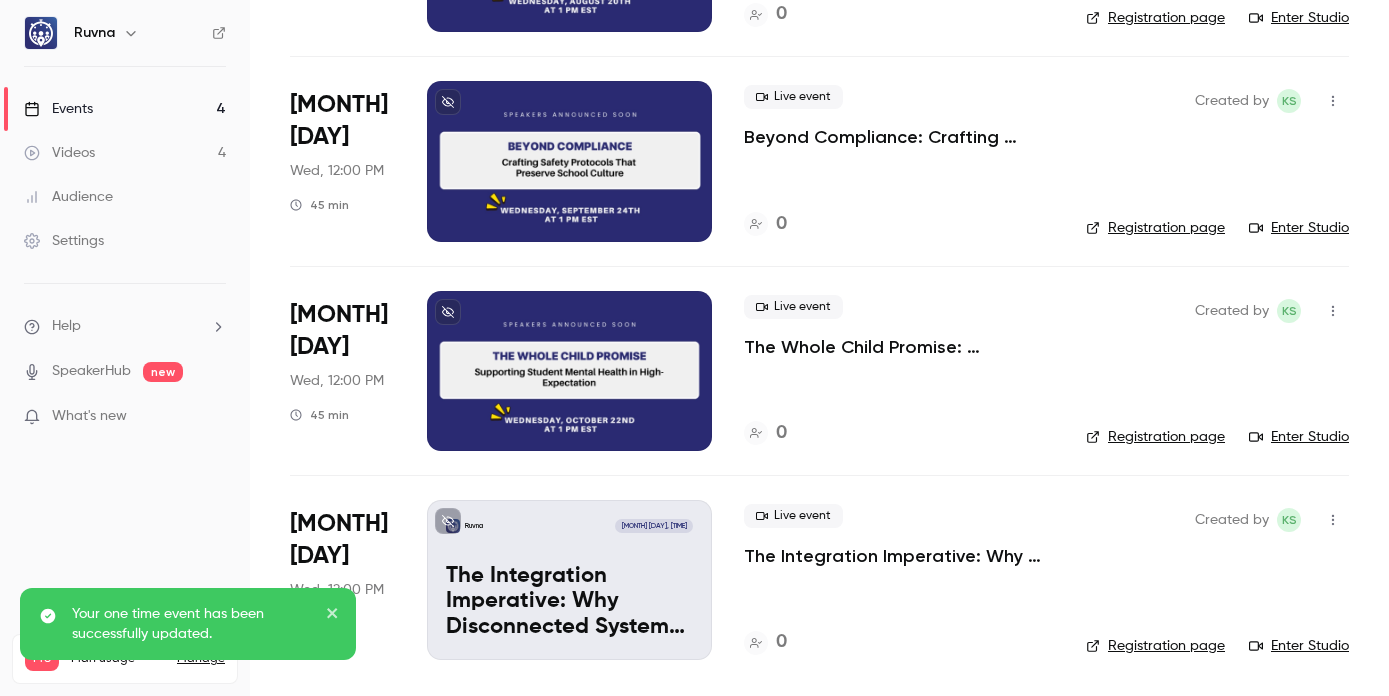 click on "The Integration Imperative: Why Disconnected Systems Are Stealing Your Most Valuable Resource" at bounding box center [899, 556] 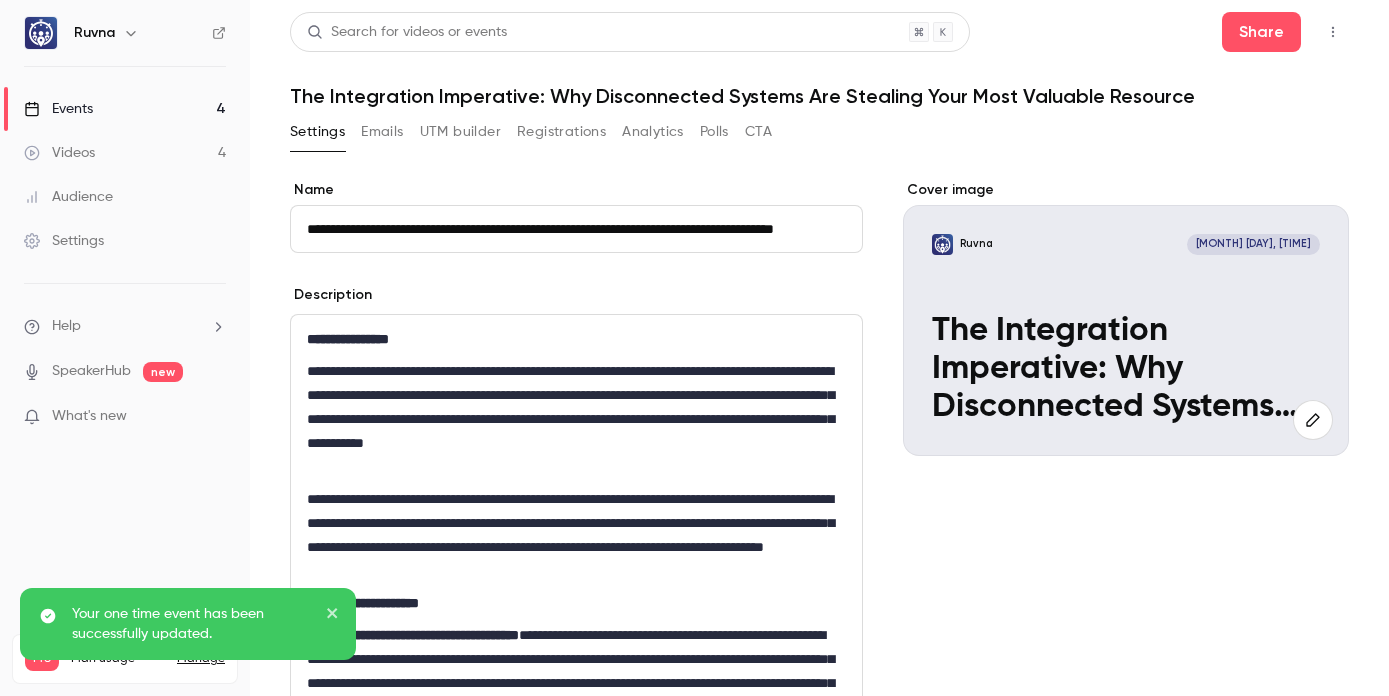scroll, scrollTop: 0, scrollLeft: 92, axis: horizontal 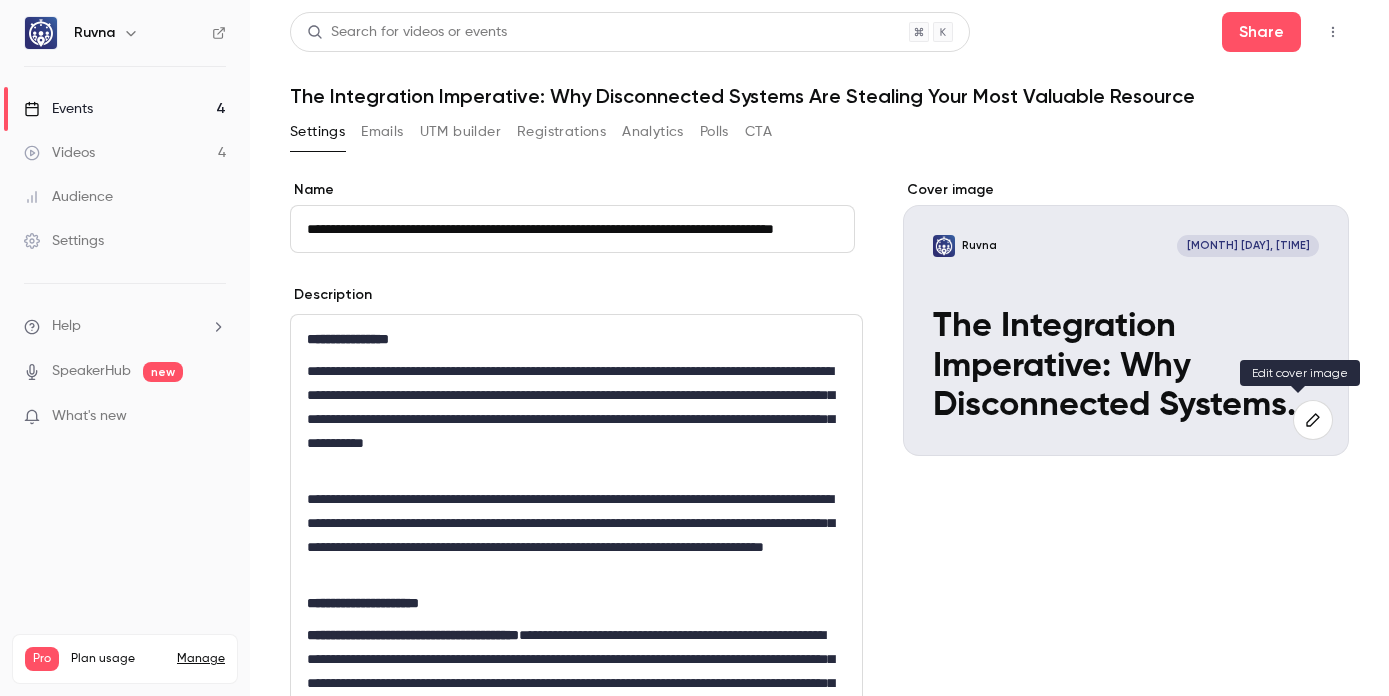 click 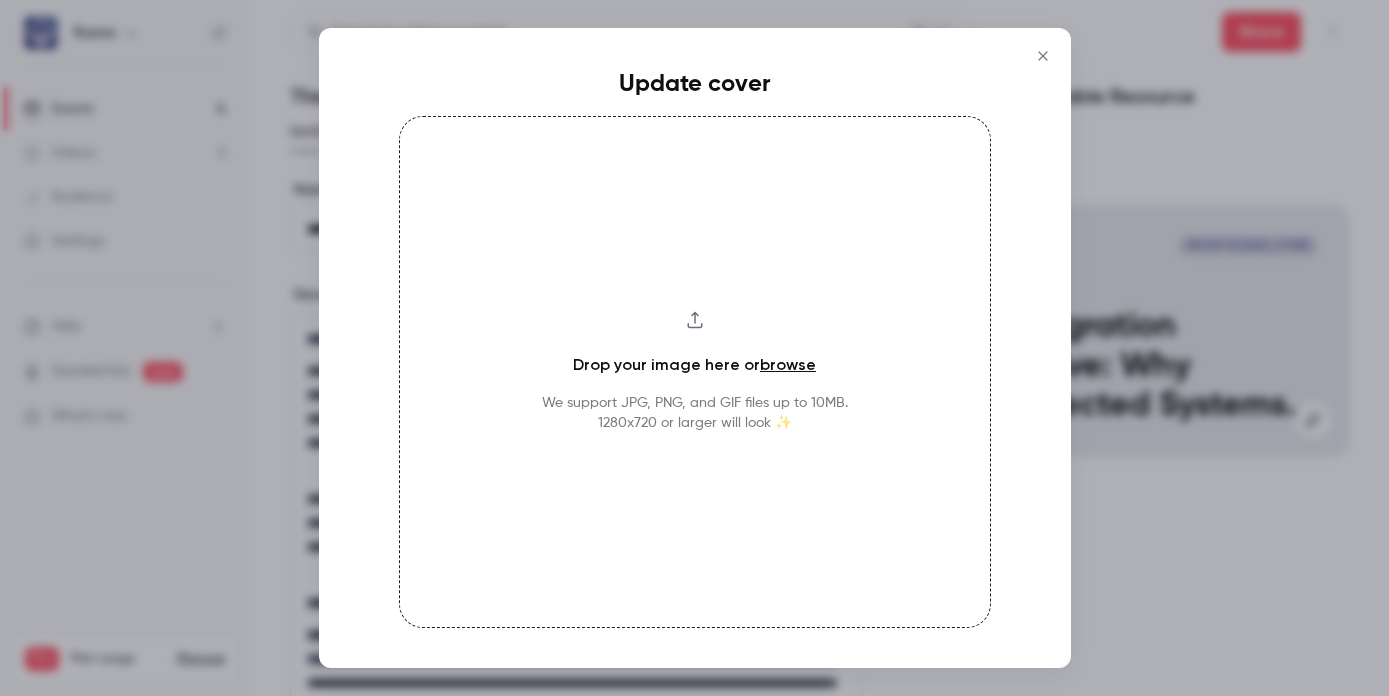 click on "browse" at bounding box center [788, 364] 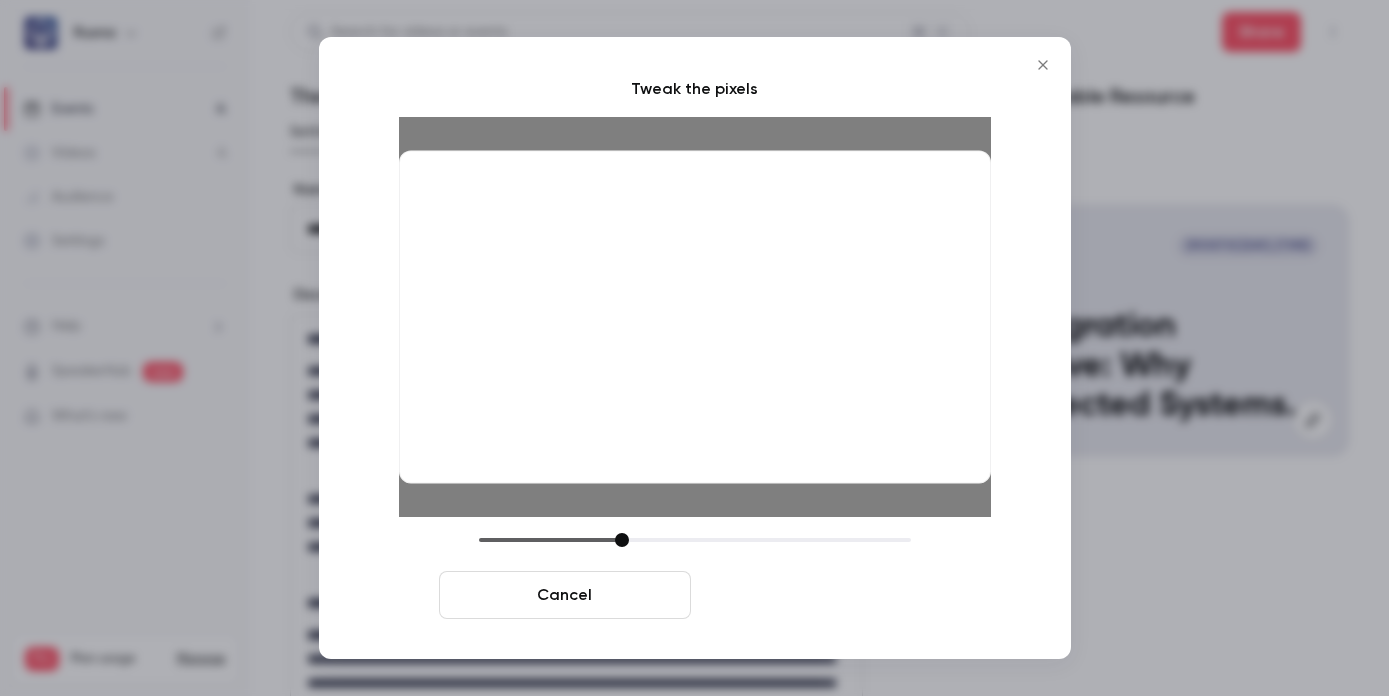 click on "Crop and save" at bounding box center [825, 595] 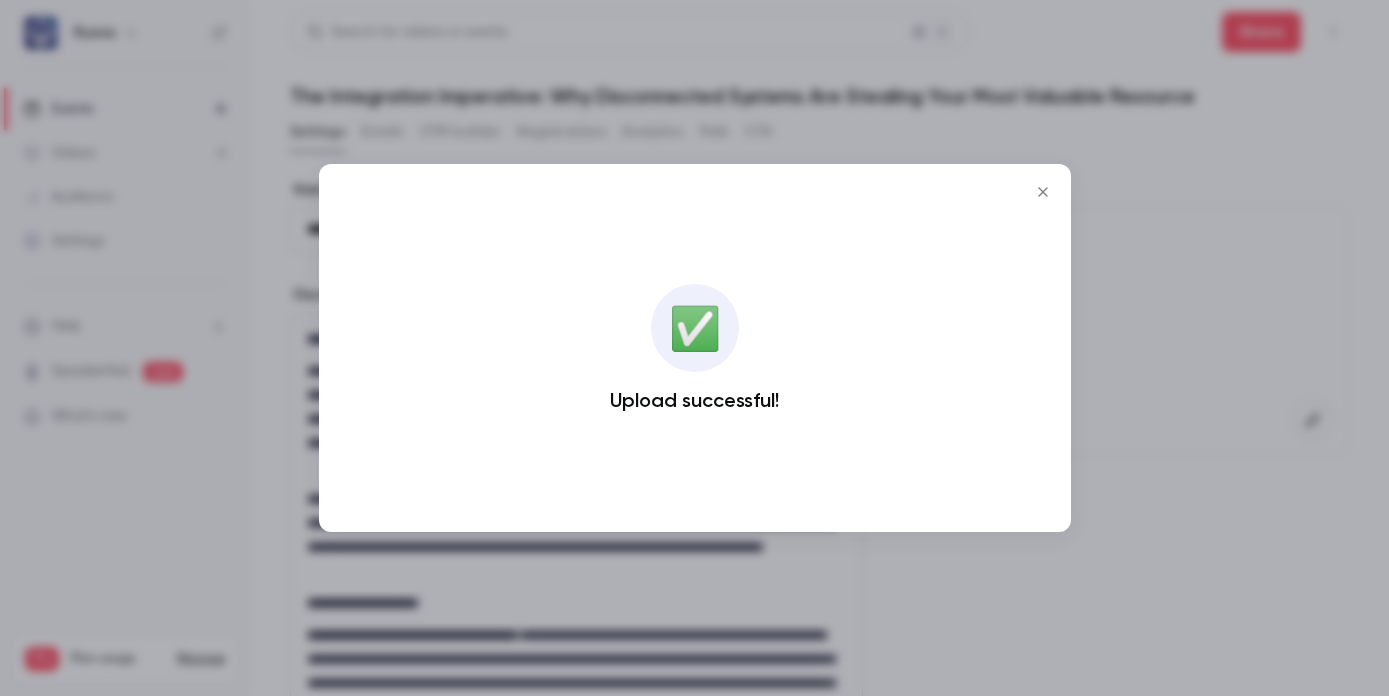 drag, startPoint x: 1050, startPoint y: 194, endPoint x: 1043, endPoint y: 233, distance: 39.623226 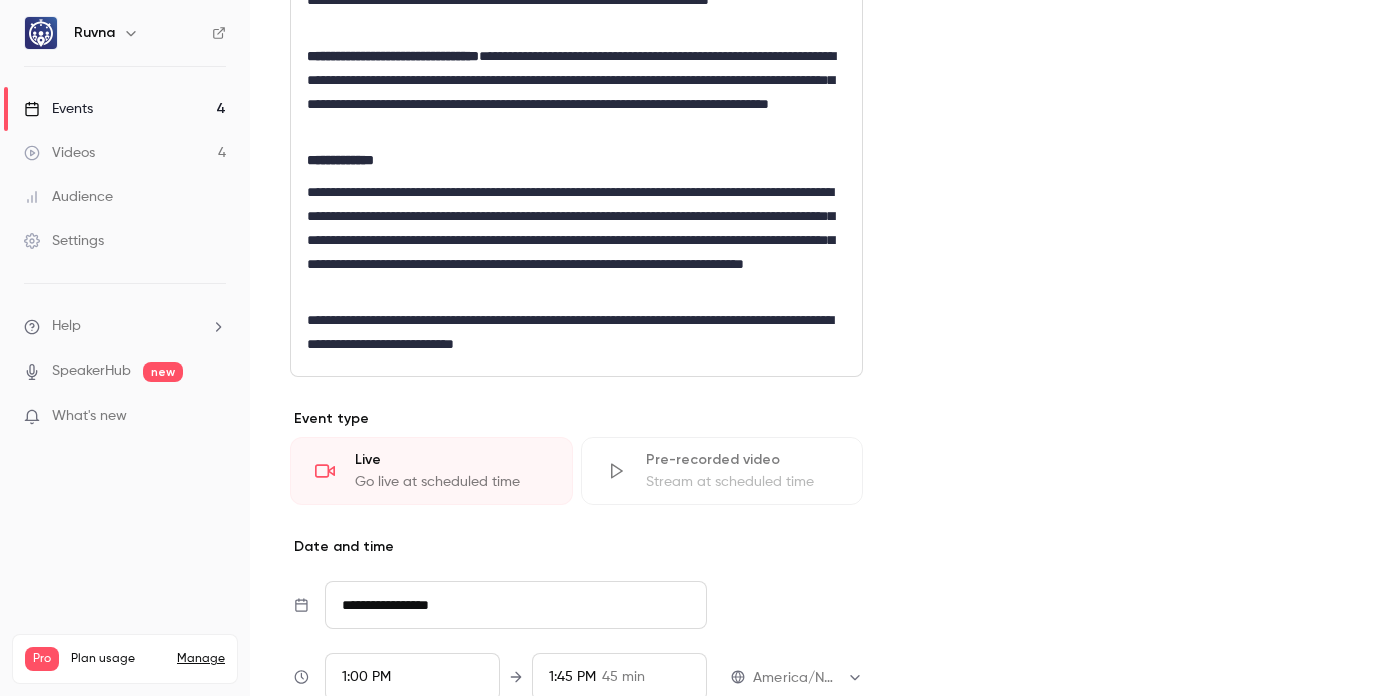 scroll, scrollTop: 1230, scrollLeft: 0, axis: vertical 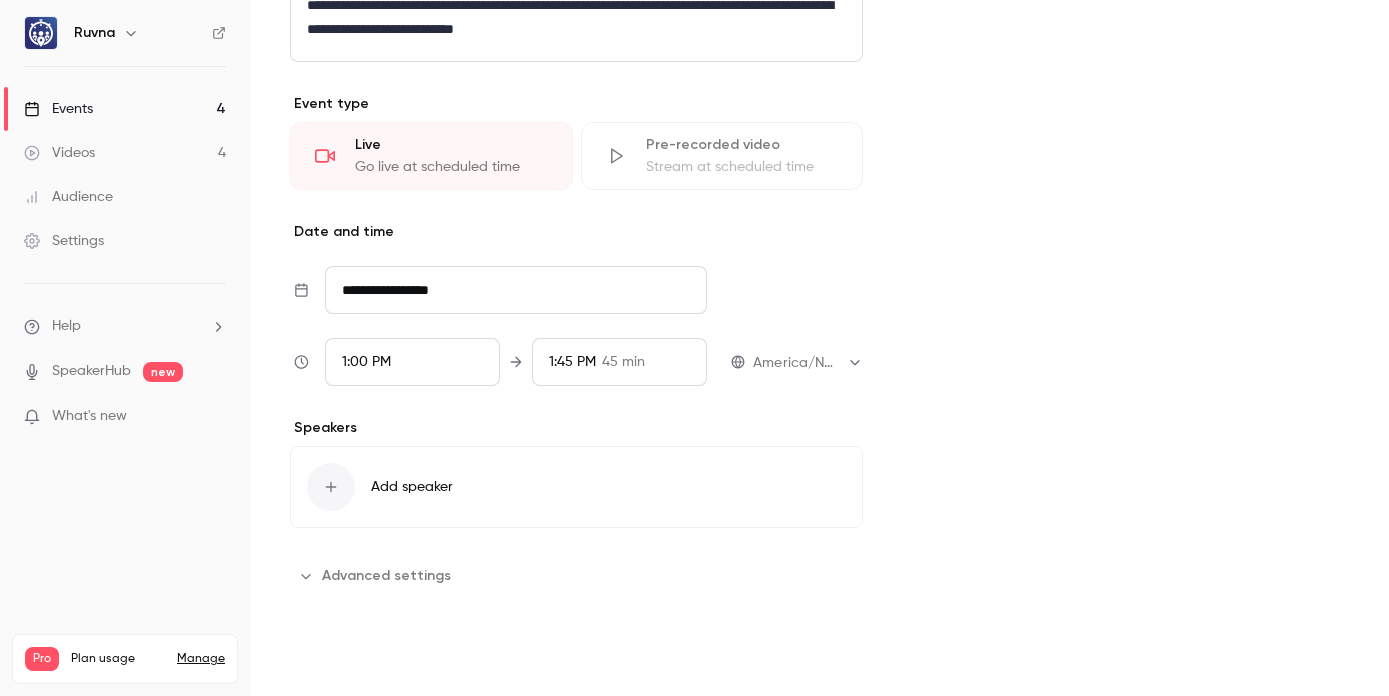 click on "Save" at bounding box center [326, 660] 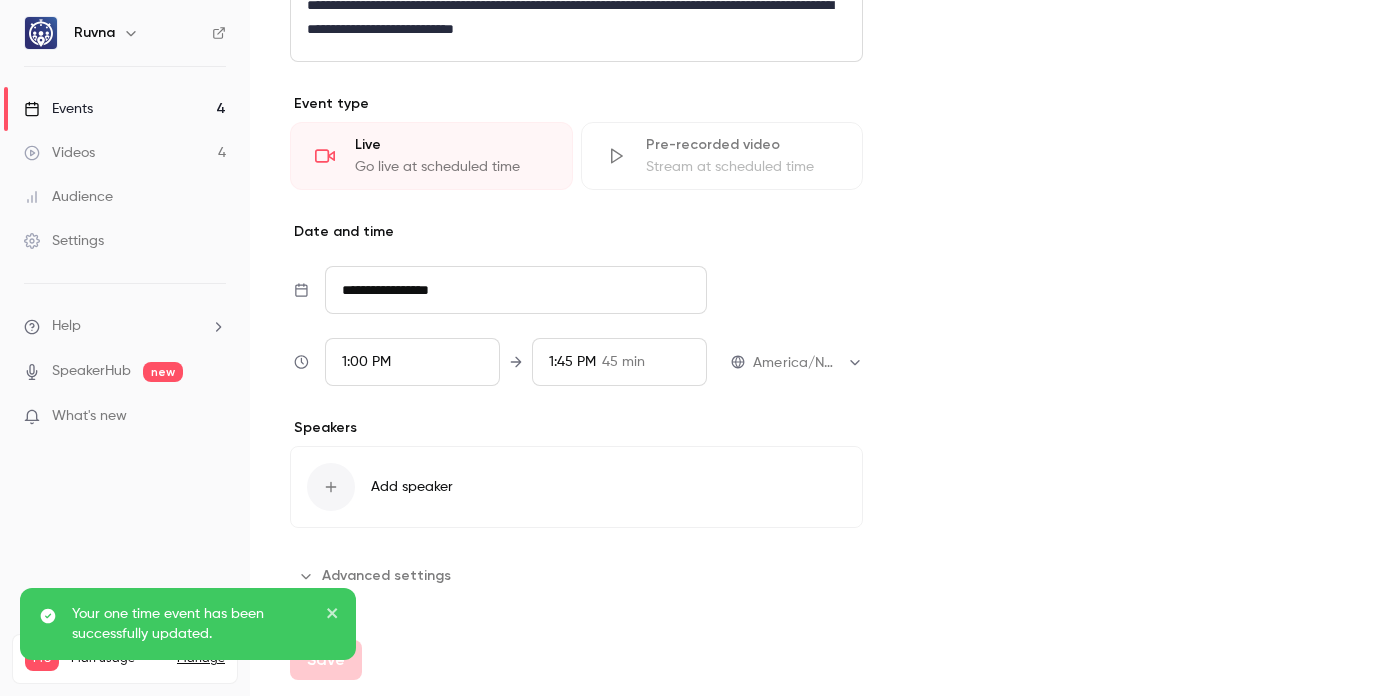 click on "Events" at bounding box center [58, 109] 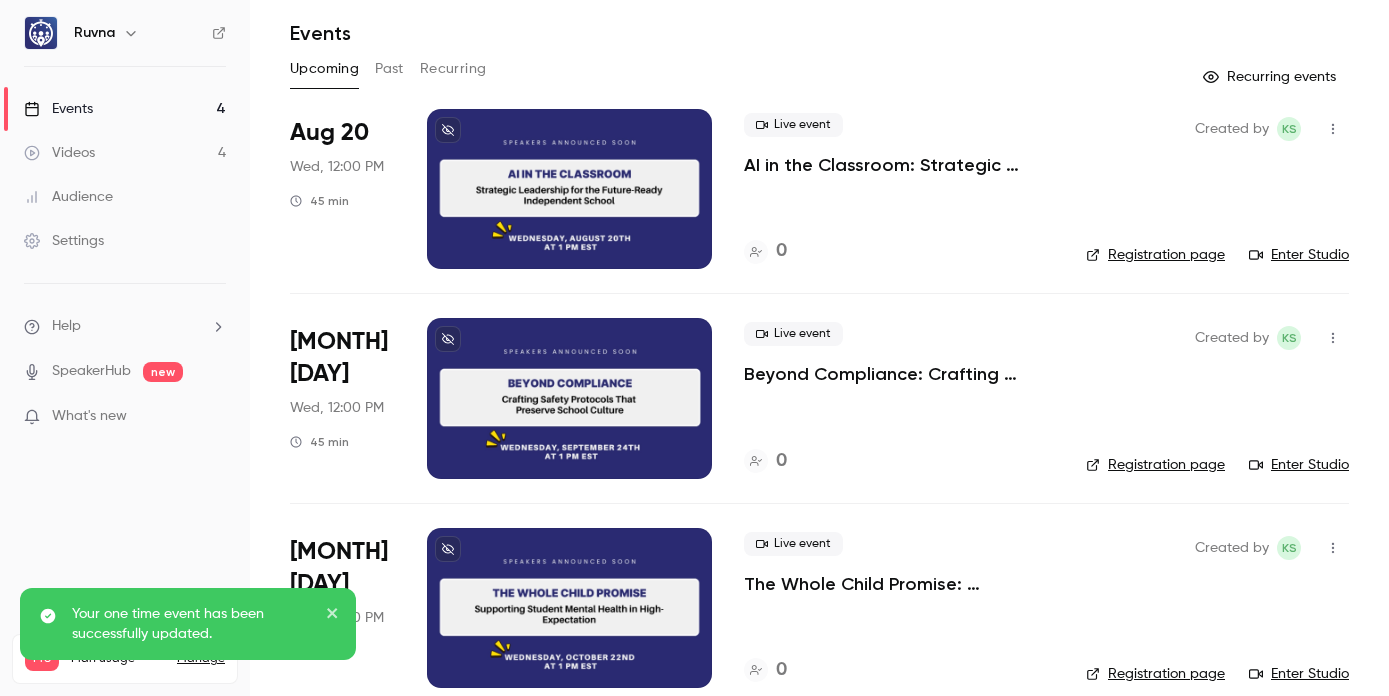 scroll, scrollTop: 0, scrollLeft: 0, axis: both 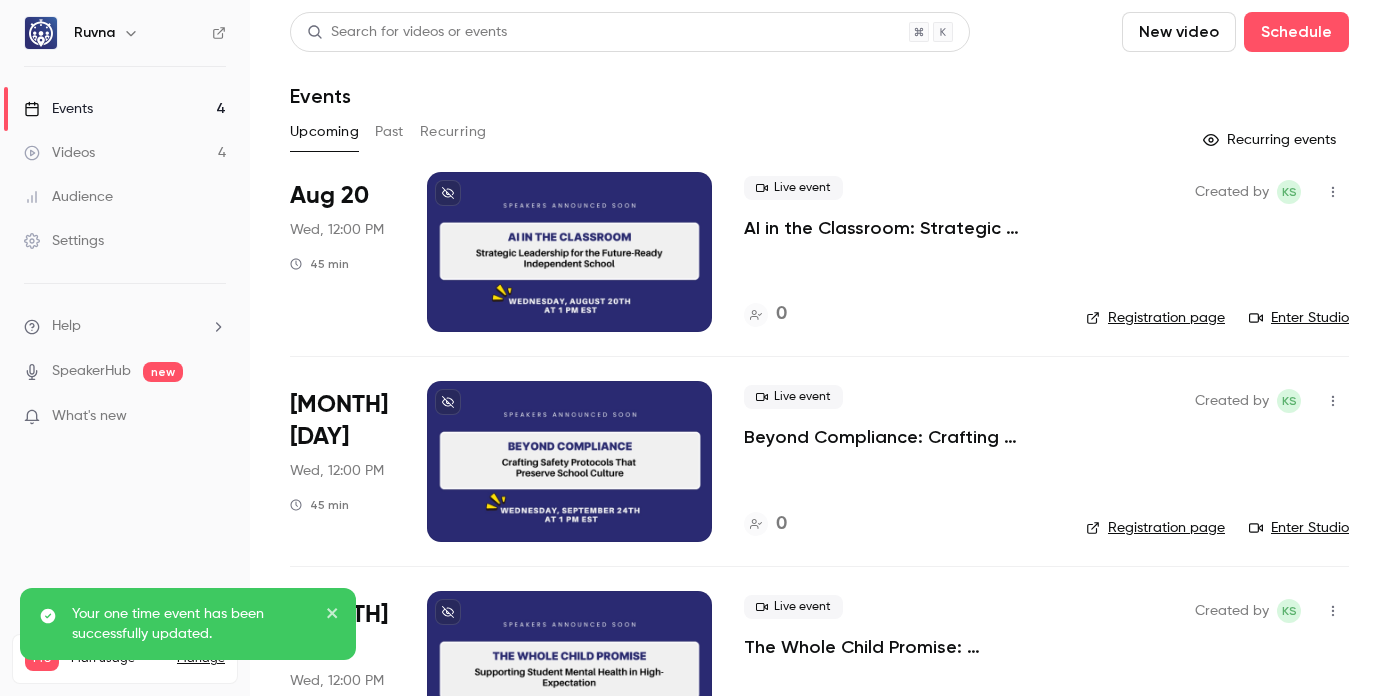 click on "AI in the Classroom: Strategic Leadership for the Future-Ready Independent School" at bounding box center (899, 228) 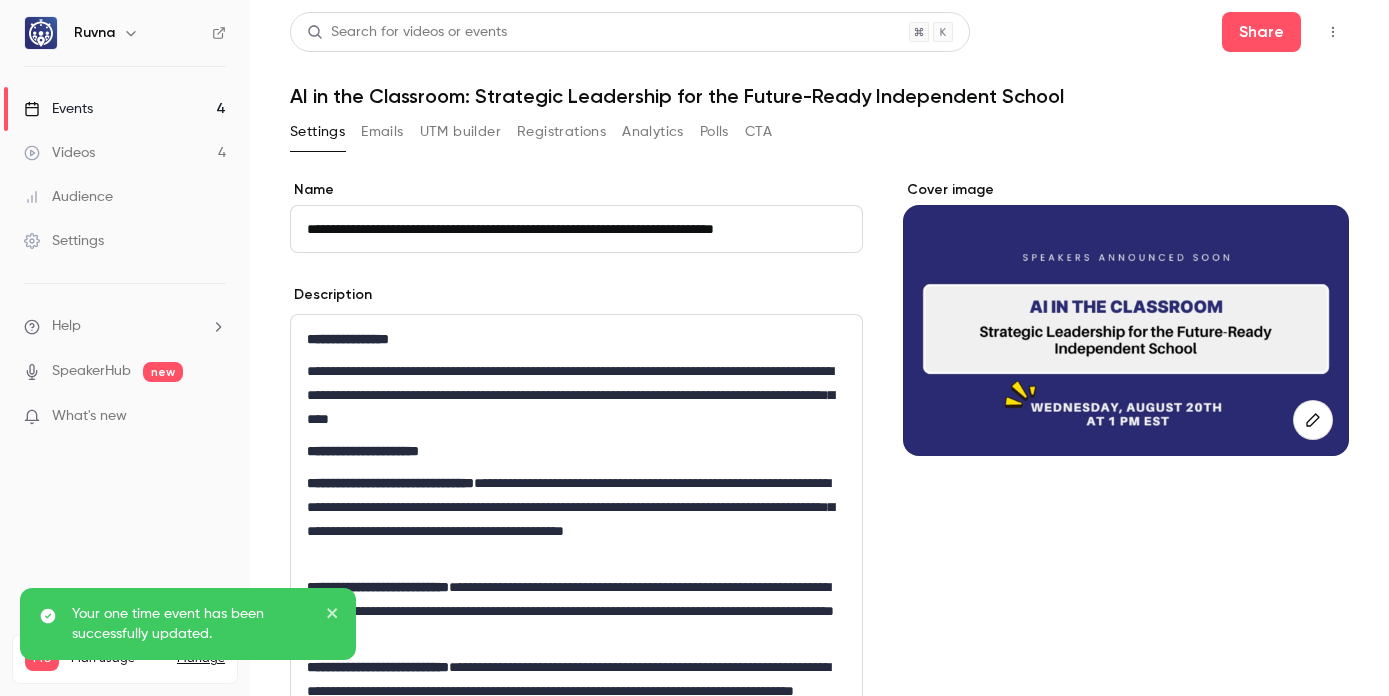 scroll, scrollTop: 0, scrollLeft: 4, axis: horizontal 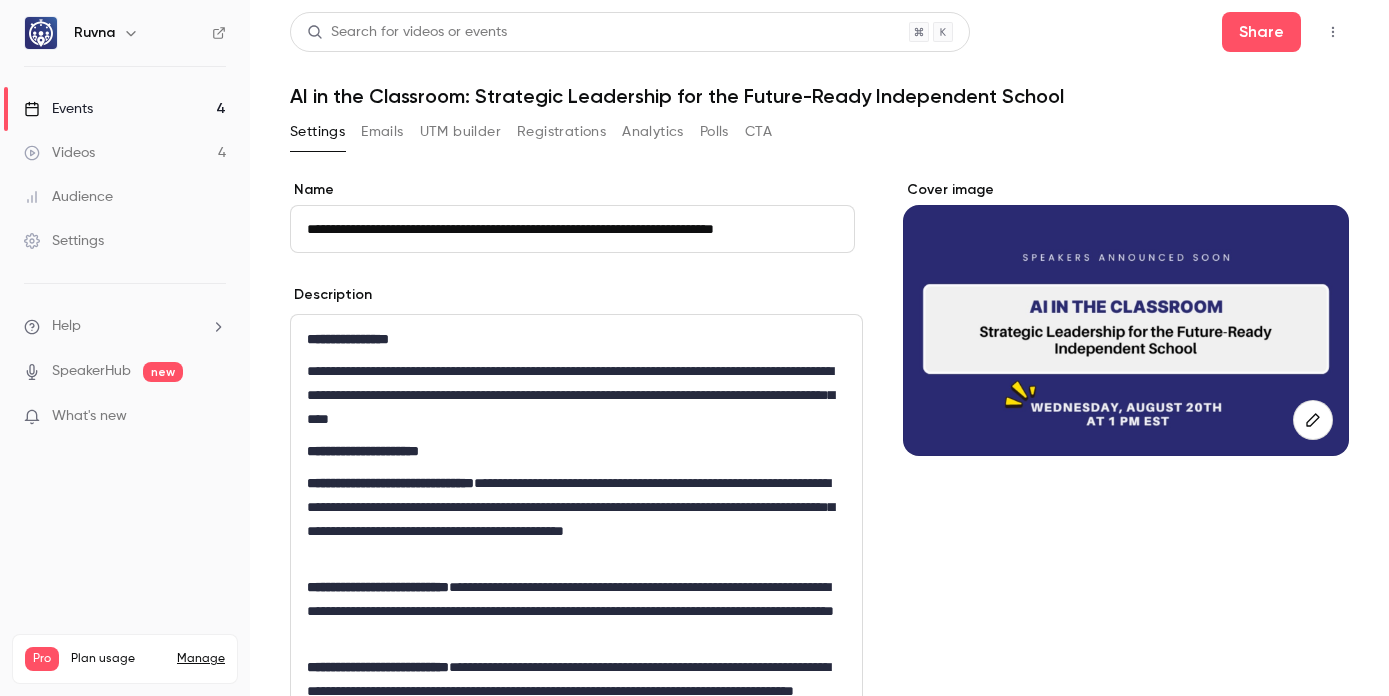 click on "UTM builder" at bounding box center [460, 132] 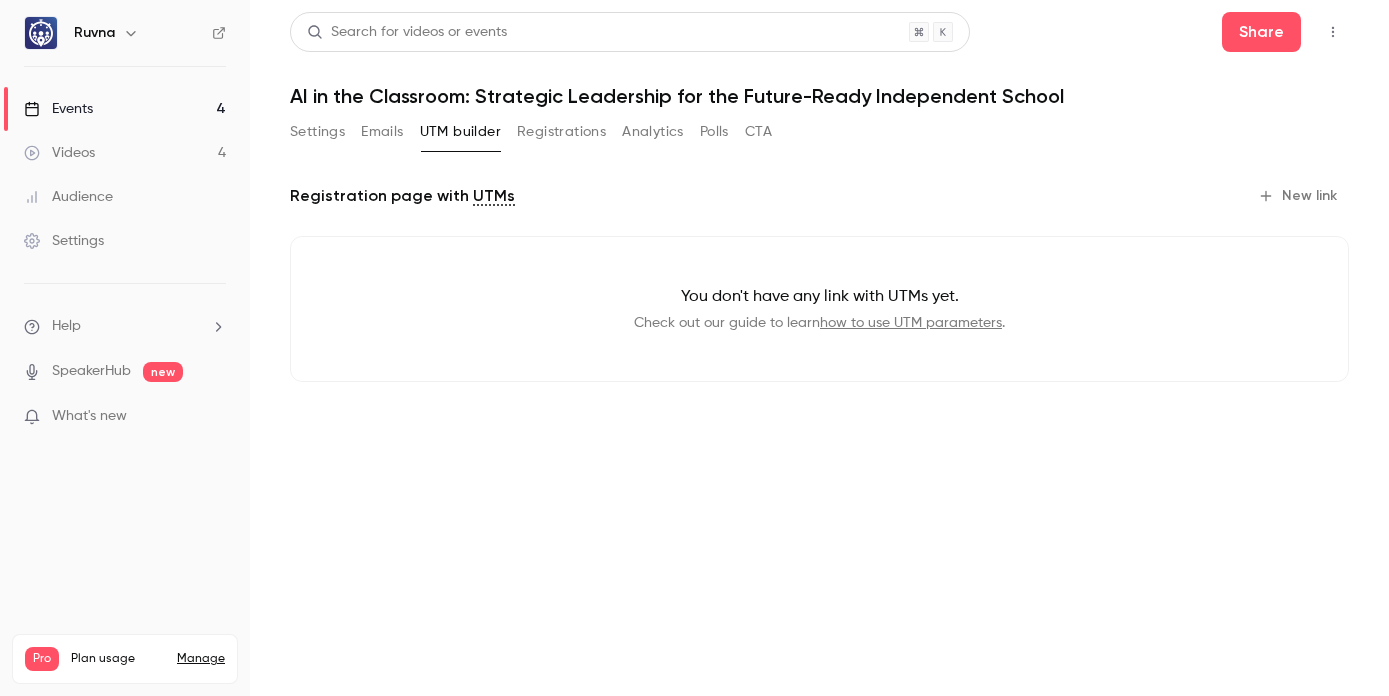 click on "New link" at bounding box center [1299, 196] 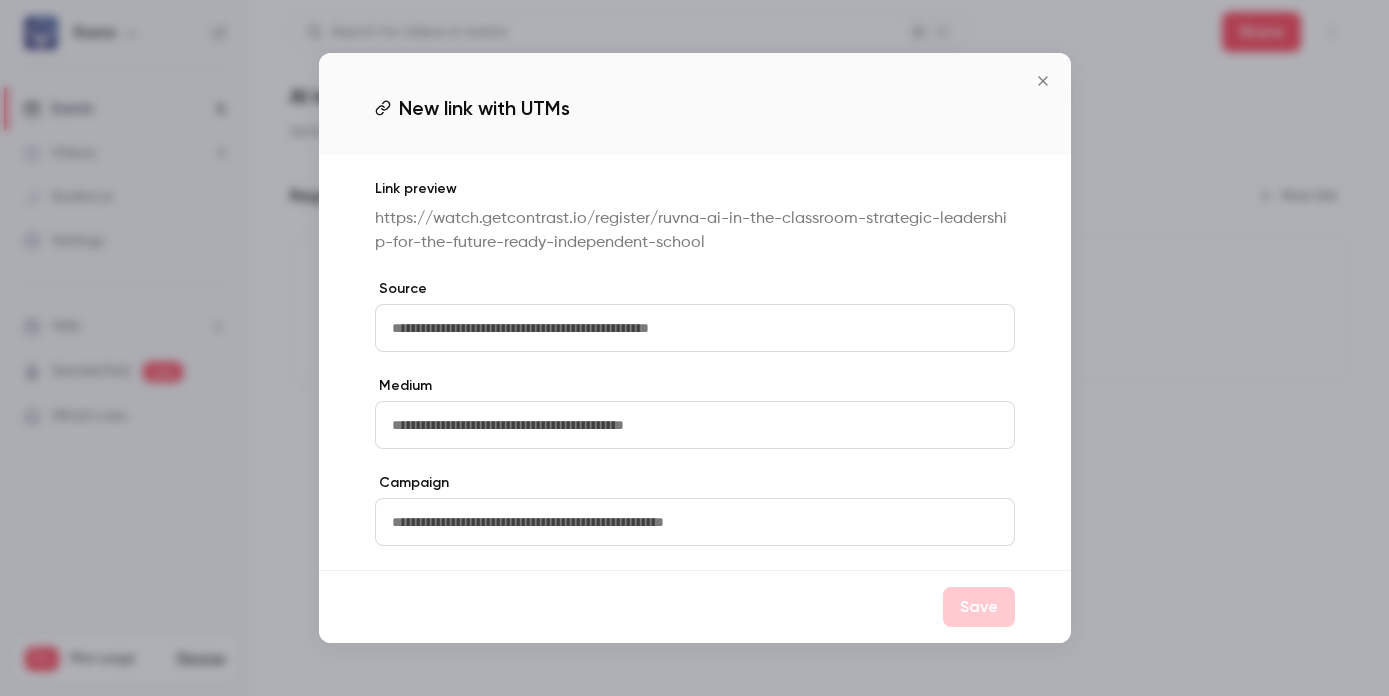 click 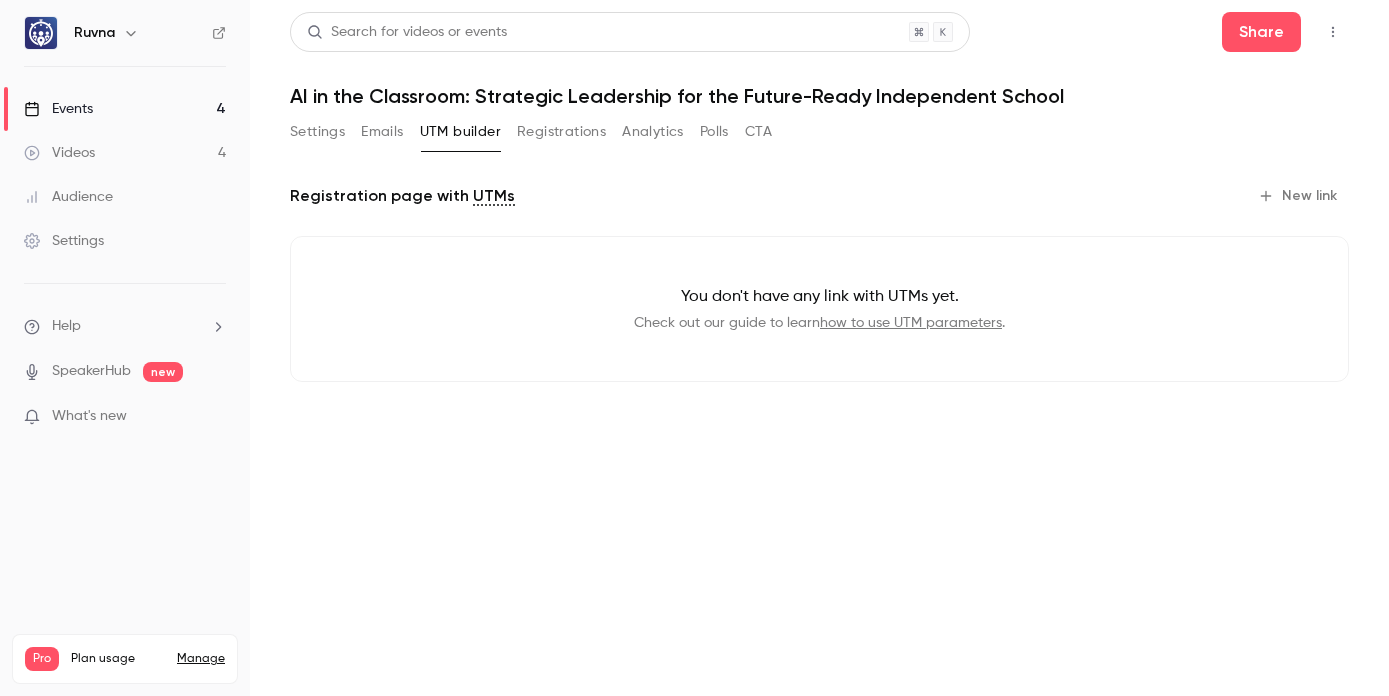 click on "Videos 4" at bounding box center (125, 153) 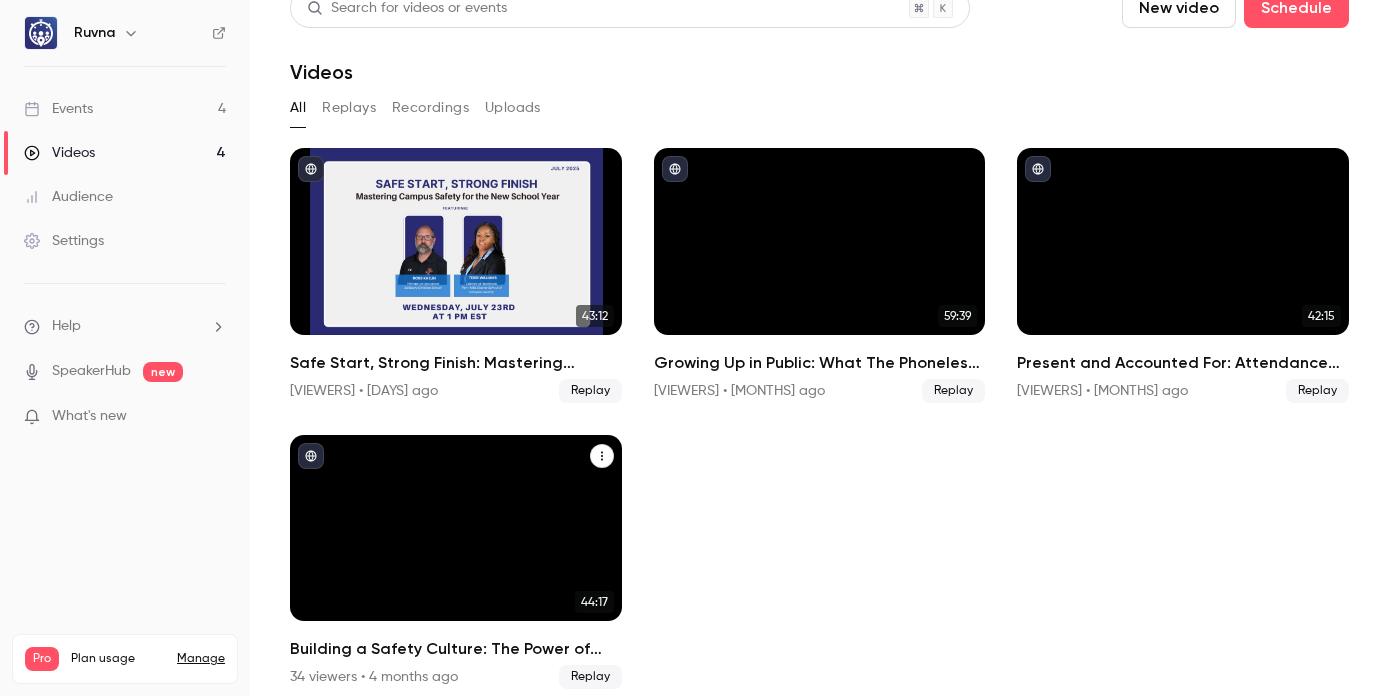 scroll, scrollTop: 35, scrollLeft: 0, axis: vertical 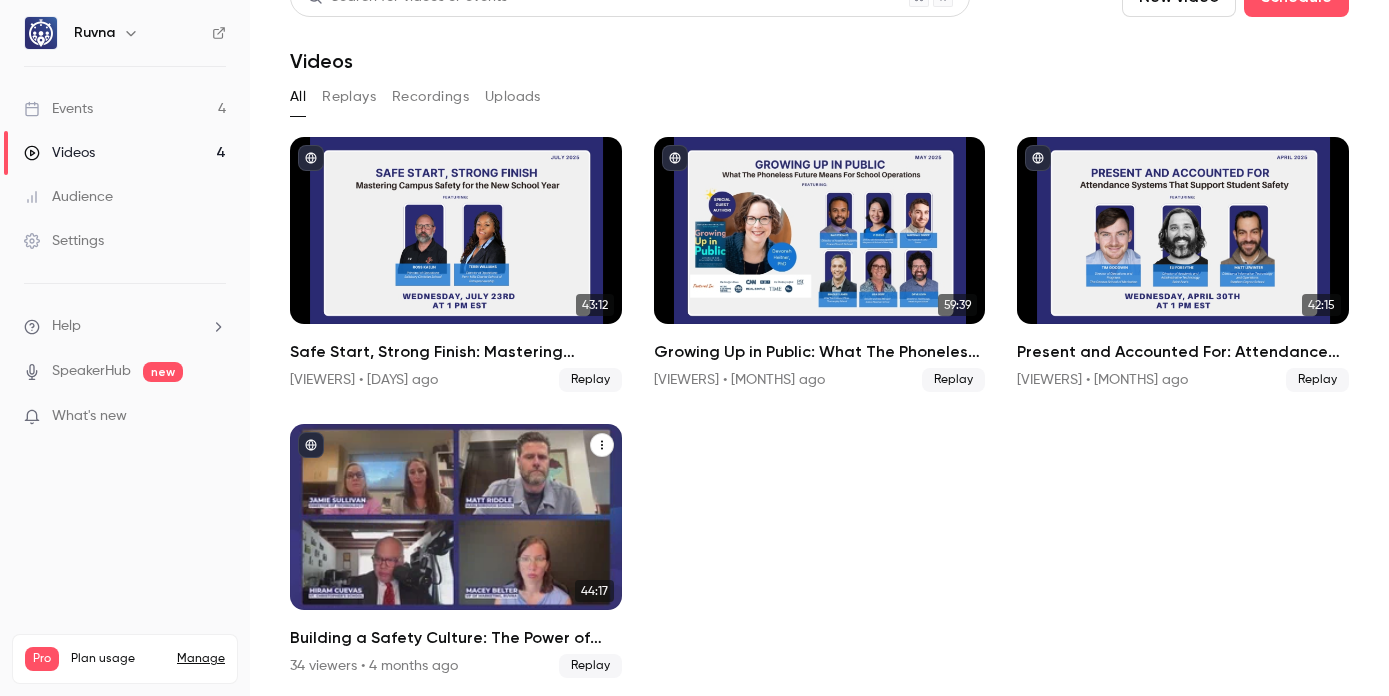 click on "Building a Safety Culture: The Power of Integrated Systems" at bounding box center [456, 638] 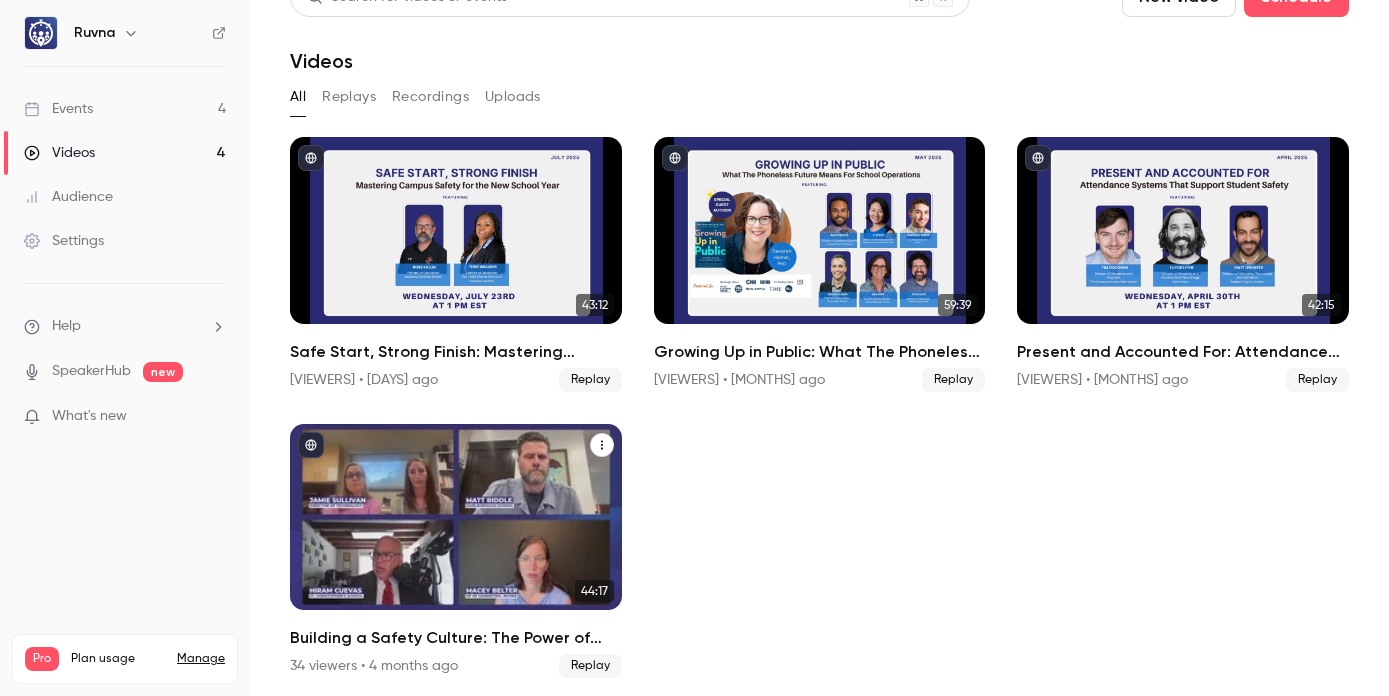 scroll, scrollTop: 0, scrollLeft: 0, axis: both 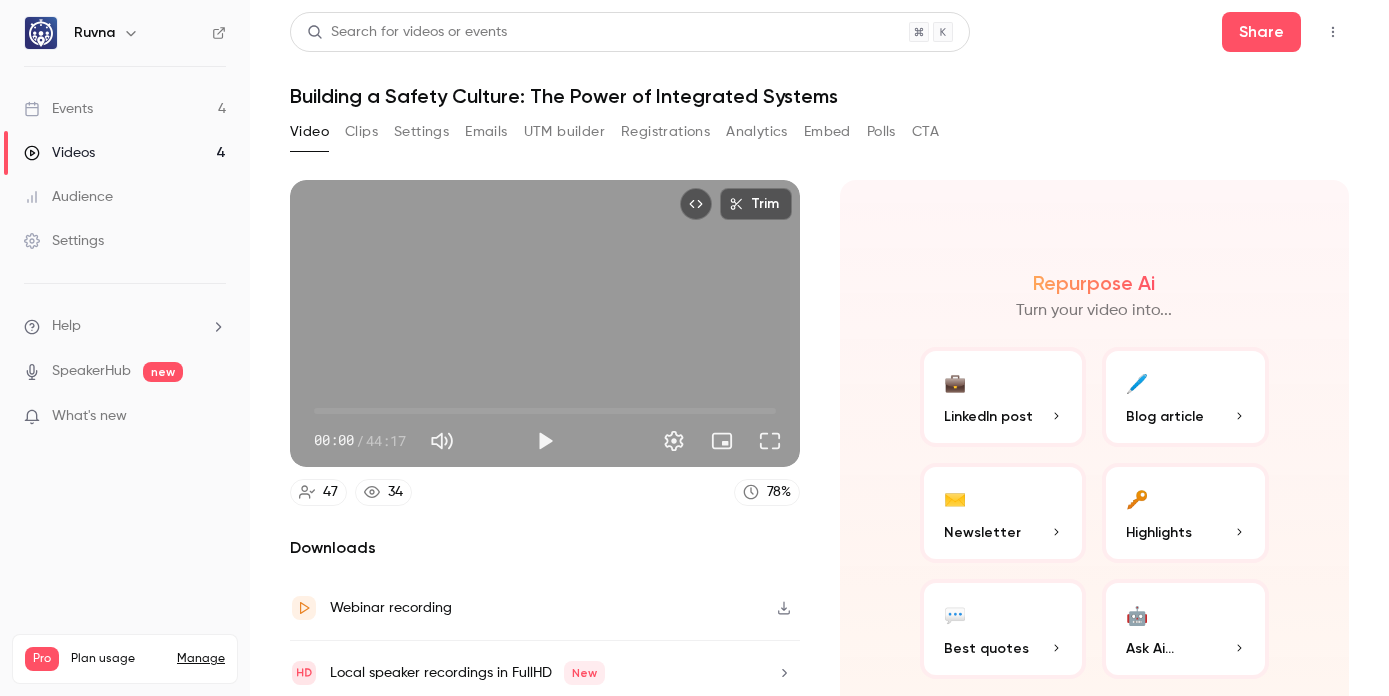 drag, startPoint x: 588, startPoint y: 133, endPoint x: 599, endPoint y: 134, distance: 11.045361 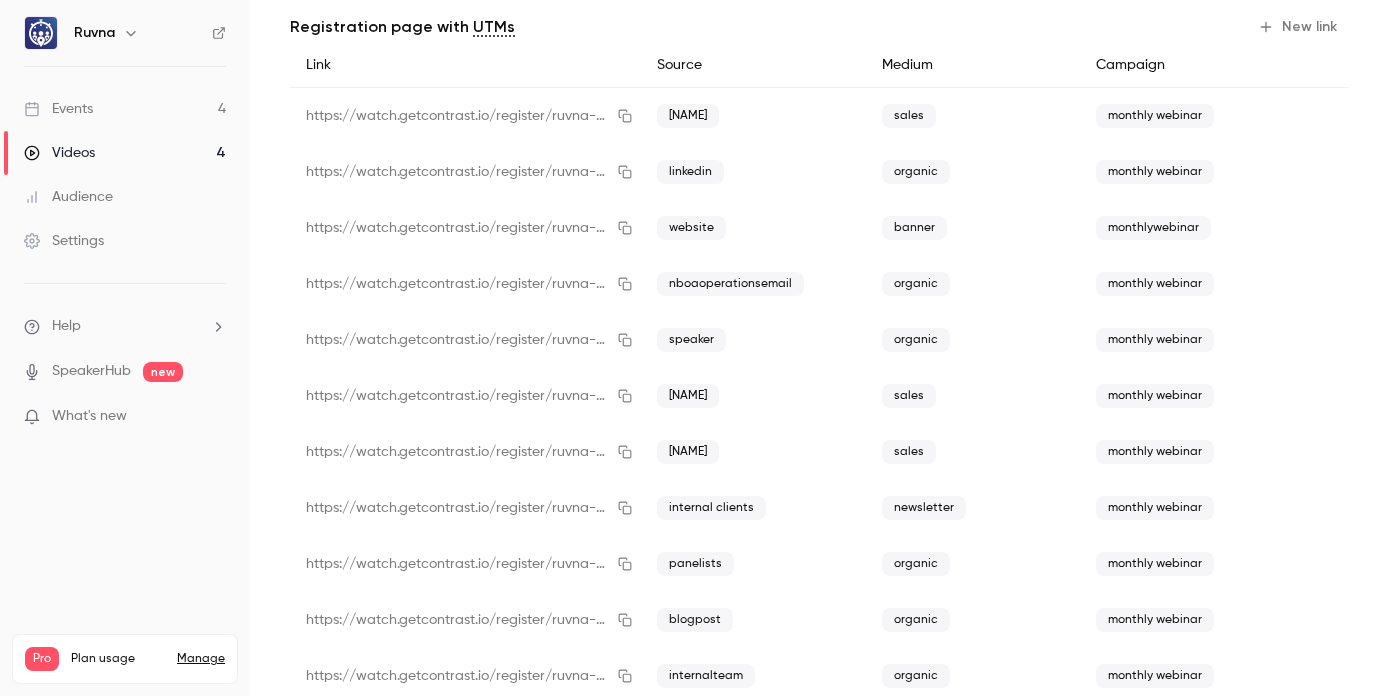 scroll, scrollTop: 280, scrollLeft: 0, axis: vertical 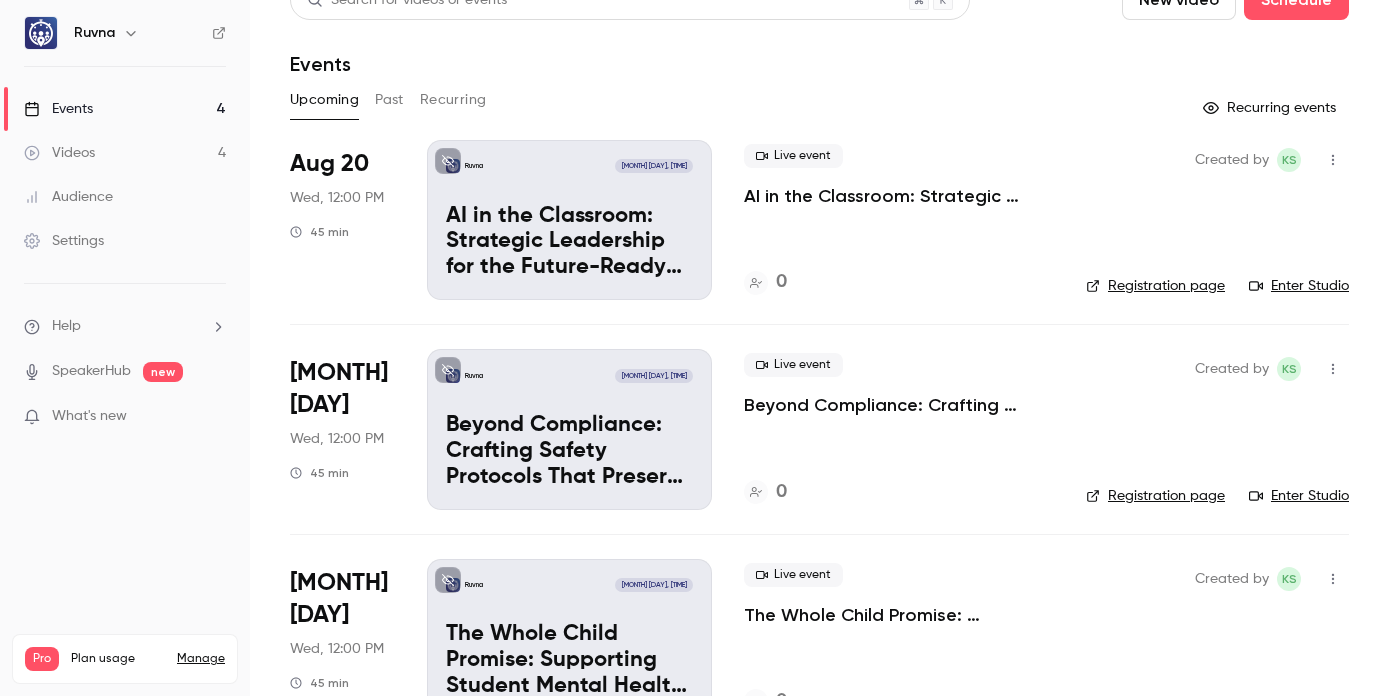 click on "Events 4" at bounding box center (125, 109) 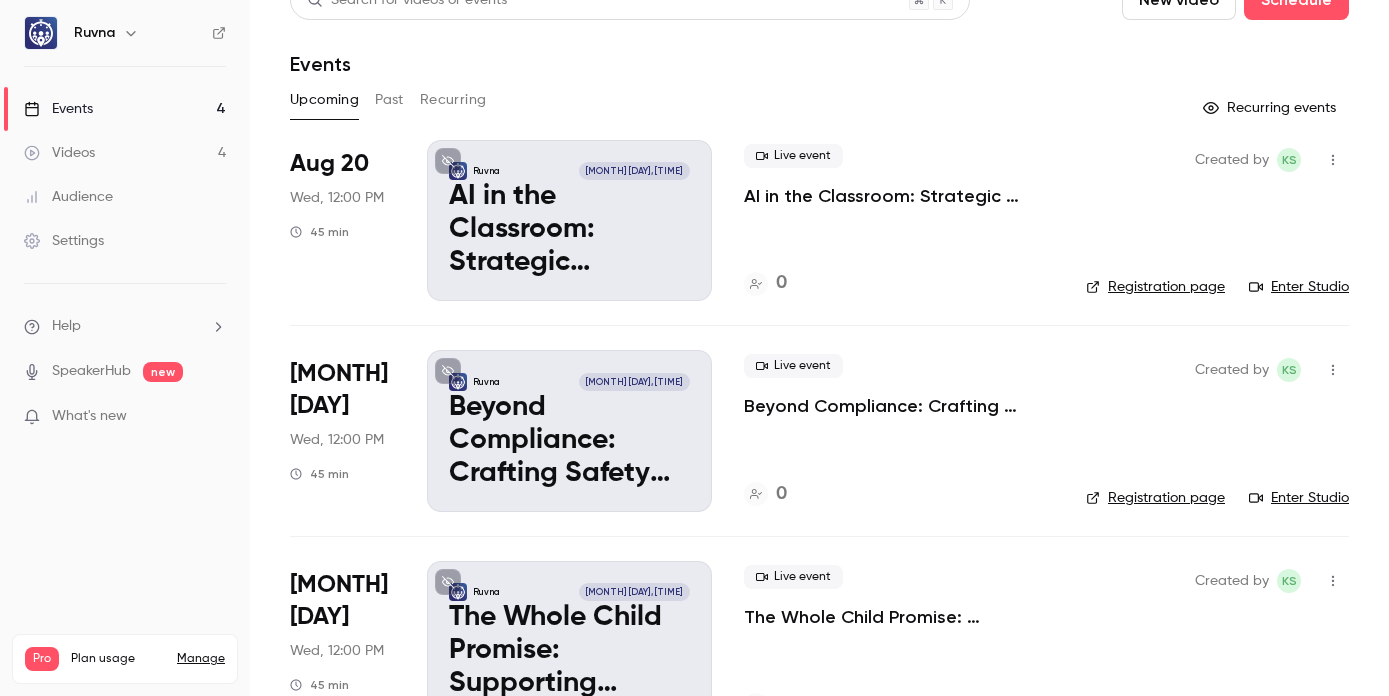 scroll, scrollTop: 0, scrollLeft: 0, axis: both 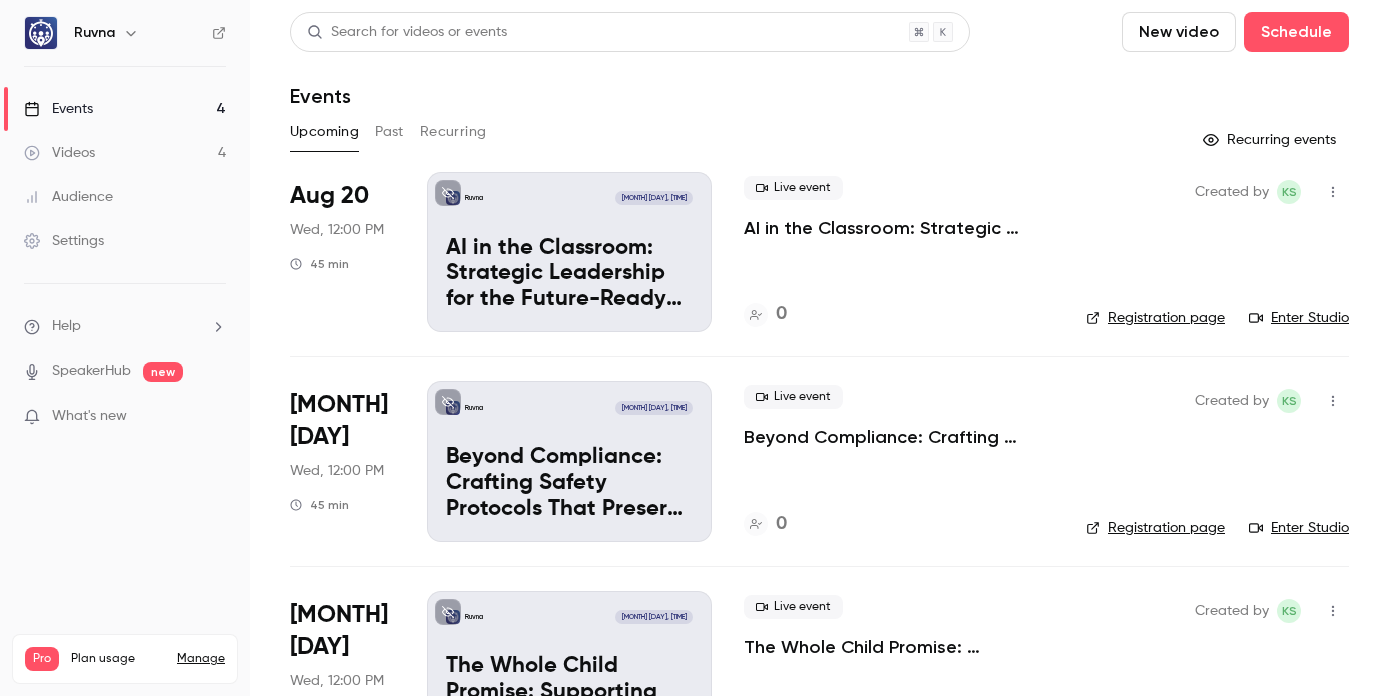 click on "Videos 4" at bounding box center [125, 153] 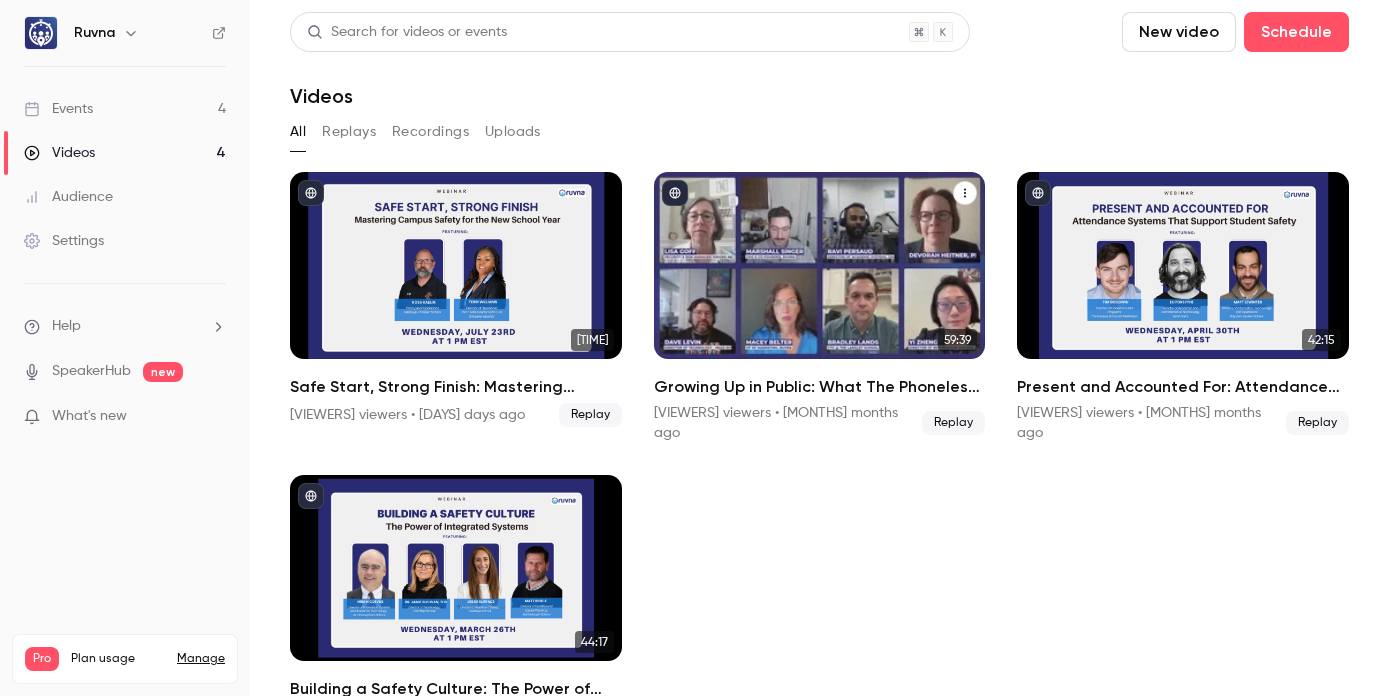 click on "Growing Up in Public: What The Phoneless Future Means For School Operations" at bounding box center [820, 387] 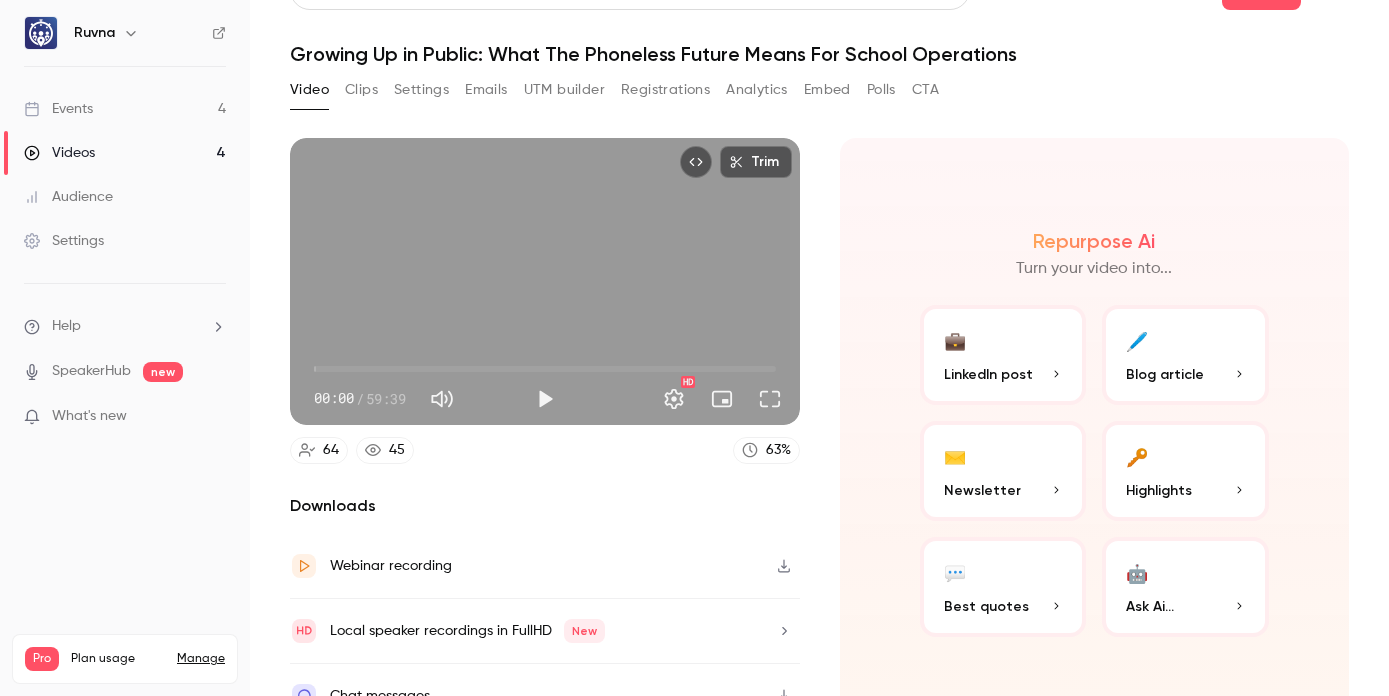 scroll, scrollTop: 0, scrollLeft: 0, axis: both 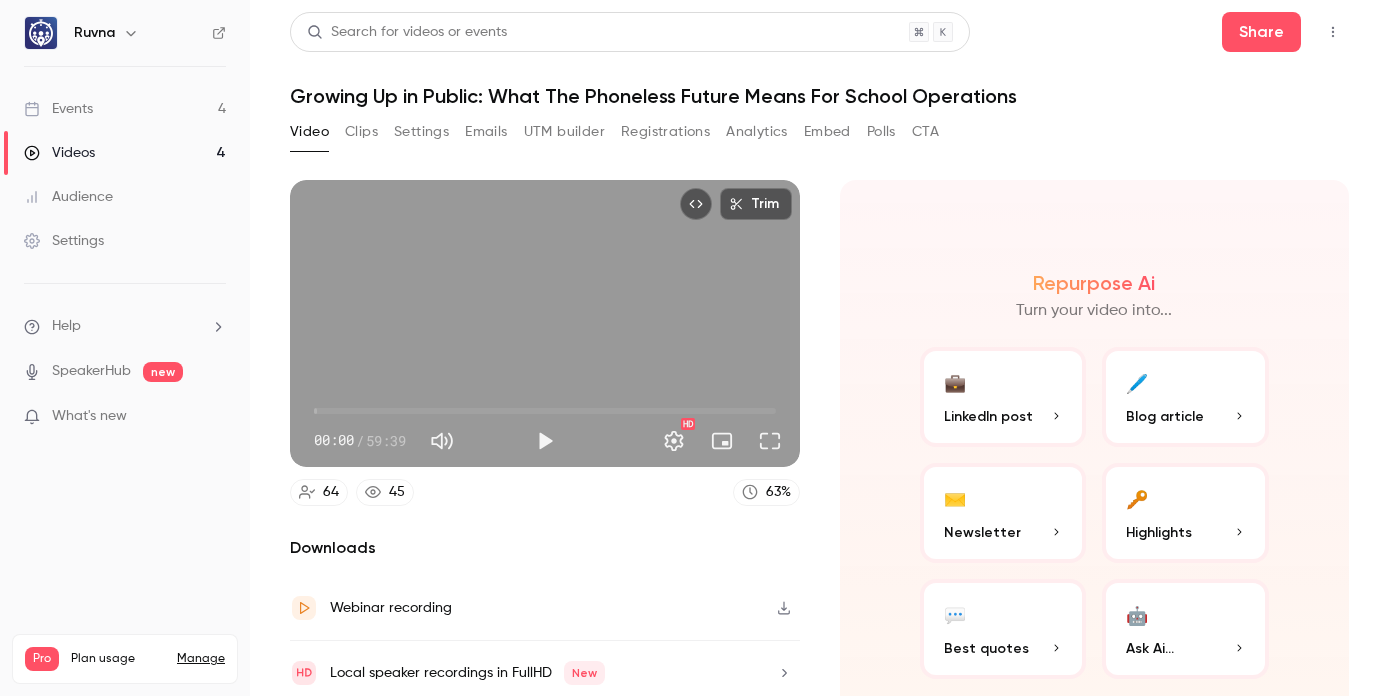click on "Videos 4" at bounding box center [125, 153] 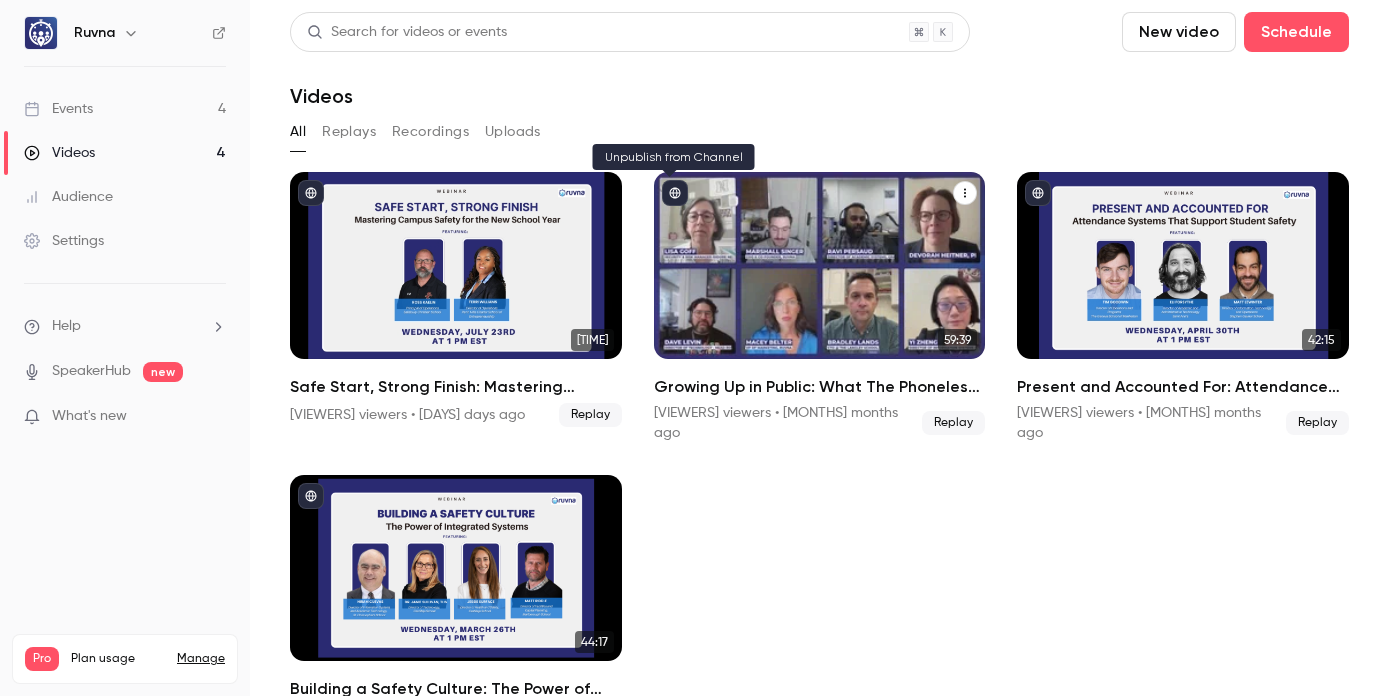 click 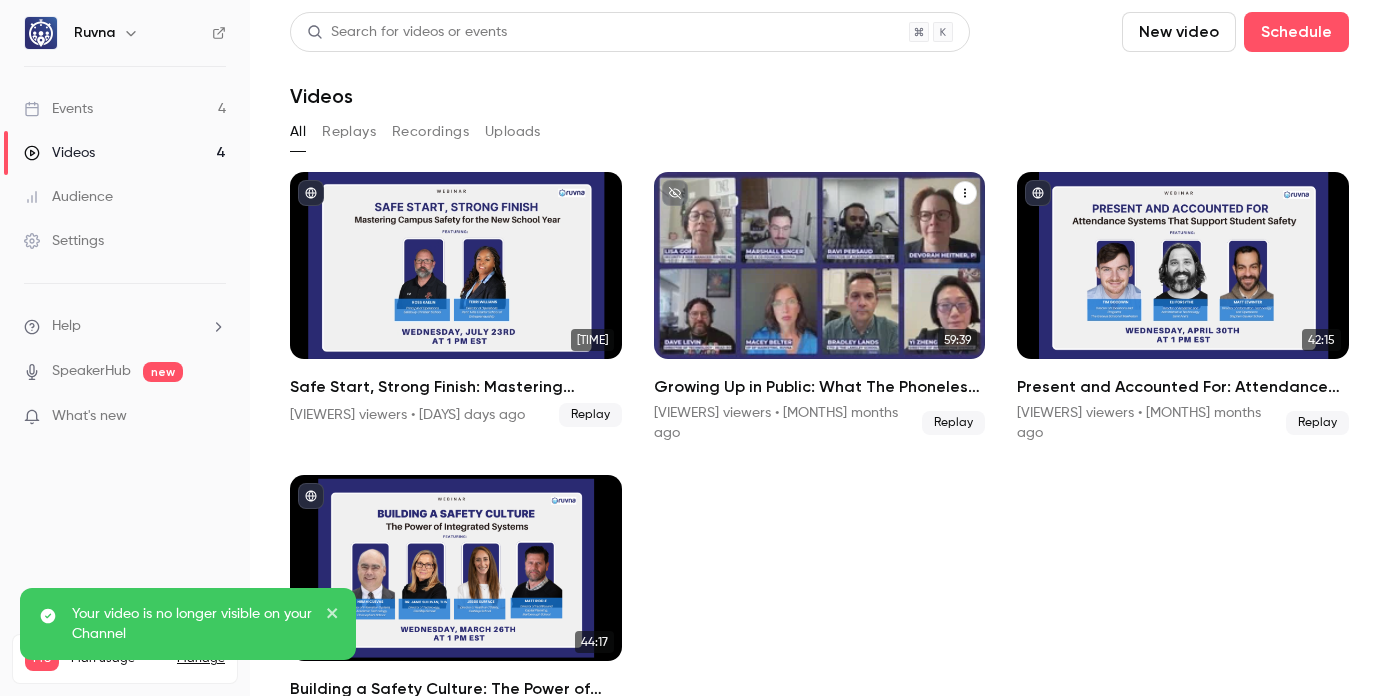 click 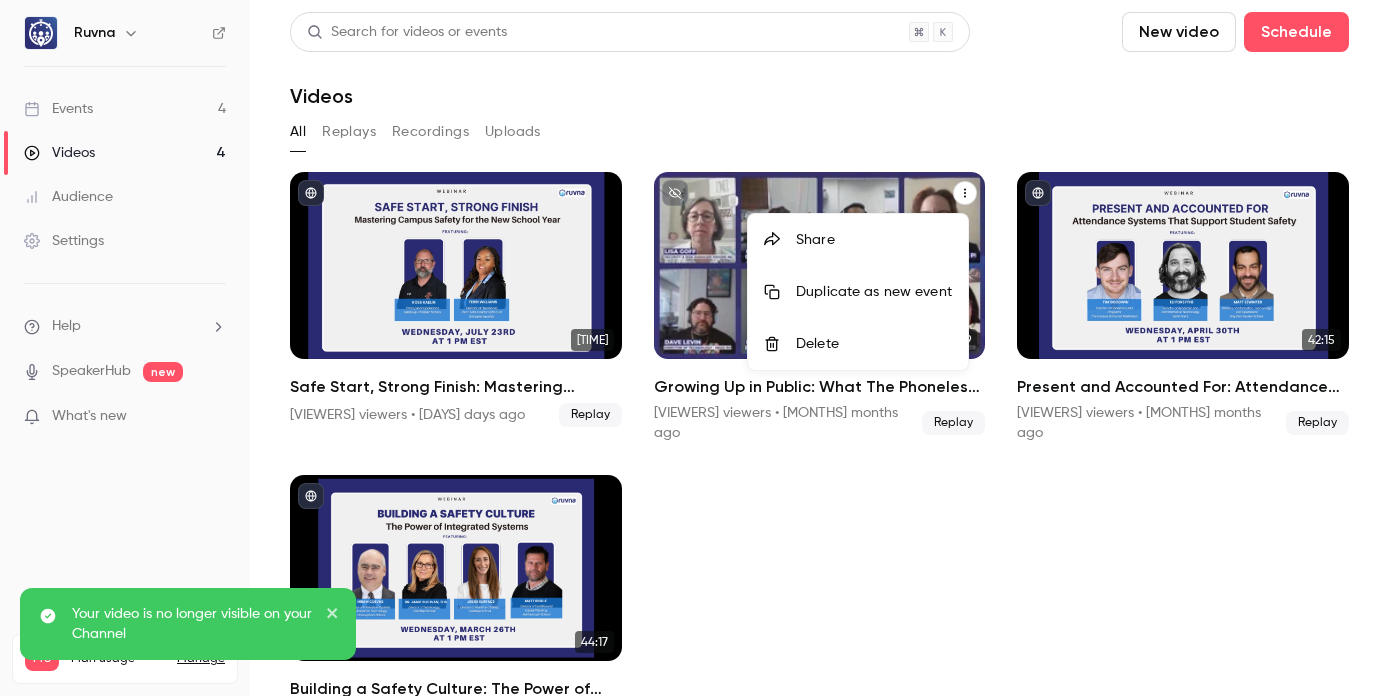 click at bounding box center (694, 348) 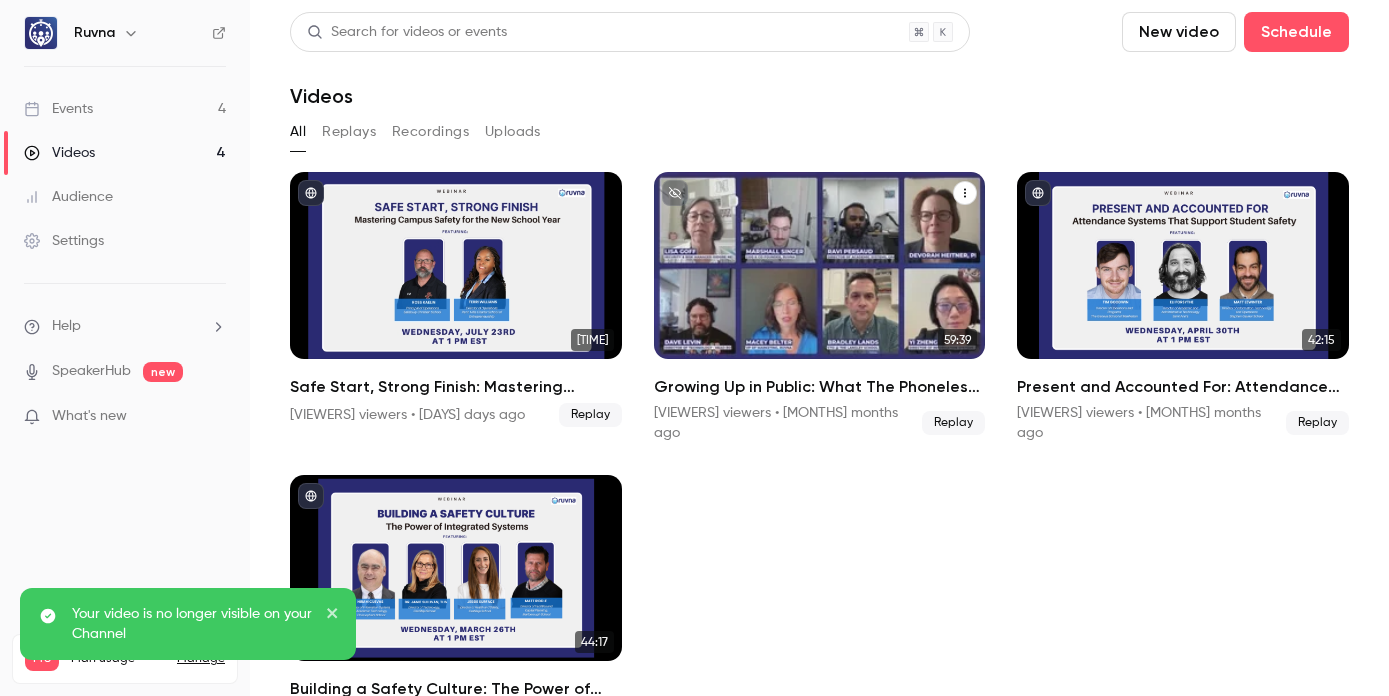 click on "Growing Up in Public: What The Phoneless Future Means For School Operations" at bounding box center (820, 387) 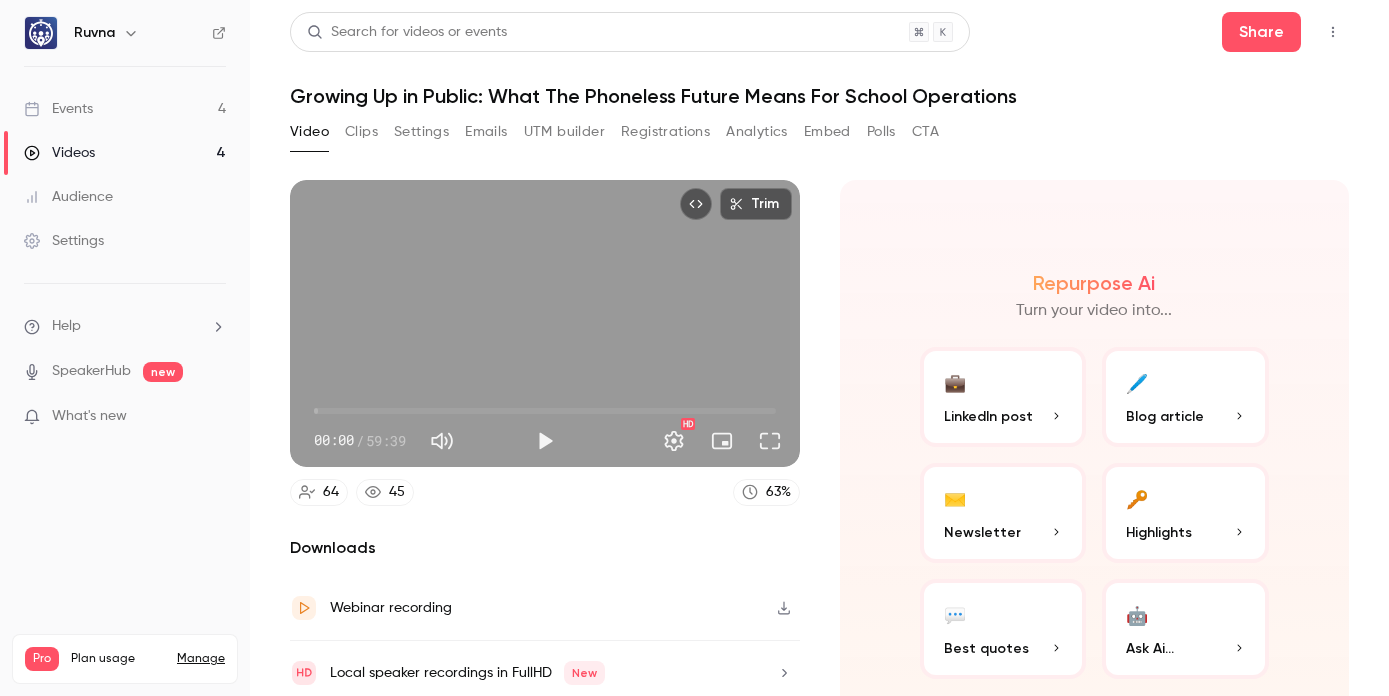 click on "Settings" at bounding box center (421, 132) 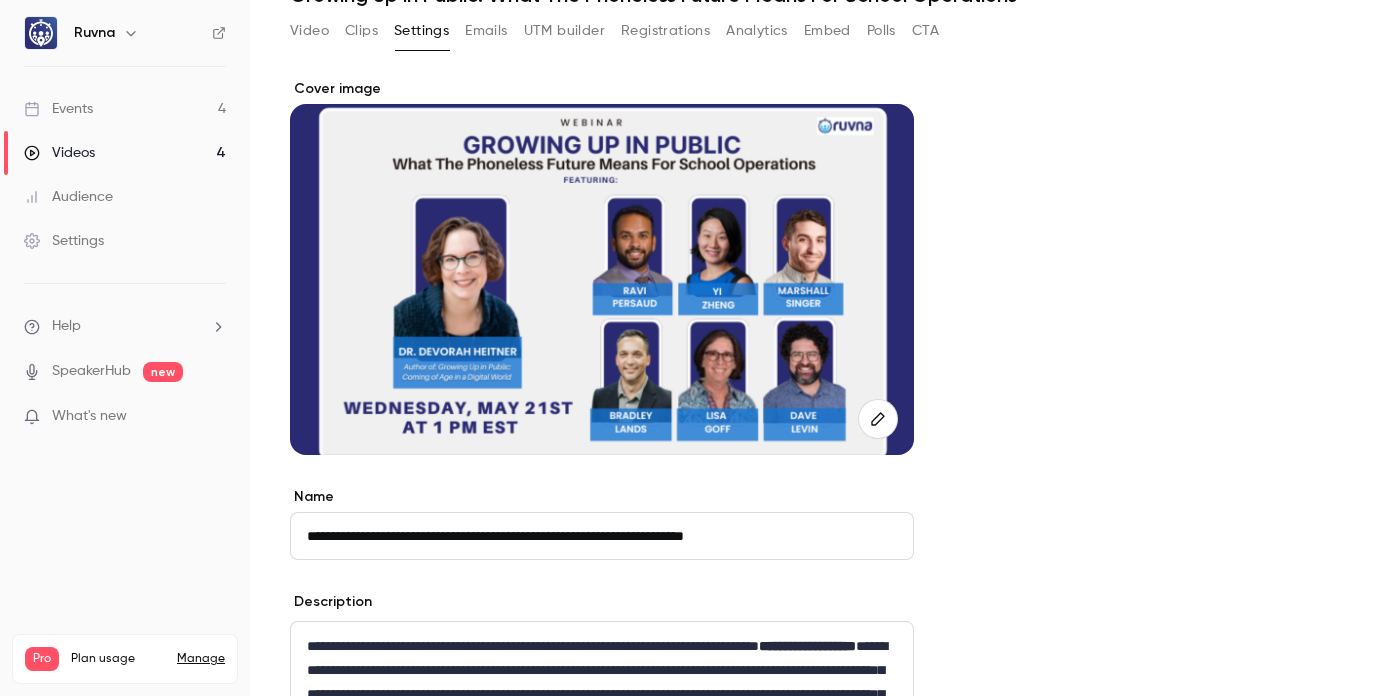 scroll, scrollTop: 111, scrollLeft: 0, axis: vertical 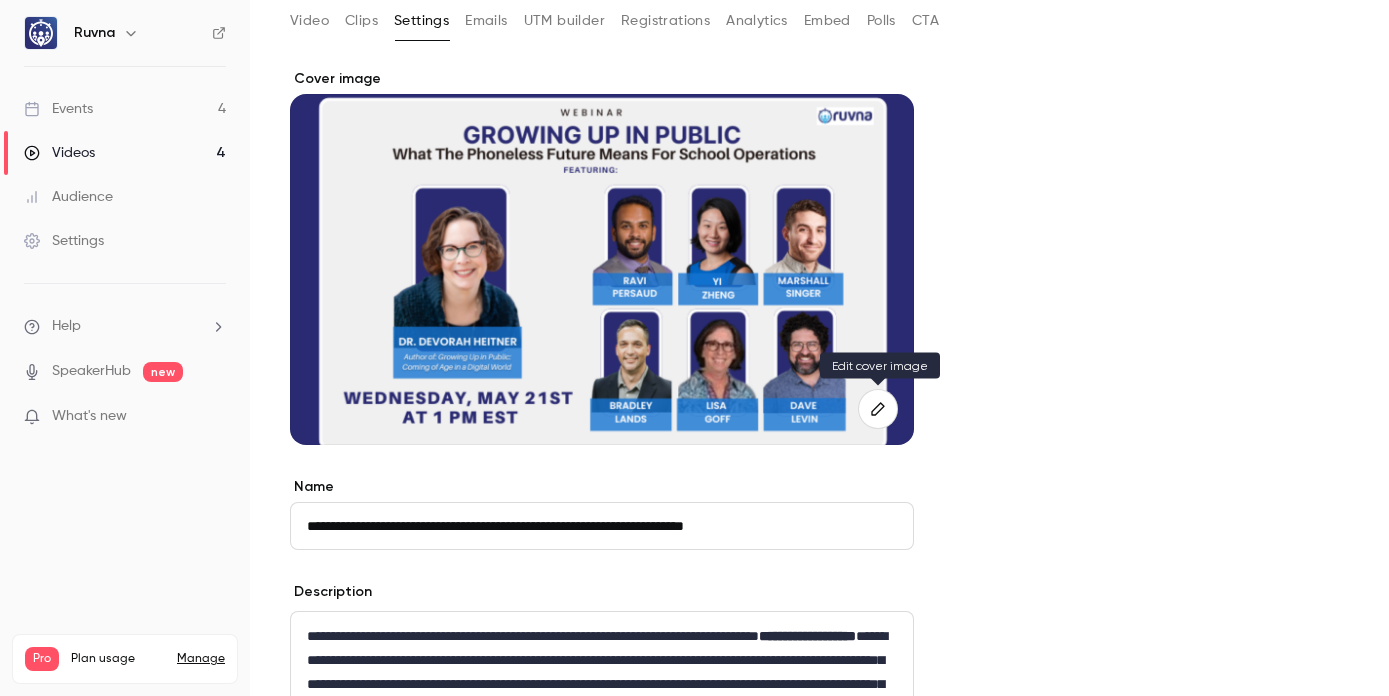 click at bounding box center (878, 409) 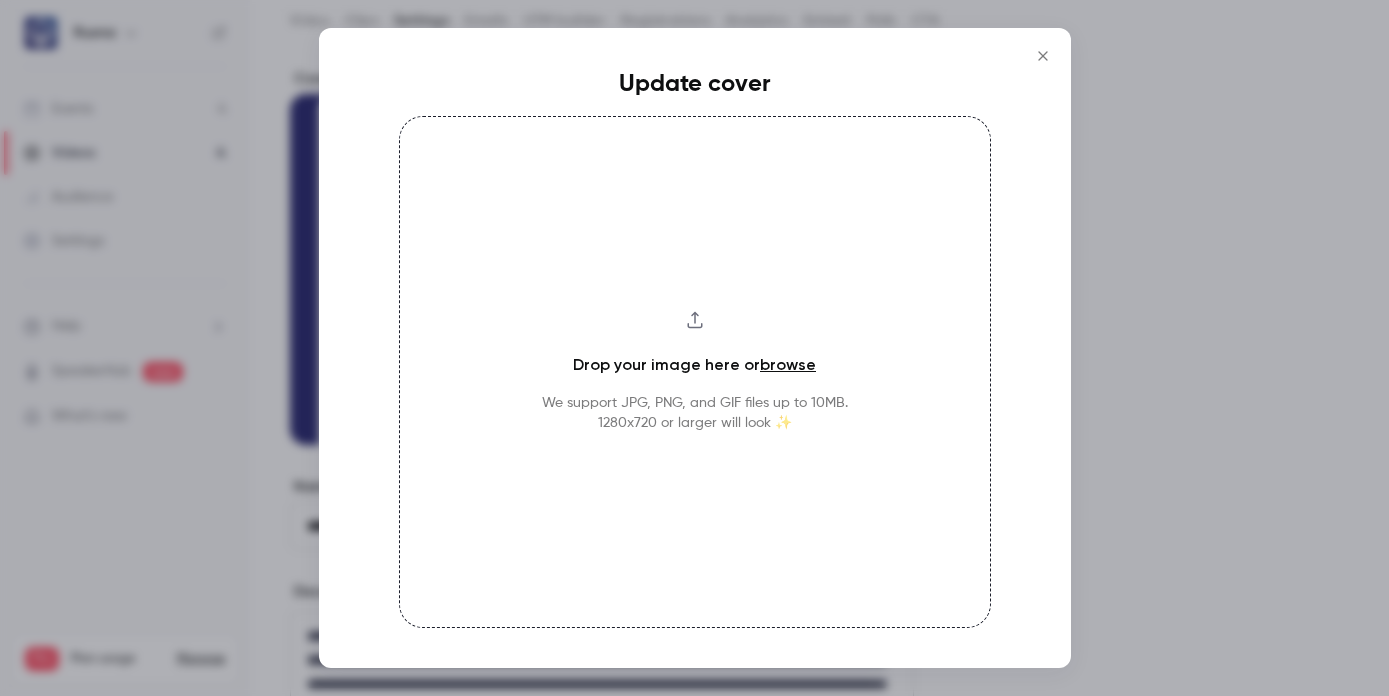 click on "browse" at bounding box center [788, 364] 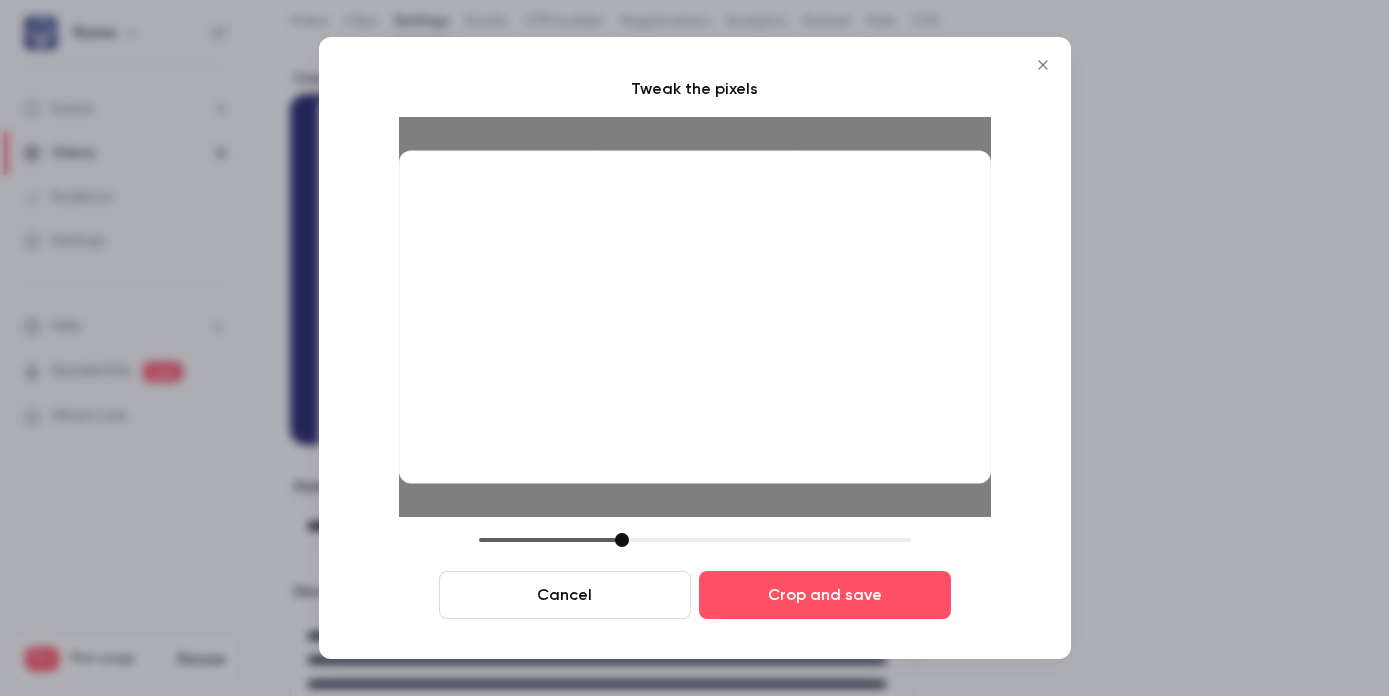 click at bounding box center [695, 317] 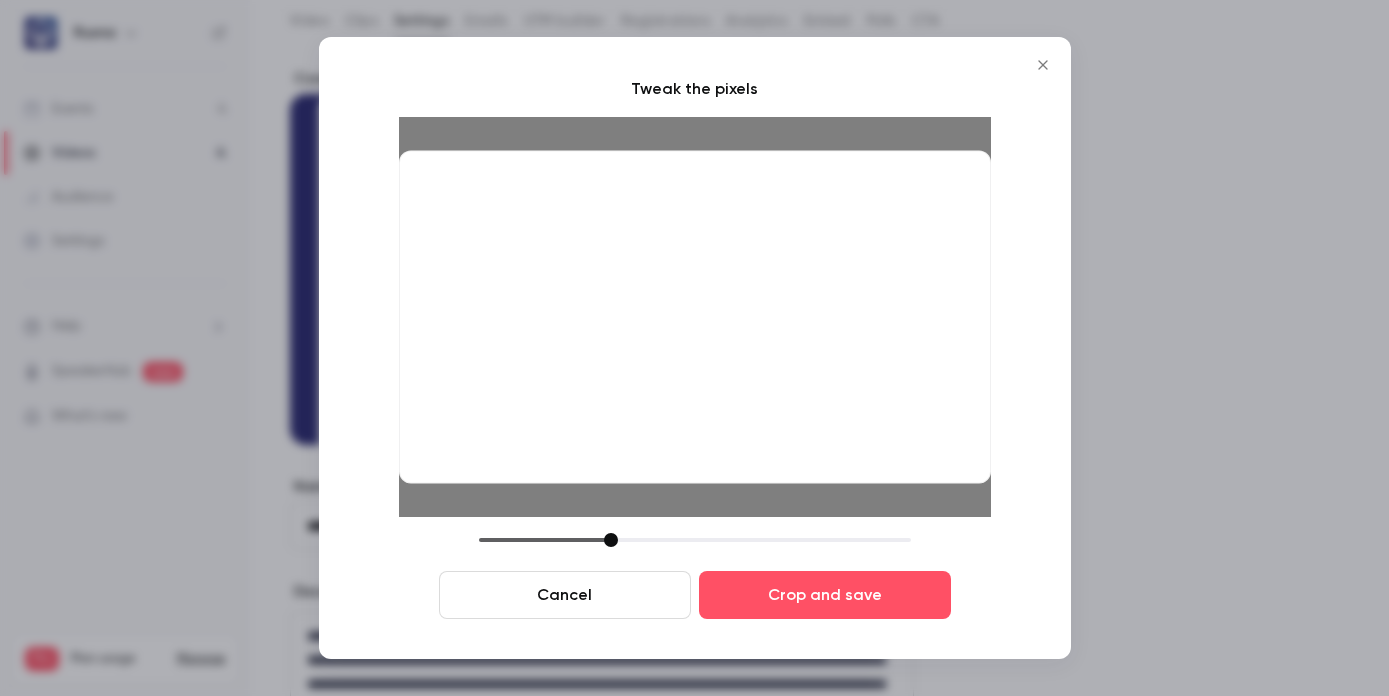 drag, startPoint x: 626, startPoint y: 538, endPoint x: 616, endPoint y: 537, distance: 10.049875 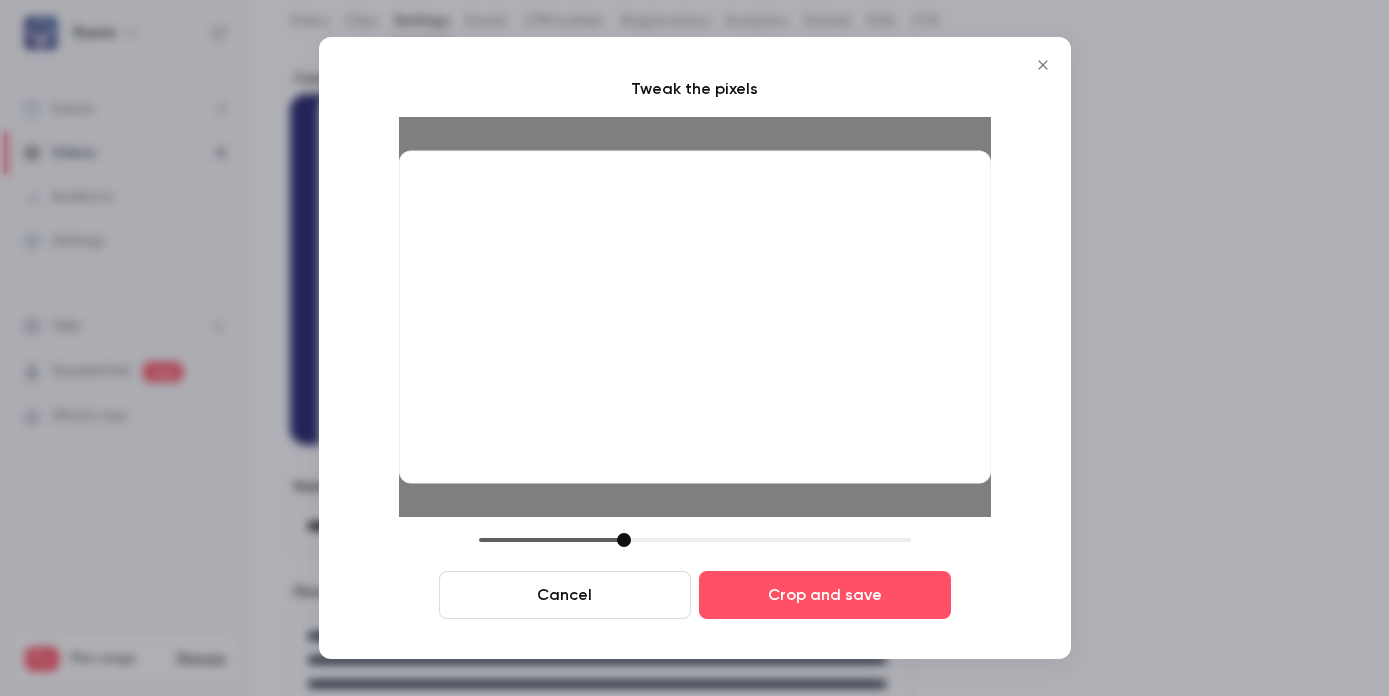 click at bounding box center (624, 540) 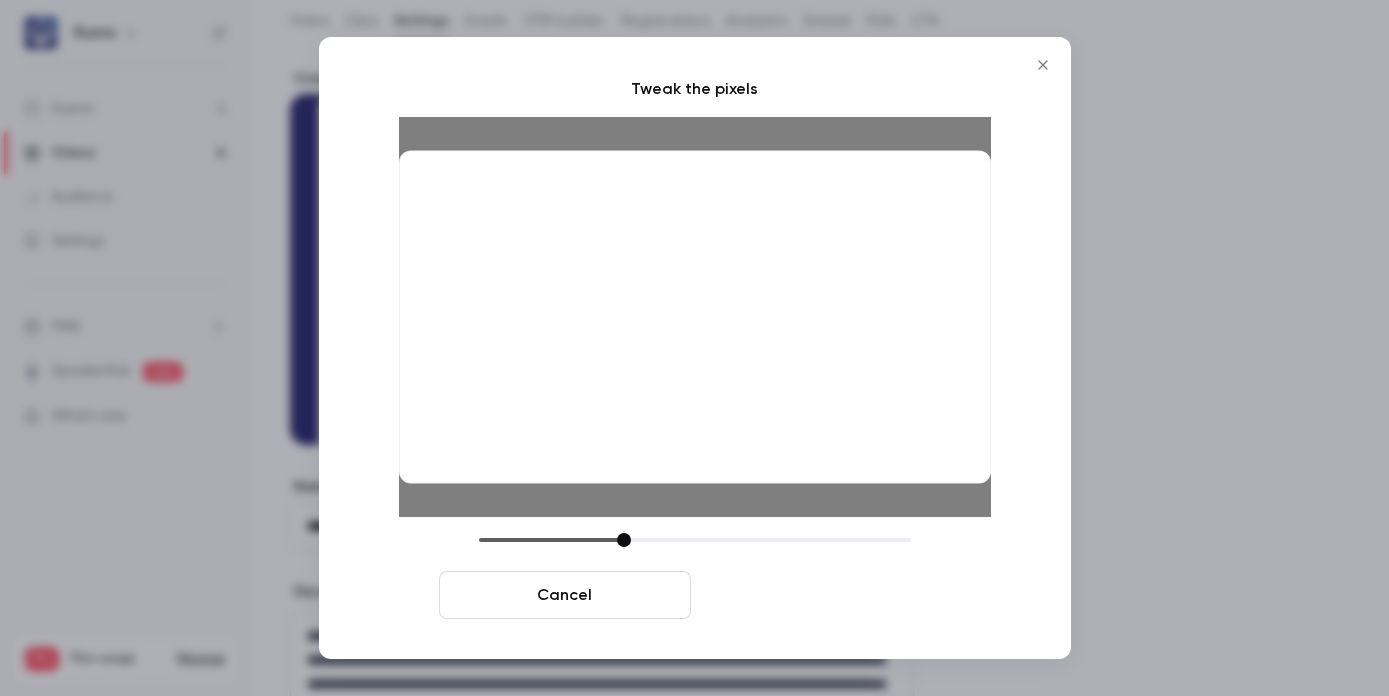 click on "Crop and save" at bounding box center (825, 595) 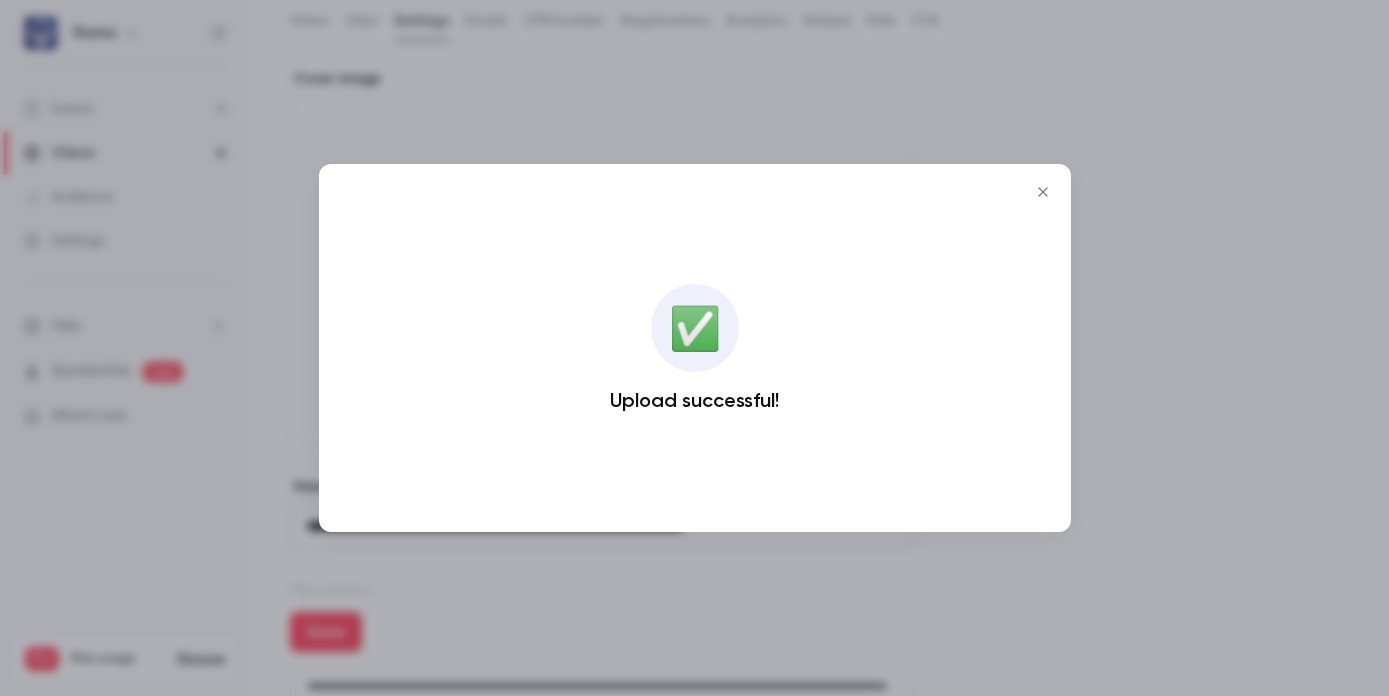 click 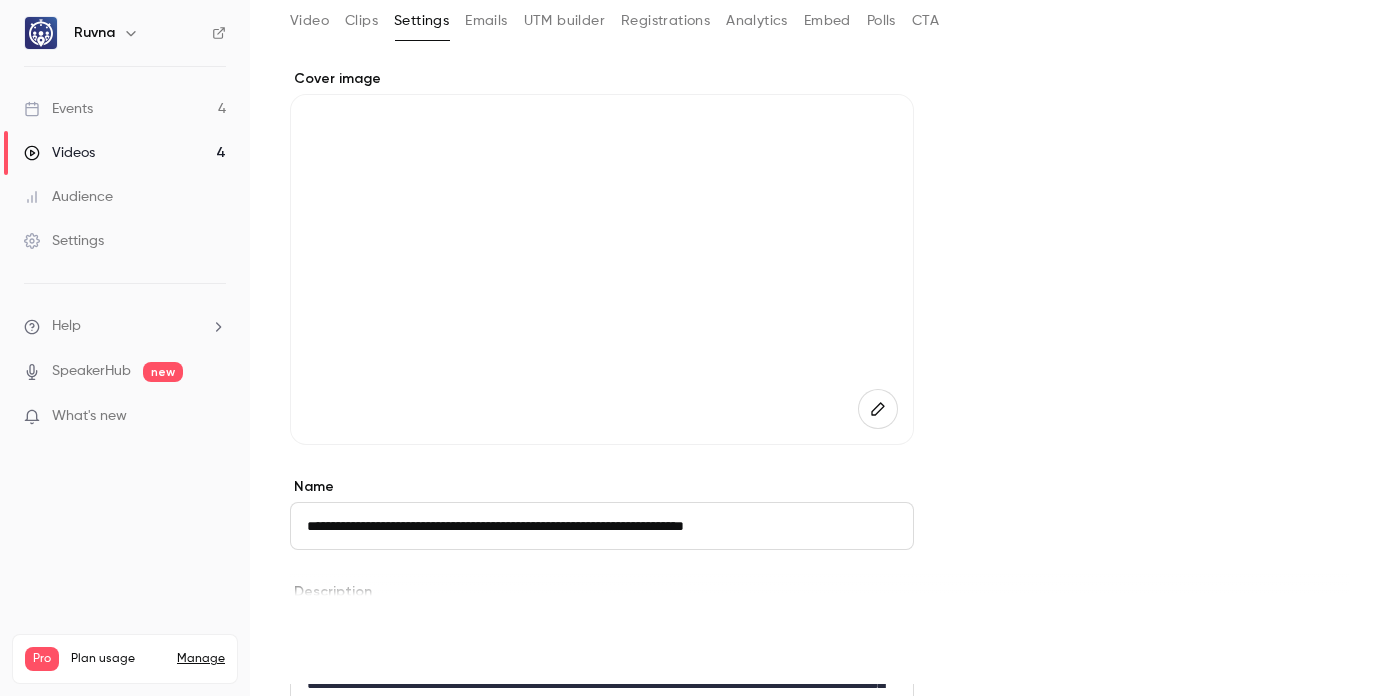 click on "Save" at bounding box center [326, 632] 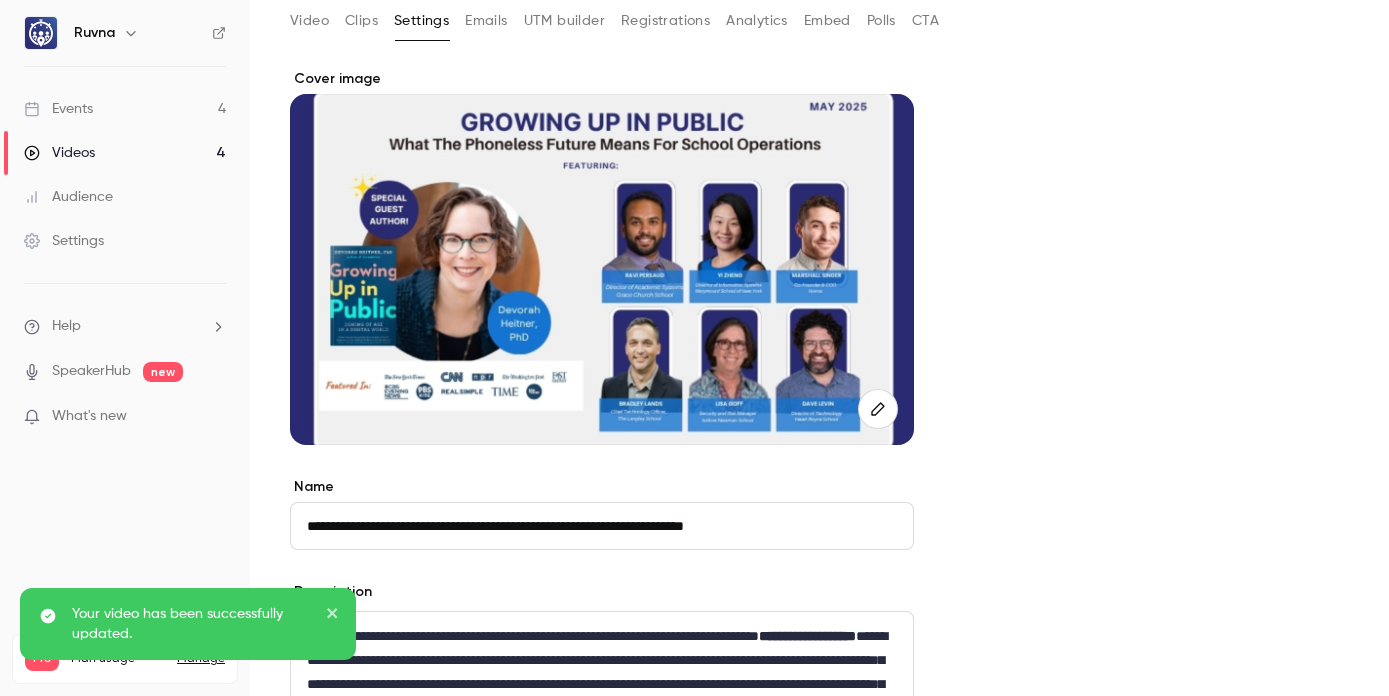 click on "Videos 4" at bounding box center (125, 153) 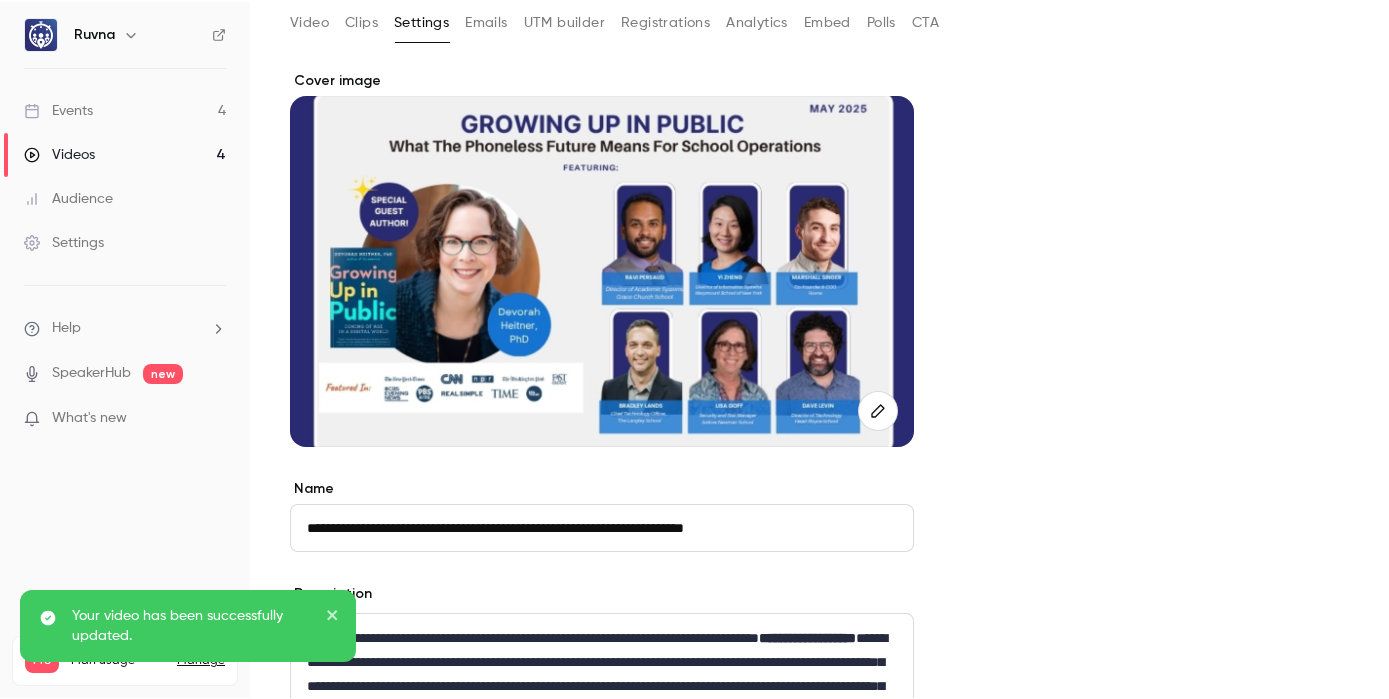 scroll, scrollTop: 0, scrollLeft: 0, axis: both 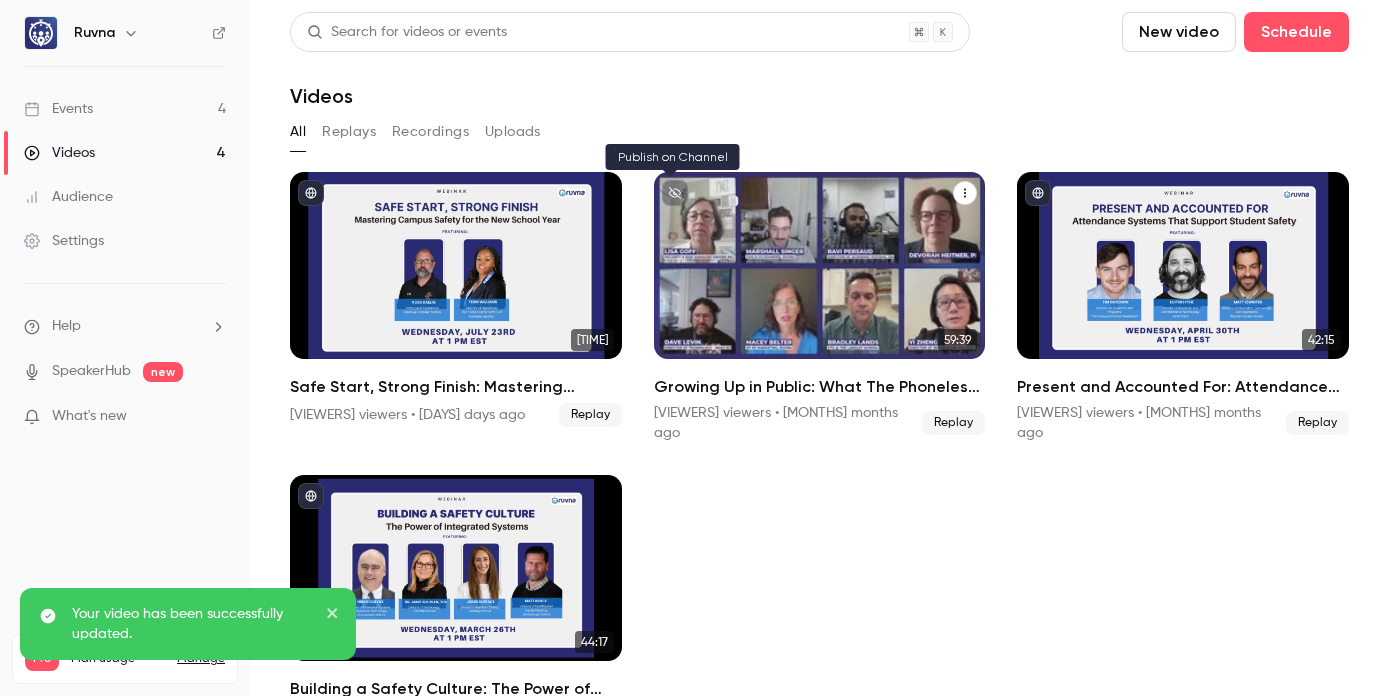 click at bounding box center [675, 193] 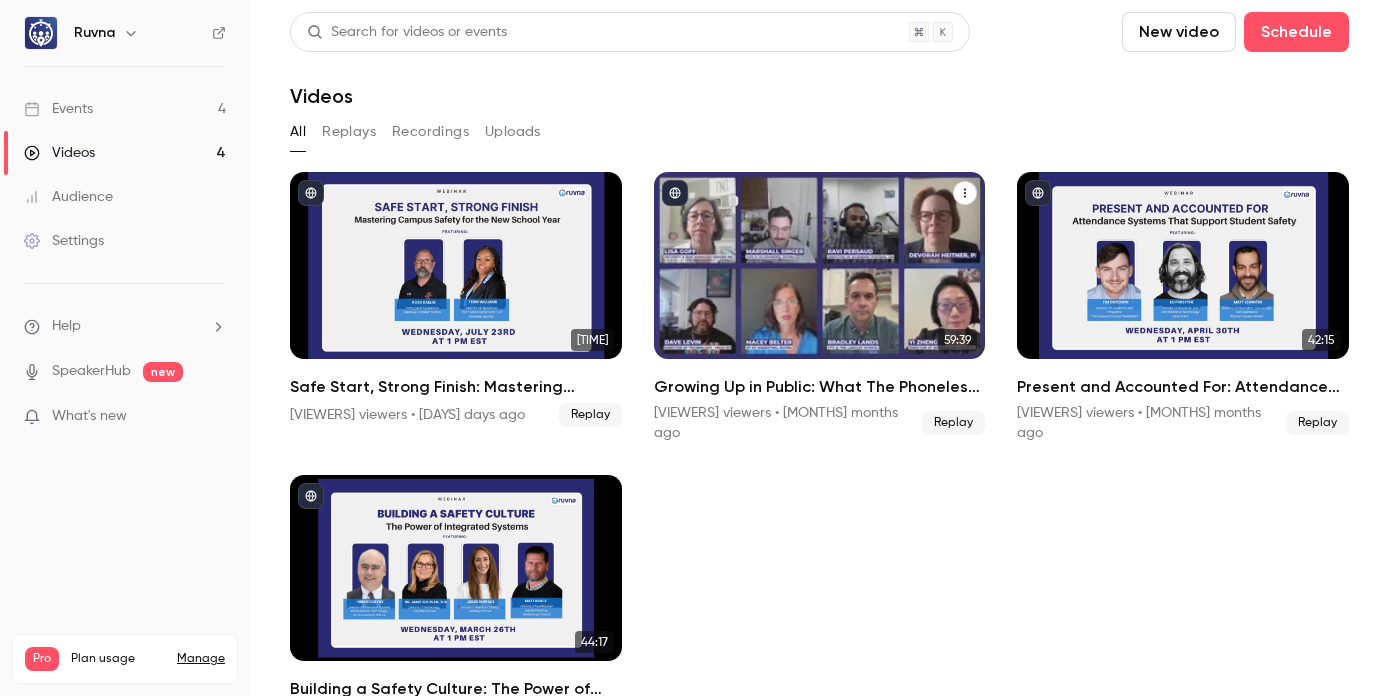click on "Growing Up in Public: What The Phoneless Future Means For School Operations" at bounding box center (820, 387) 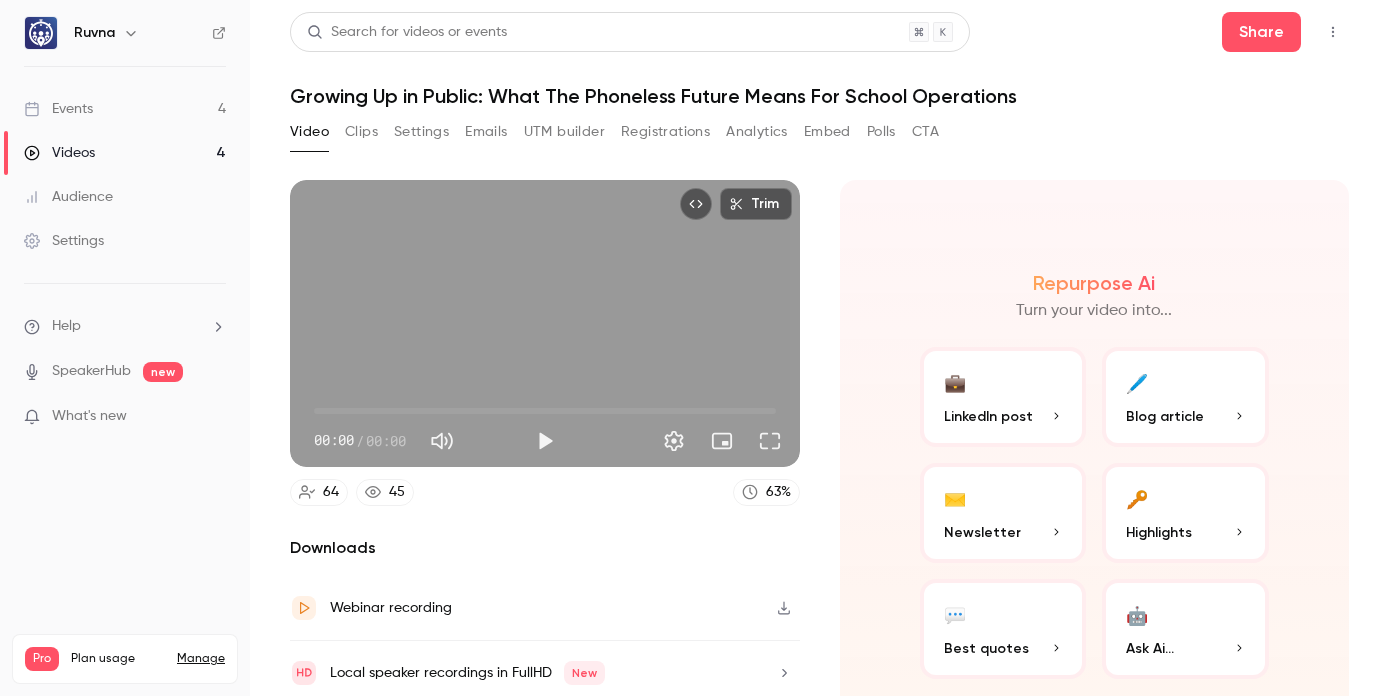 click on "Settings" at bounding box center (421, 132) 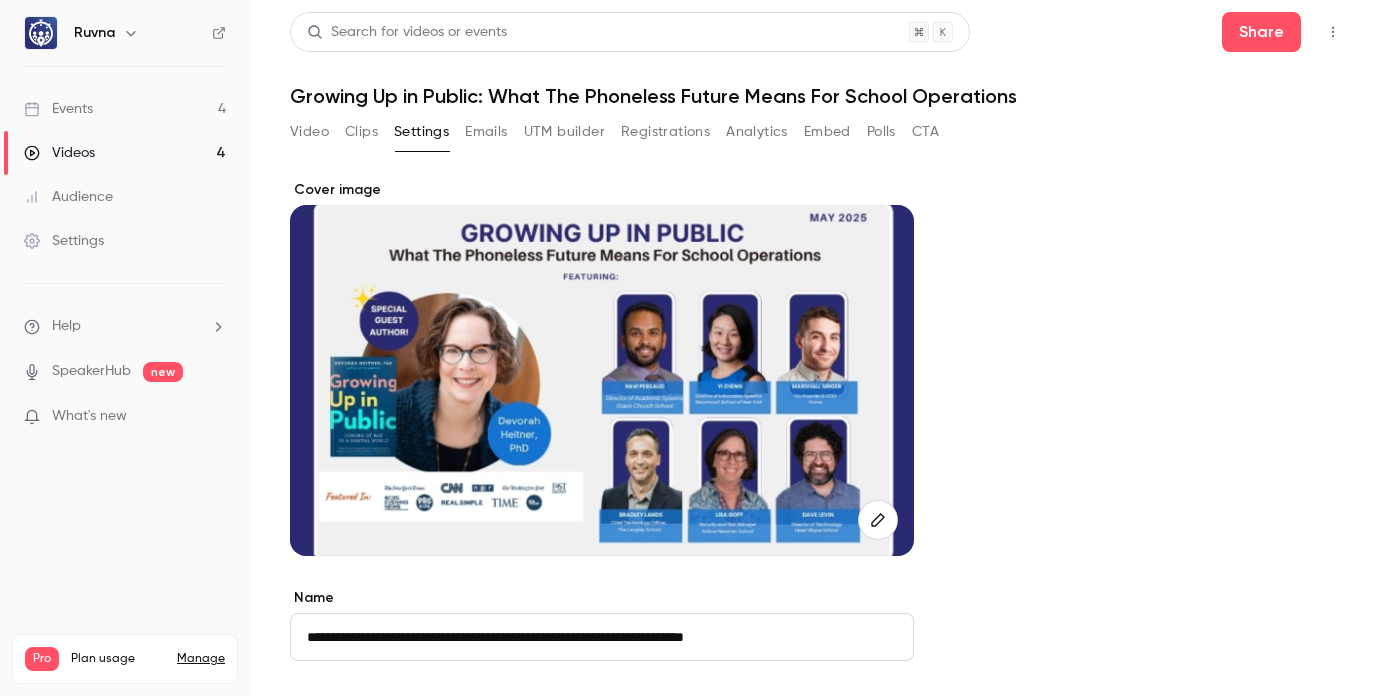 click at bounding box center [602, 380] 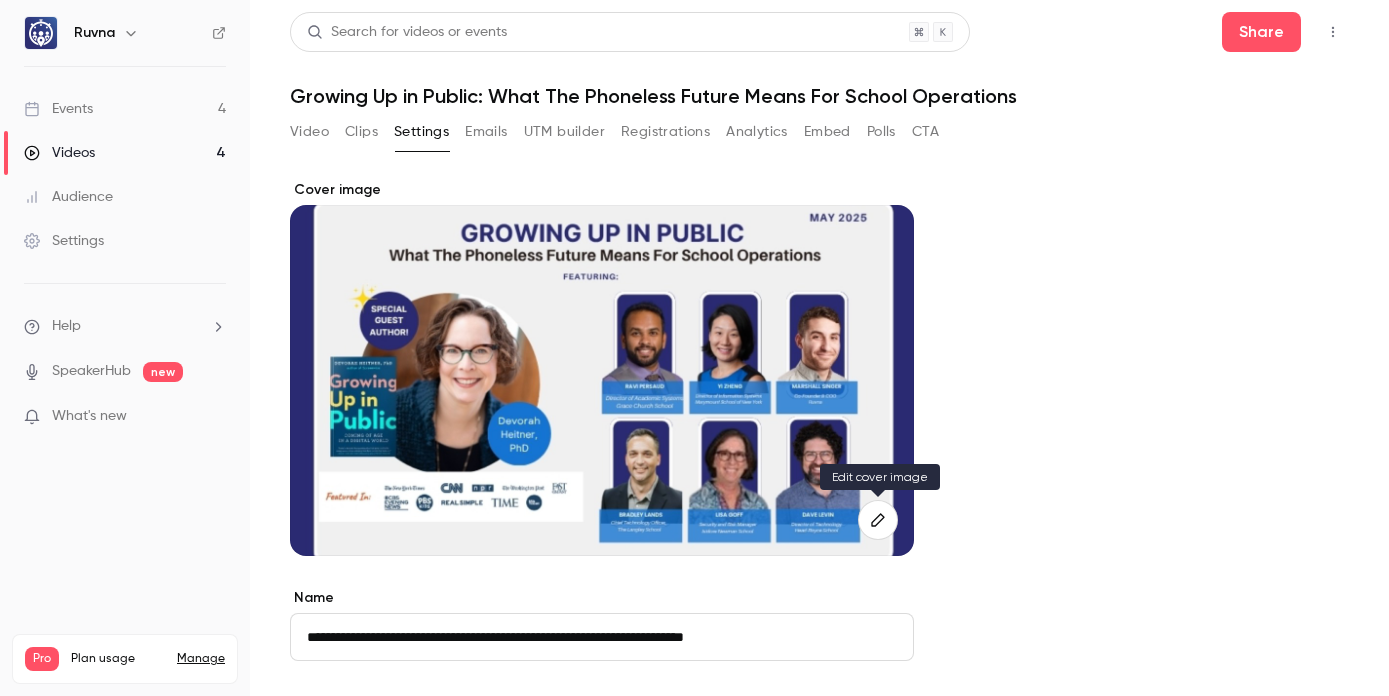 click 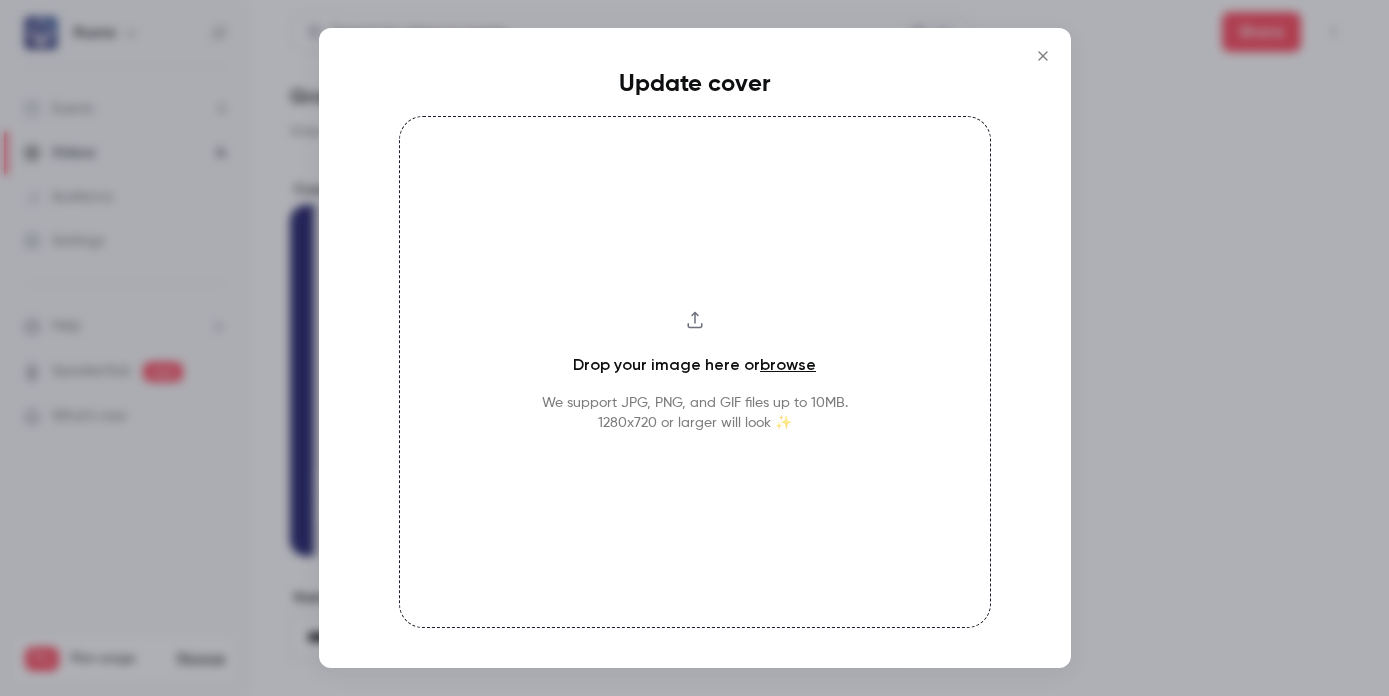 click on "browse" at bounding box center (788, 364) 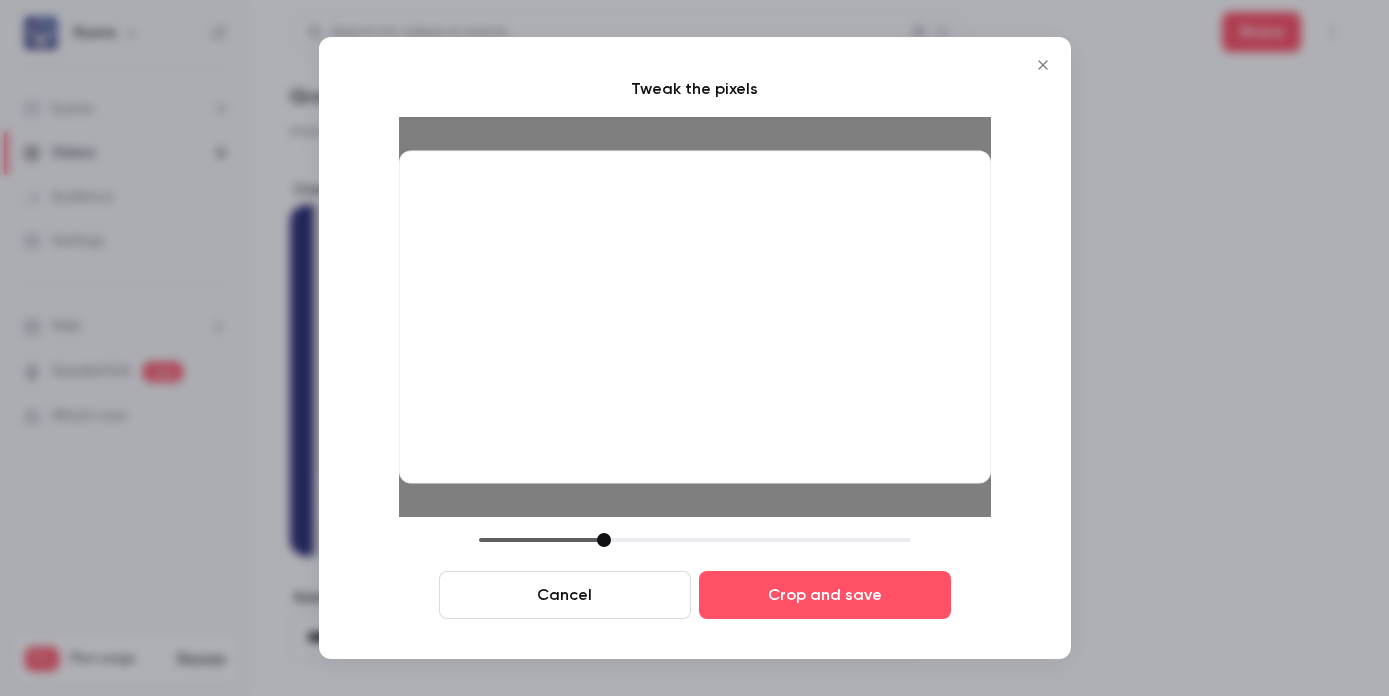 drag, startPoint x: 613, startPoint y: 539, endPoint x: 596, endPoint y: 529, distance: 19.723083 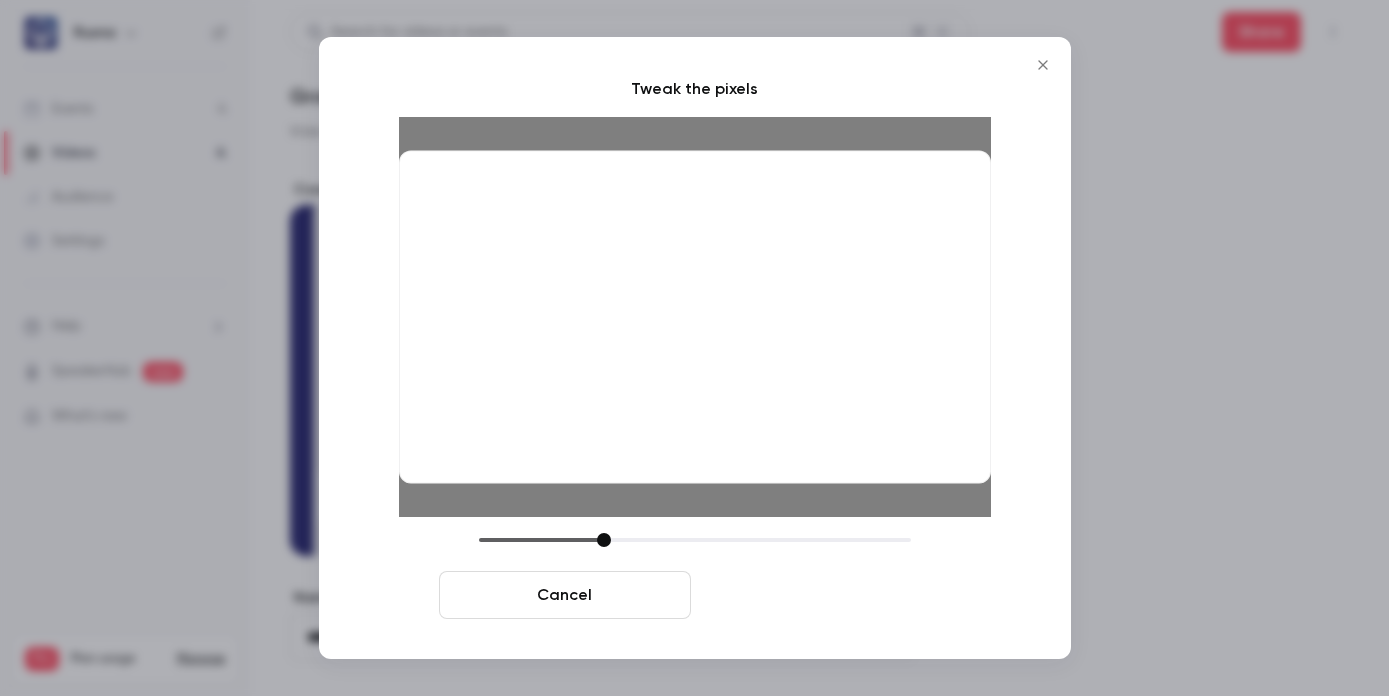 click on "Crop and save" at bounding box center [825, 595] 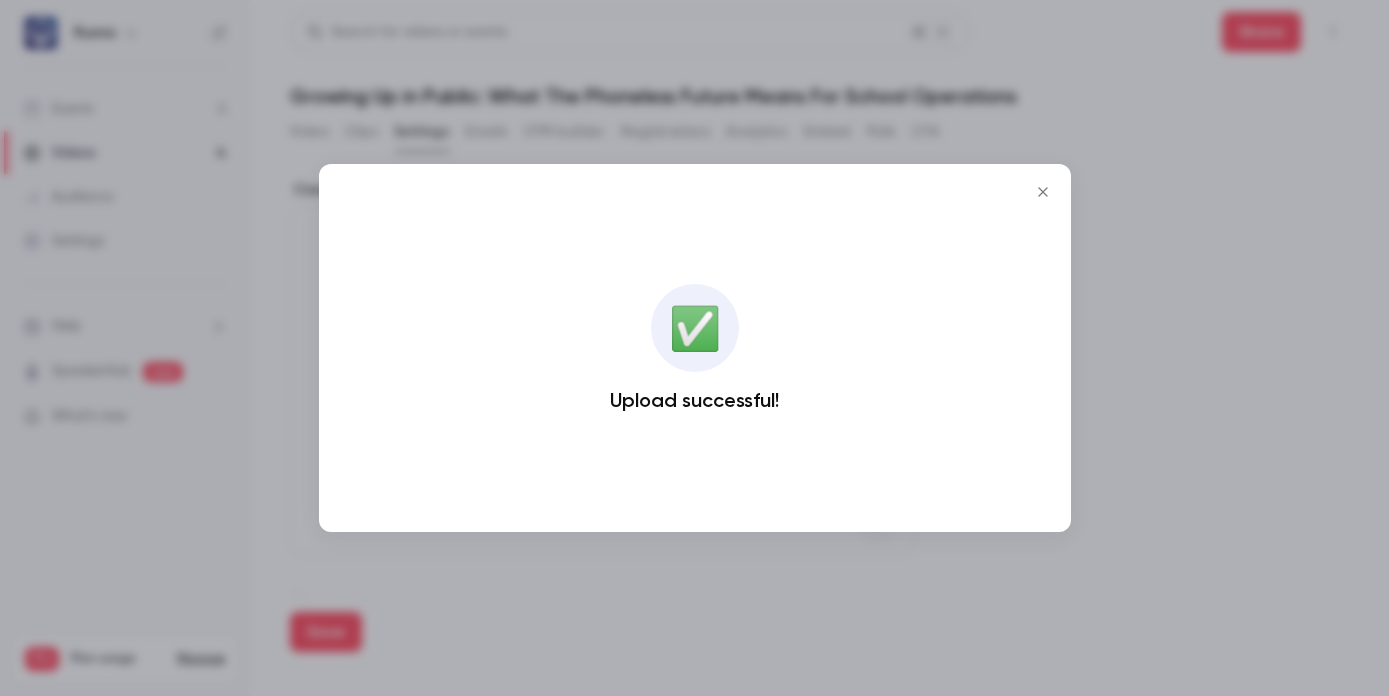 click 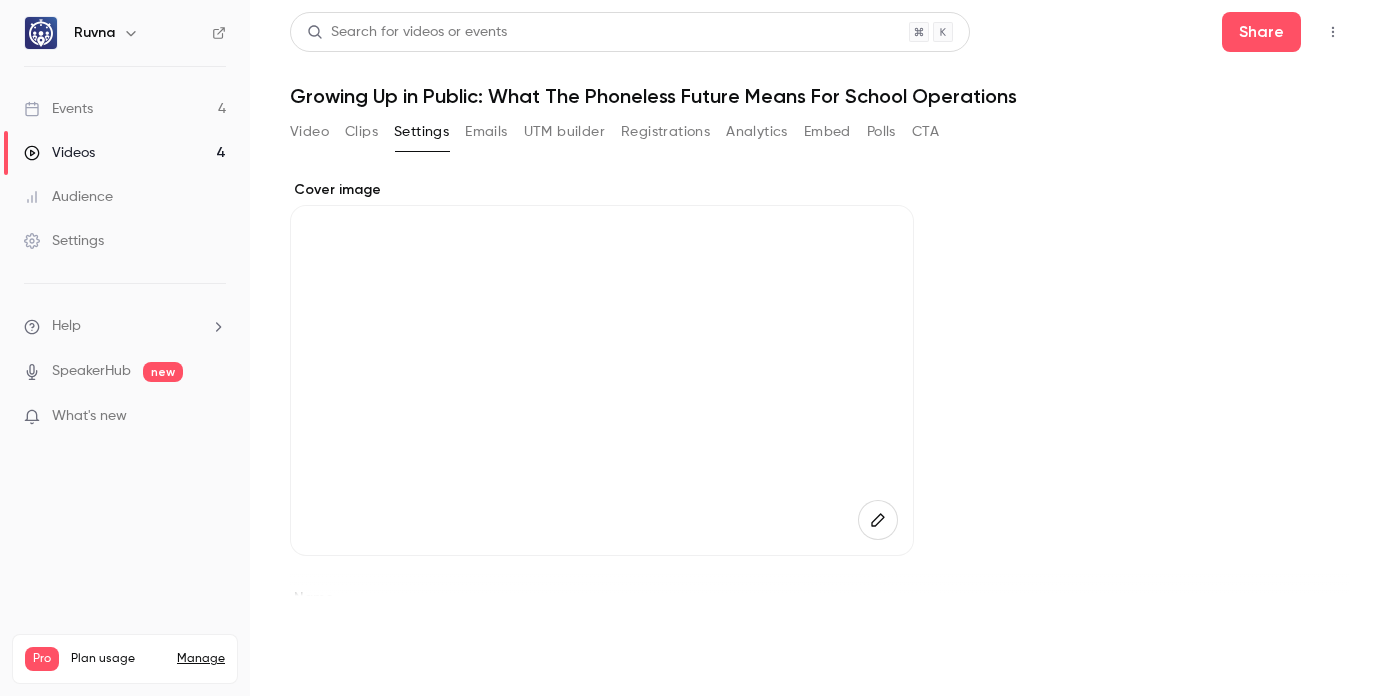 click on "Save" at bounding box center (326, 632) 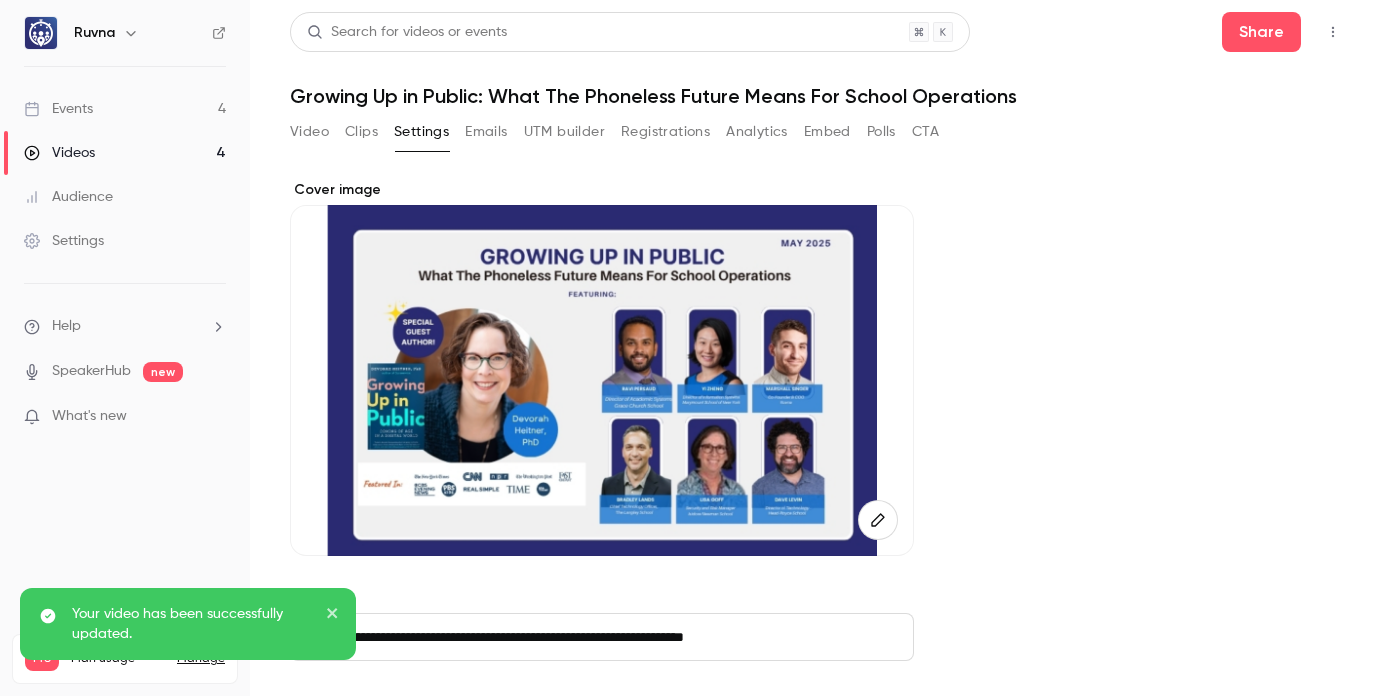 click on "Videos 4" at bounding box center (125, 153) 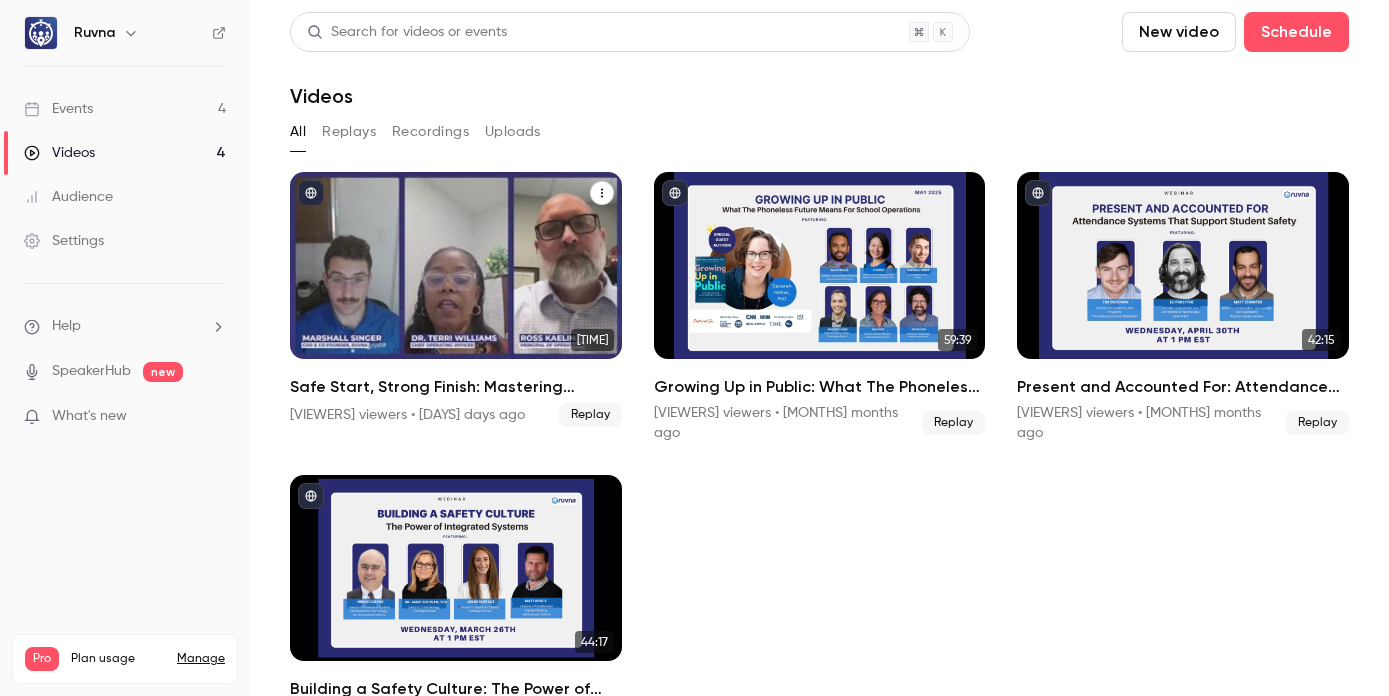 click on "Safe Start, Strong Finish: Mastering Campus Safety for the New School Year" at bounding box center [456, 387] 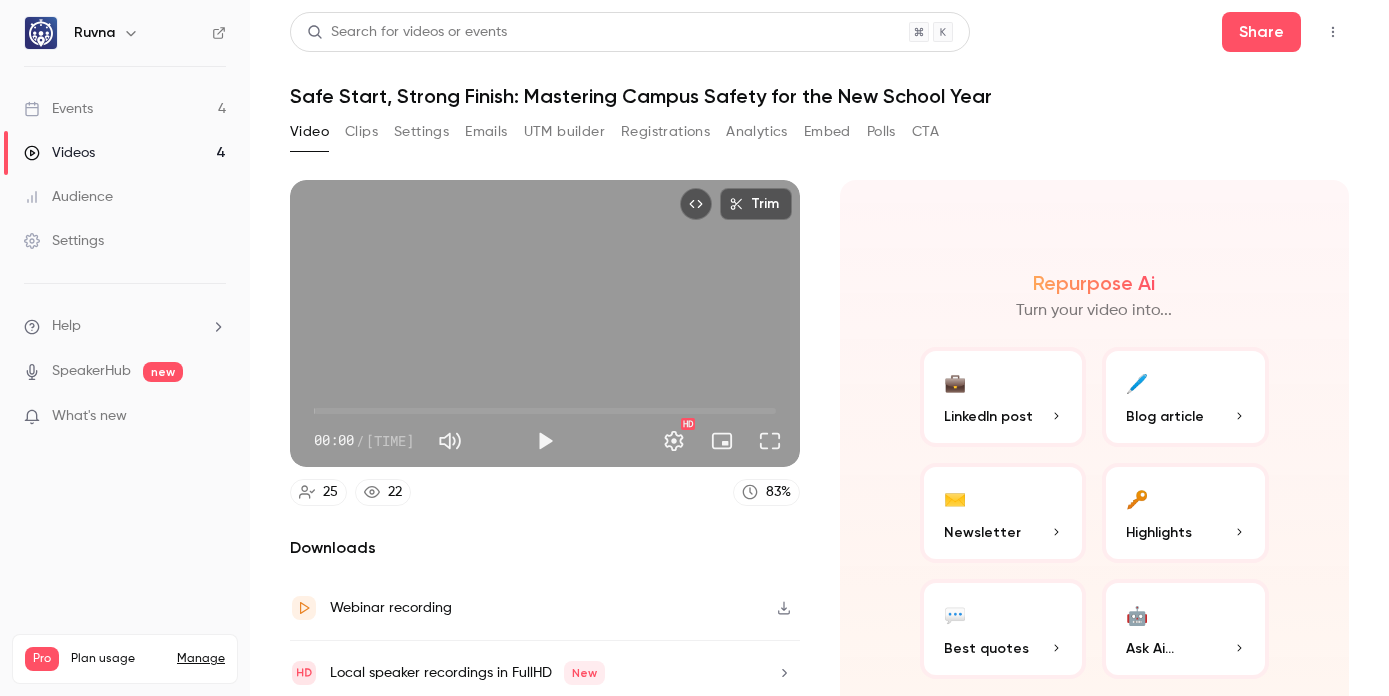 click on "Settings" at bounding box center [421, 132] 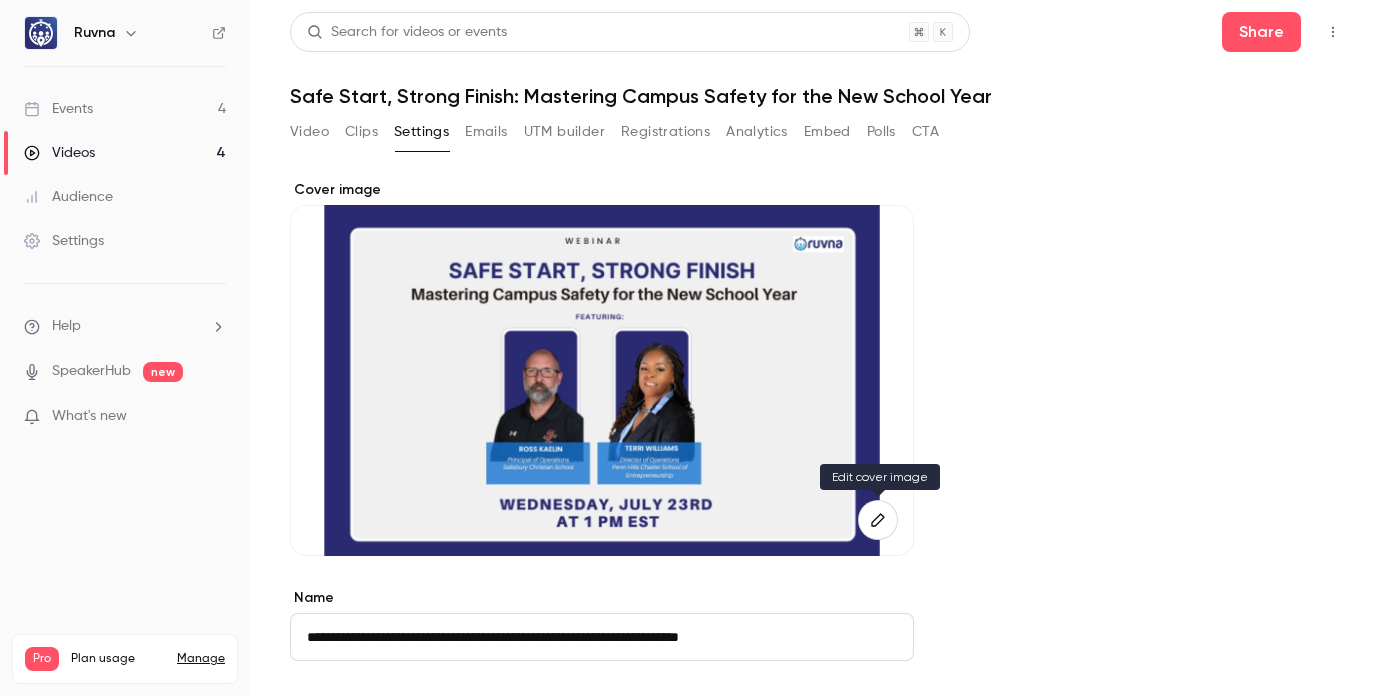 click 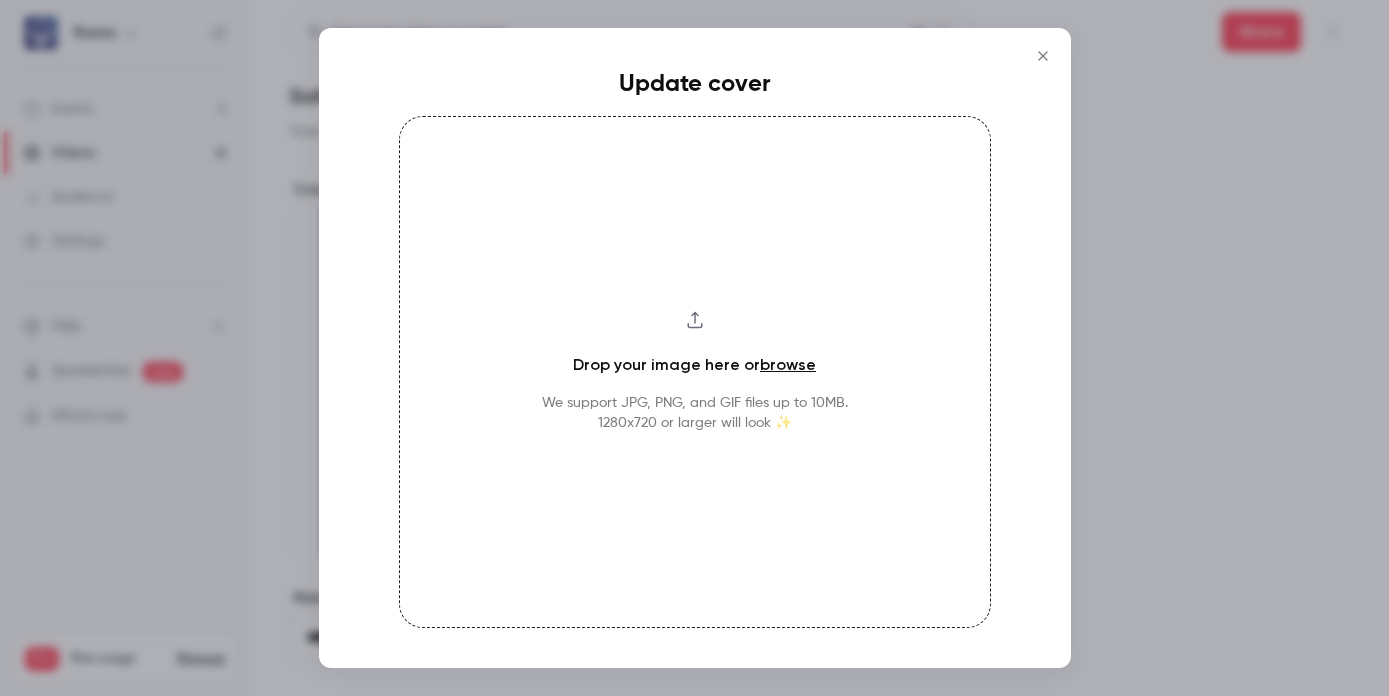 click on "browse" at bounding box center (788, 364) 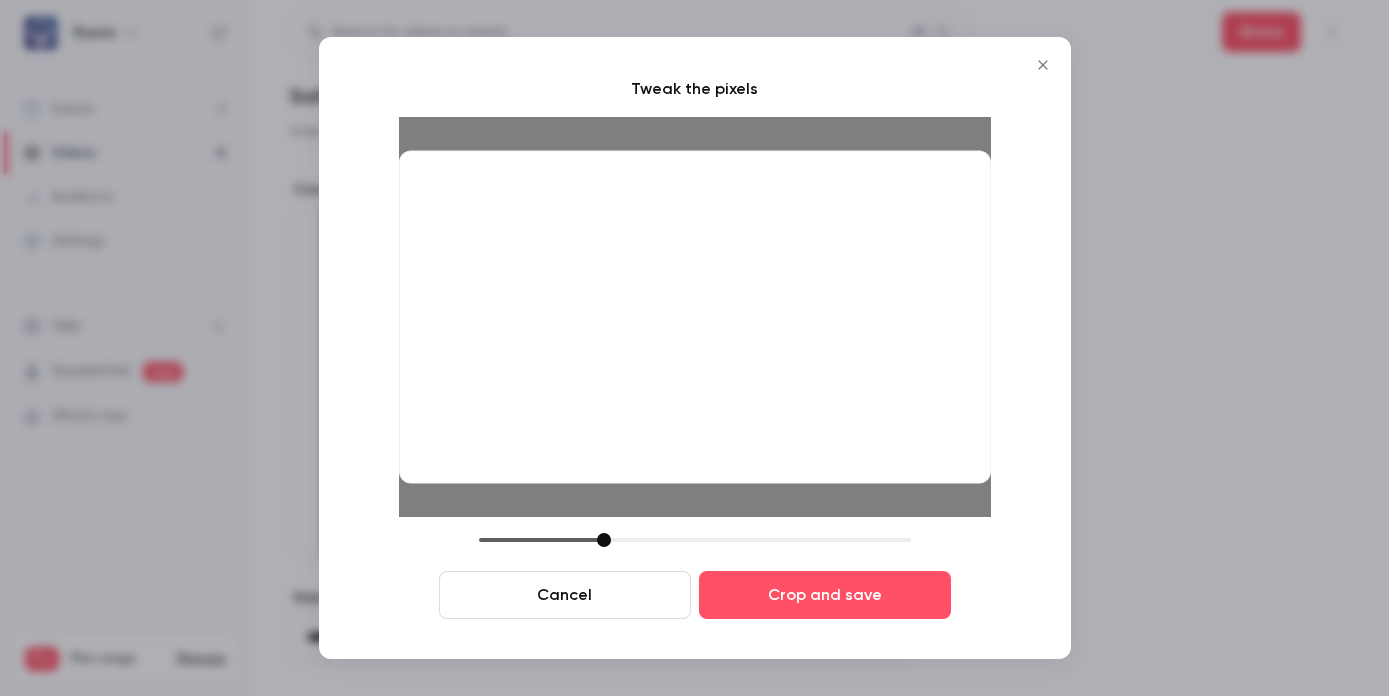 drag, startPoint x: 621, startPoint y: 539, endPoint x: 604, endPoint y: 536, distance: 17.262676 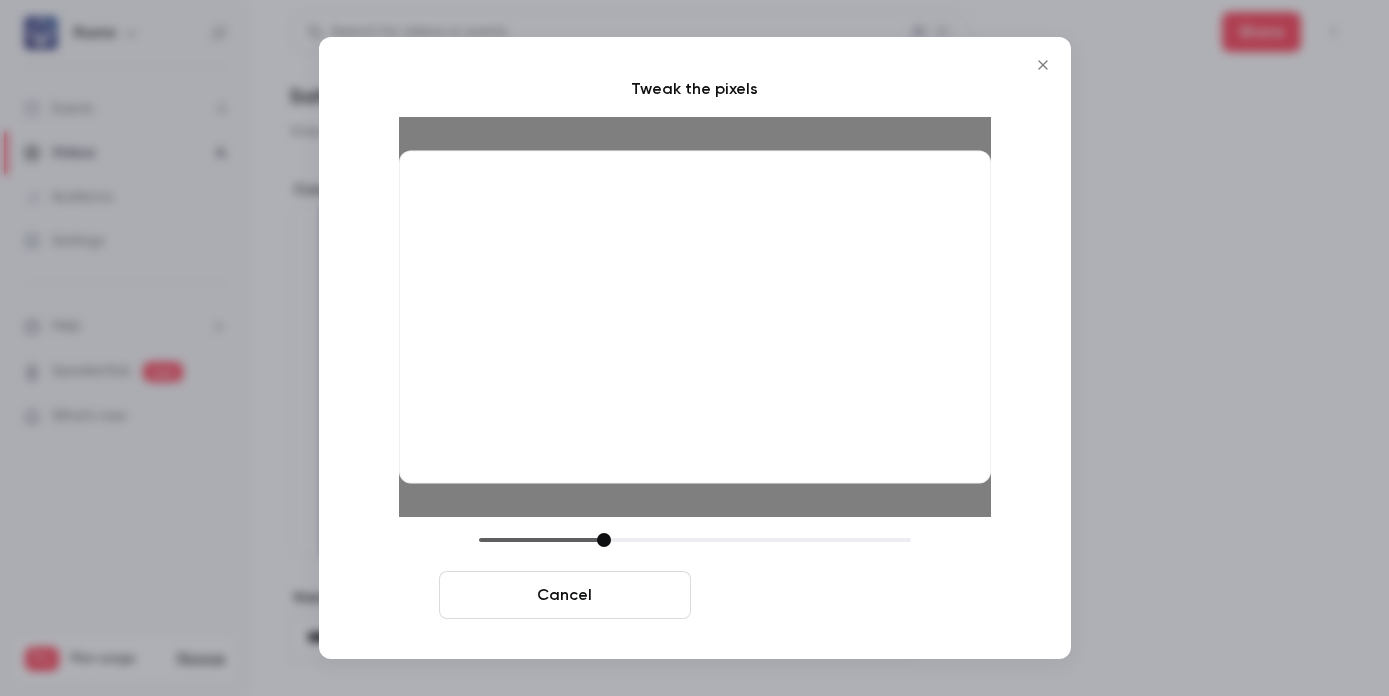 click on "Crop and save" at bounding box center (825, 595) 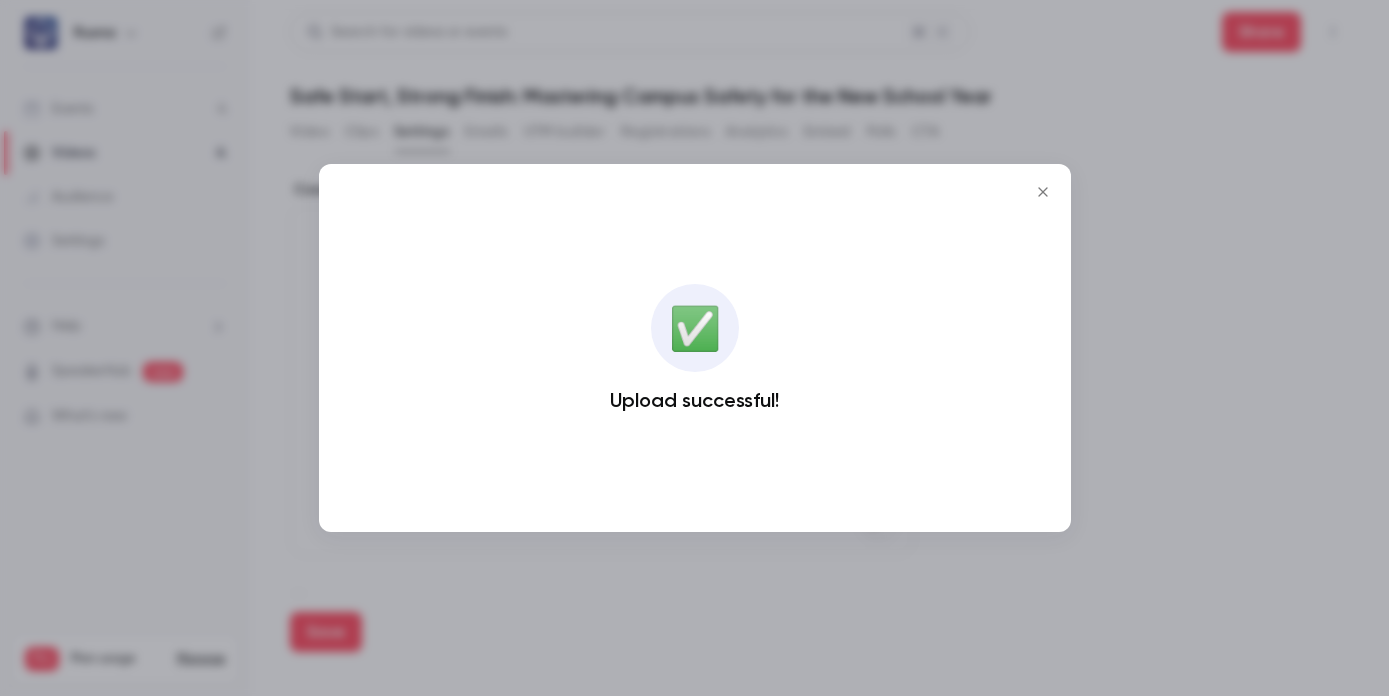 click 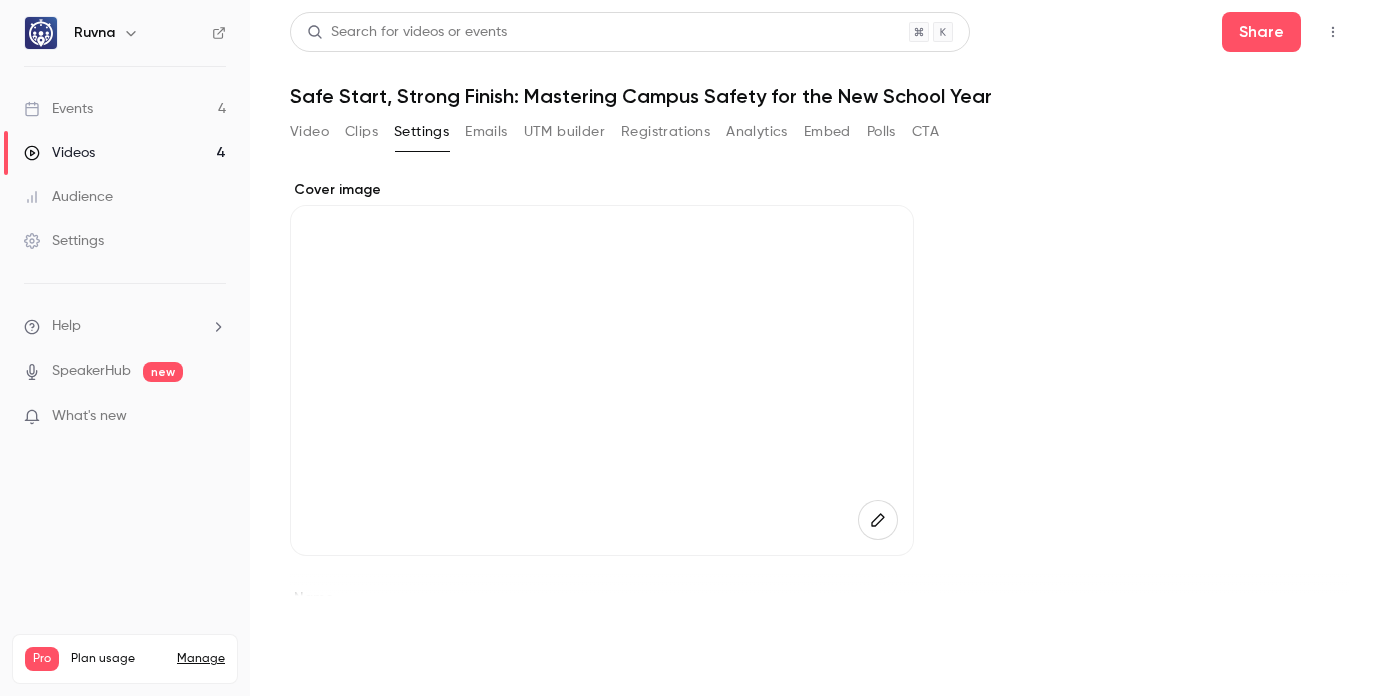 click on "Save" at bounding box center (326, 632) 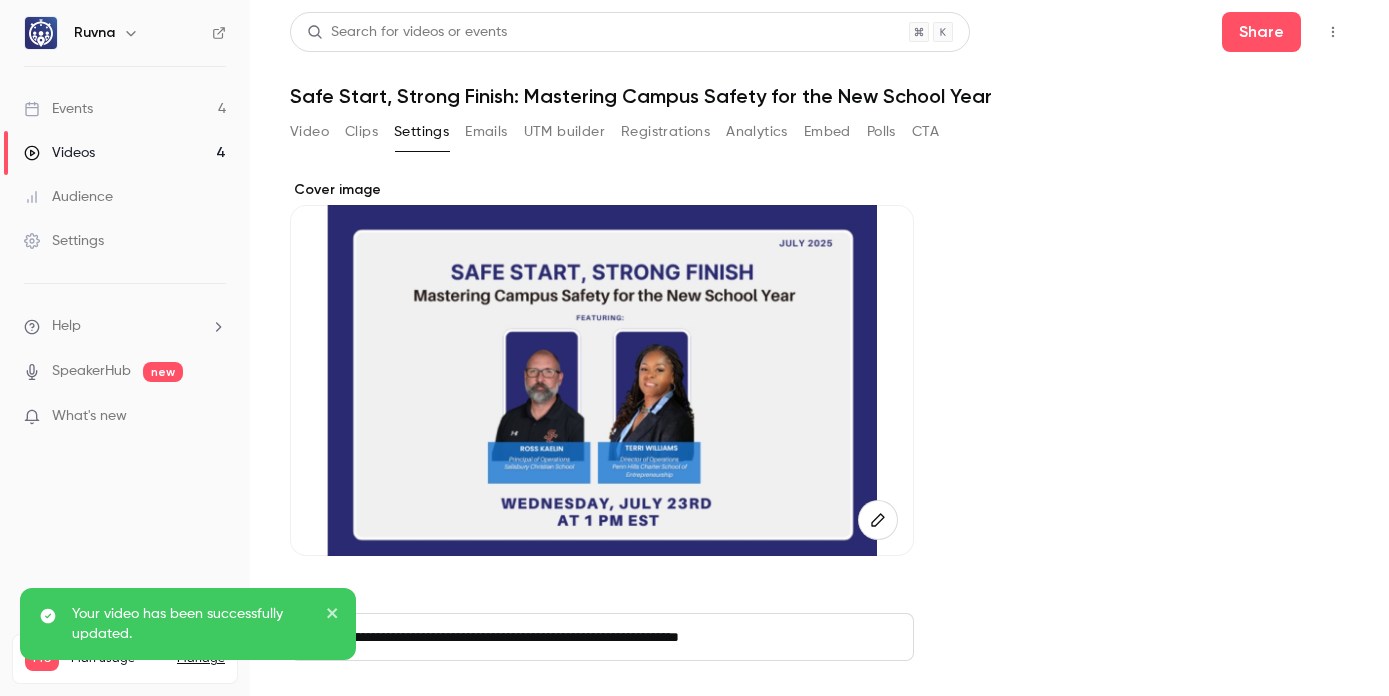 click on "Videos 4" at bounding box center (125, 153) 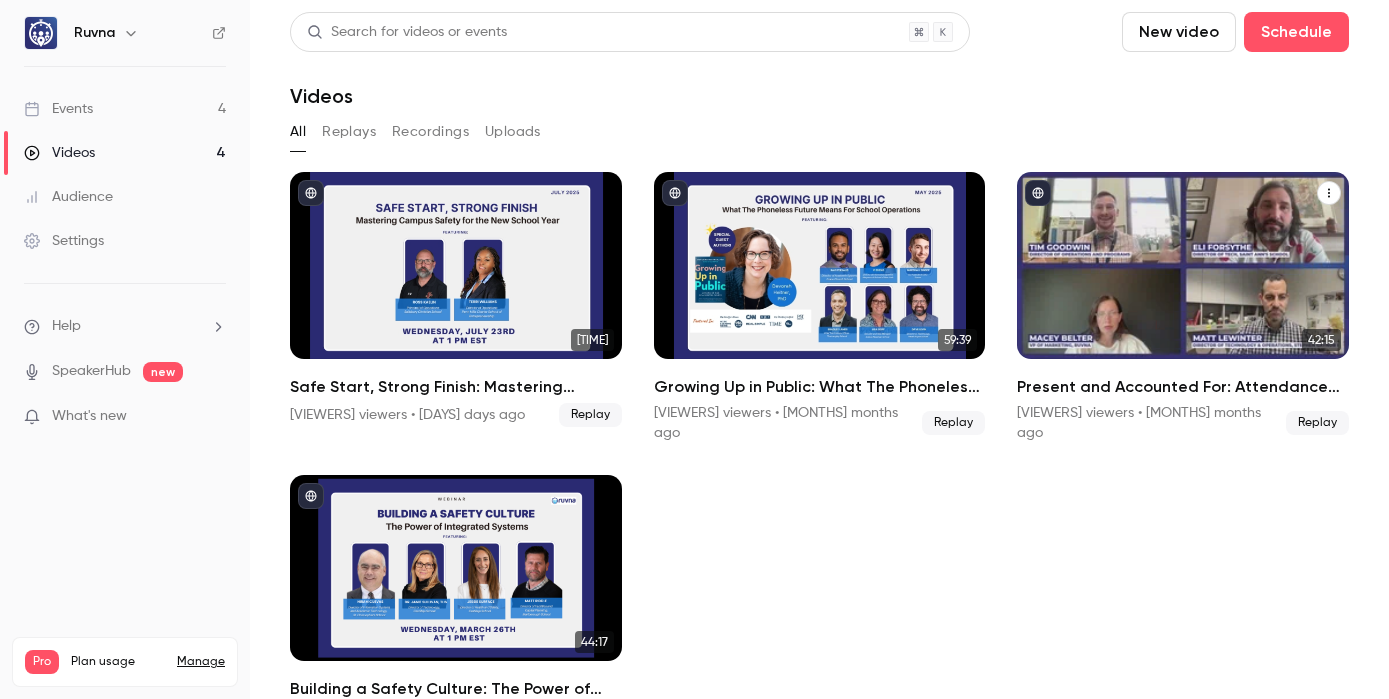 click on "Present and Accounted For: Attendance Systems That Support Student Safety" at bounding box center [1183, 387] 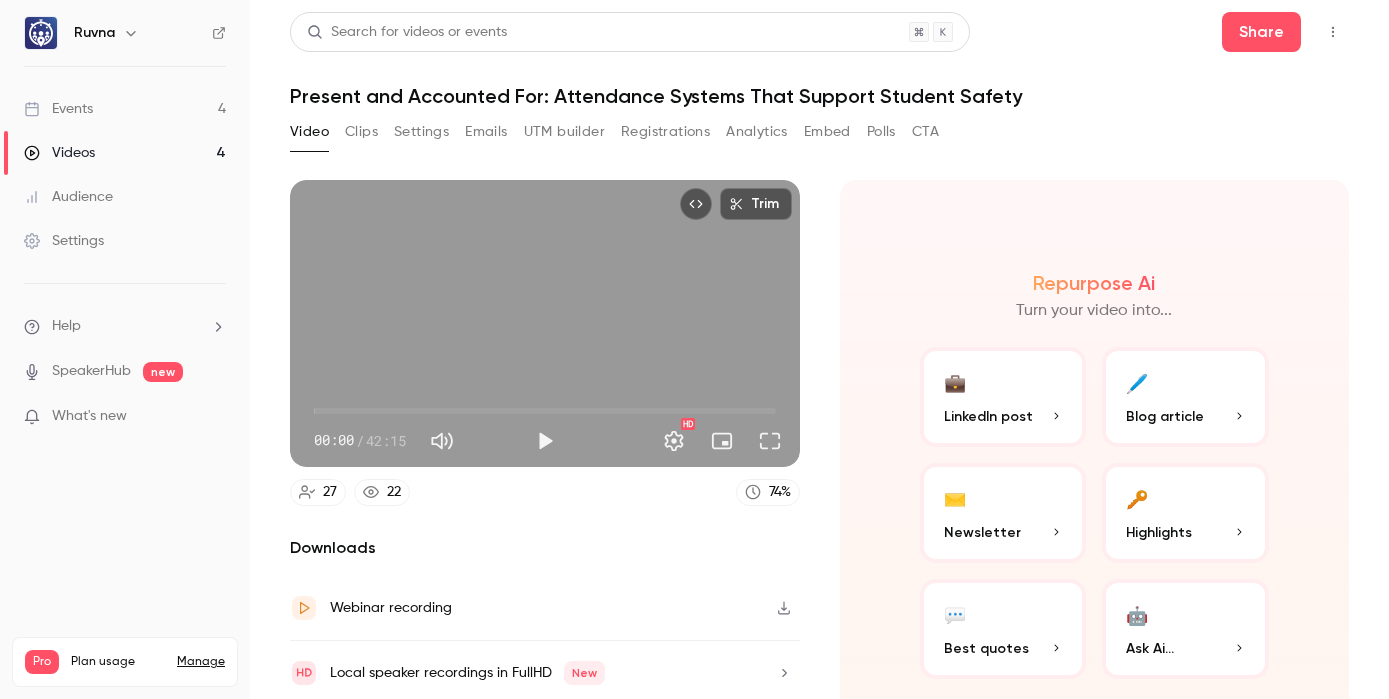 click on "Settings" at bounding box center [421, 132] 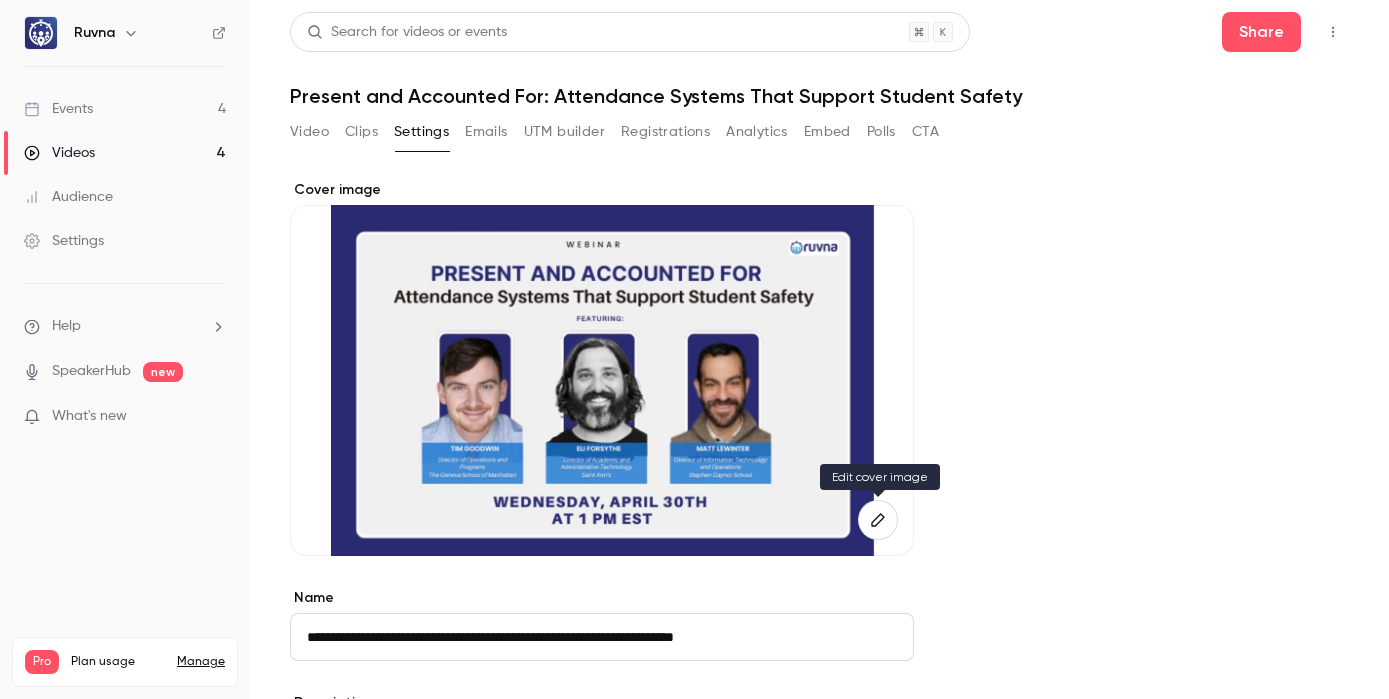 click 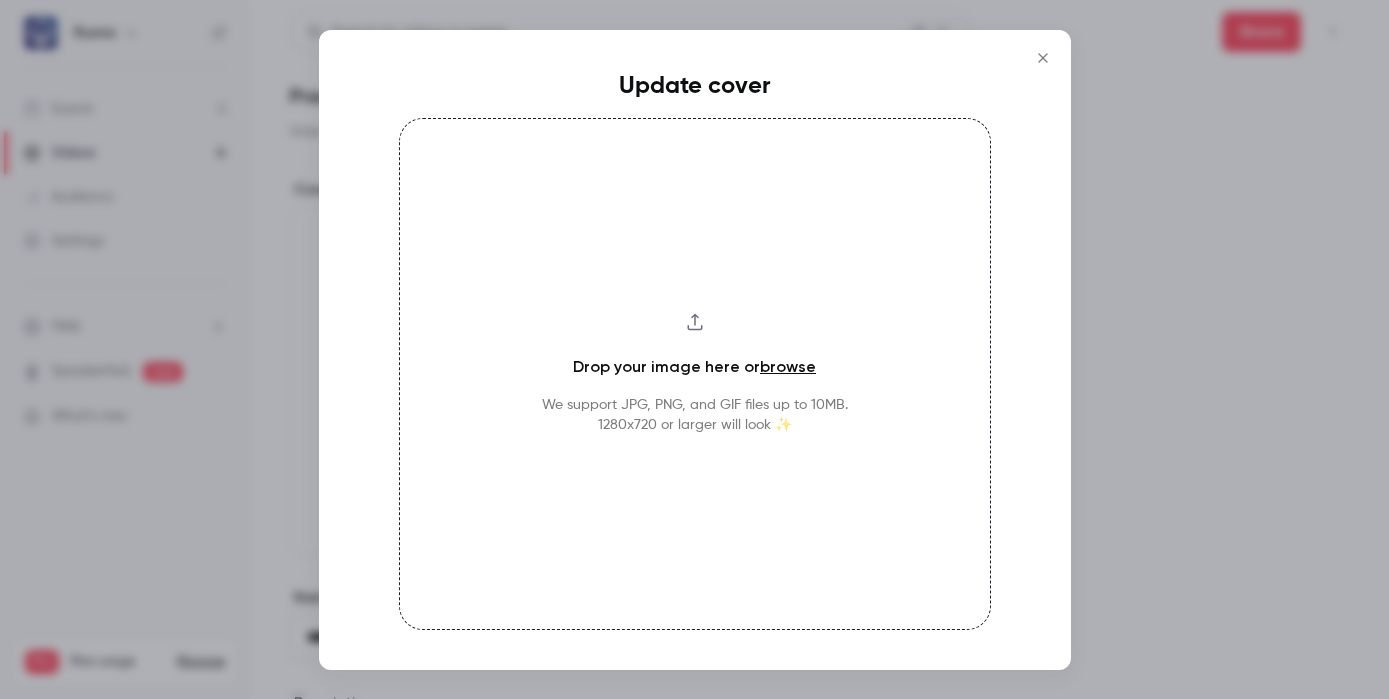 click on "browse" at bounding box center [788, 366] 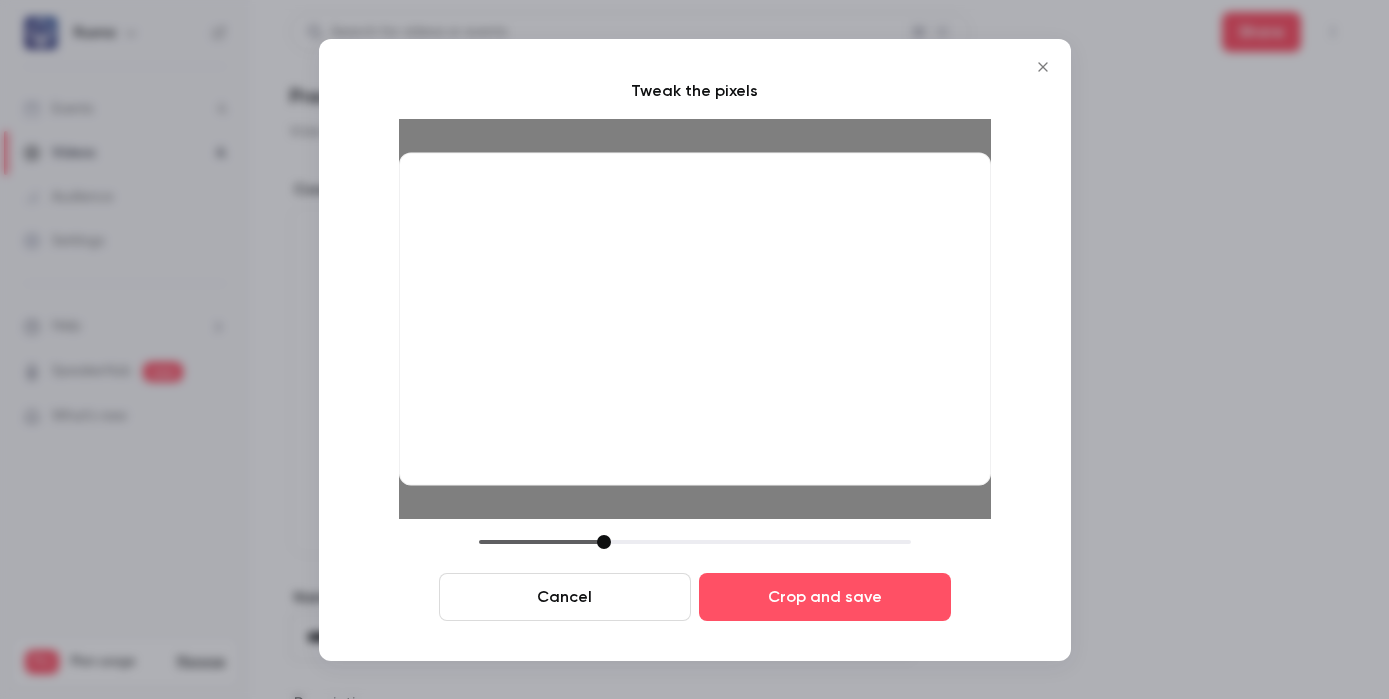 drag, startPoint x: 621, startPoint y: 539, endPoint x: 603, endPoint y: 540, distance: 18.027756 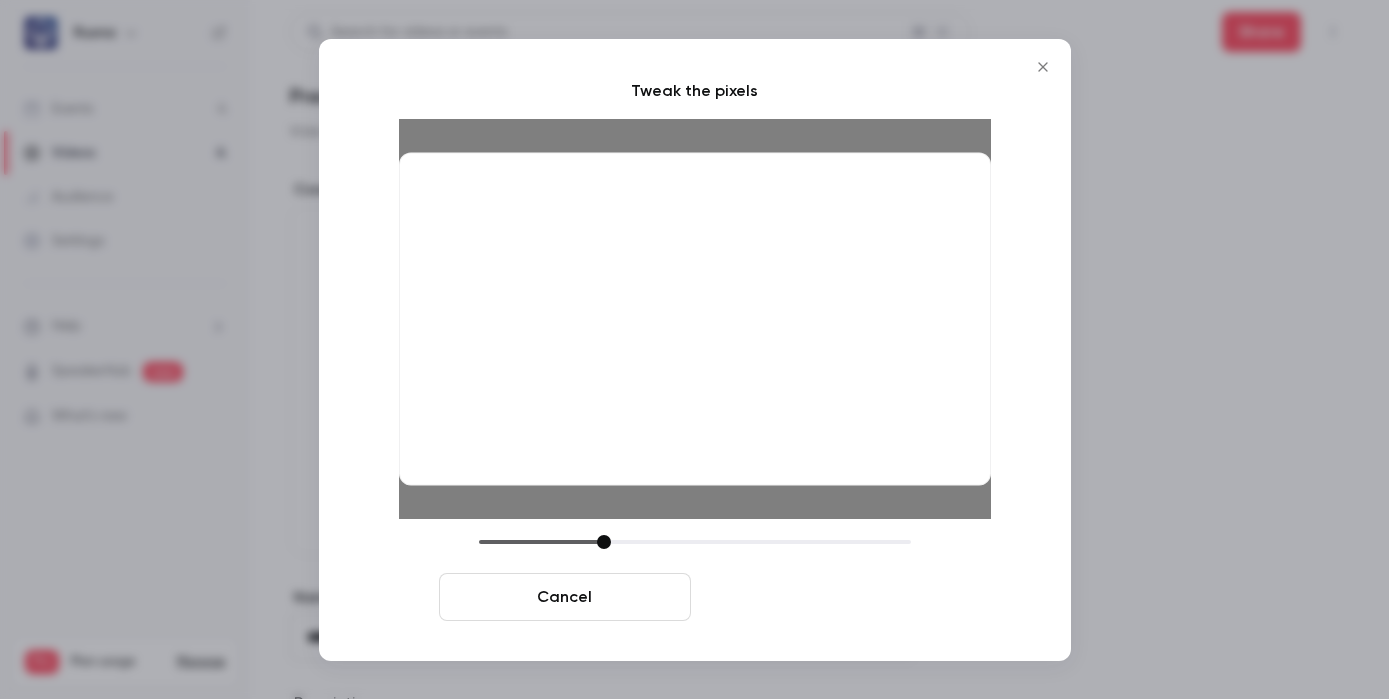 click on "Crop and save" at bounding box center (825, 597) 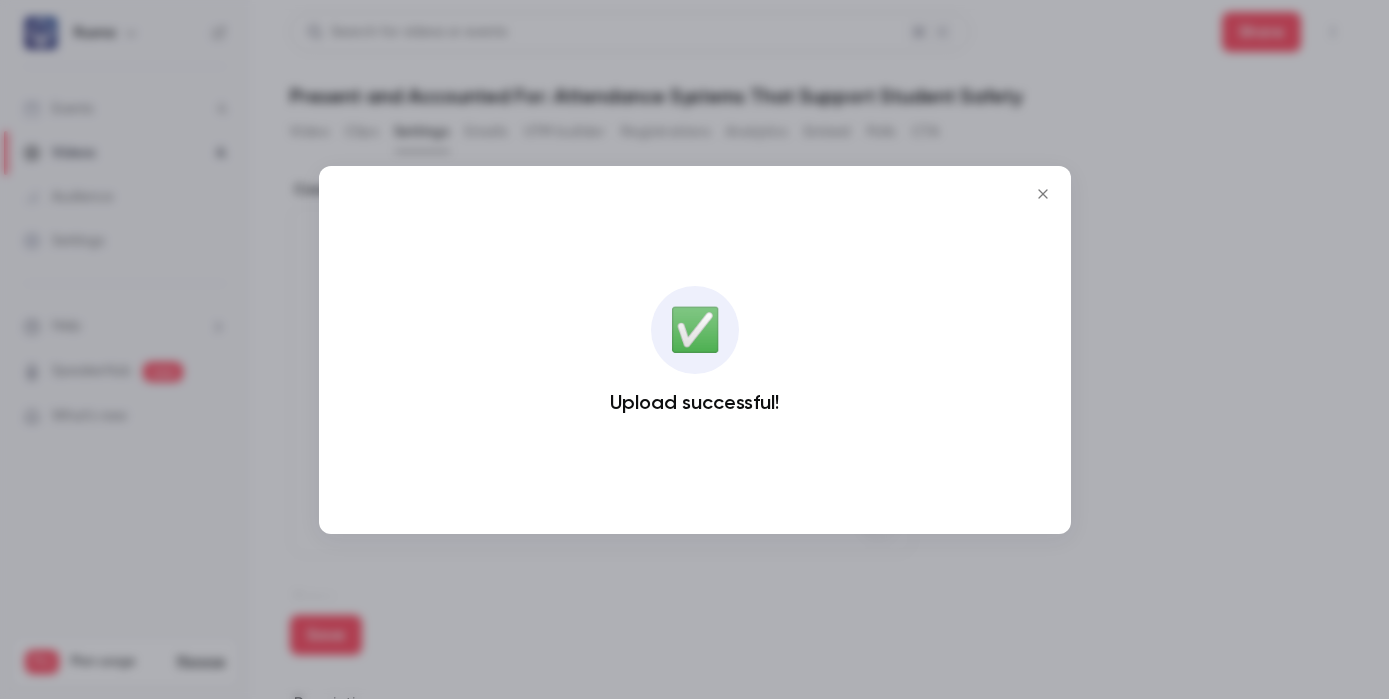click 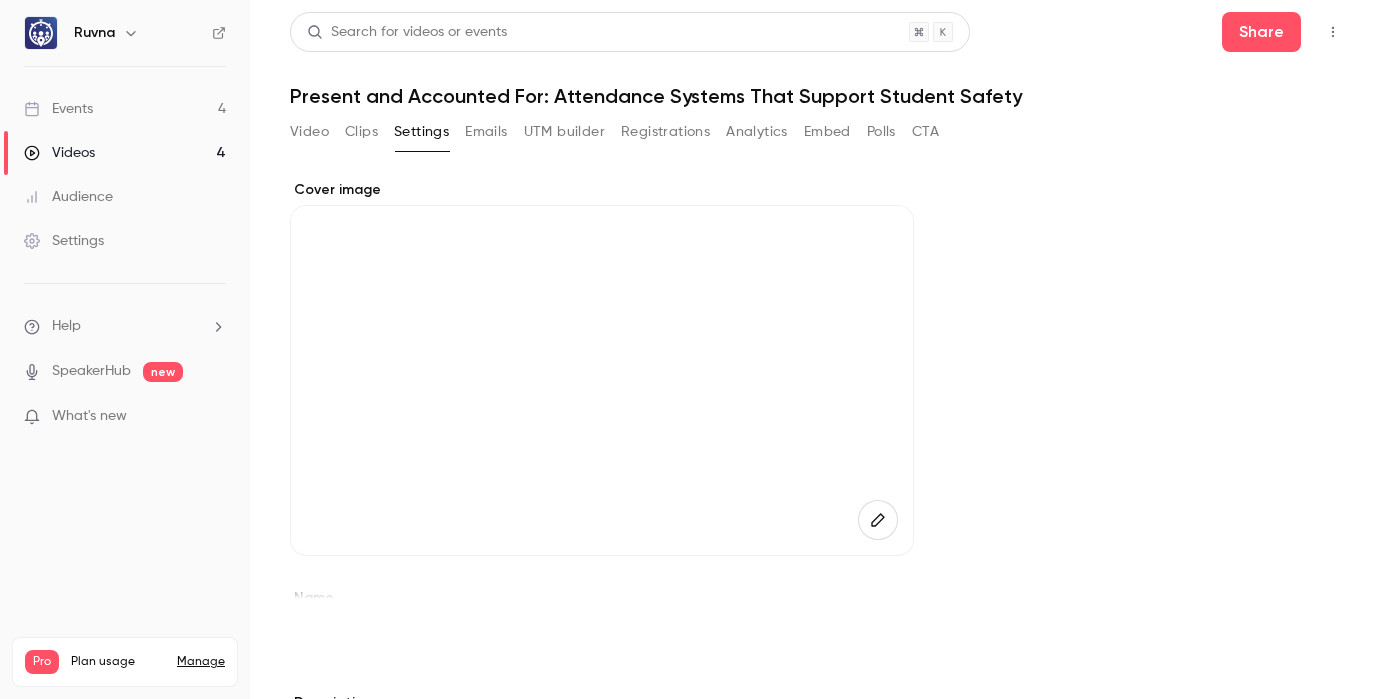 click on "Save" at bounding box center (326, 635) 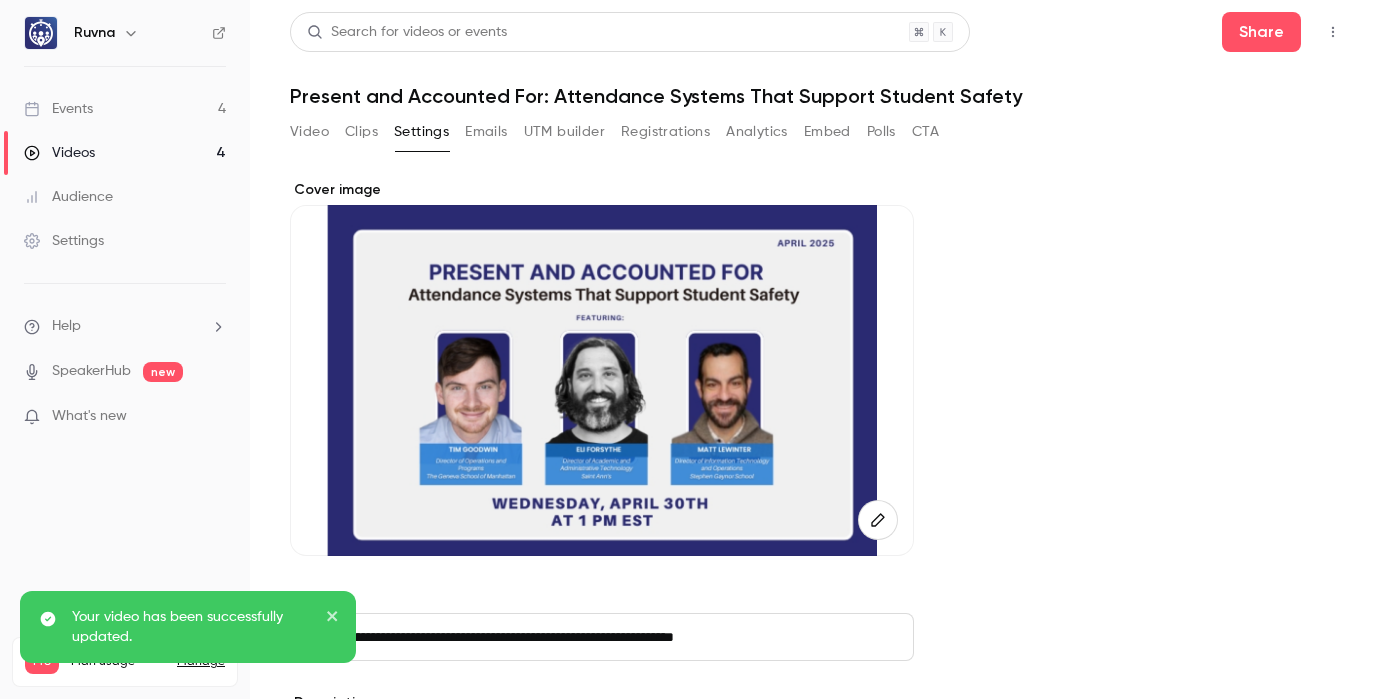 click on "Videos 4" at bounding box center [125, 153] 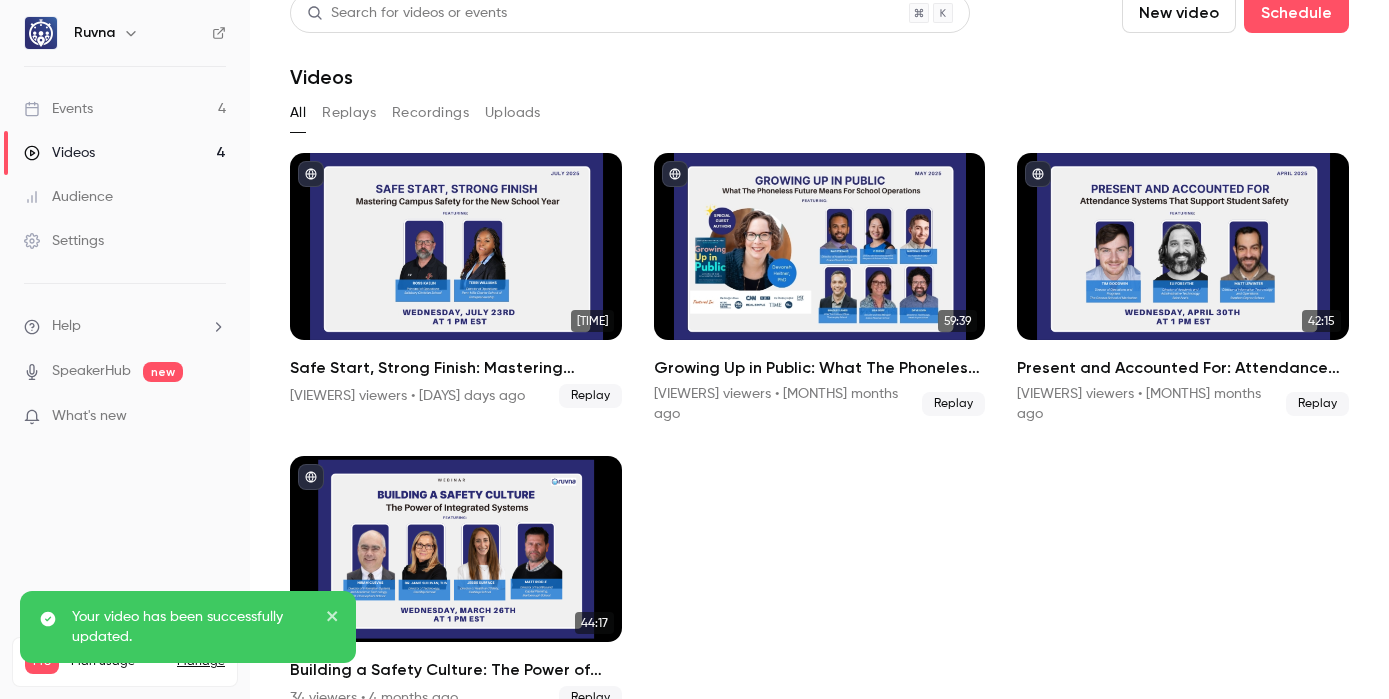 scroll, scrollTop: 32, scrollLeft: 0, axis: vertical 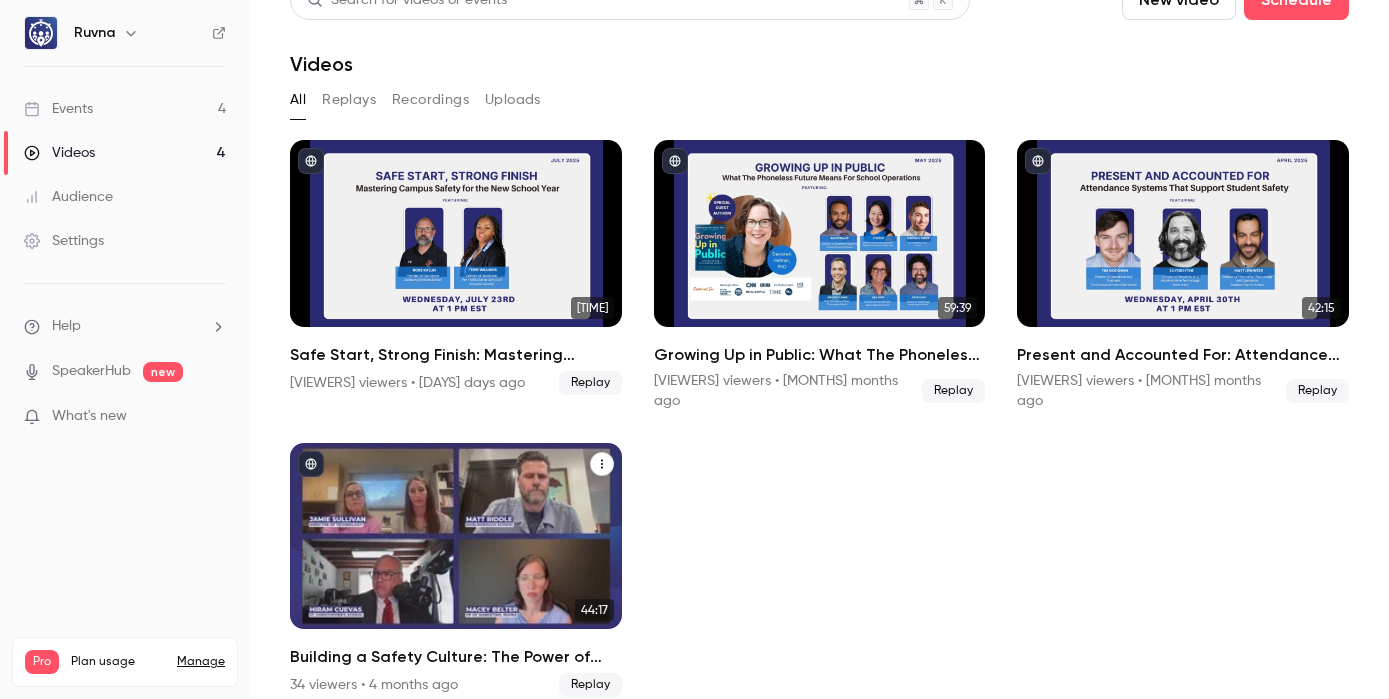 click on "Building a Safety Culture: The Power of Integrated Systems" at bounding box center [456, 657] 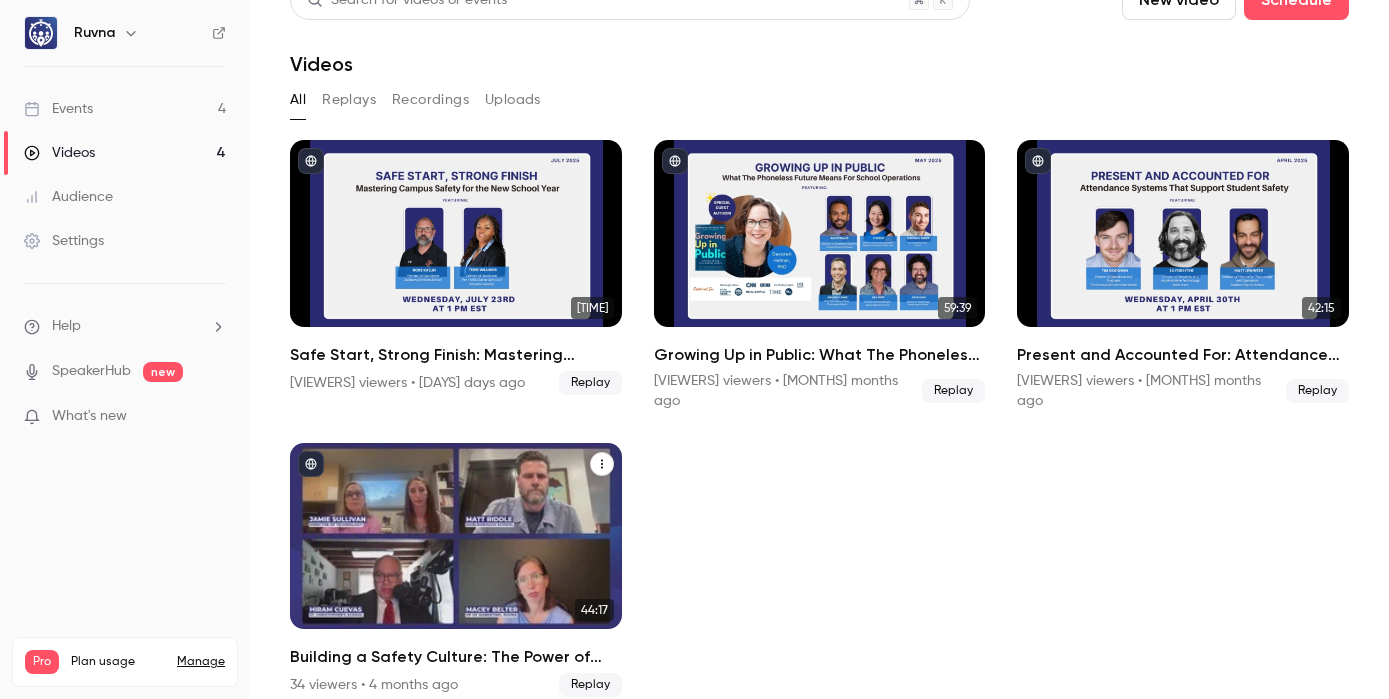 scroll, scrollTop: 0, scrollLeft: 0, axis: both 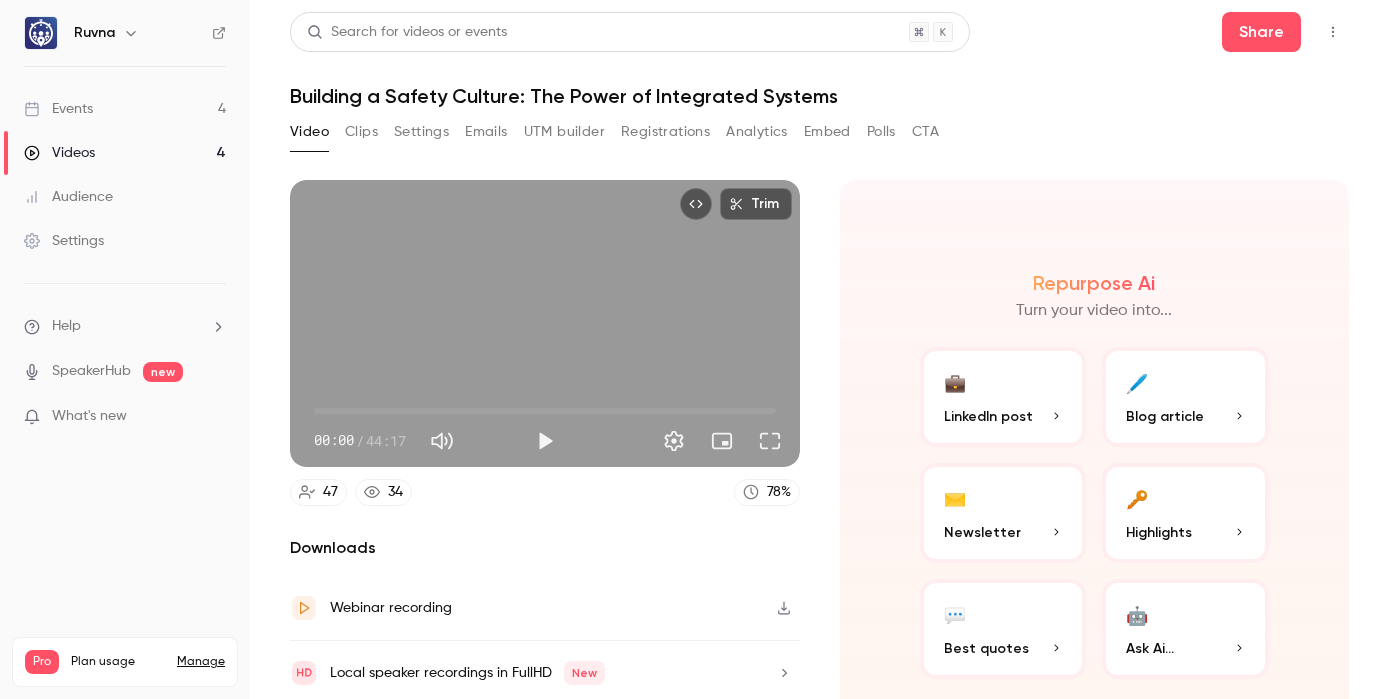 click on "Settings" at bounding box center [421, 132] 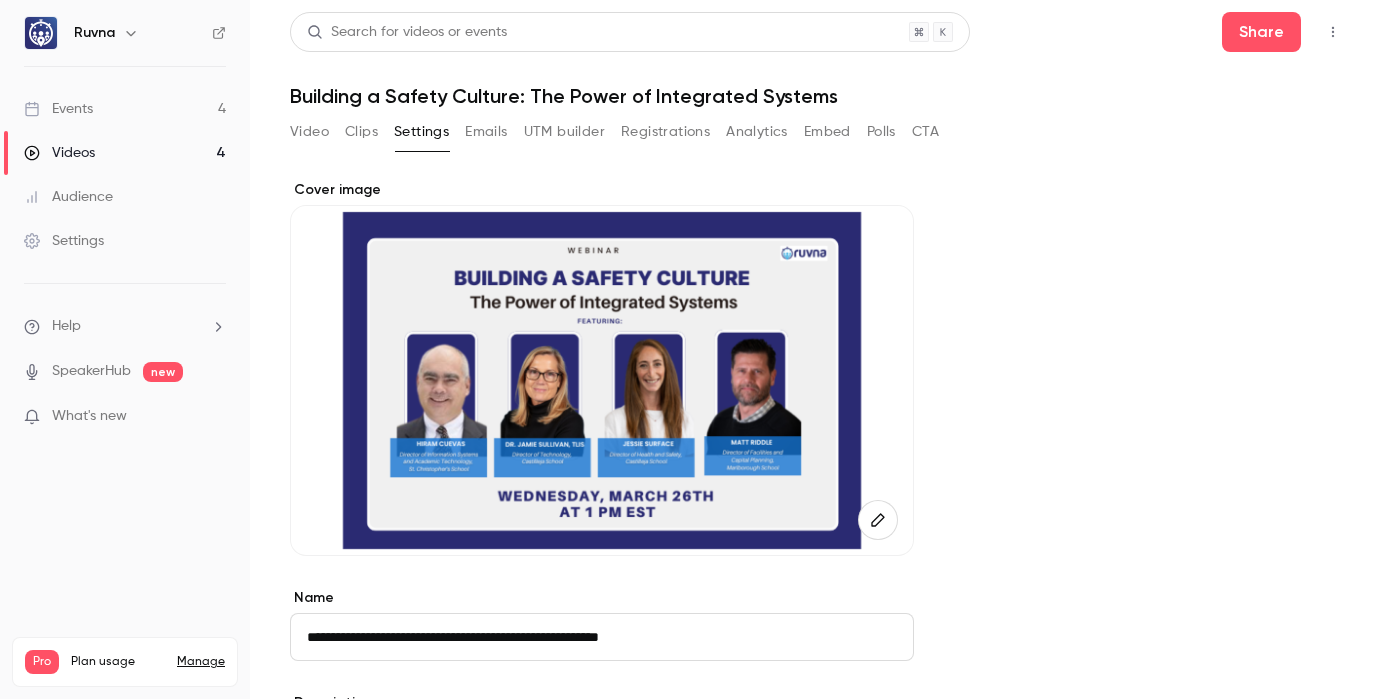 click 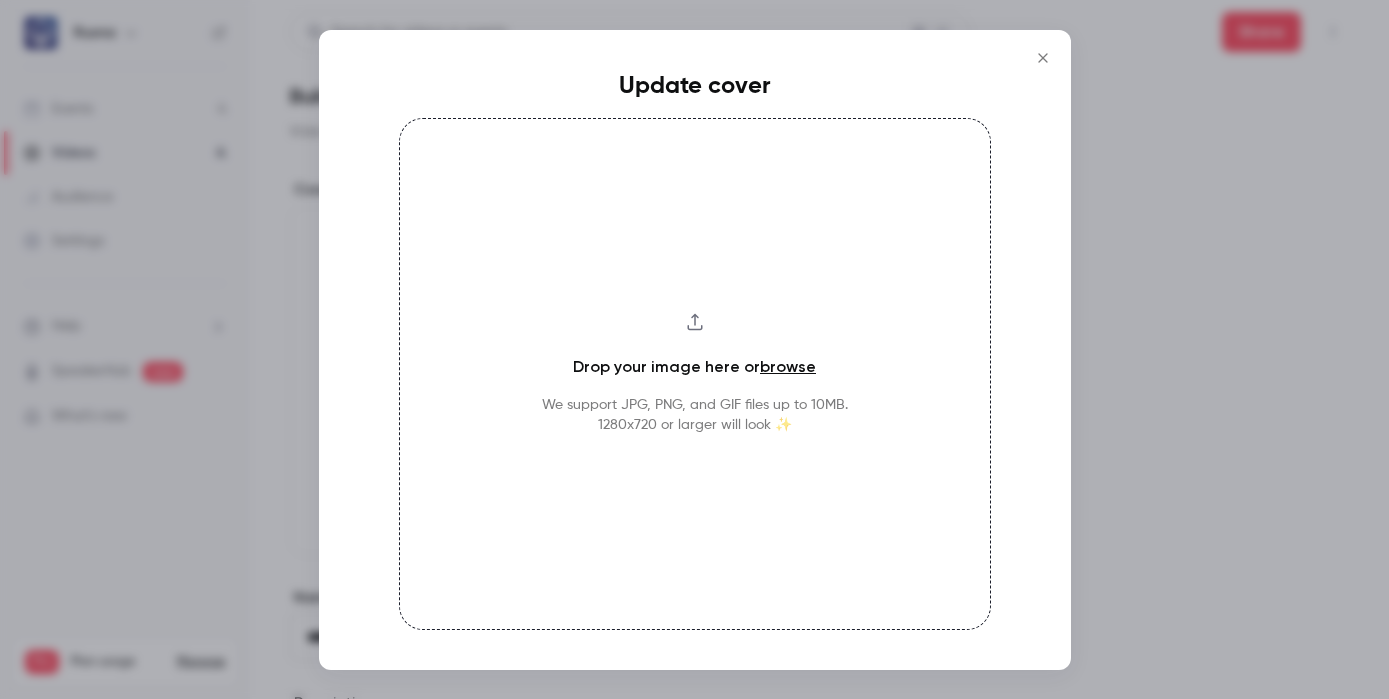 click on "browse" at bounding box center (788, 366) 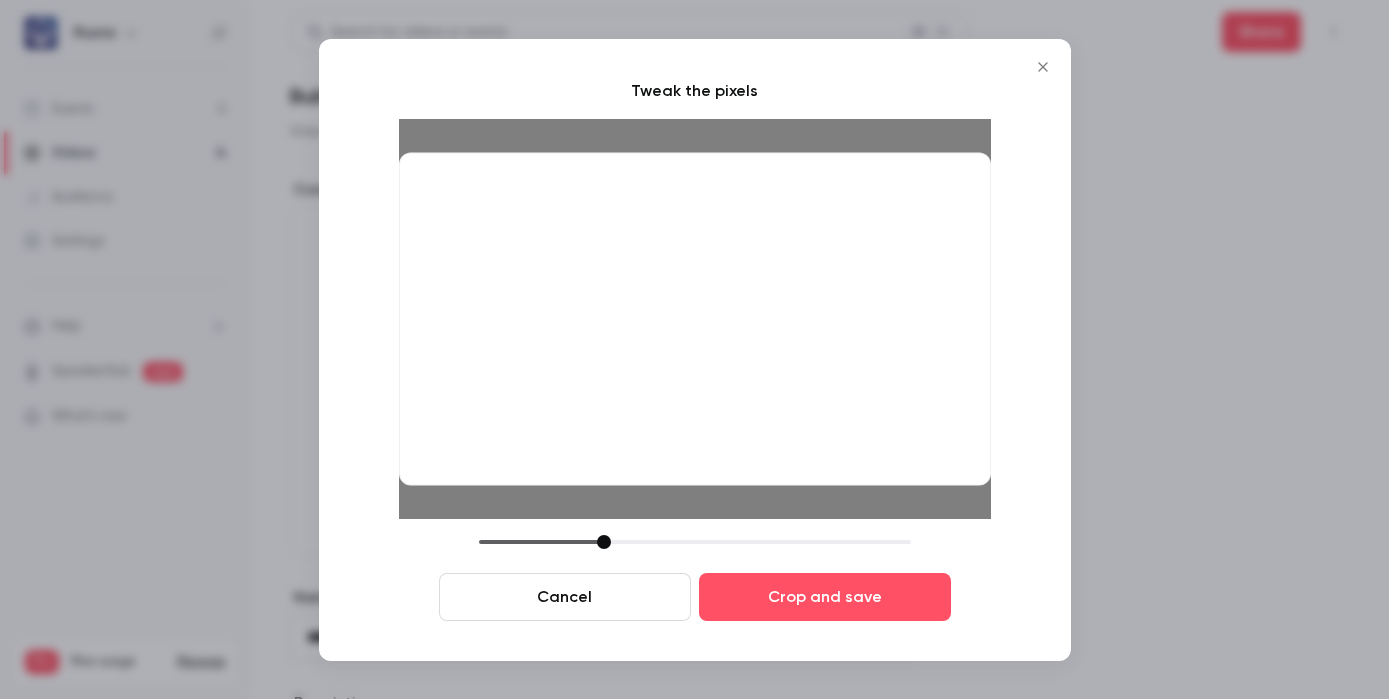 drag, startPoint x: 620, startPoint y: 540, endPoint x: 603, endPoint y: 534, distance: 18.027756 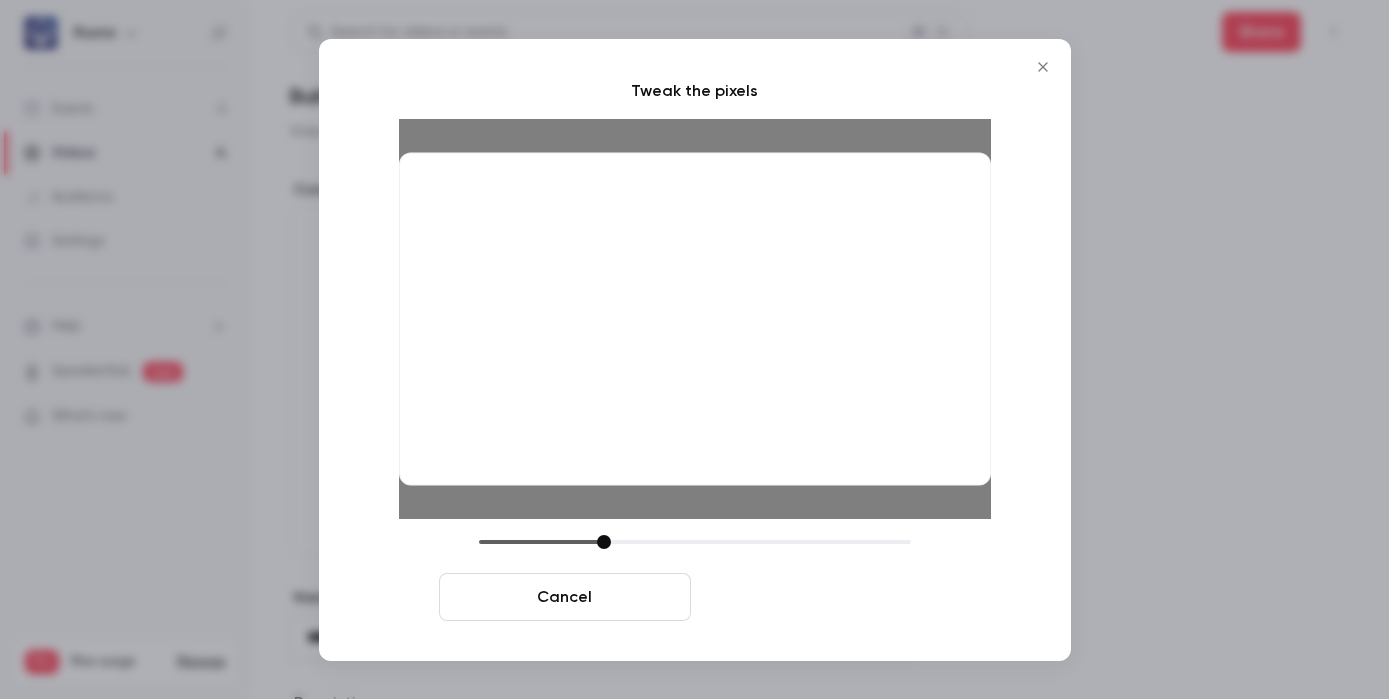 click on "Crop and save" at bounding box center (825, 597) 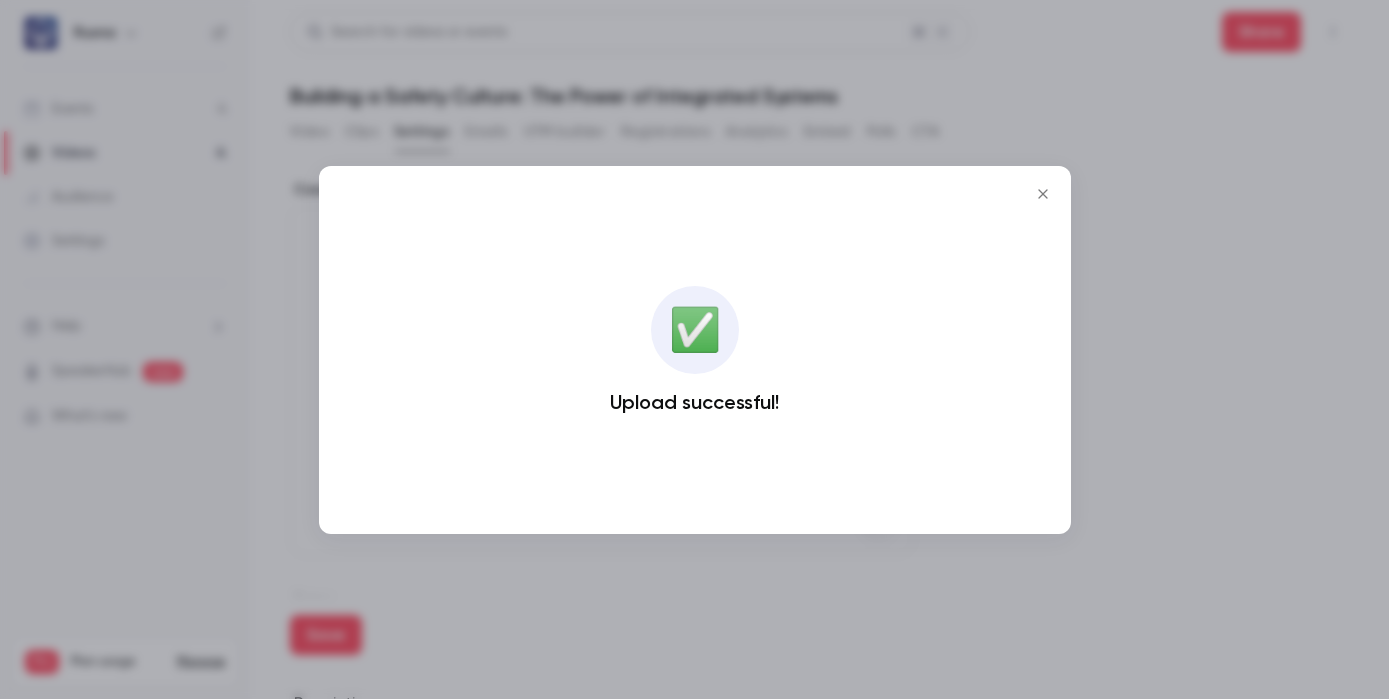 click 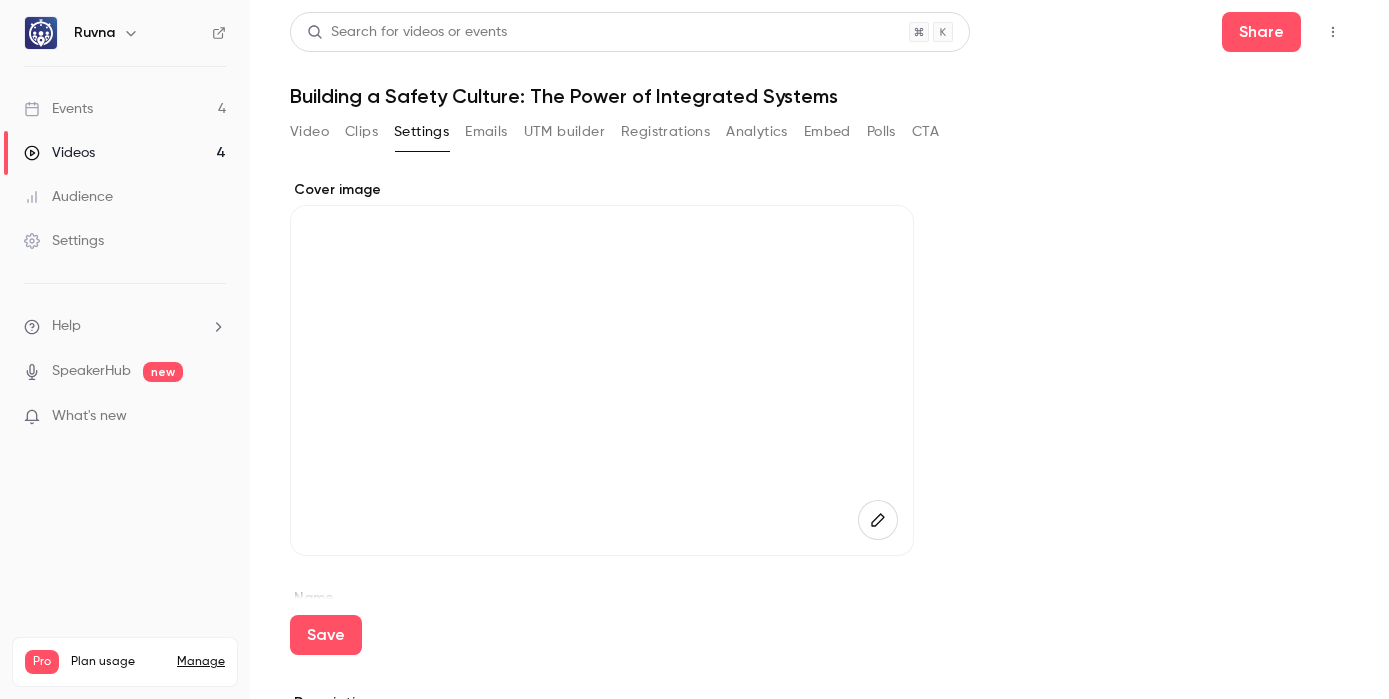 click on "Save" at bounding box center (326, 635) 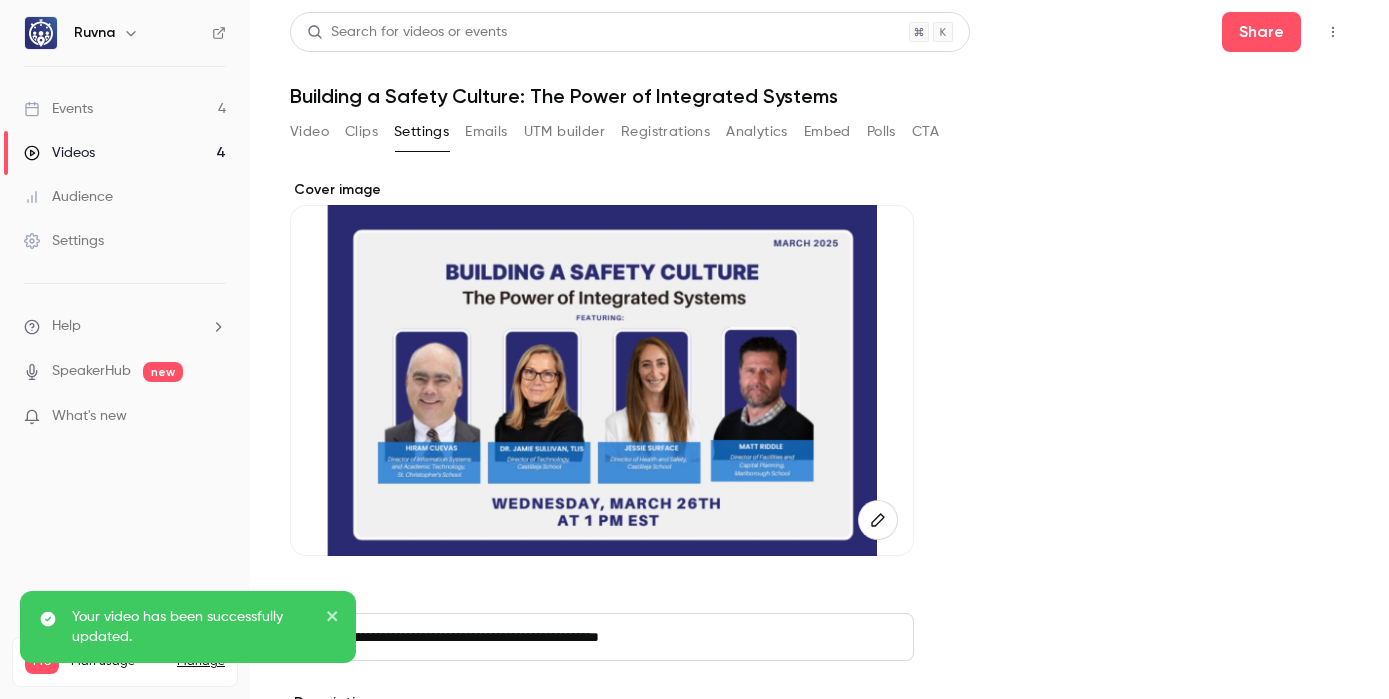 click on "Videos 4" at bounding box center [125, 153] 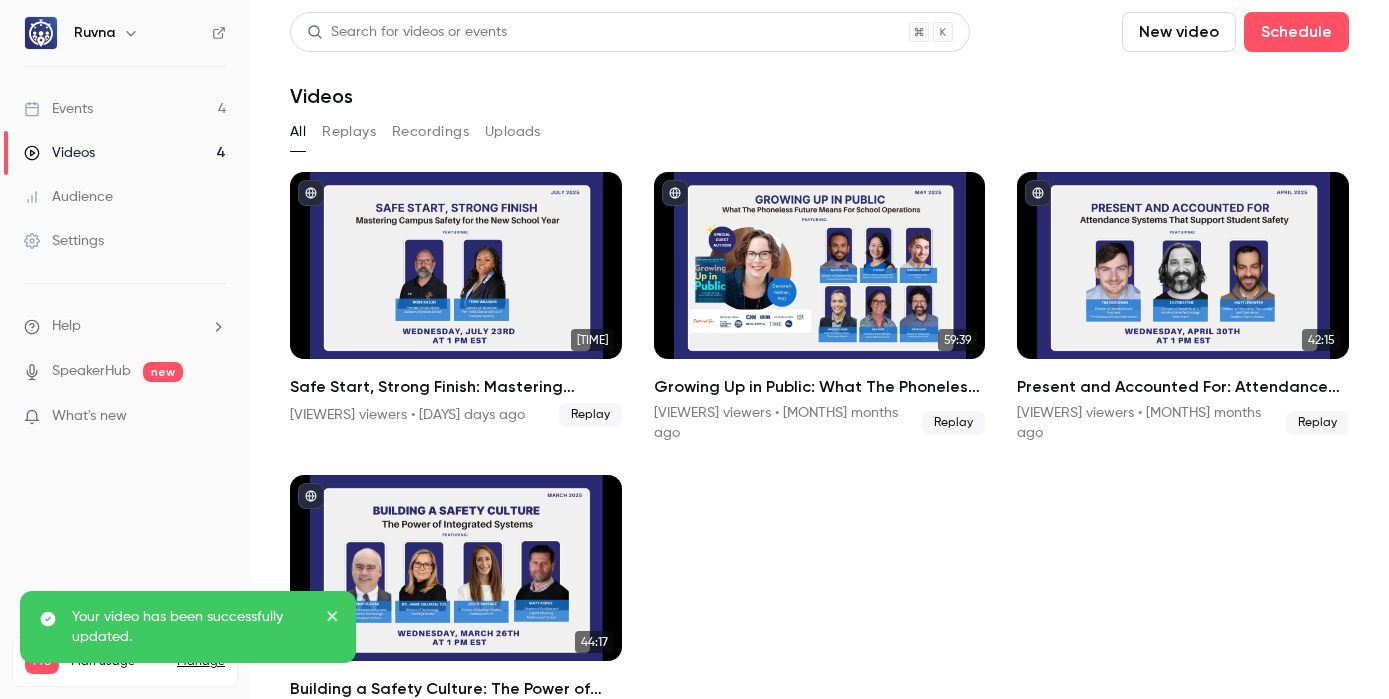 click on "Events 4" at bounding box center [125, 109] 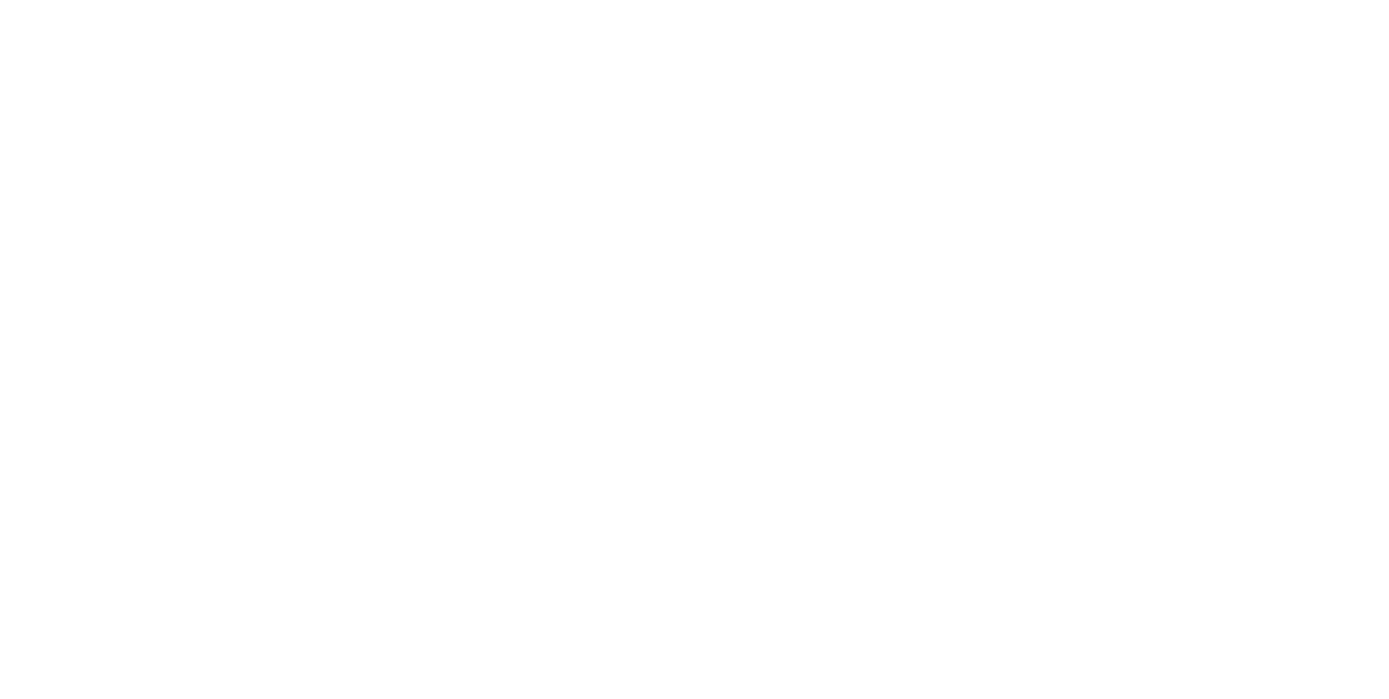scroll, scrollTop: 0, scrollLeft: 0, axis: both 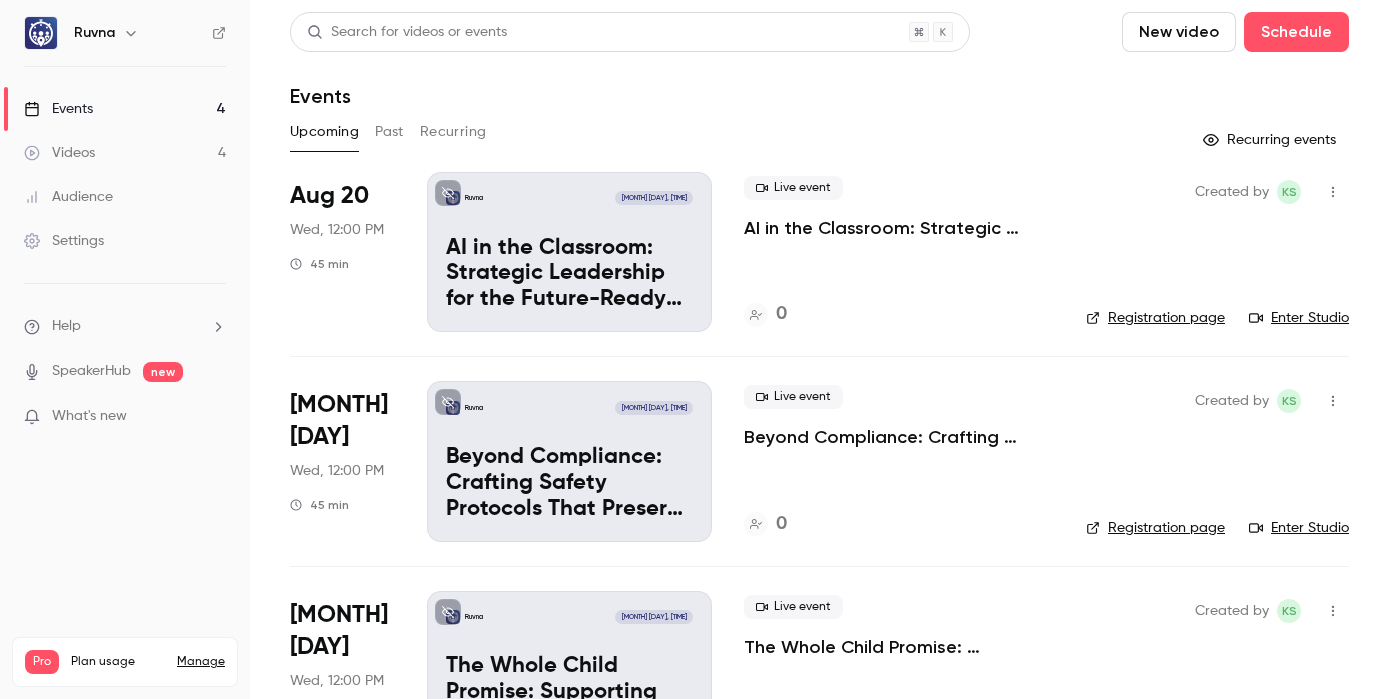 click on "AI in the Classroom: Strategic Leadership for the Future-Ready Independent School" at bounding box center (899, 228) 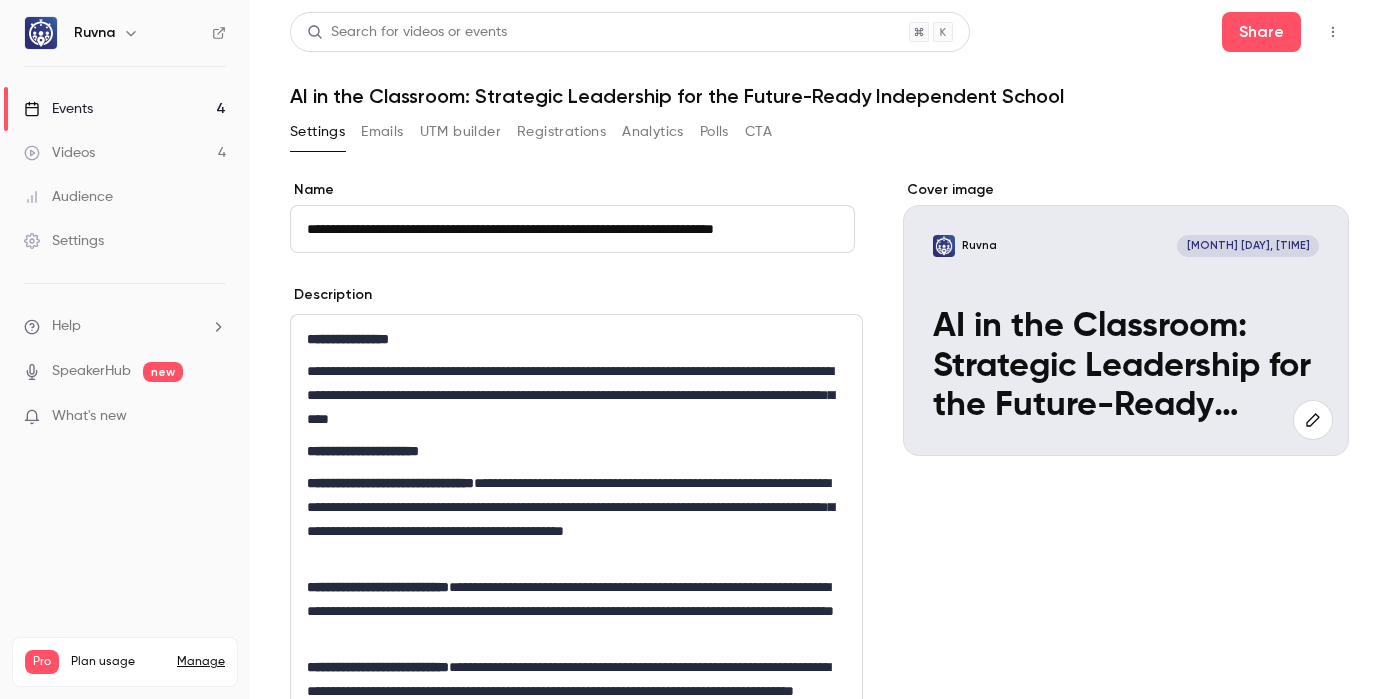 scroll, scrollTop: 0, scrollLeft: 0, axis: both 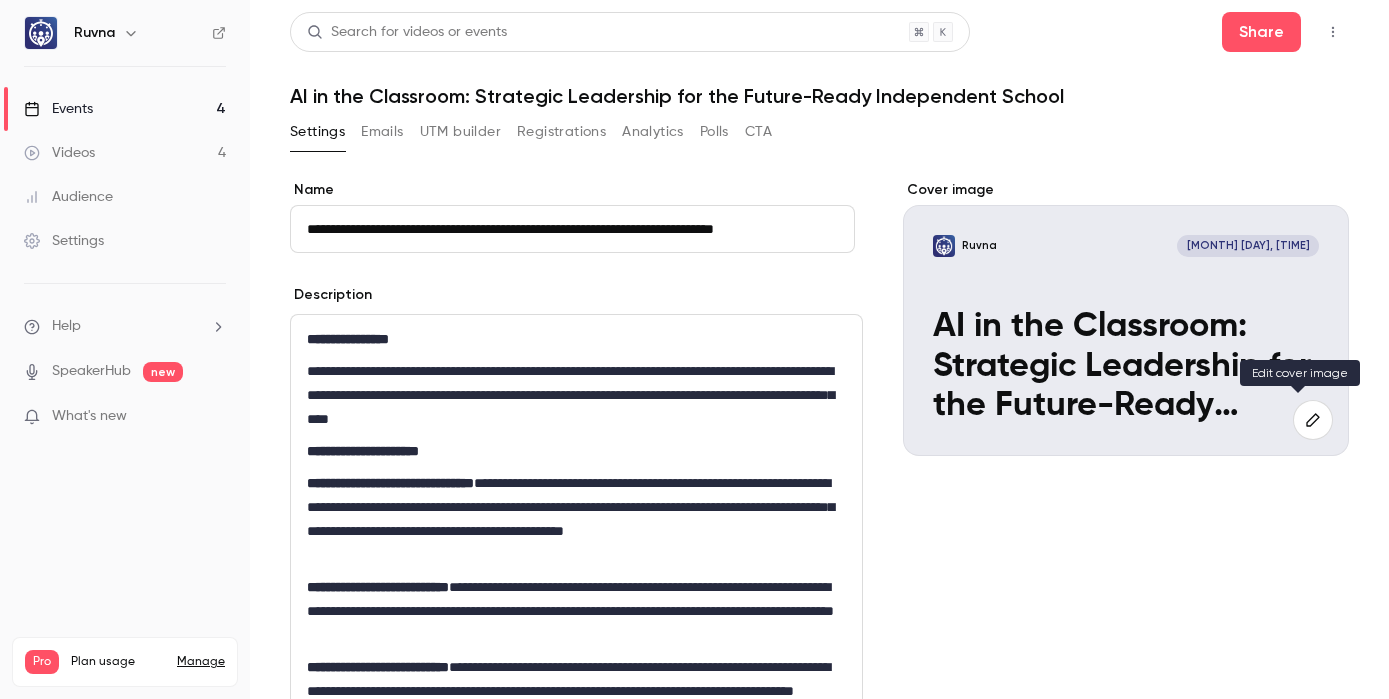 click at bounding box center (1313, 420) 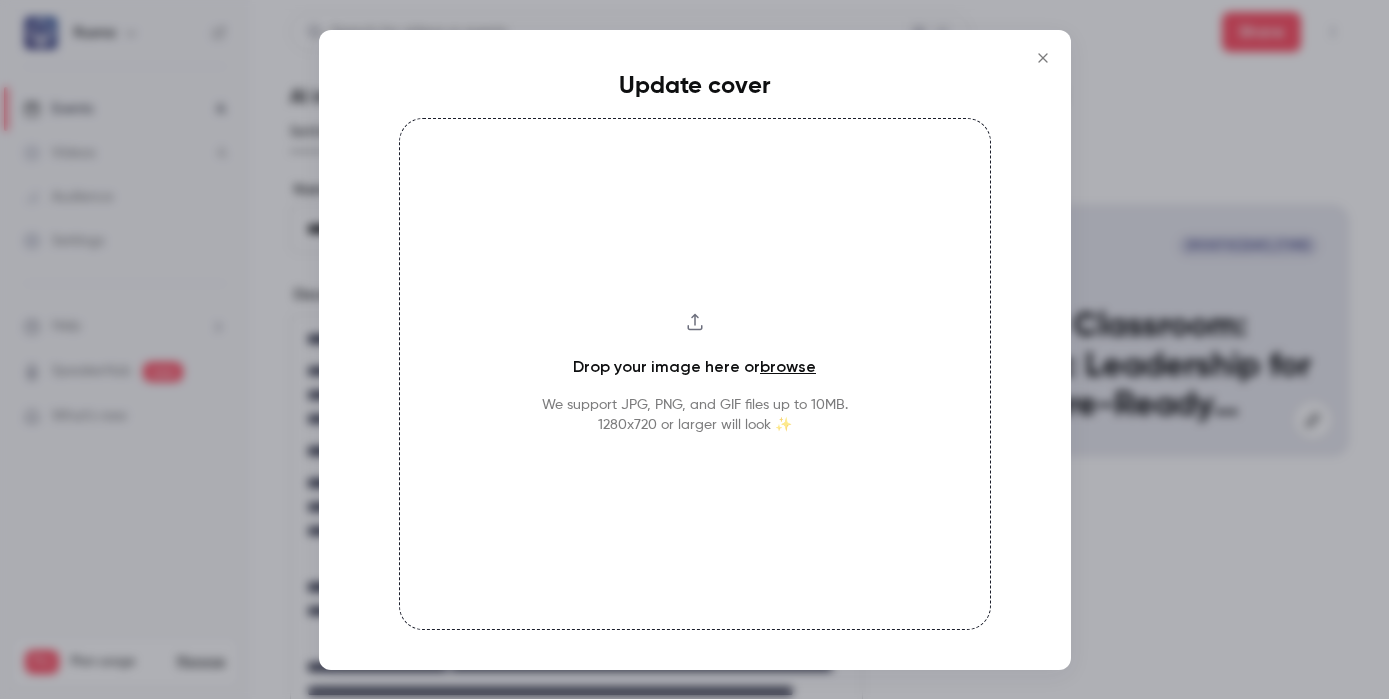 click on "browse" at bounding box center (788, 366) 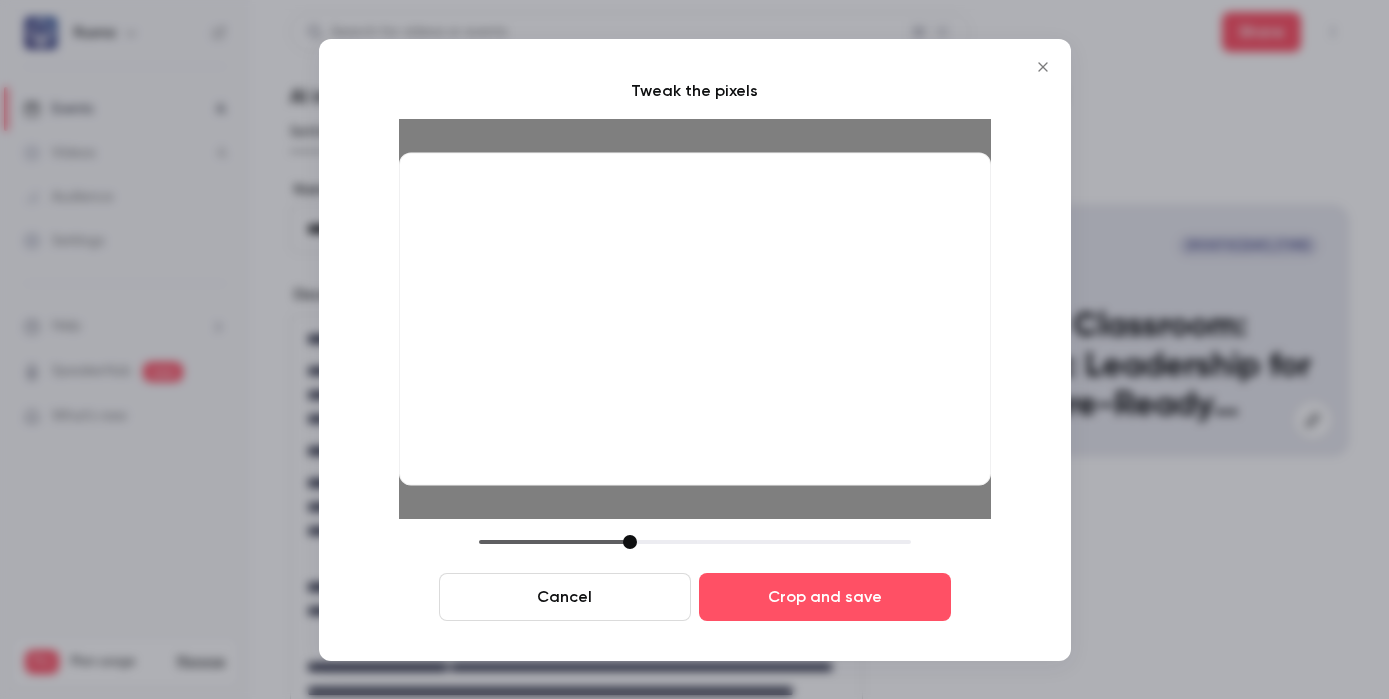 drag, startPoint x: 615, startPoint y: 542, endPoint x: 625, endPoint y: 541, distance: 10.049875 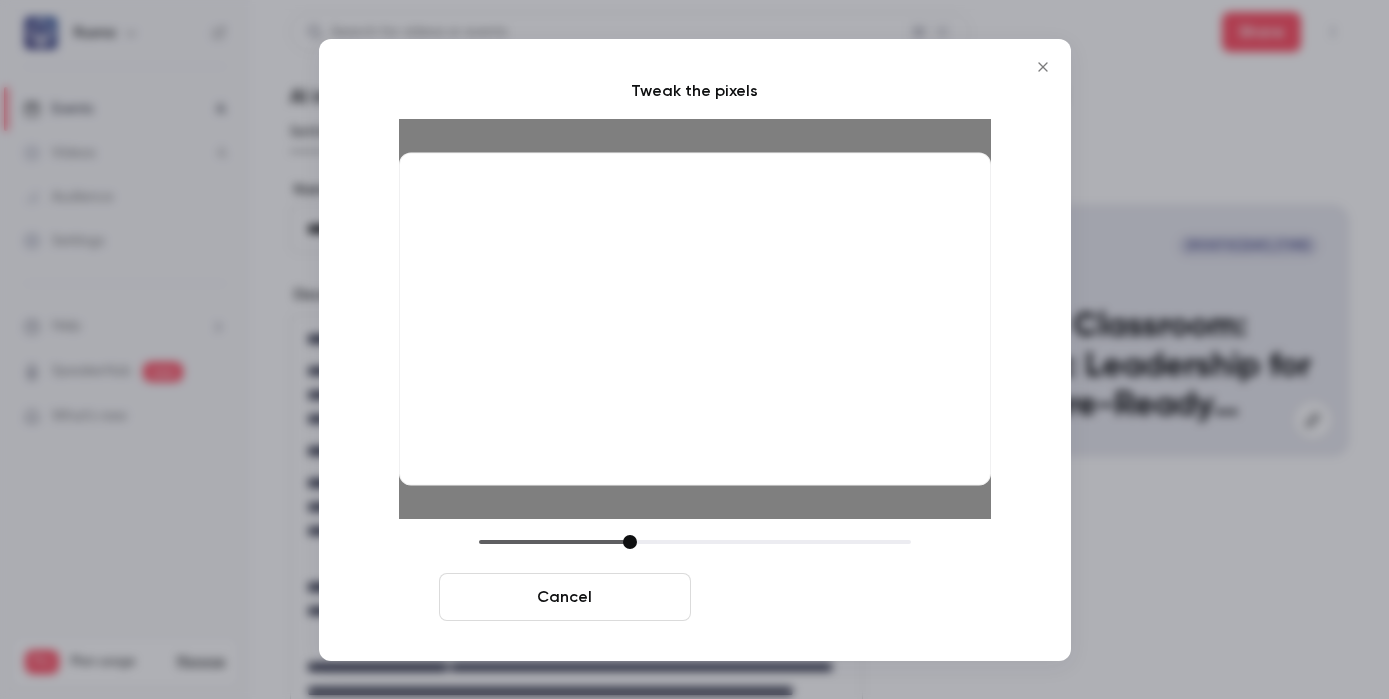 click on "Crop and save" at bounding box center [825, 597] 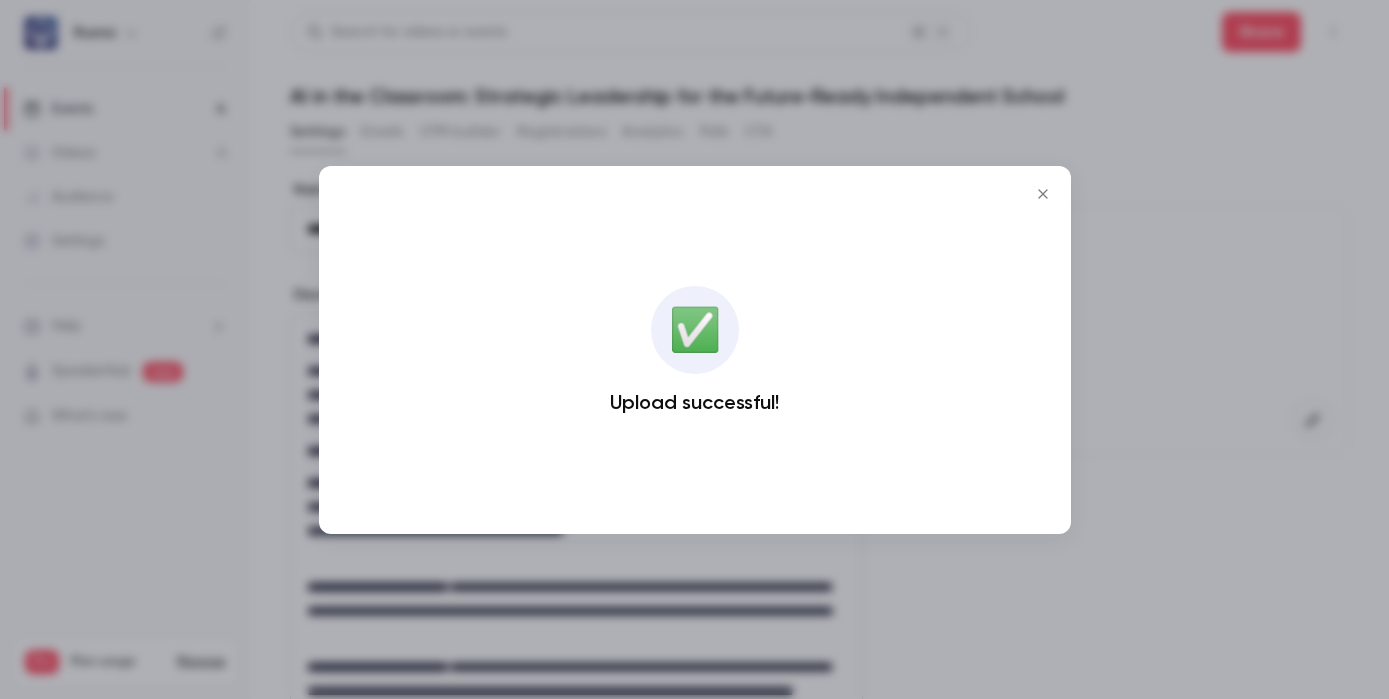 click 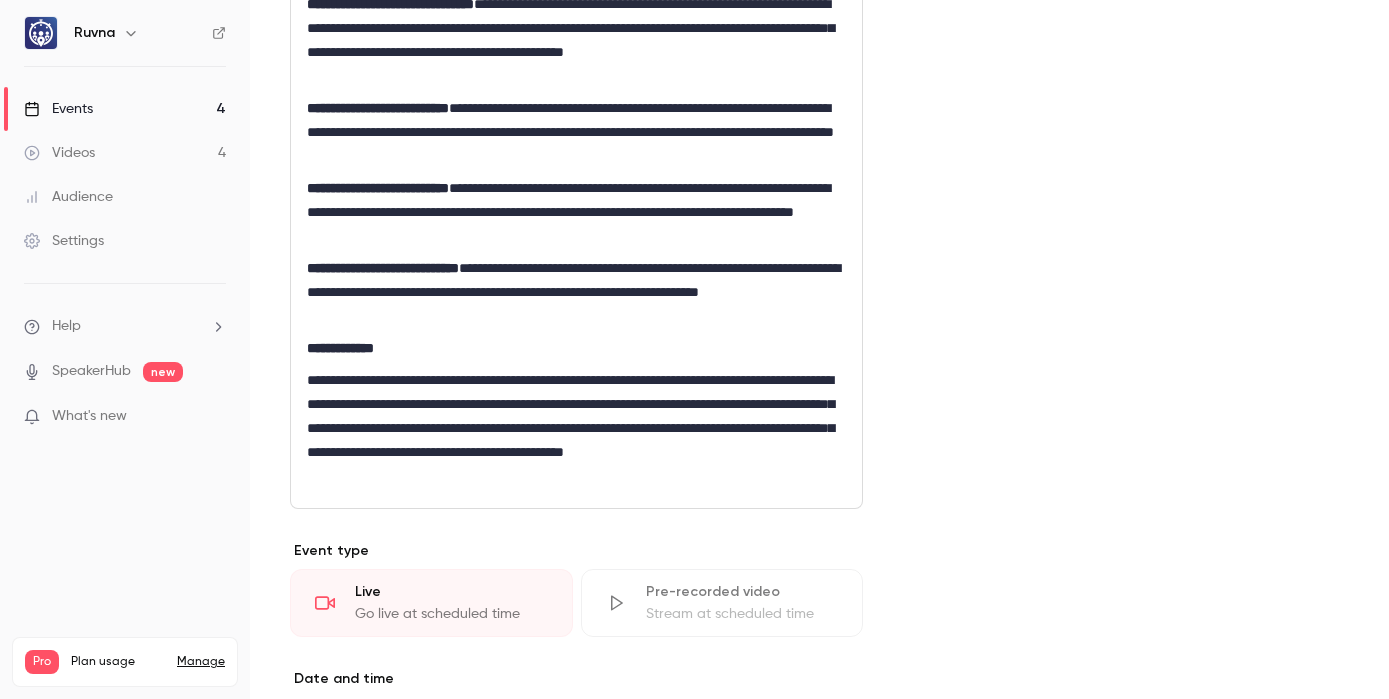 scroll, scrollTop: 923, scrollLeft: 0, axis: vertical 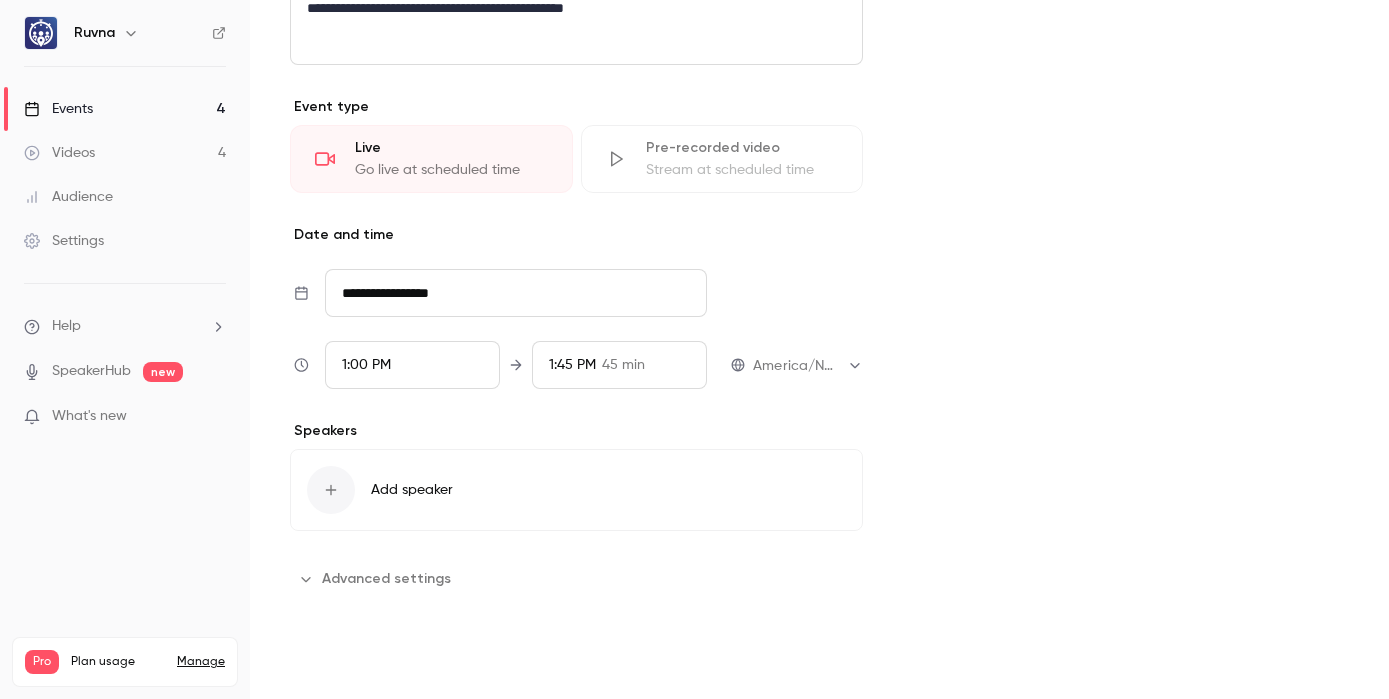 click on "Save" at bounding box center [326, 663] 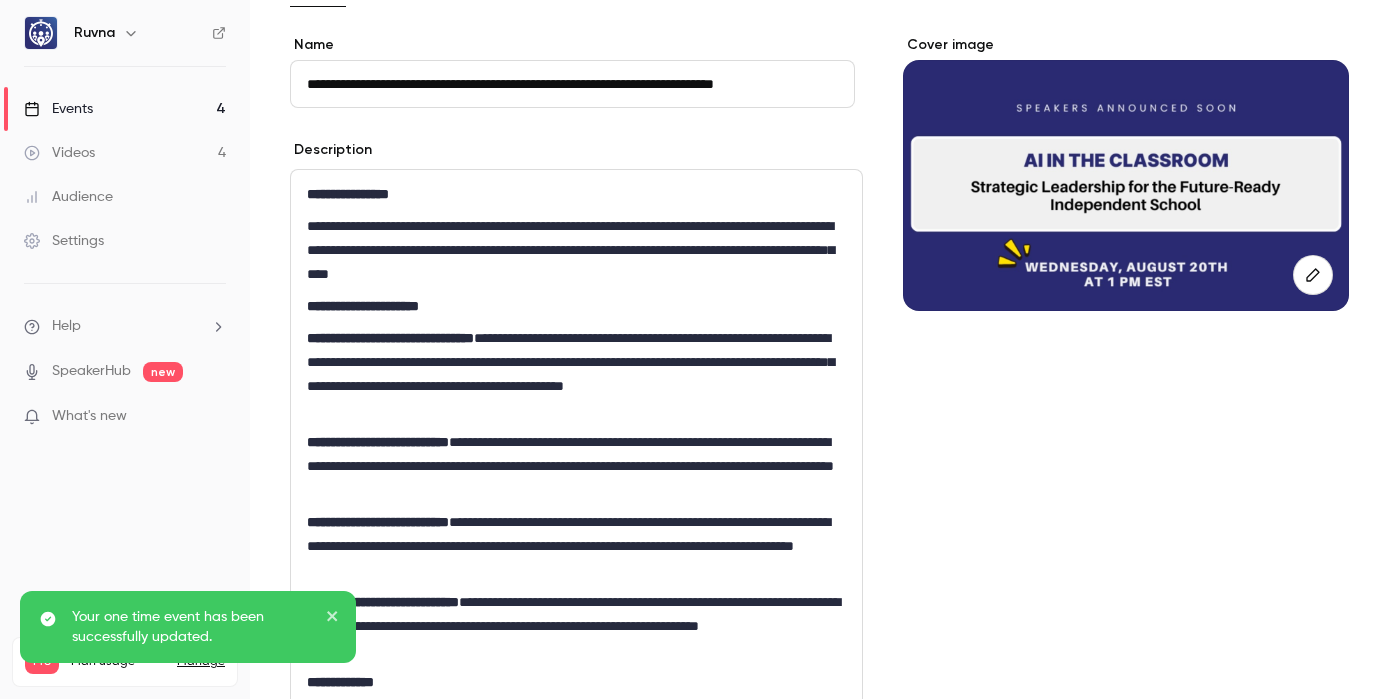 scroll, scrollTop: 62, scrollLeft: 0, axis: vertical 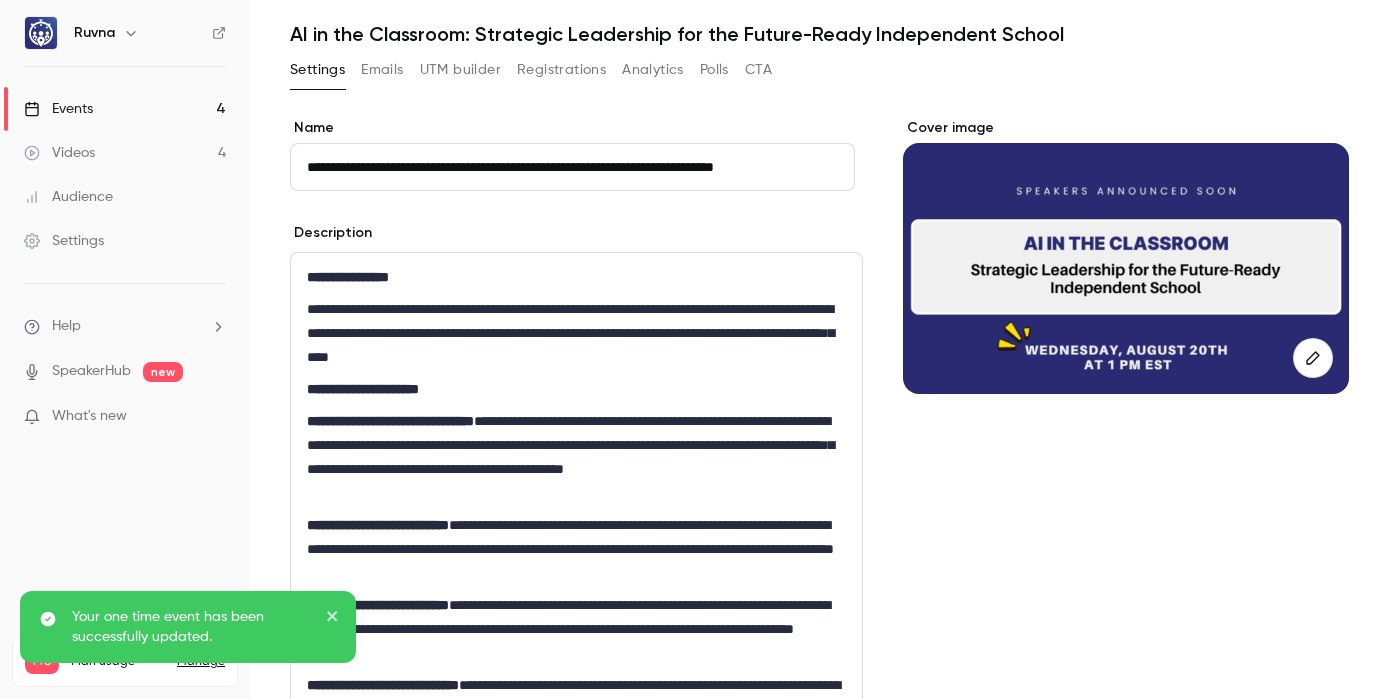 click on "Events 4" at bounding box center [125, 109] 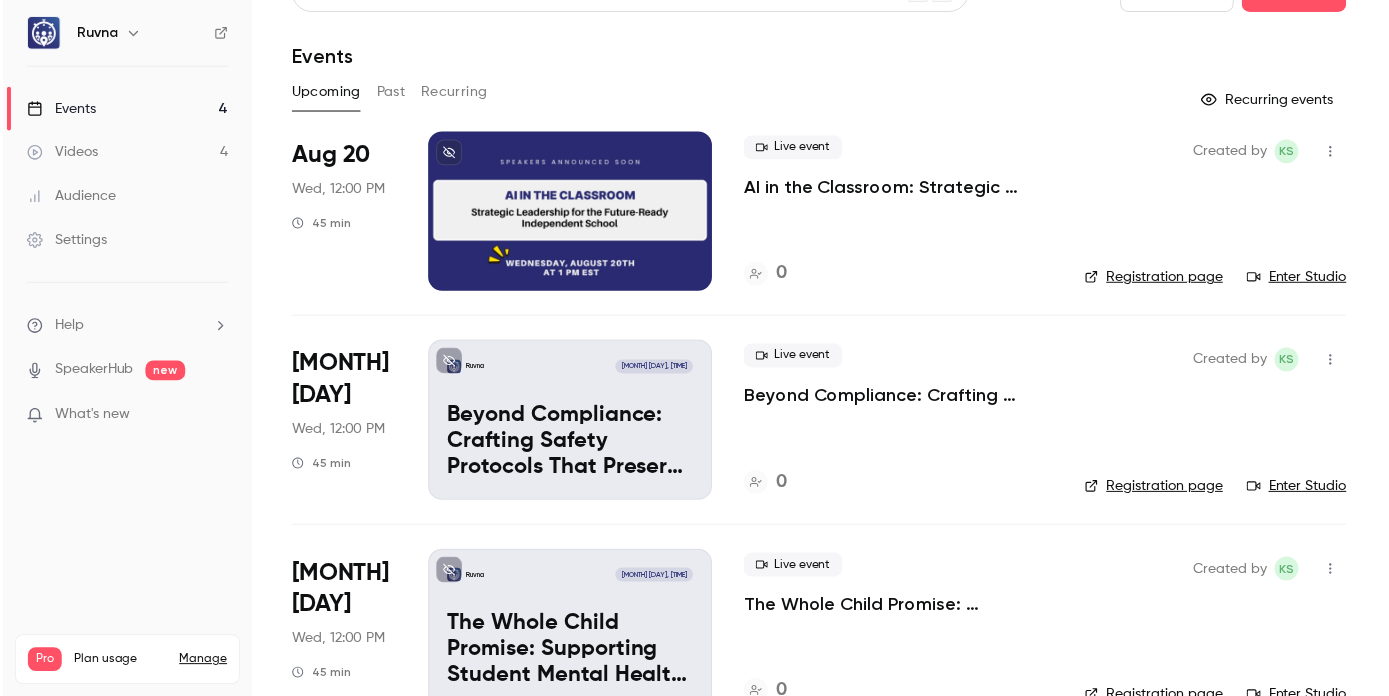 scroll, scrollTop: 0, scrollLeft: 0, axis: both 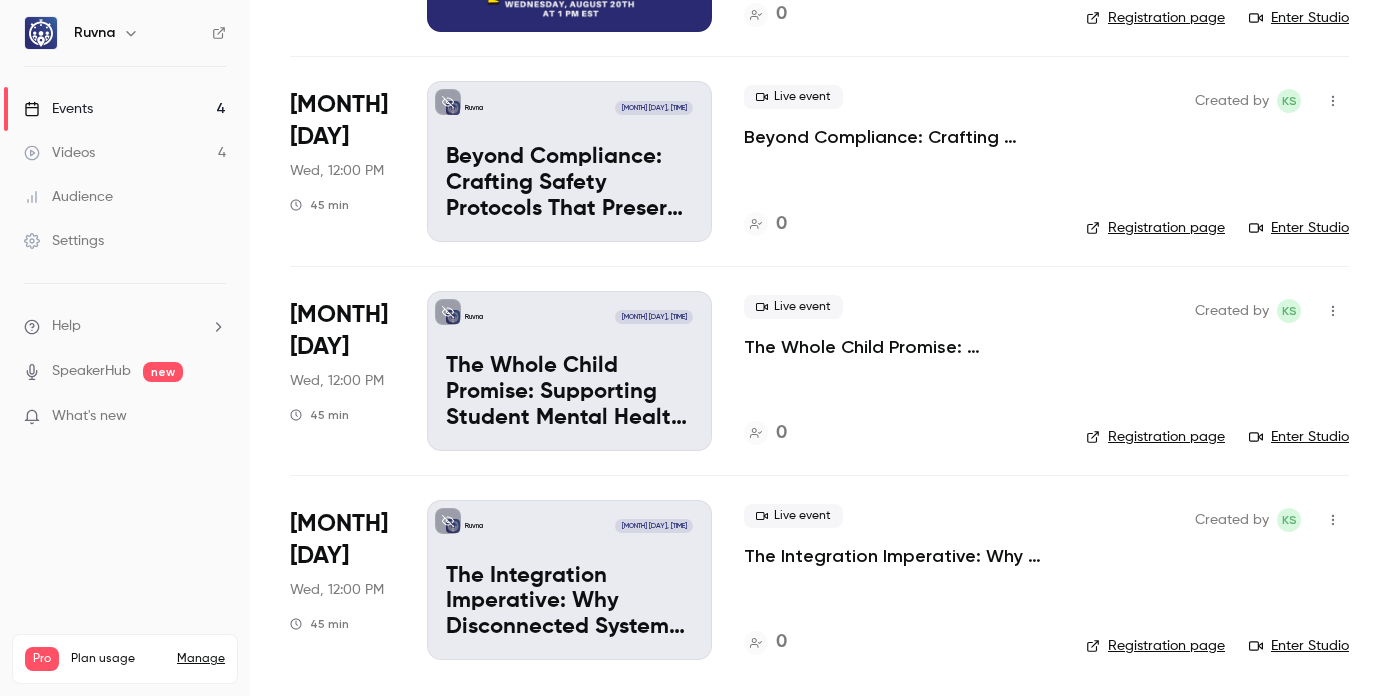 click on "The Whole Child Promise: Supporting Student Mental Health in High-Expectation Environments" at bounding box center (899, 347) 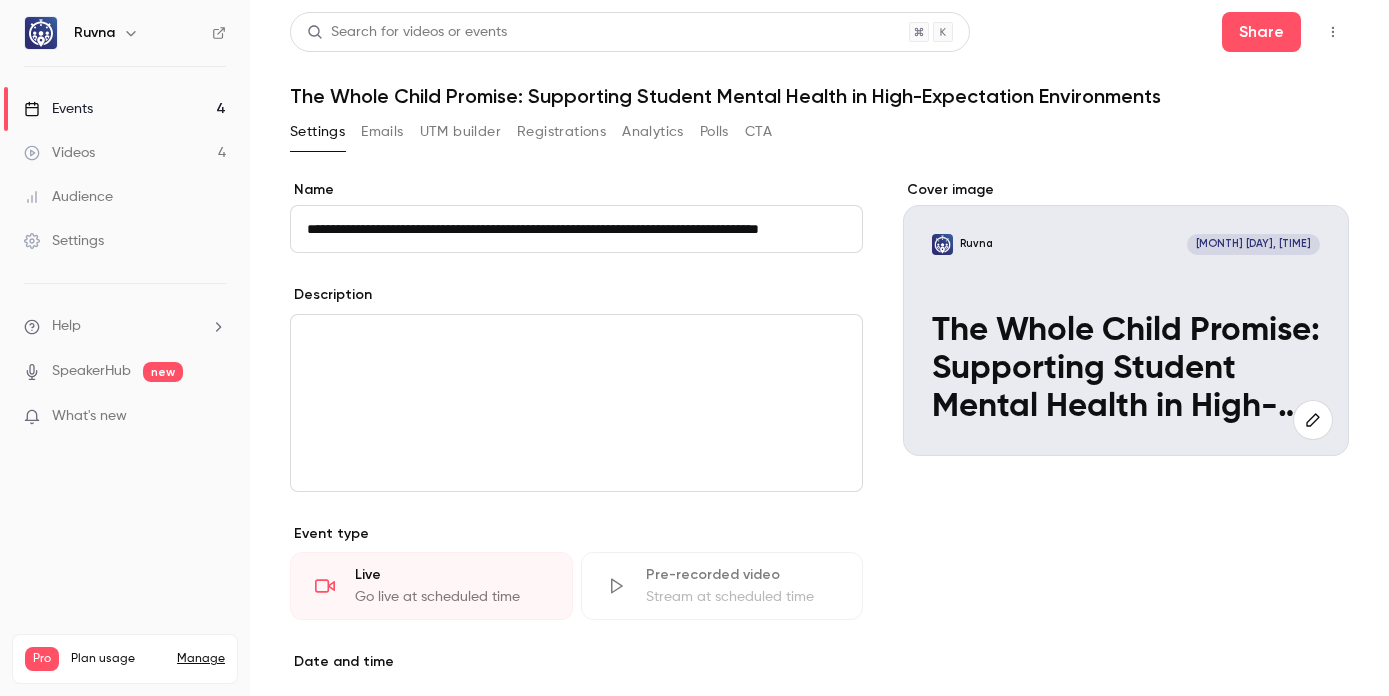 scroll, scrollTop: 0, scrollLeft: 76, axis: horizontal 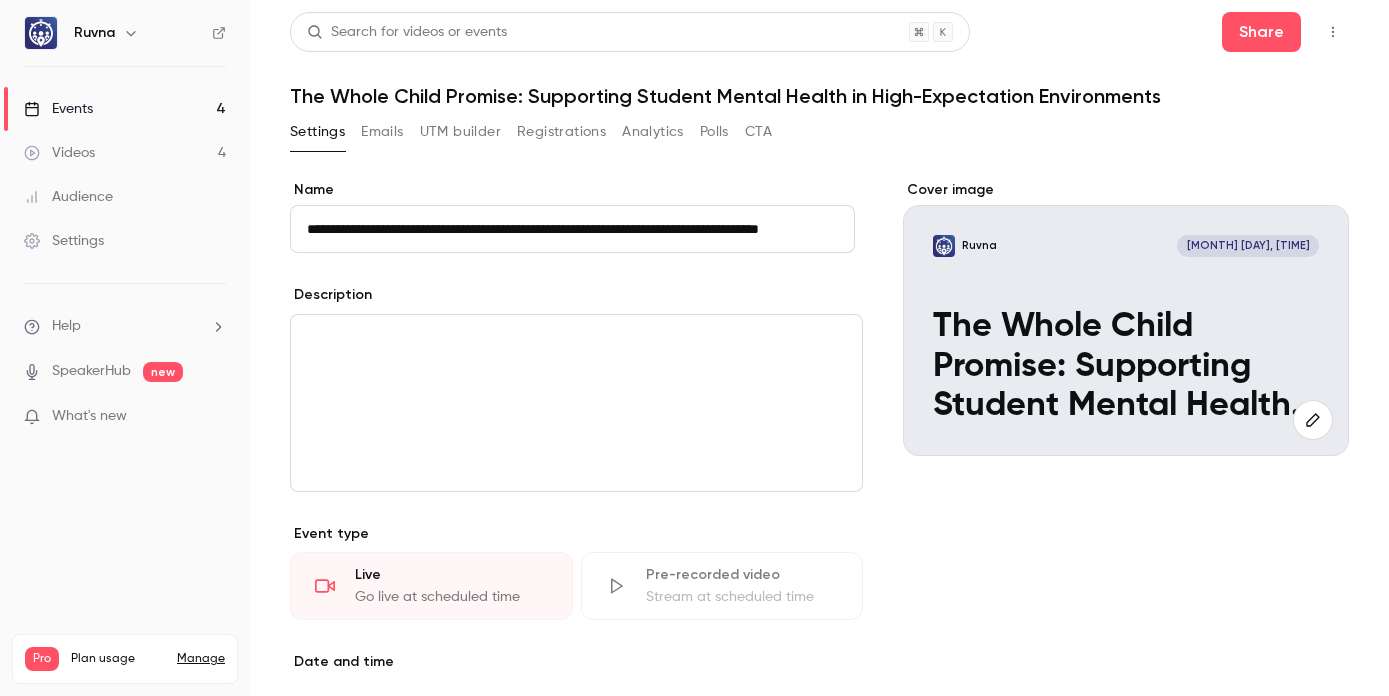 click at bounding box center [576, 403] 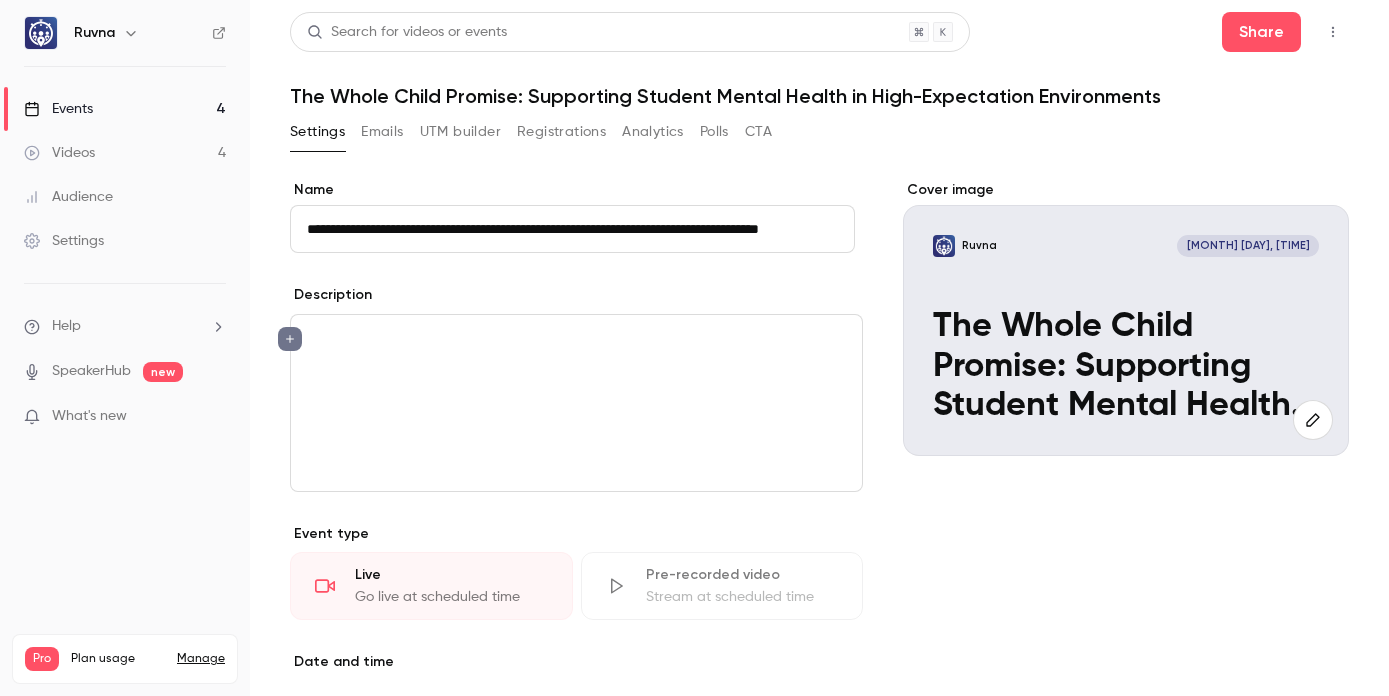 scroll, scrollTop: 0, scrollLeft: 0, axis: both 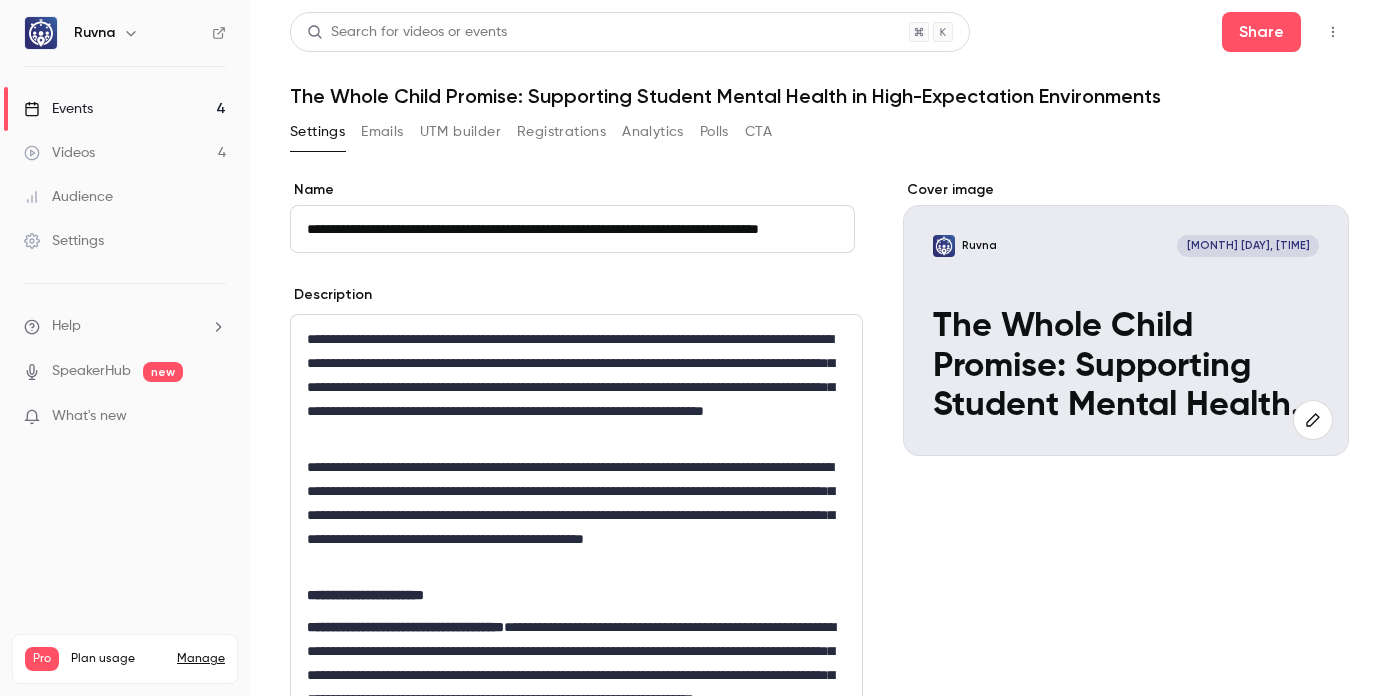 click on "**********" at bounding box center (365, 595) 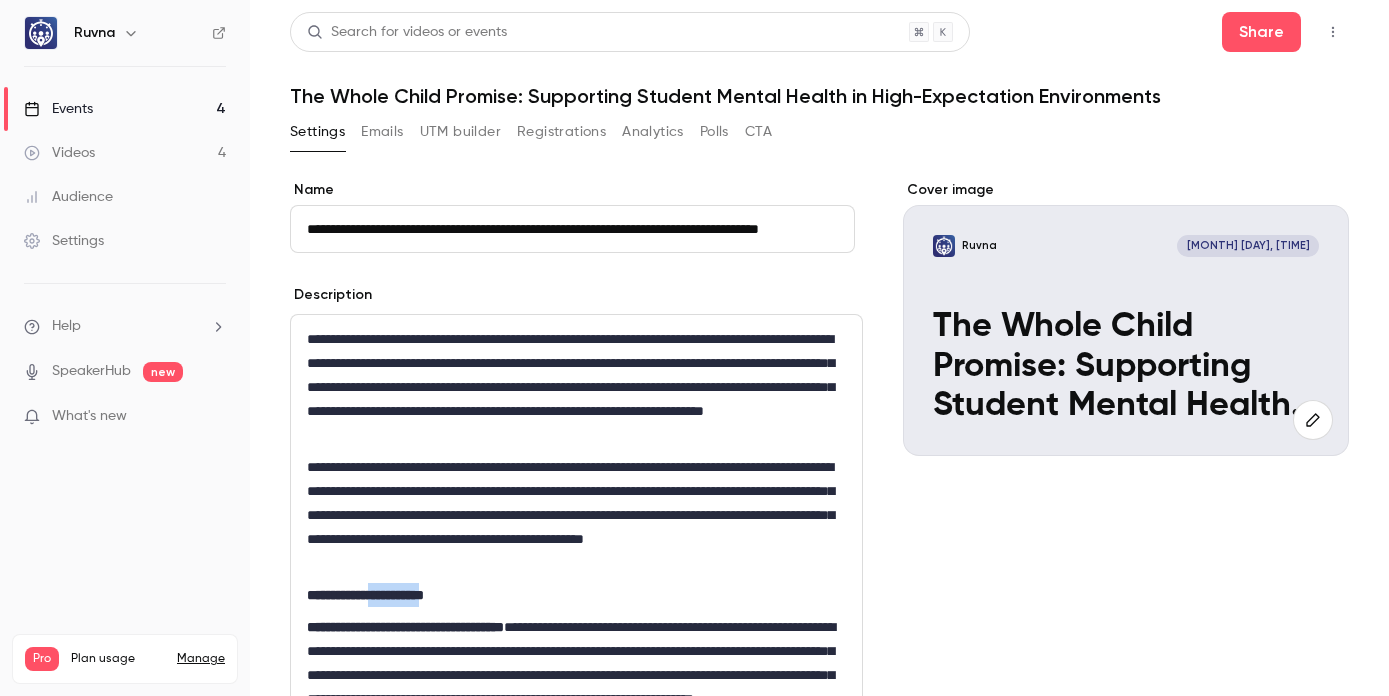 click on "**********" at bounding box center [365, 595] 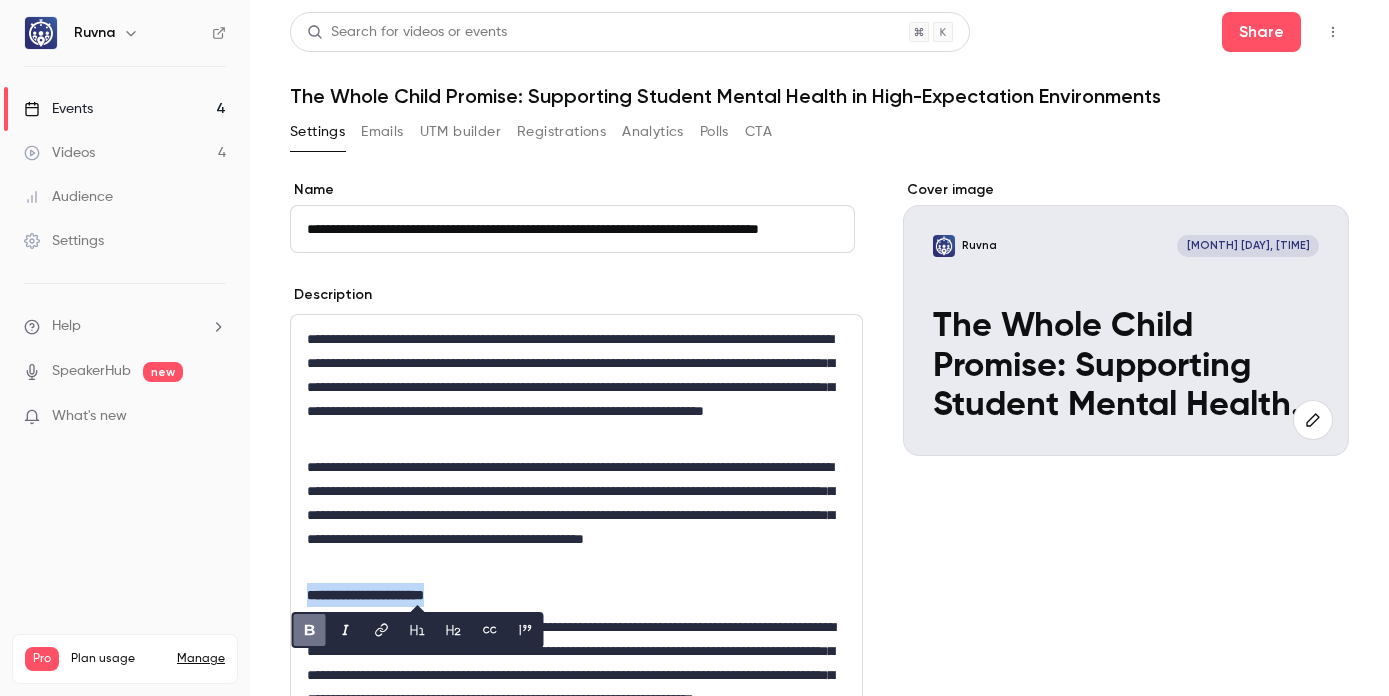 click on "**********" at bounding box center (365, 595) 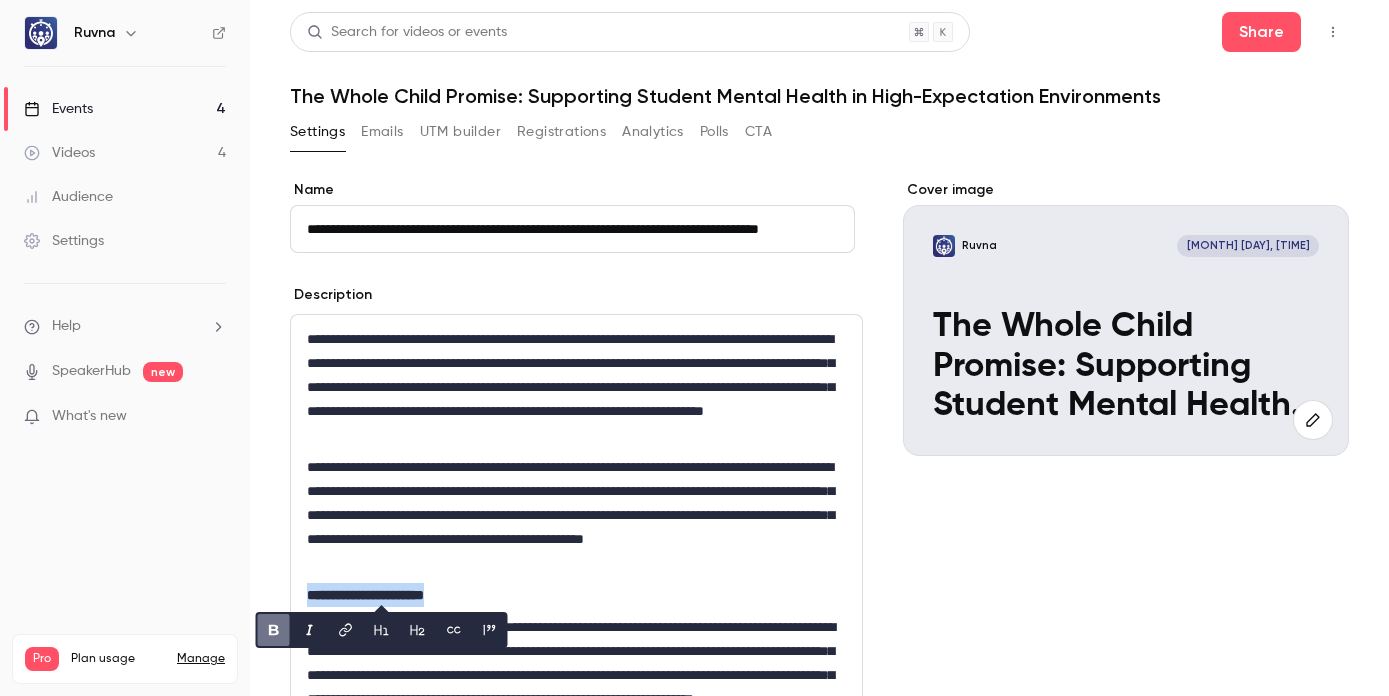 copy on "**********" 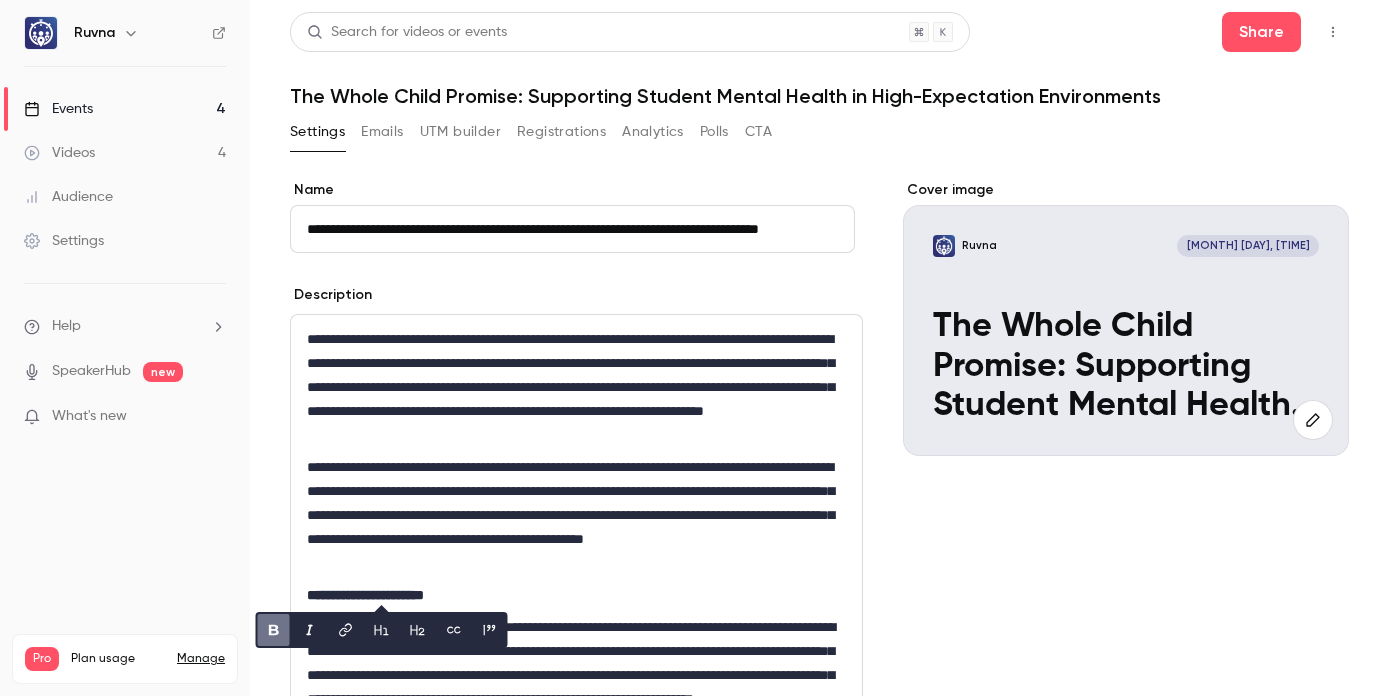 click on "**********" at bounding box center [576, 831] 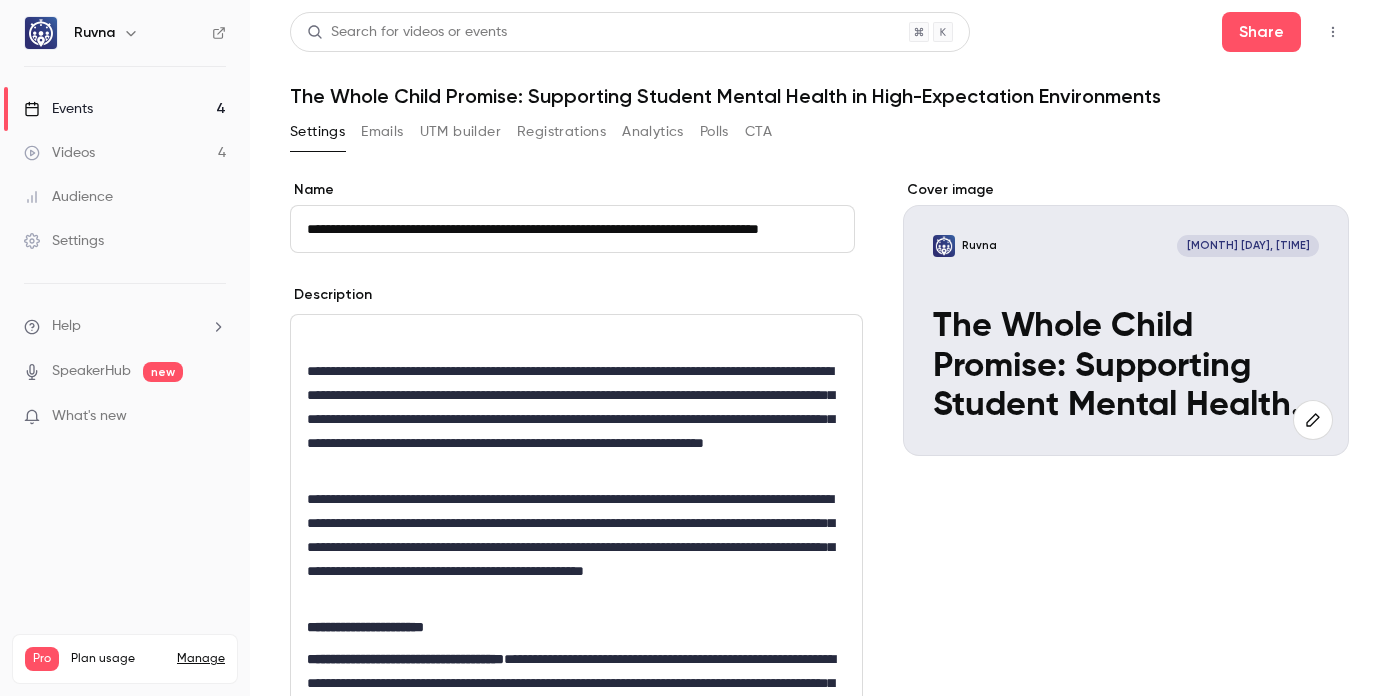 click at bounding box center (576, 339) 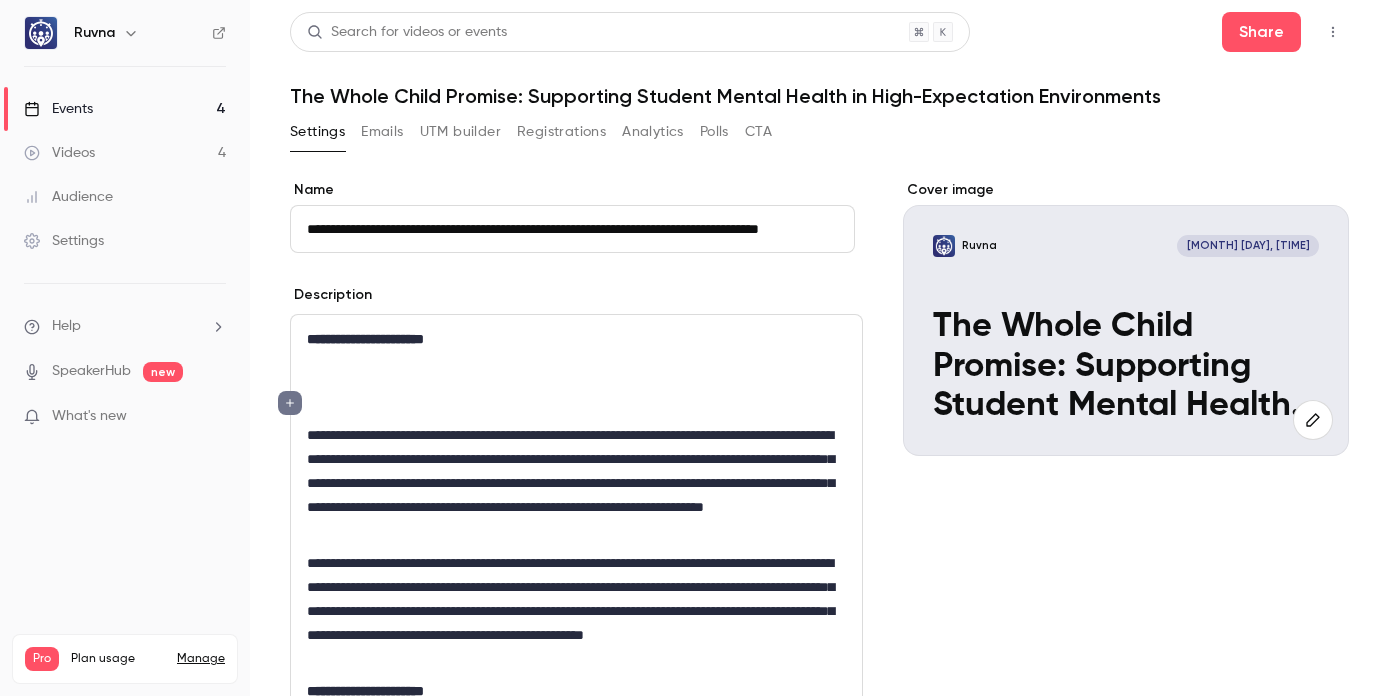 scroll, scrollTop: 0, scrollLeft: 0, axis: both 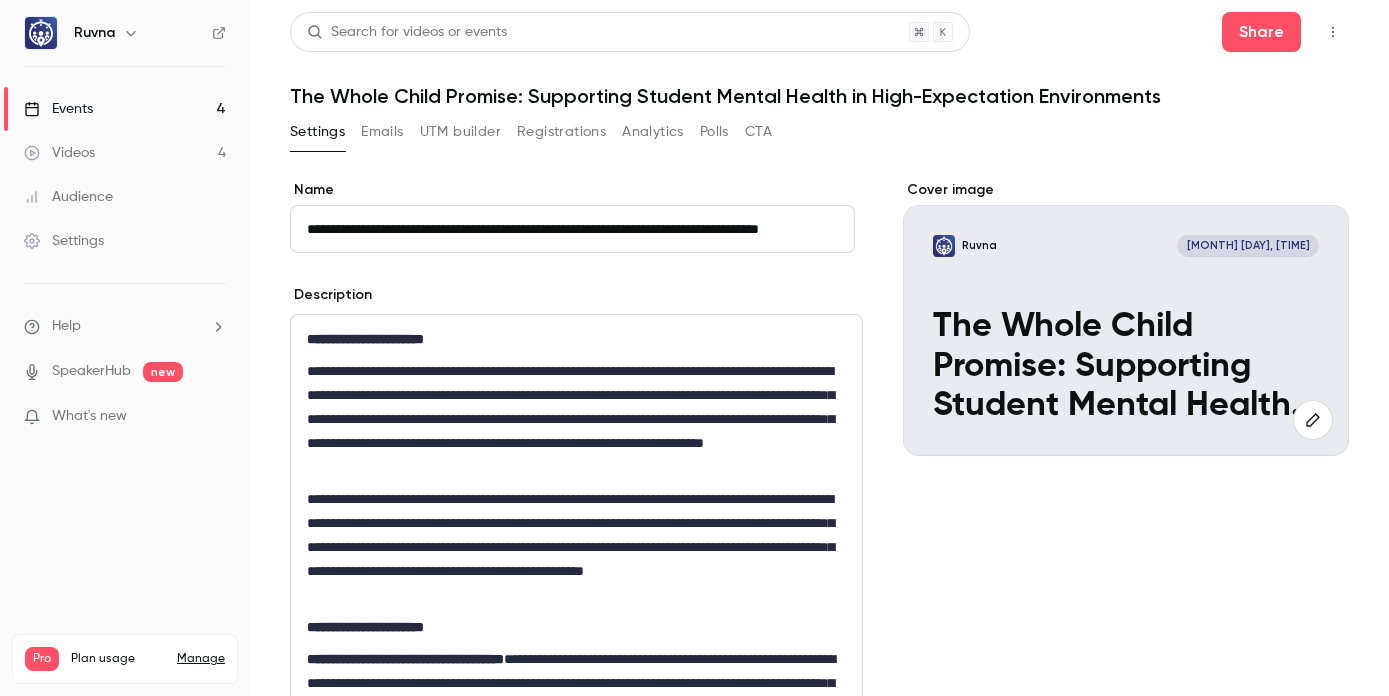 type 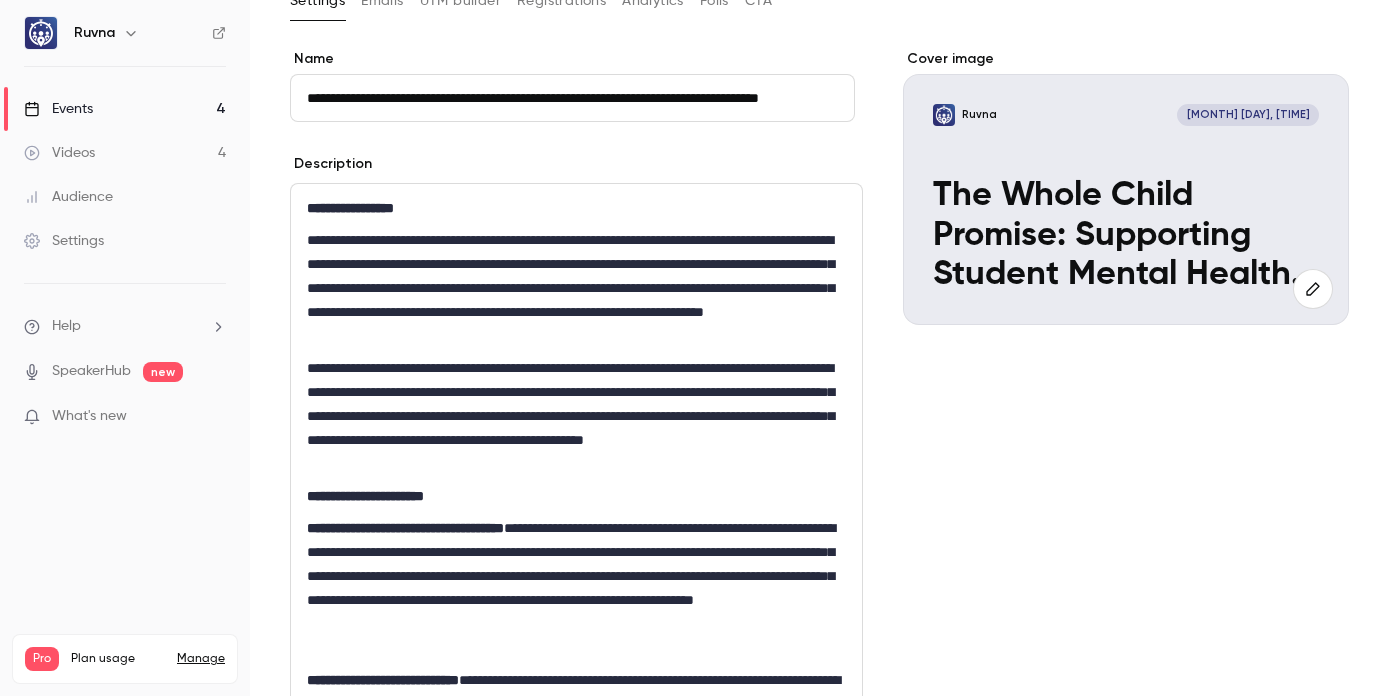 scroll, scrollTop: 157, scrollLeft: 0, axis: vertical 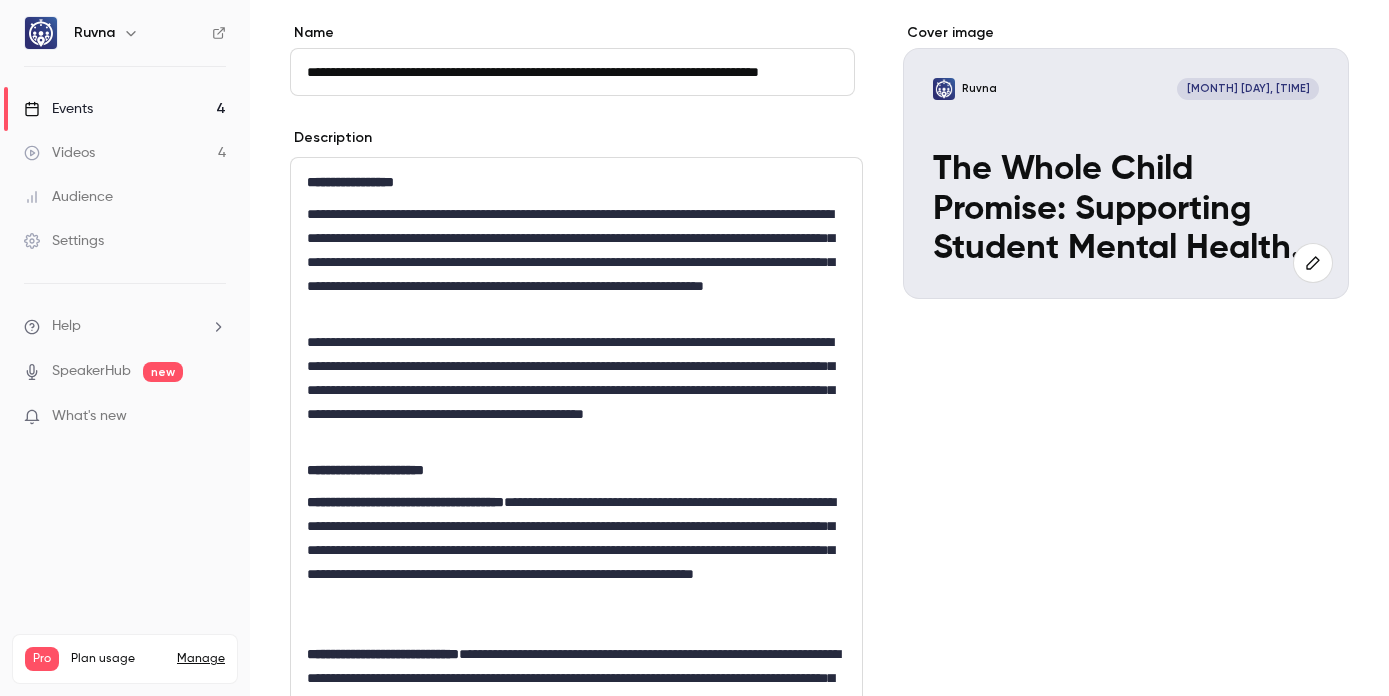 click on "**********" at bounding box center (572, 262) 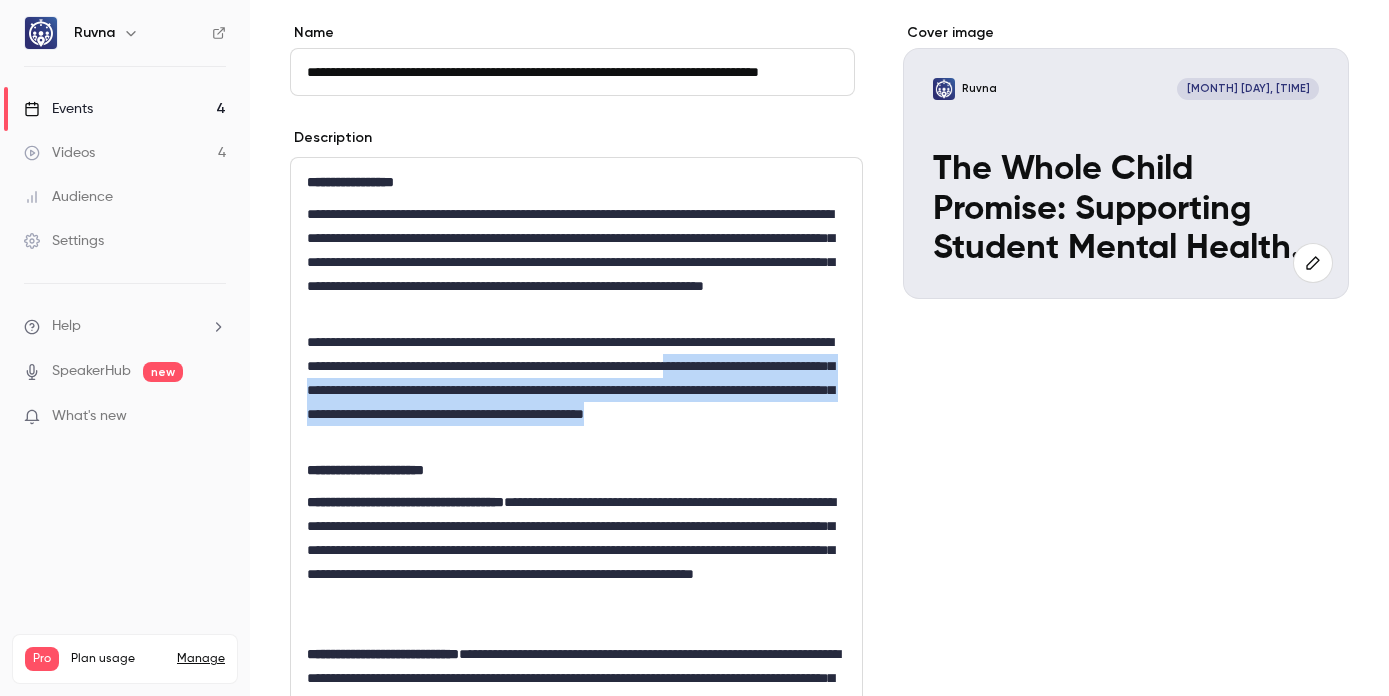 drag, startPoint x: 733, startPoint y: 438, endPoint x: 469, endPoint y: 390, distance: 268.32816 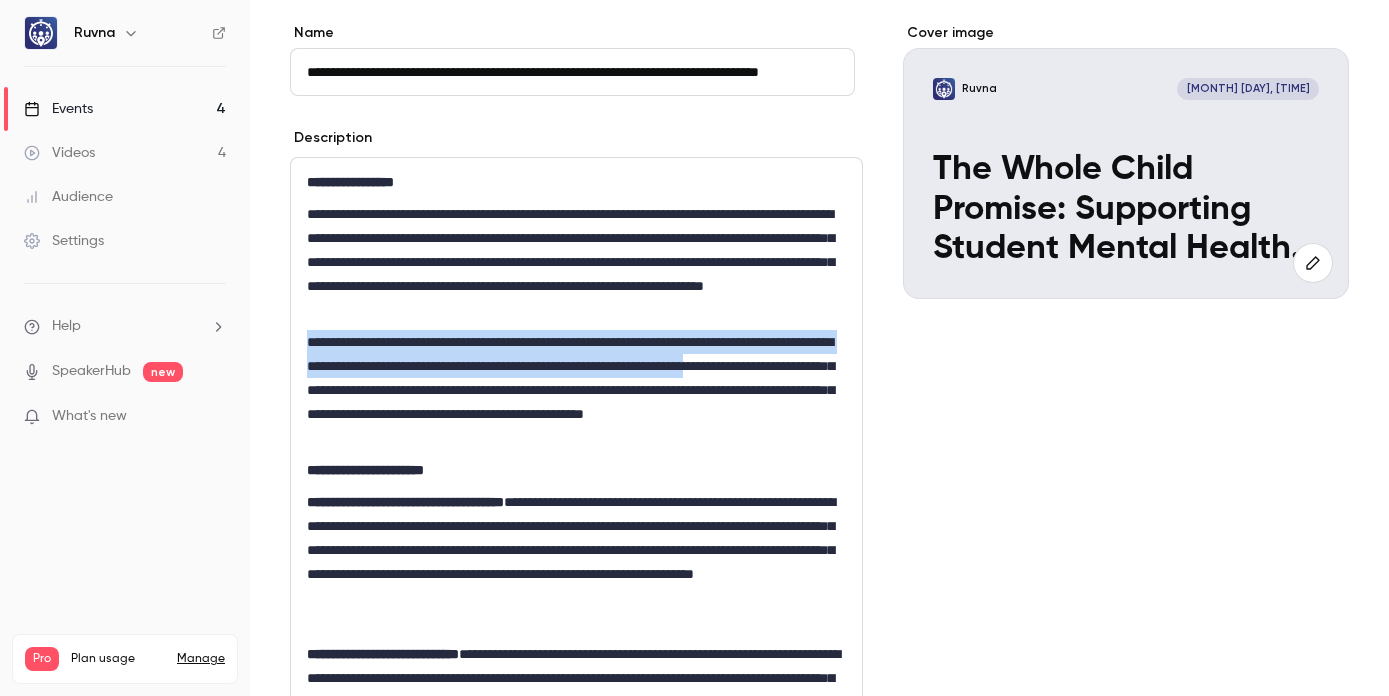 drag, startPoint x: 492, startPoint y: 392, endPoint x: 300, endPoint y: 343, distance: 198.15398 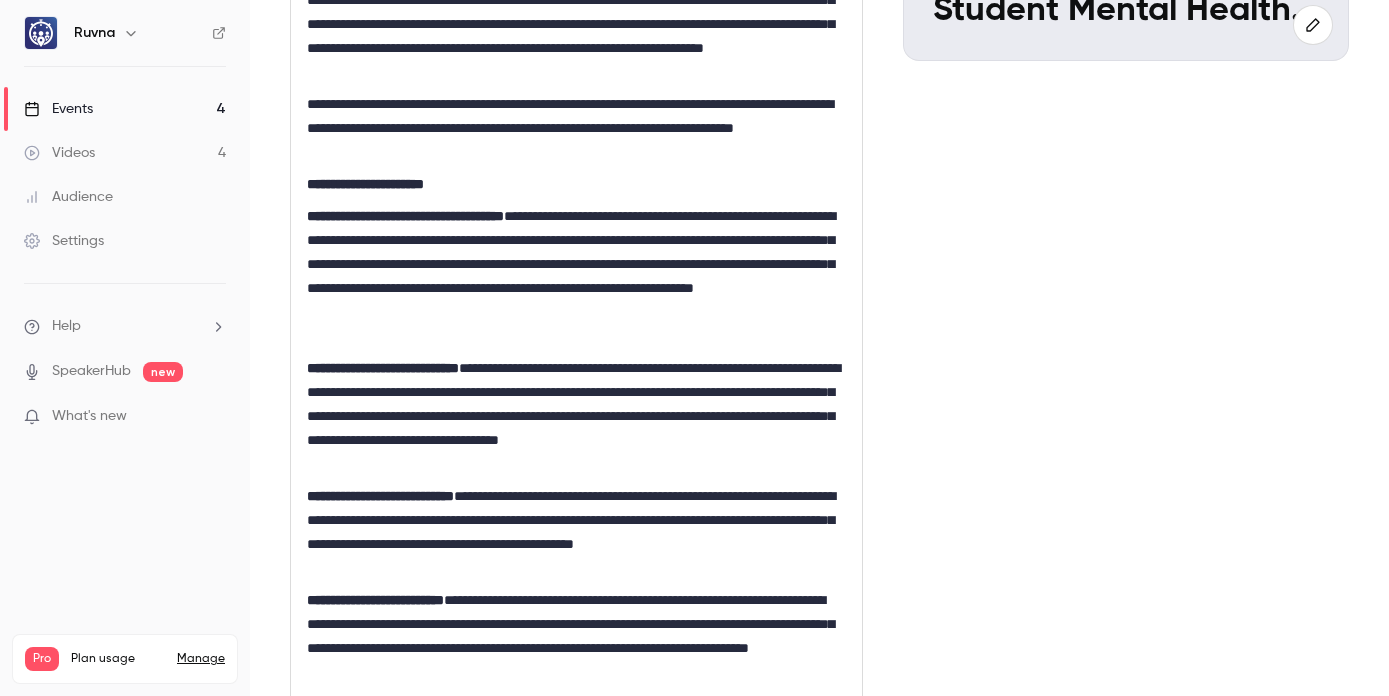 scroll, scrollTop: 395, scrollLeft: 0, axis: vertical 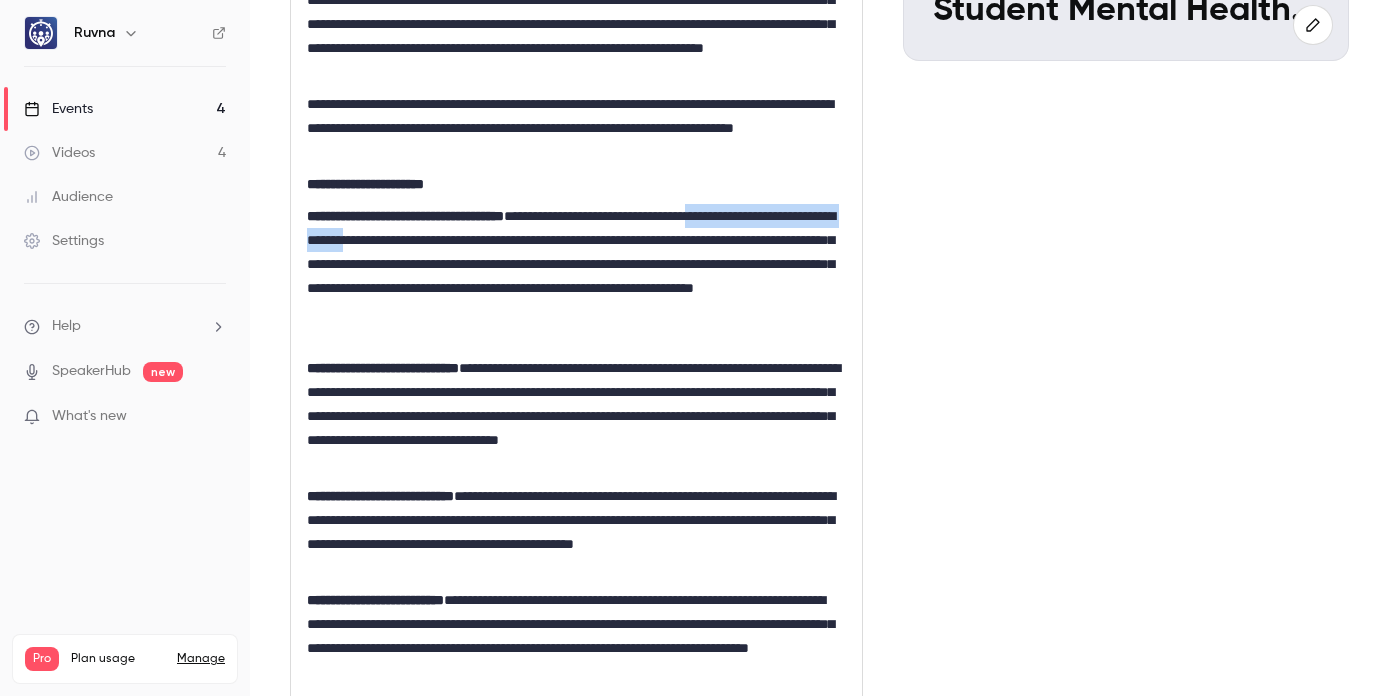 drag, startPoint x: 306, startPoint y: 239, endPoint x: 548, endPoint y: 233, distance: 242.07437 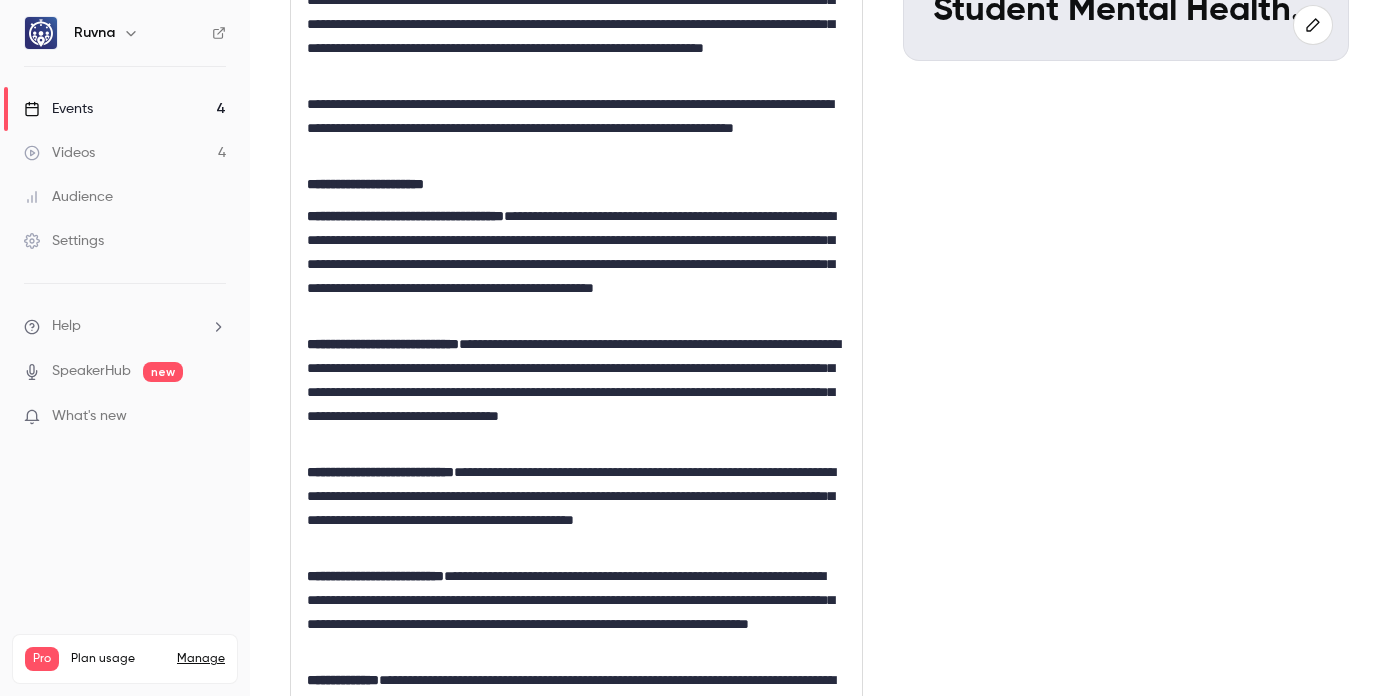 click on "**********" at bounding box center (572, 264) 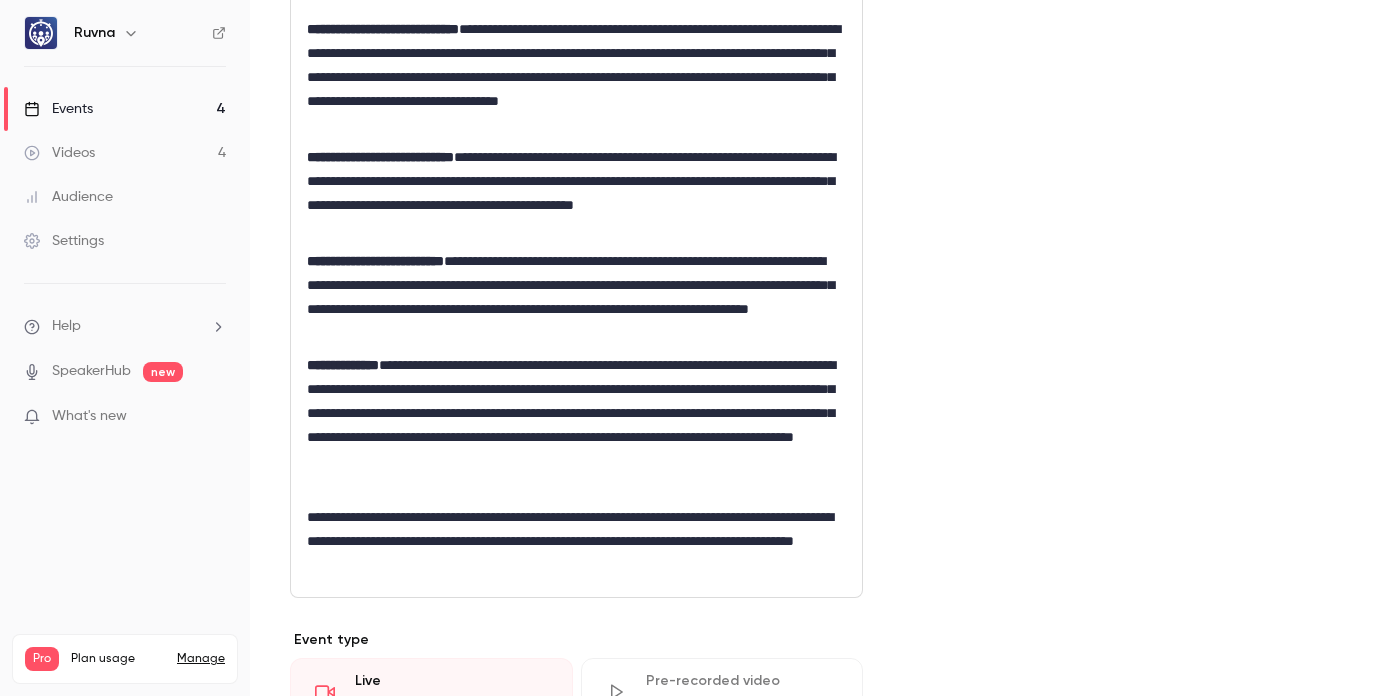 scroll, scrollTop: 717, scrollLeft: 0, axis: vertical 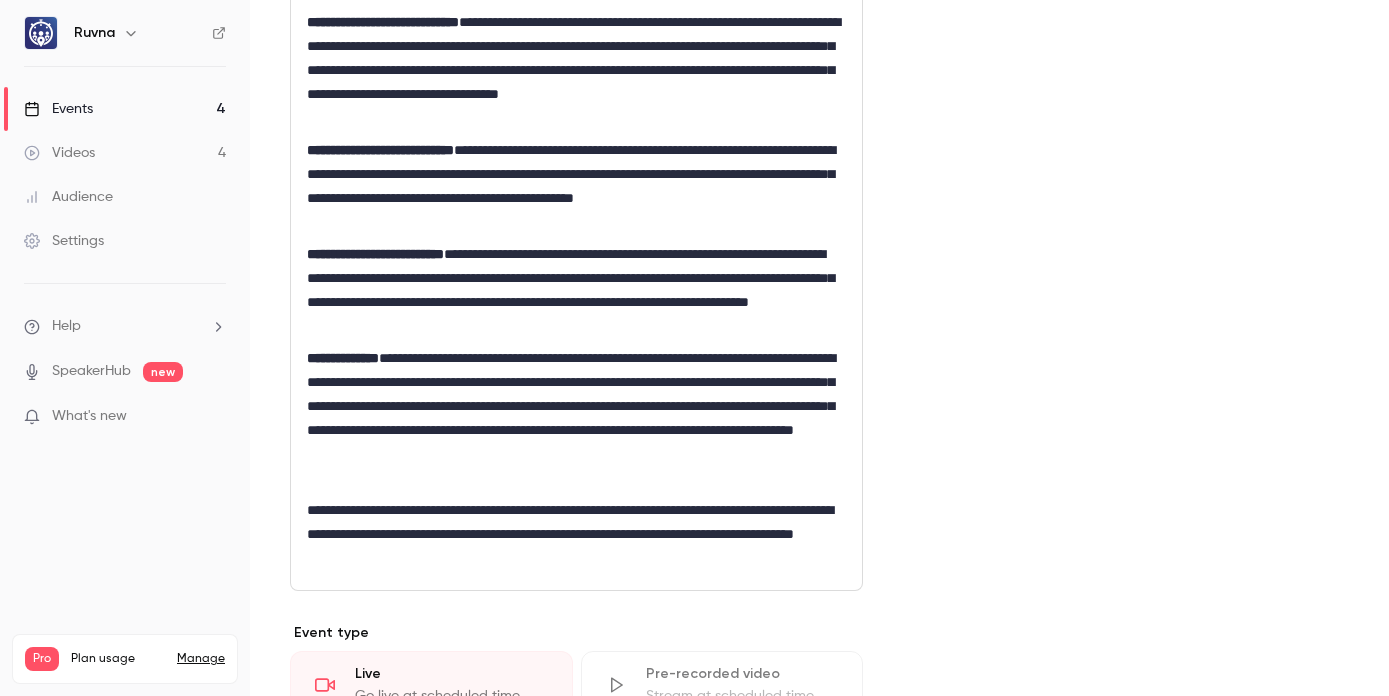 click on "**********" at bounding box center [572, 186] 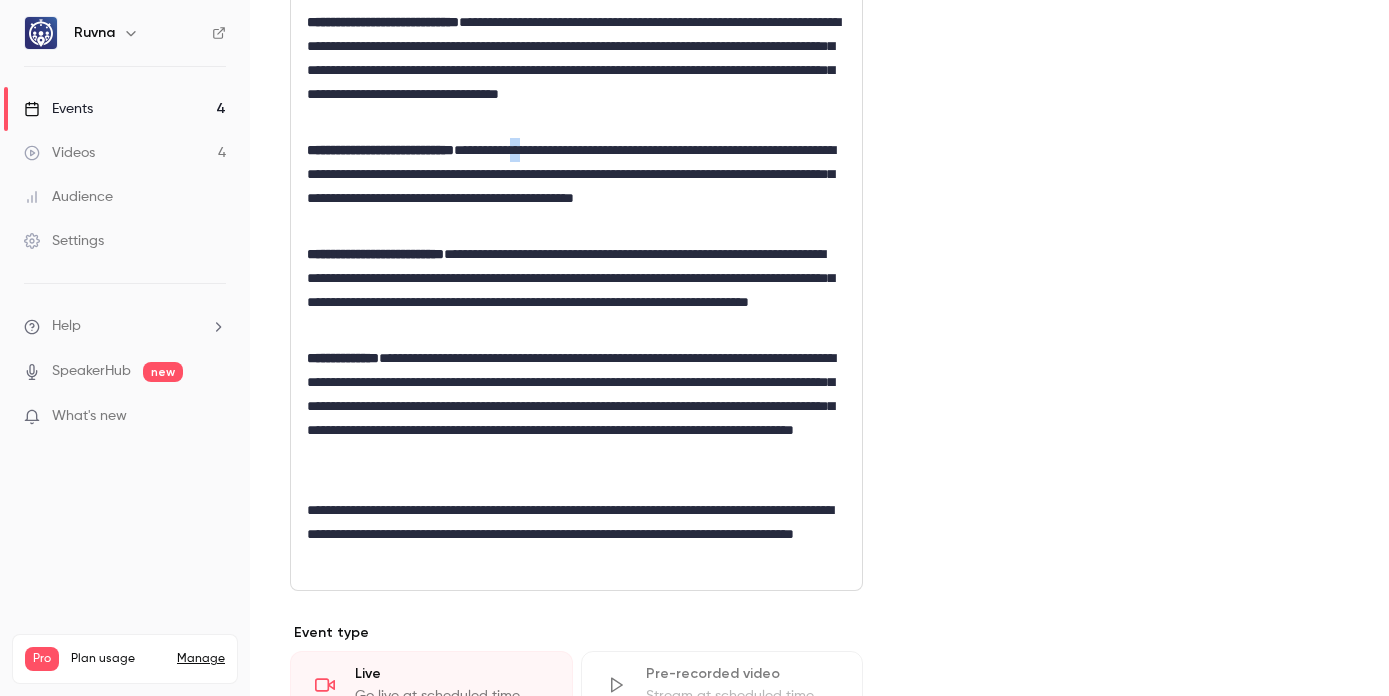 click on "**********" at bounding box center (572, 186) 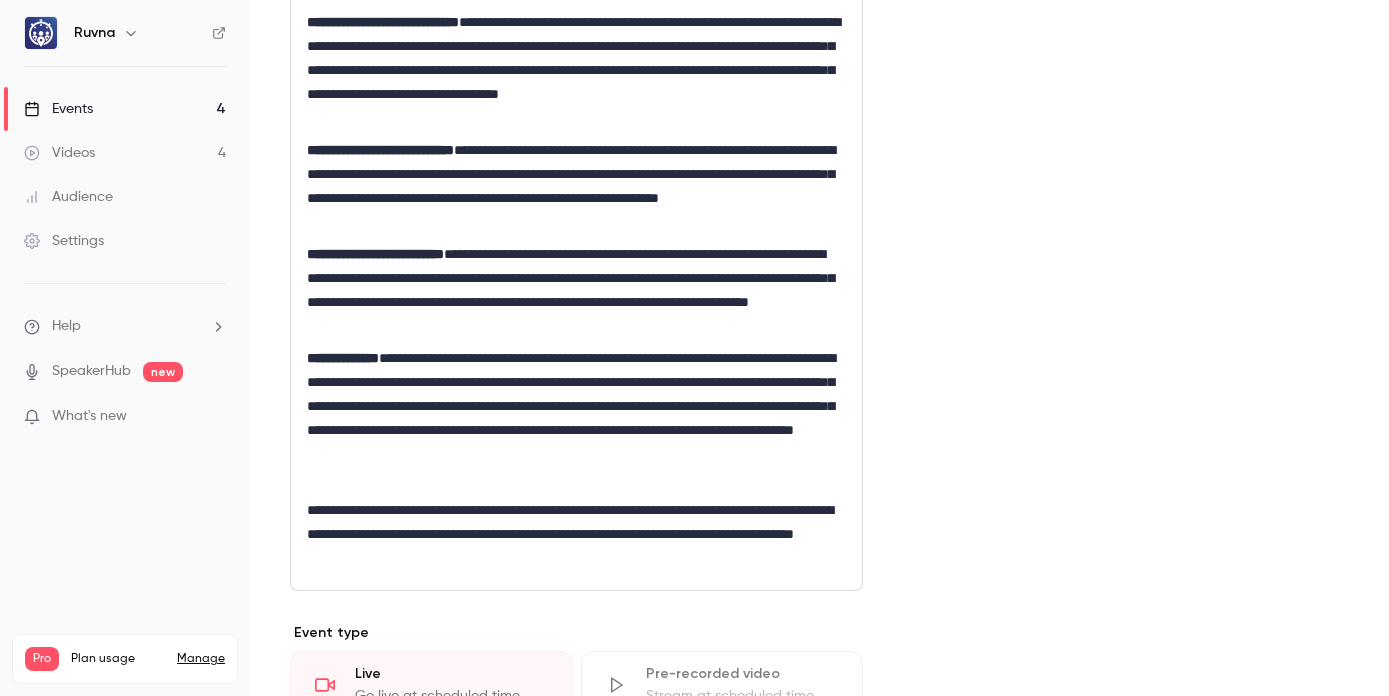 click on "**********" at bounding box center [572, 186] 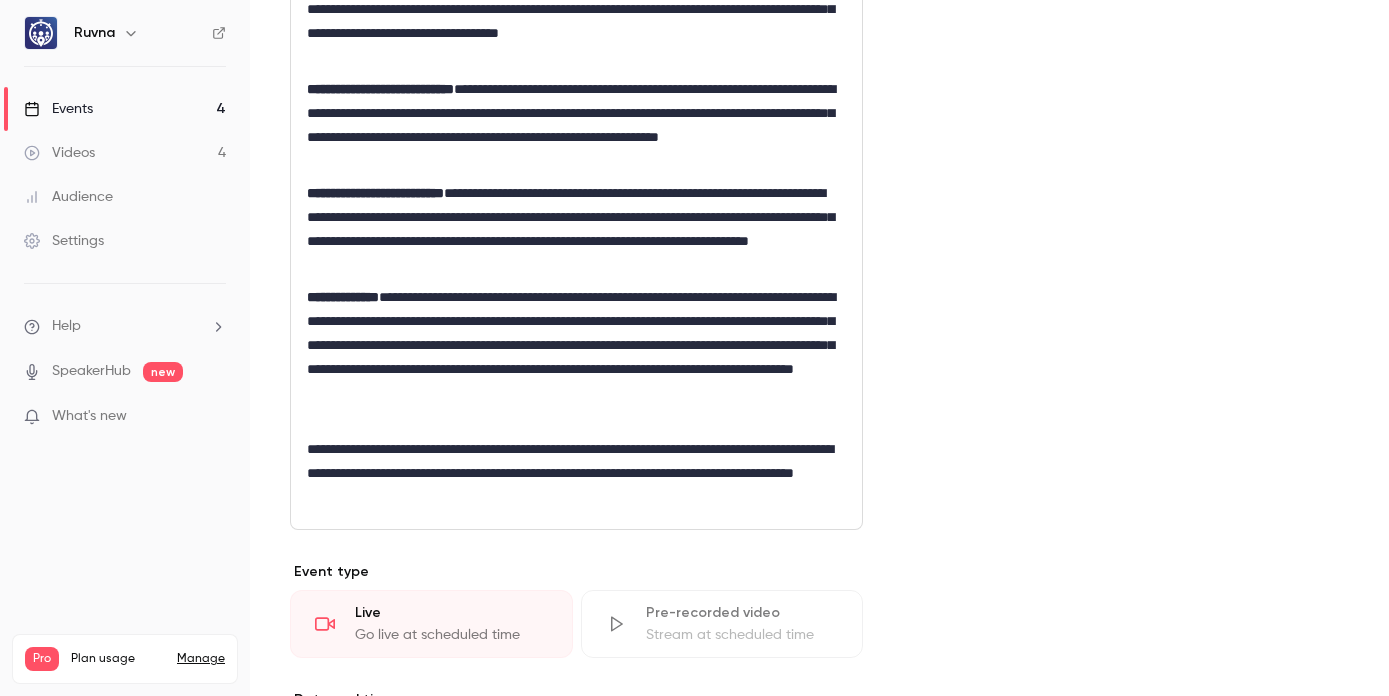 scroll, scrollTop: 790, scrollLeft: 0, axis: vertical 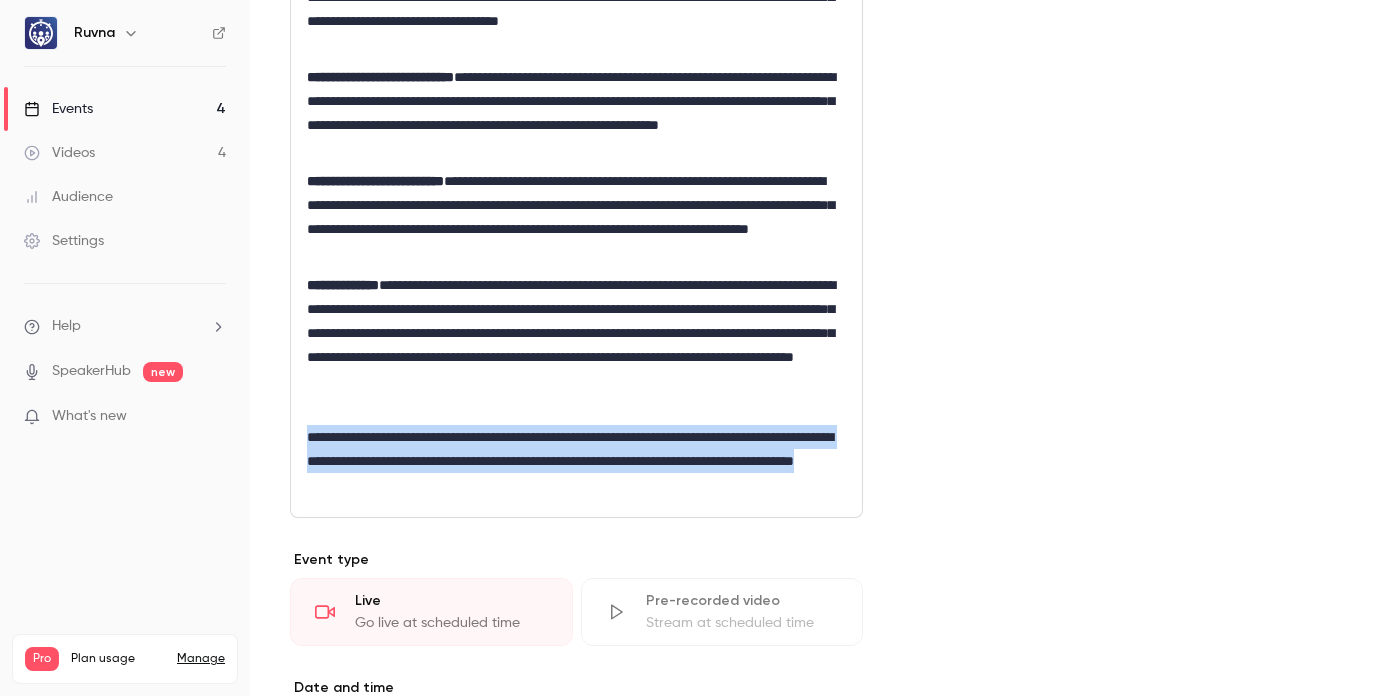 drag, startPoint x: 580, startPoint y: 481, endPoint x: 302, endPoint y: 436, distance: 281.61853 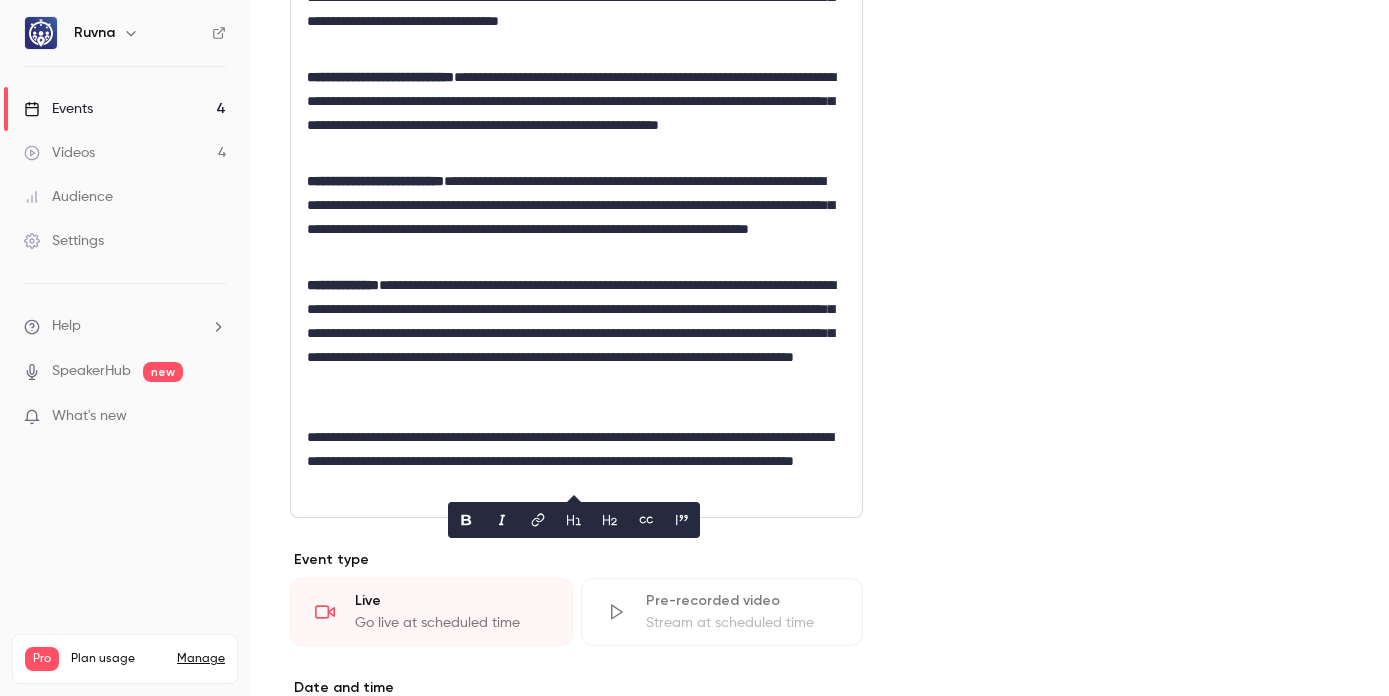 click on "**********" at bounding box center [572, 345] 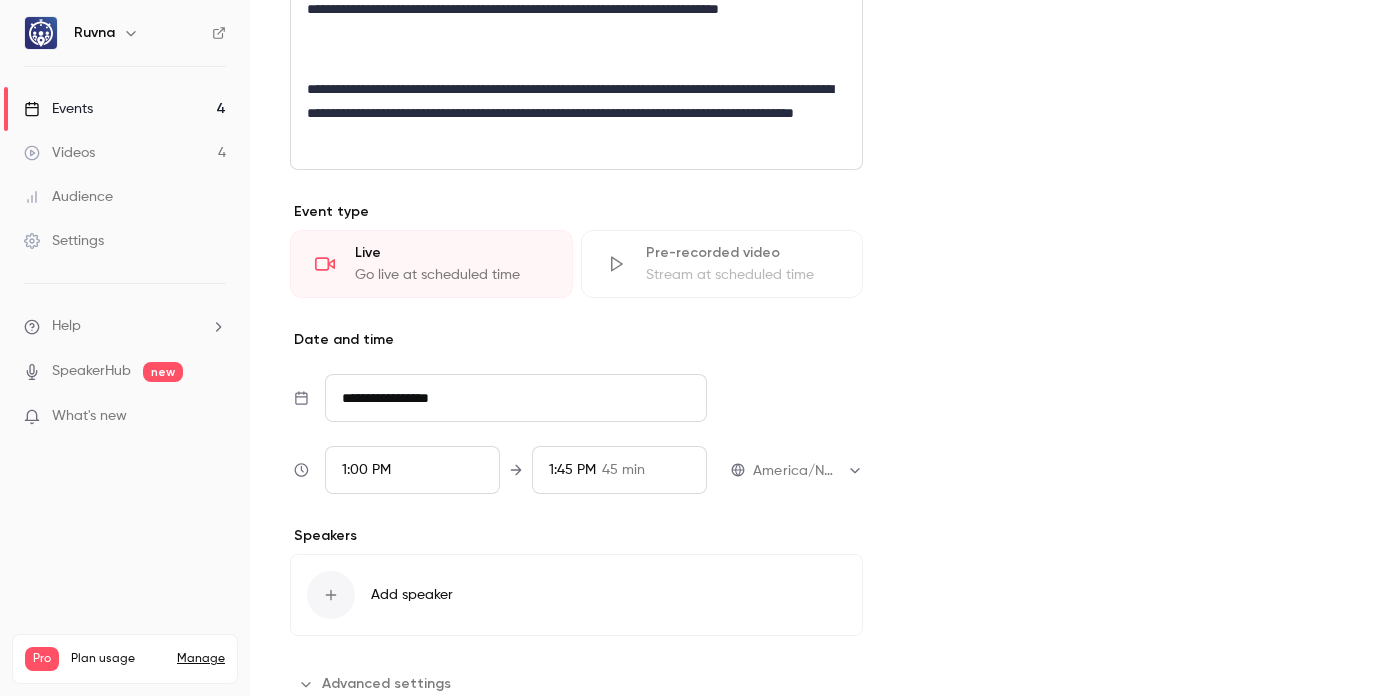 scroll, scrollTop: 1278, scrollLeft: 0, axis: vertical 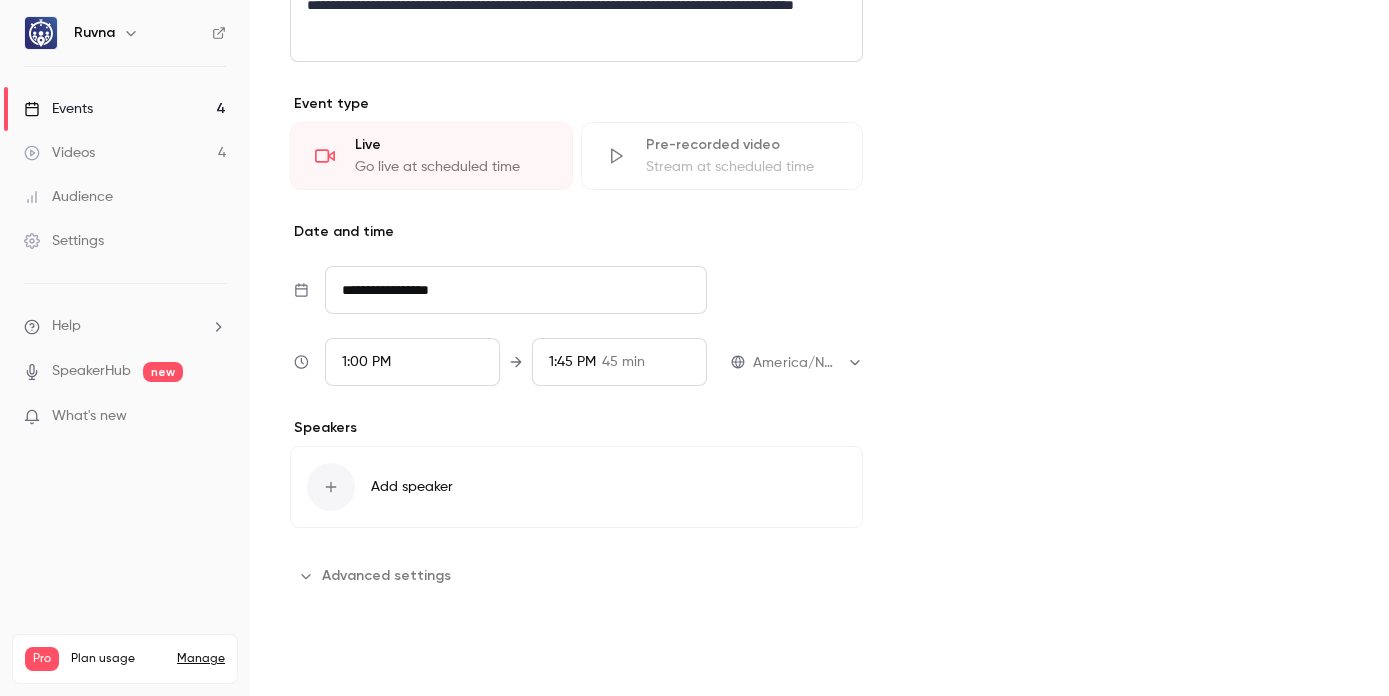 click on "Save" at bounding box center (326, 660) 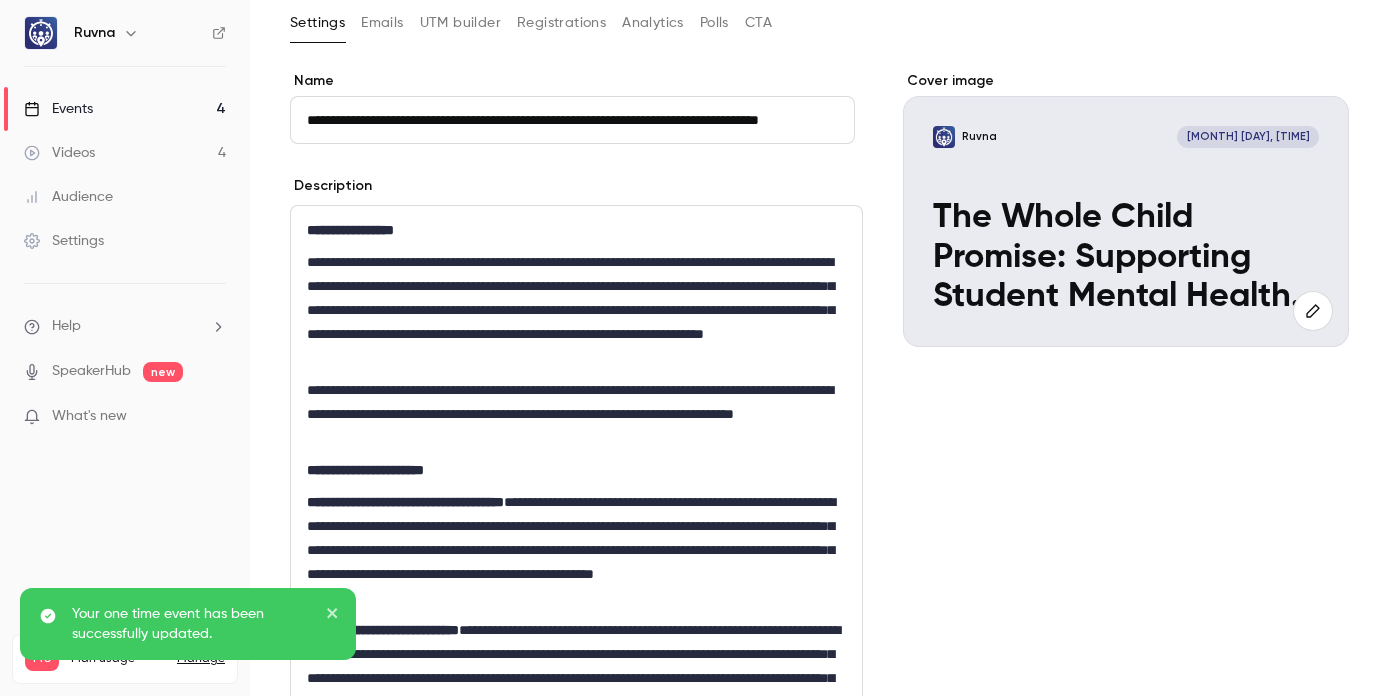 scroll, scrollTop: 0, scrollLeft: 0, axis: both 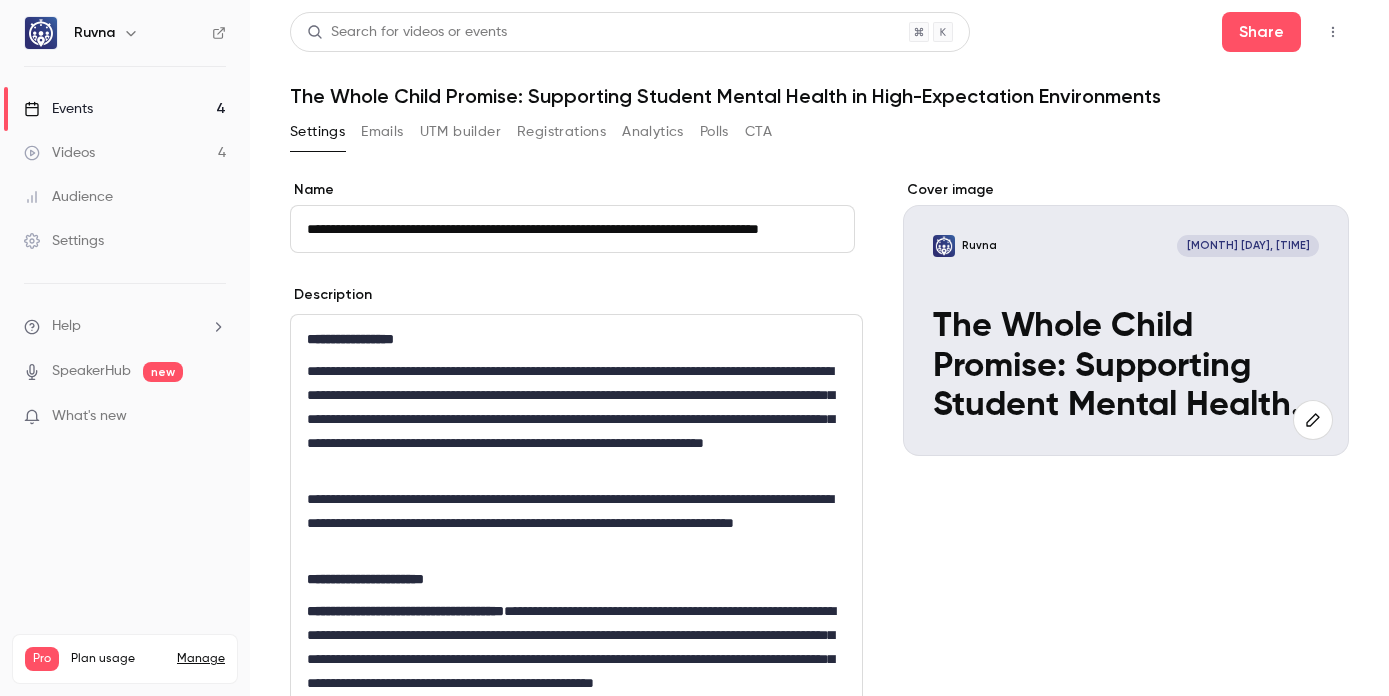 click on "Events 4" at bounding box center [125, 109] 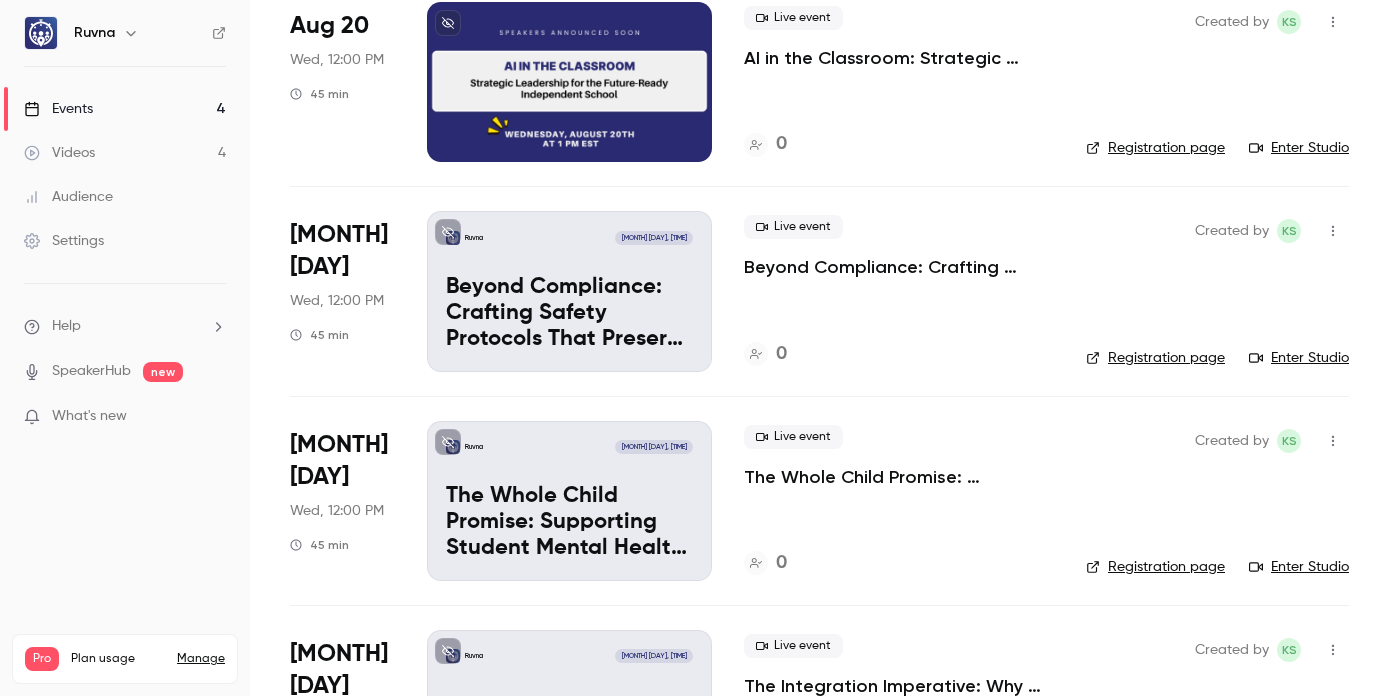 scroll, scrollTop: 300, scrollLeft: 0, axis: vertical 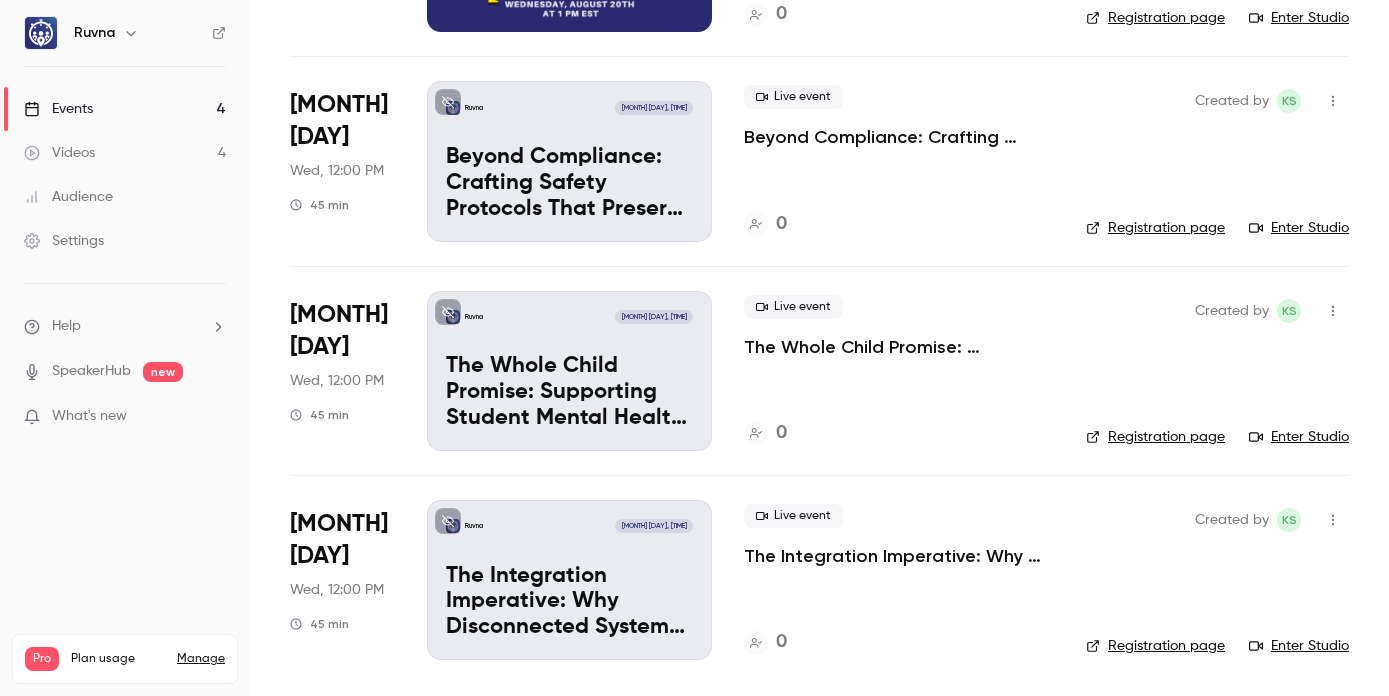 click on "The Integration Imperative: Why Disconnected Systems Are Stealing Your Most Valuable Resource" at bounding box center (899, 556) 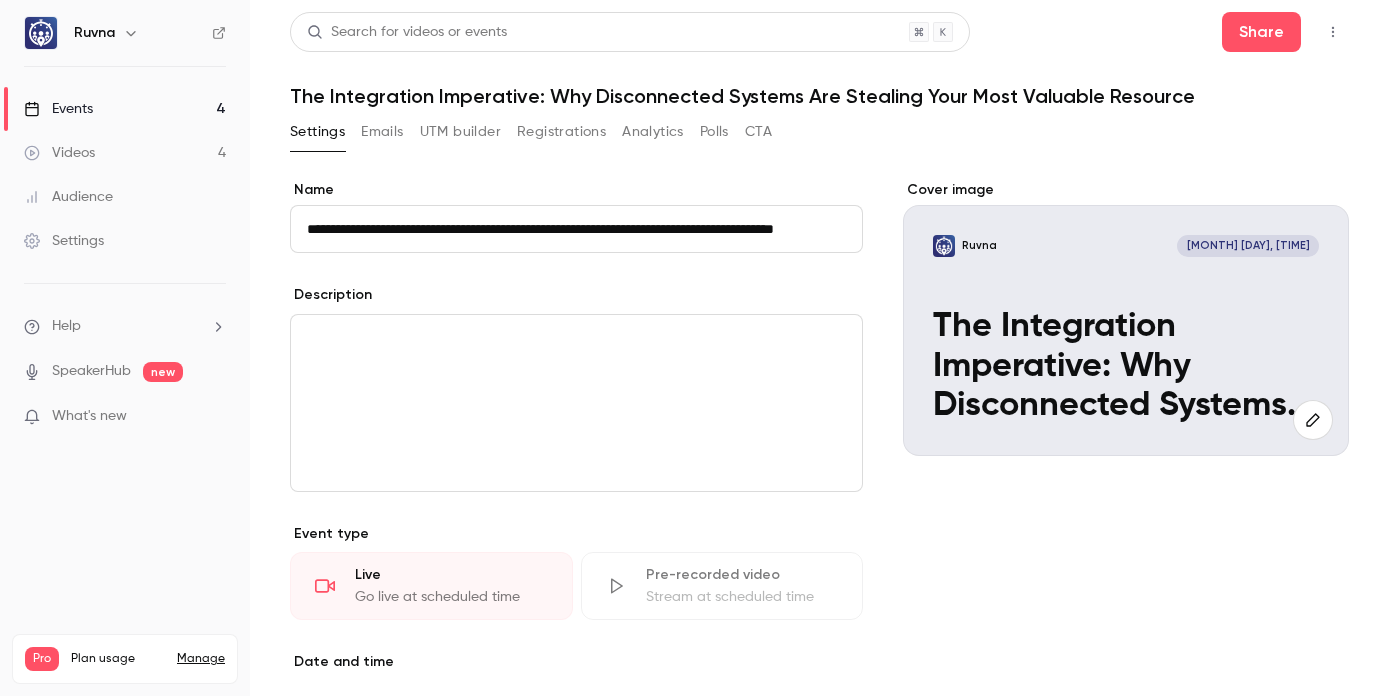 scroll, scrollTop: 0, scrollLeft: 92, axis: horizontal 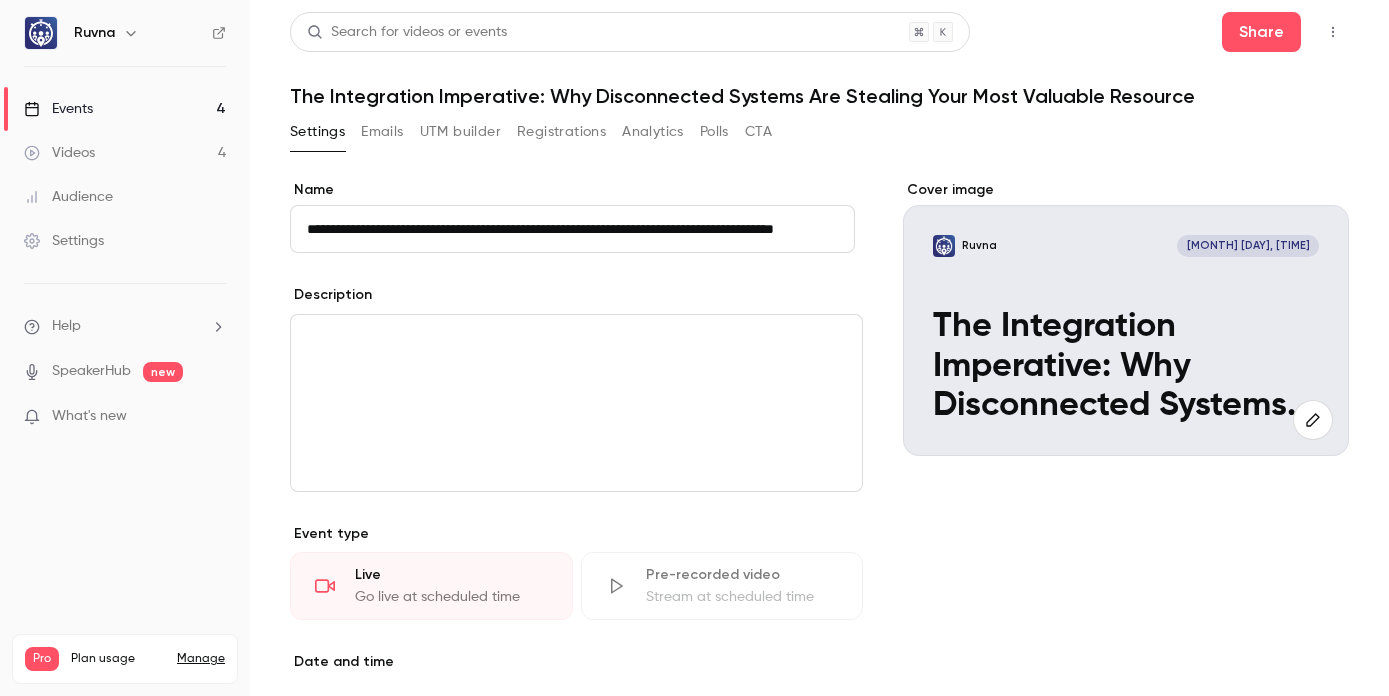 click at bounding box center (576, 403) 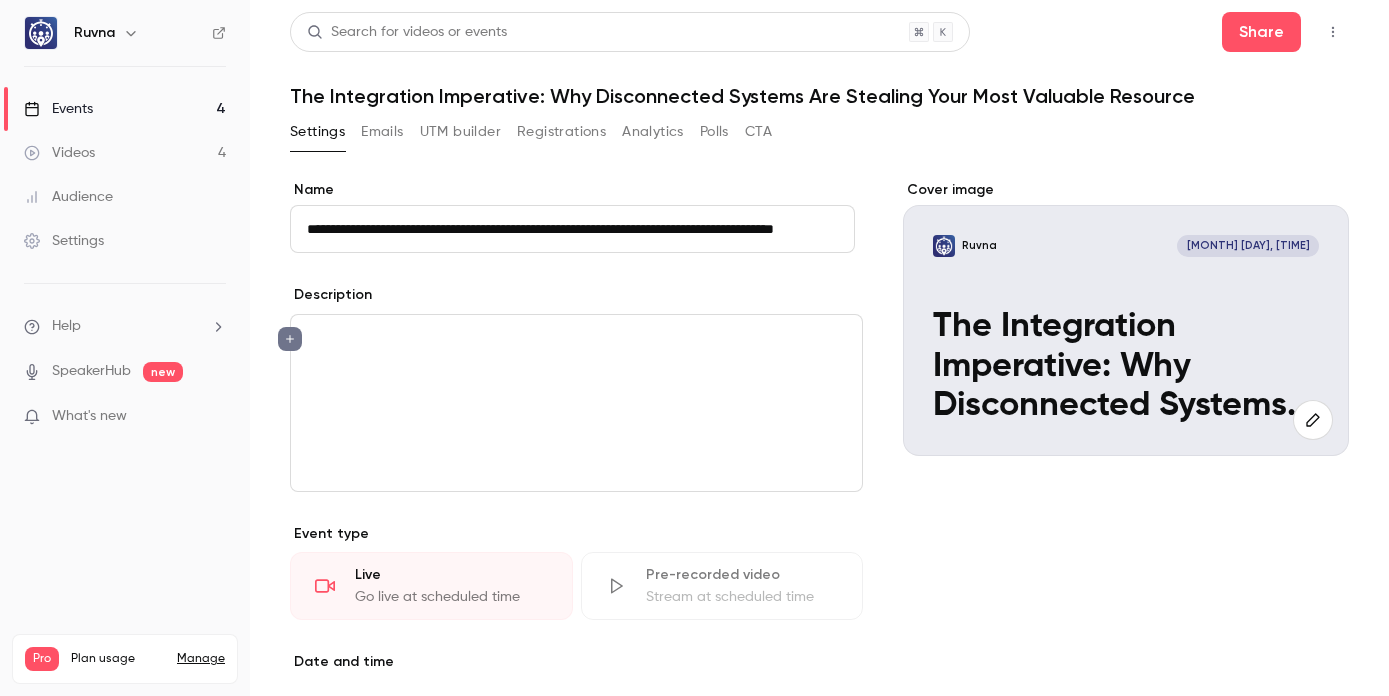 scroll, scrollTop: 0, scrollLeft: 0, axis: both 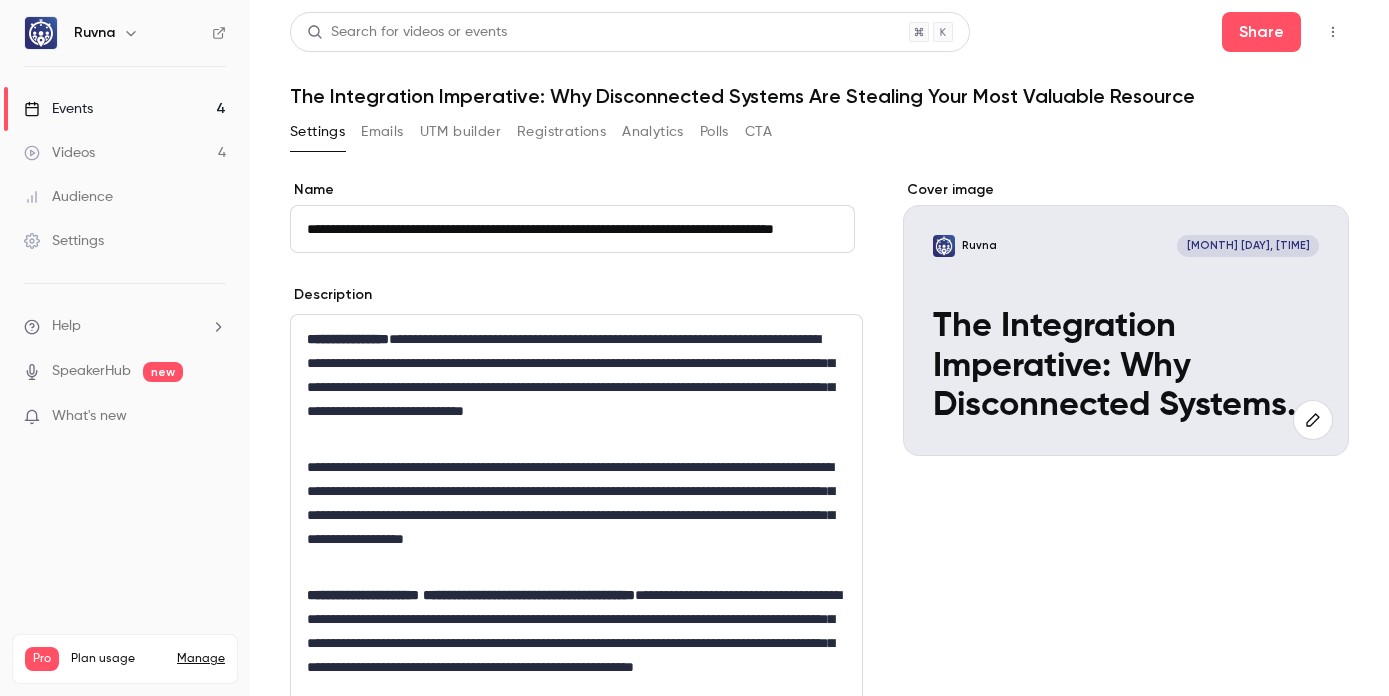 click on "**********" at bounding box center [572, 387] 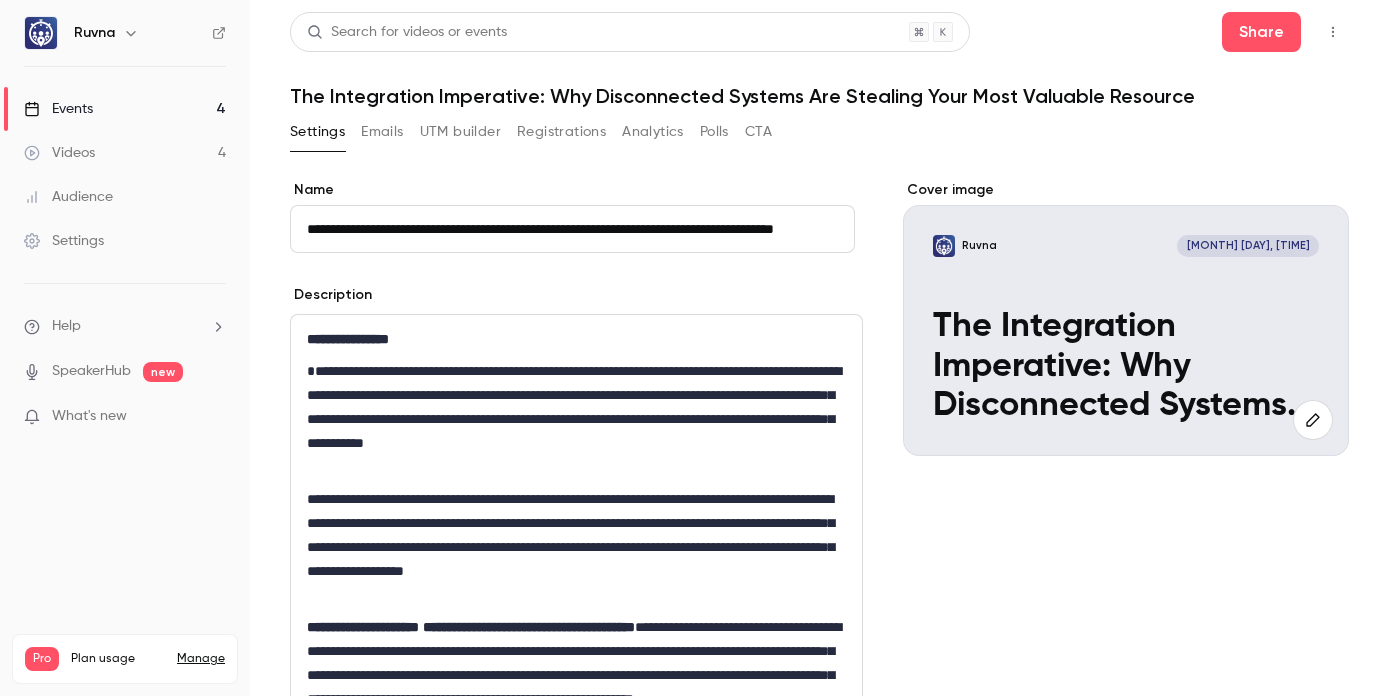 click on "**********" at bounding box center (572, 419) 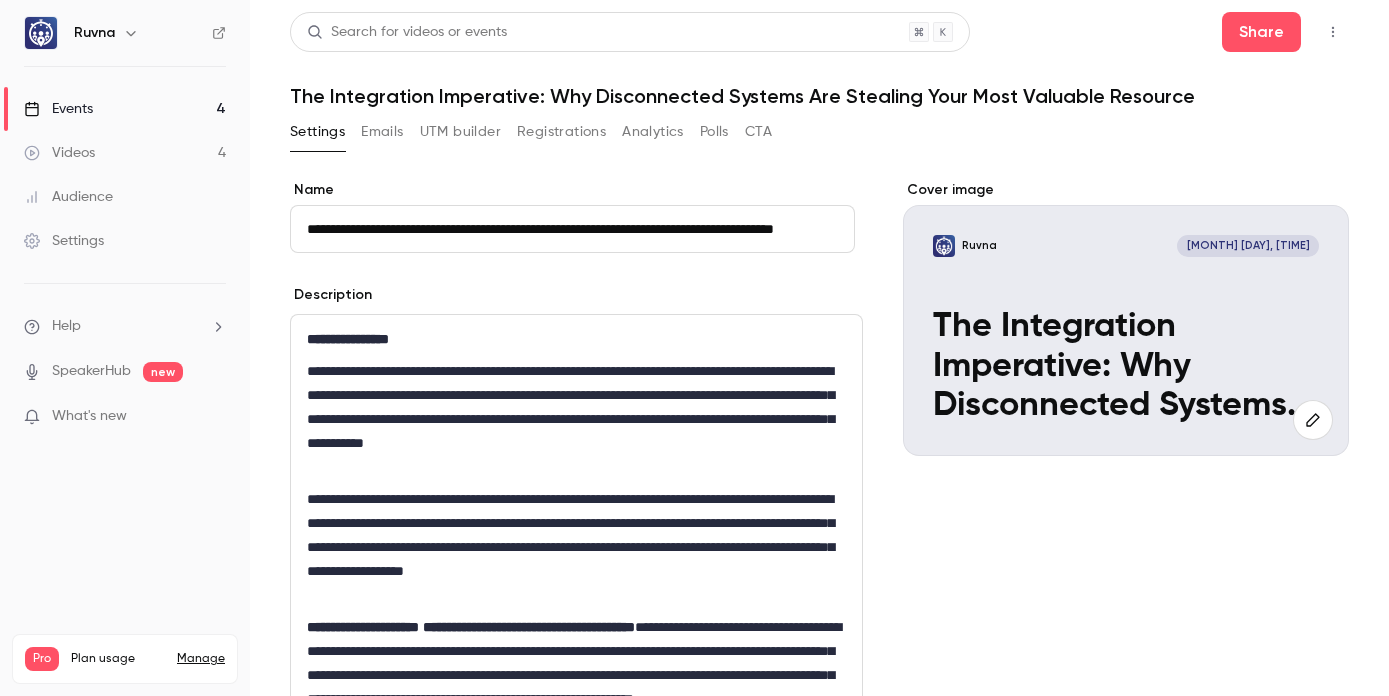 click on "**********" at bounding box center (572, 419) 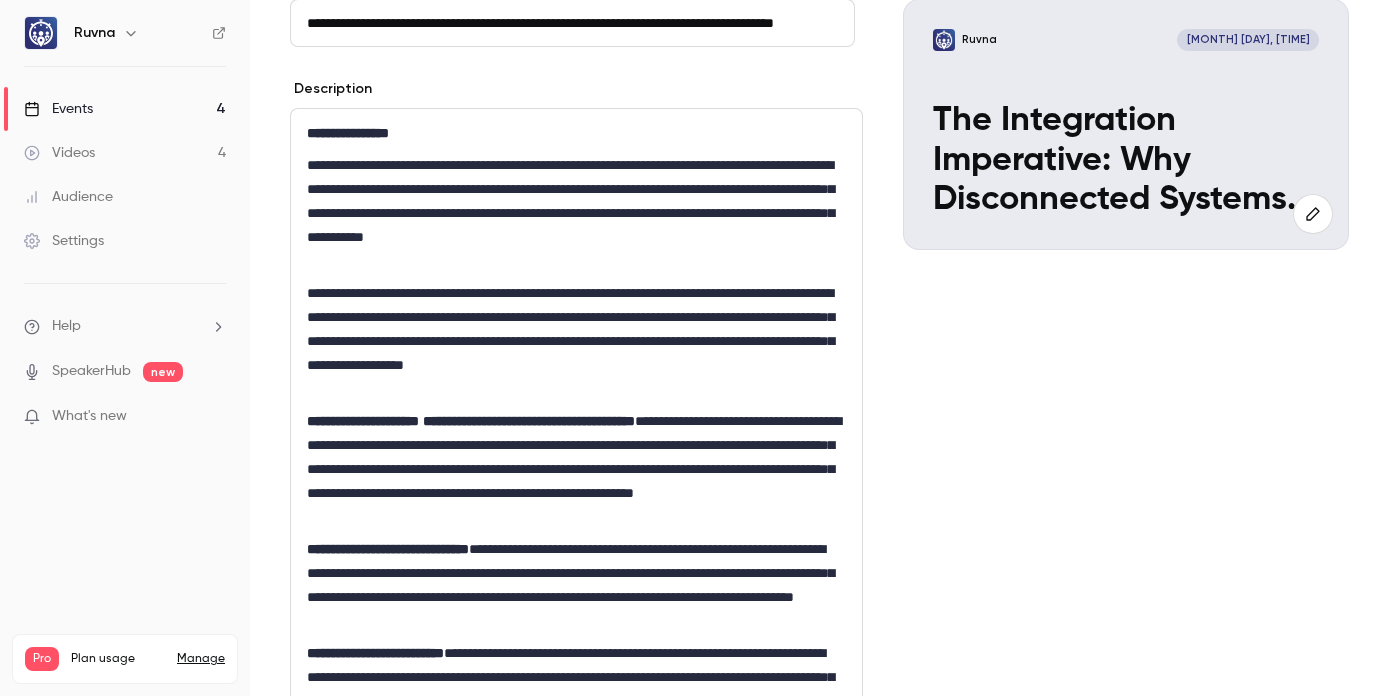 scroll, scrollTop: 207, scrollLeft: 0, axis: vertical 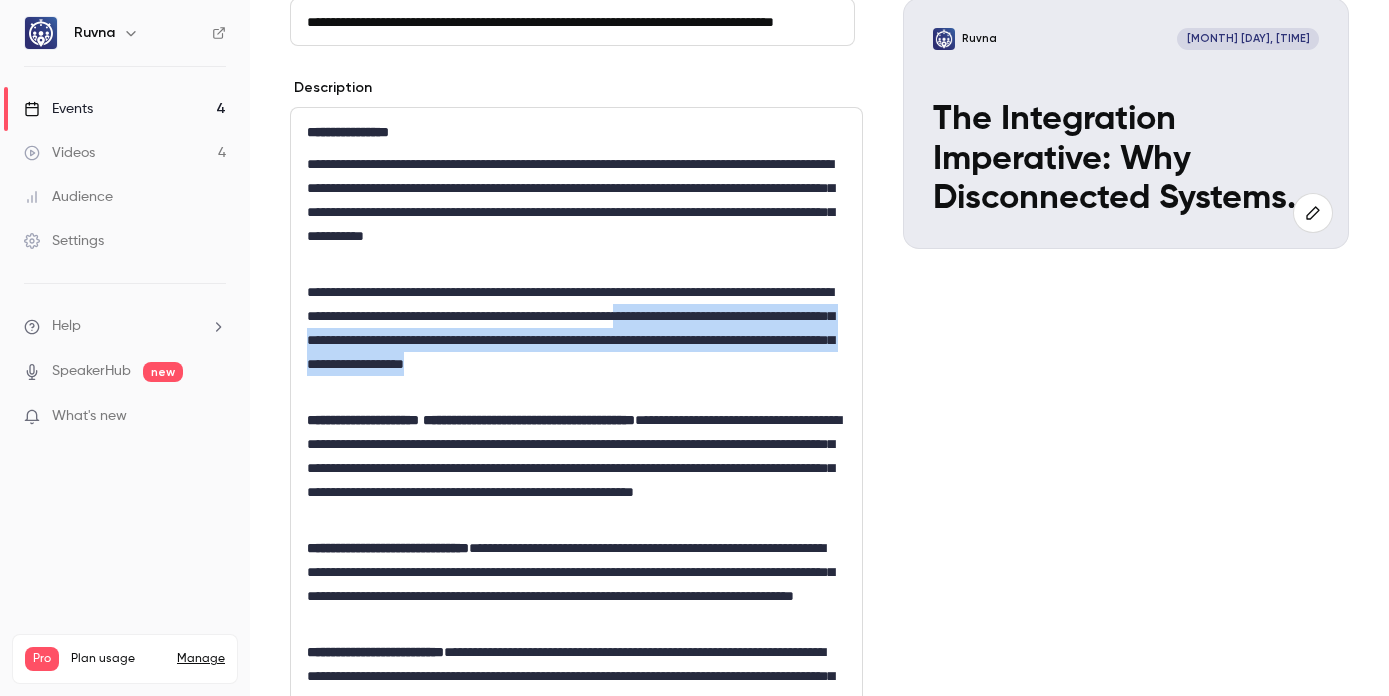 drag, startPoint x: 458, startPoint y: 387, endPoint x: 381, endPoint y: 334, distance: 93.47727 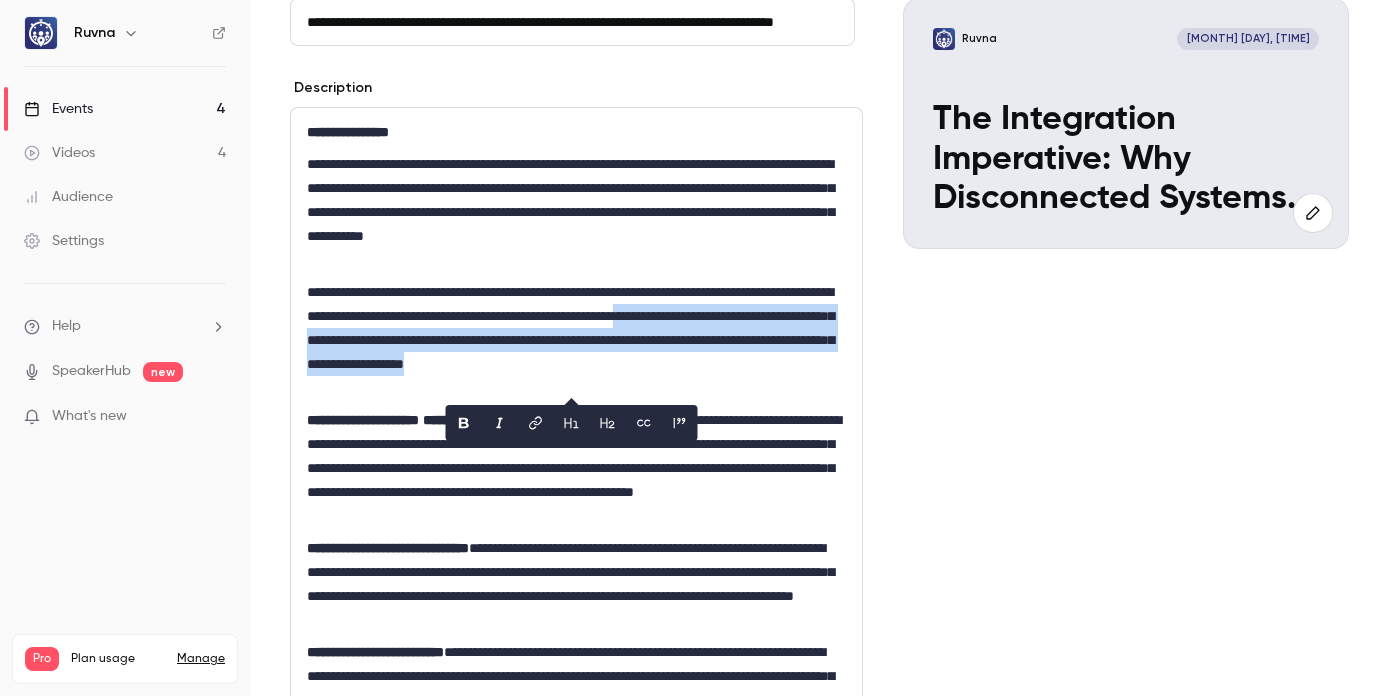 click on "**********" at bounding box center (572, 340) 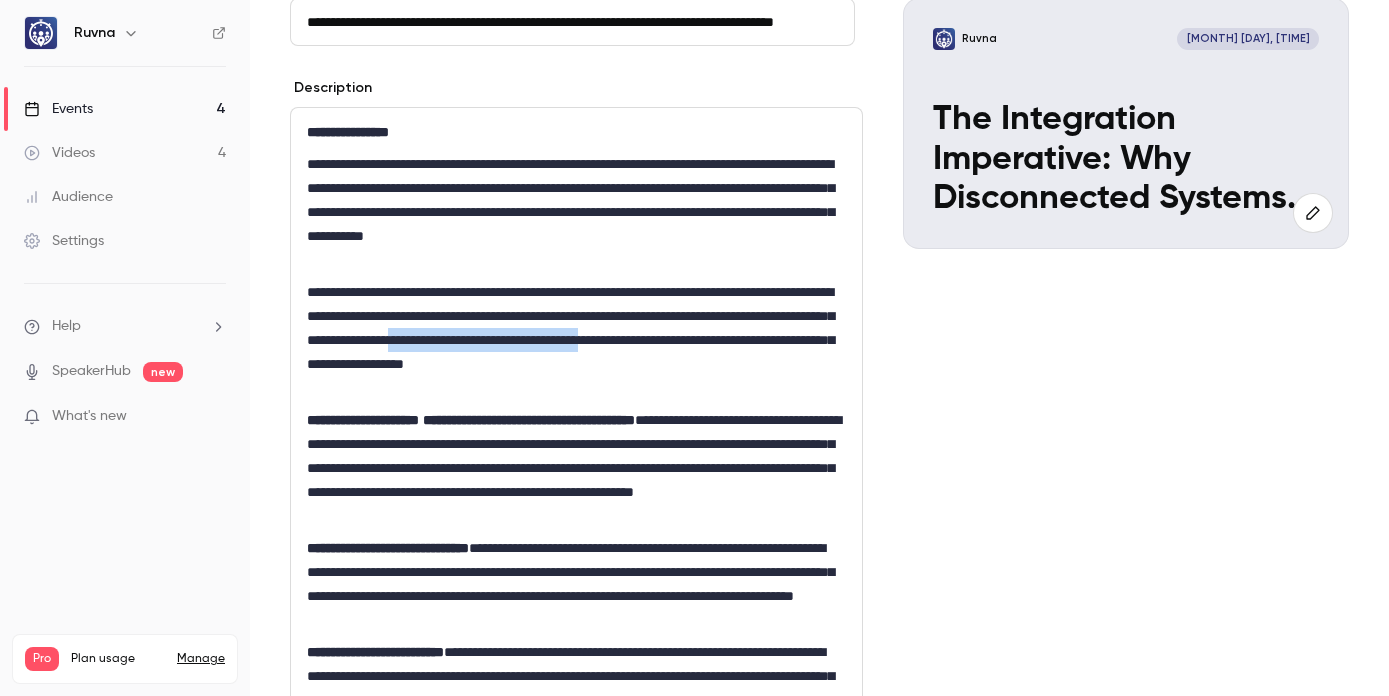 drag, startPoint x: 500, startPoint y: 360, endPoint x: 769, endPoint y: 335, distance: 270.1592 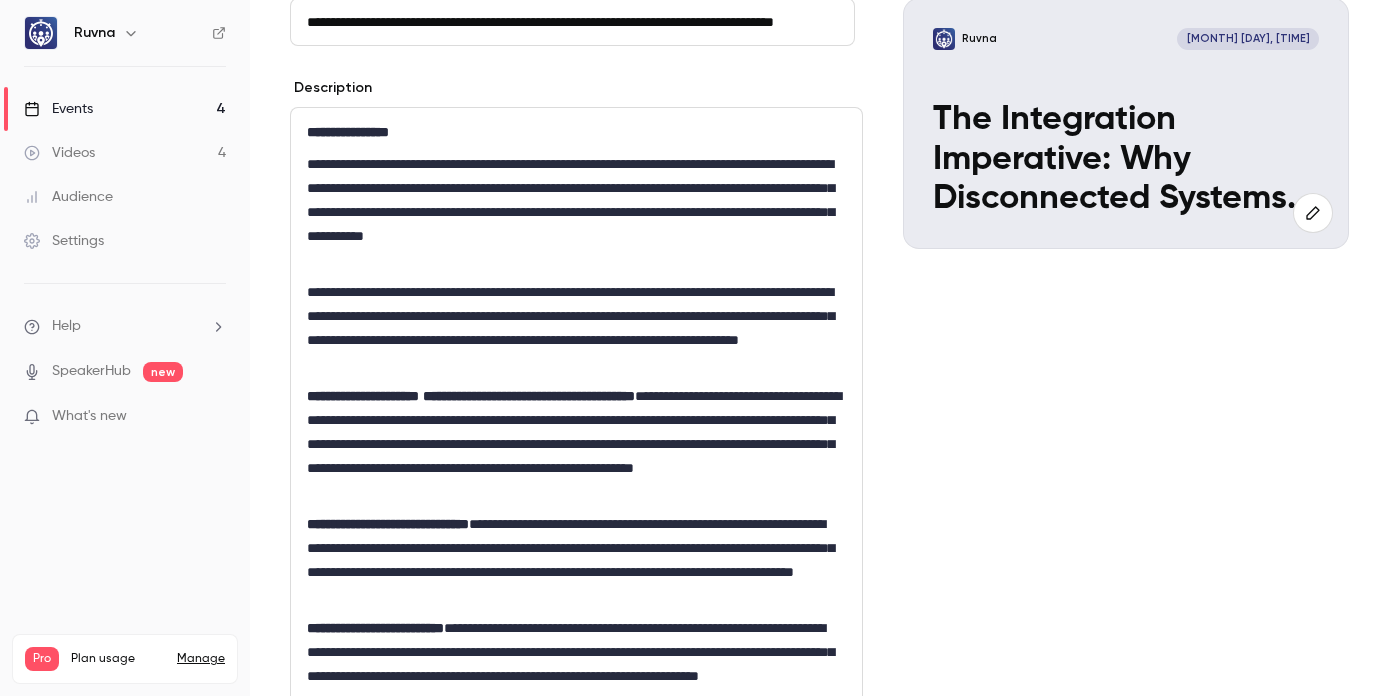 click on "**********" at bounding box center [572, 328] 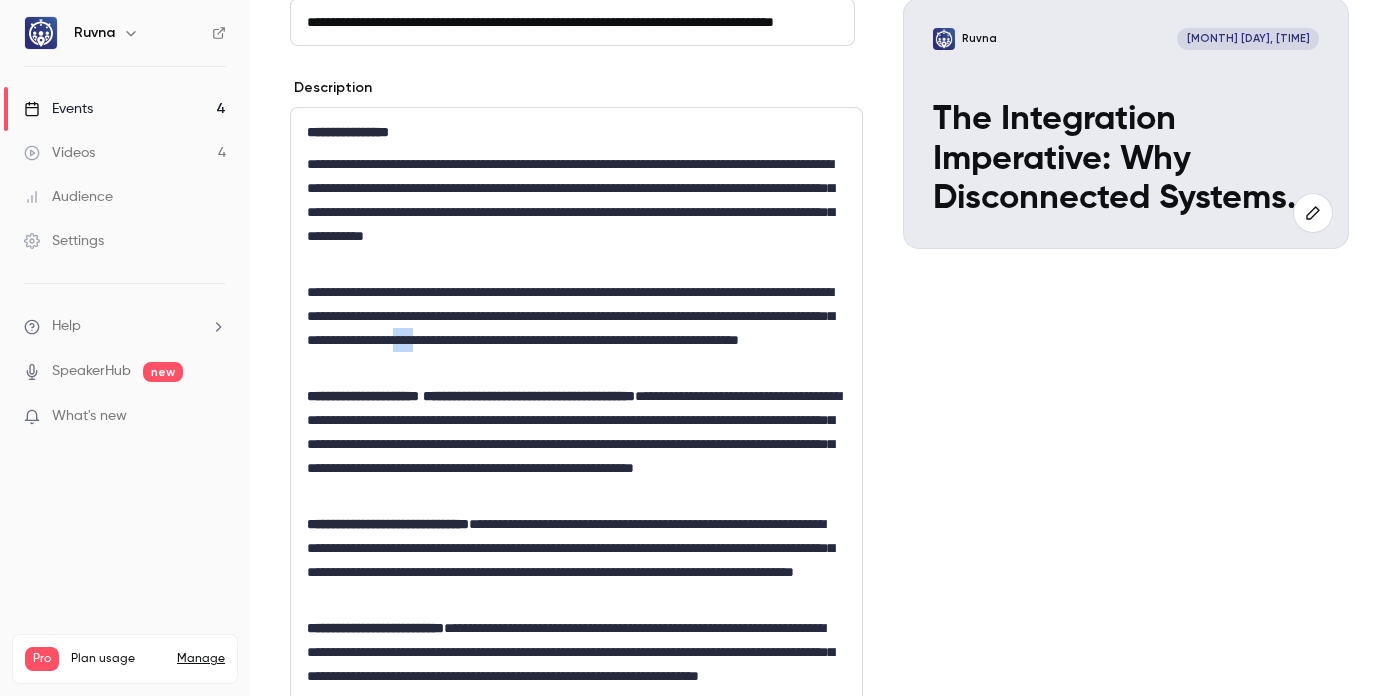 click on "**********" at bounding box center [572, 328] 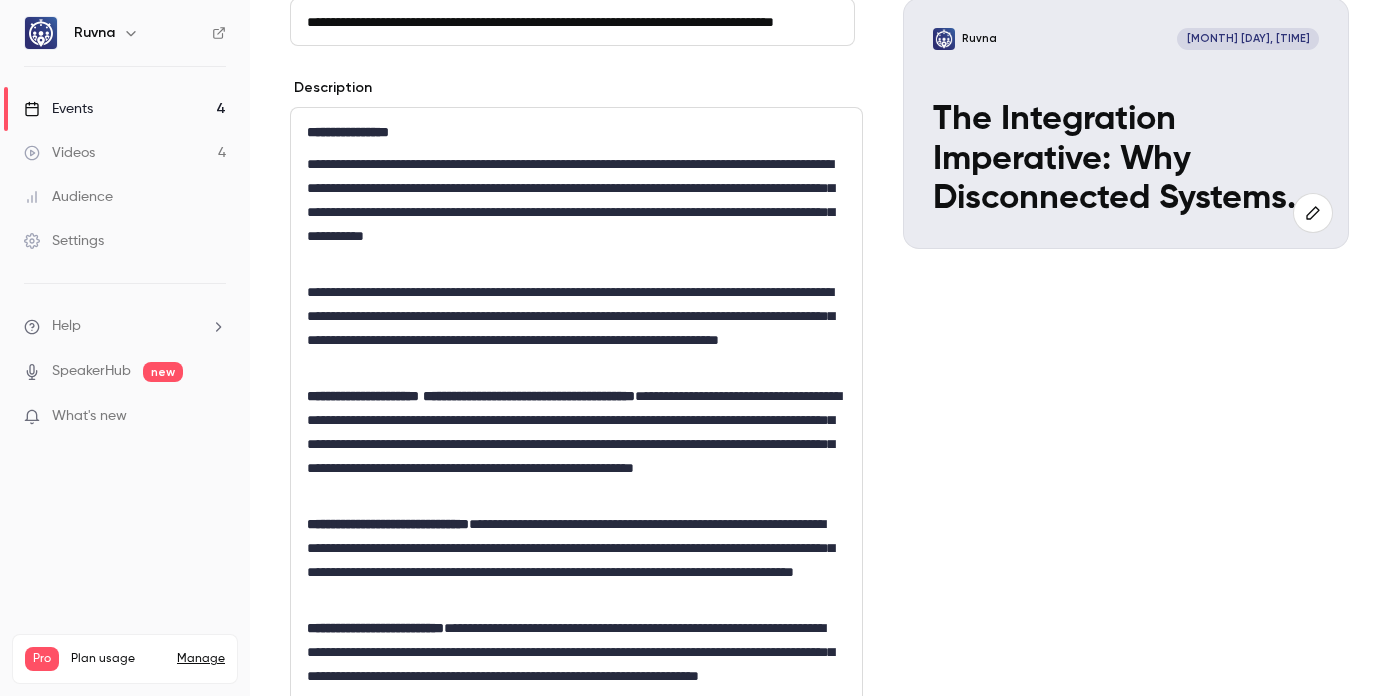 type 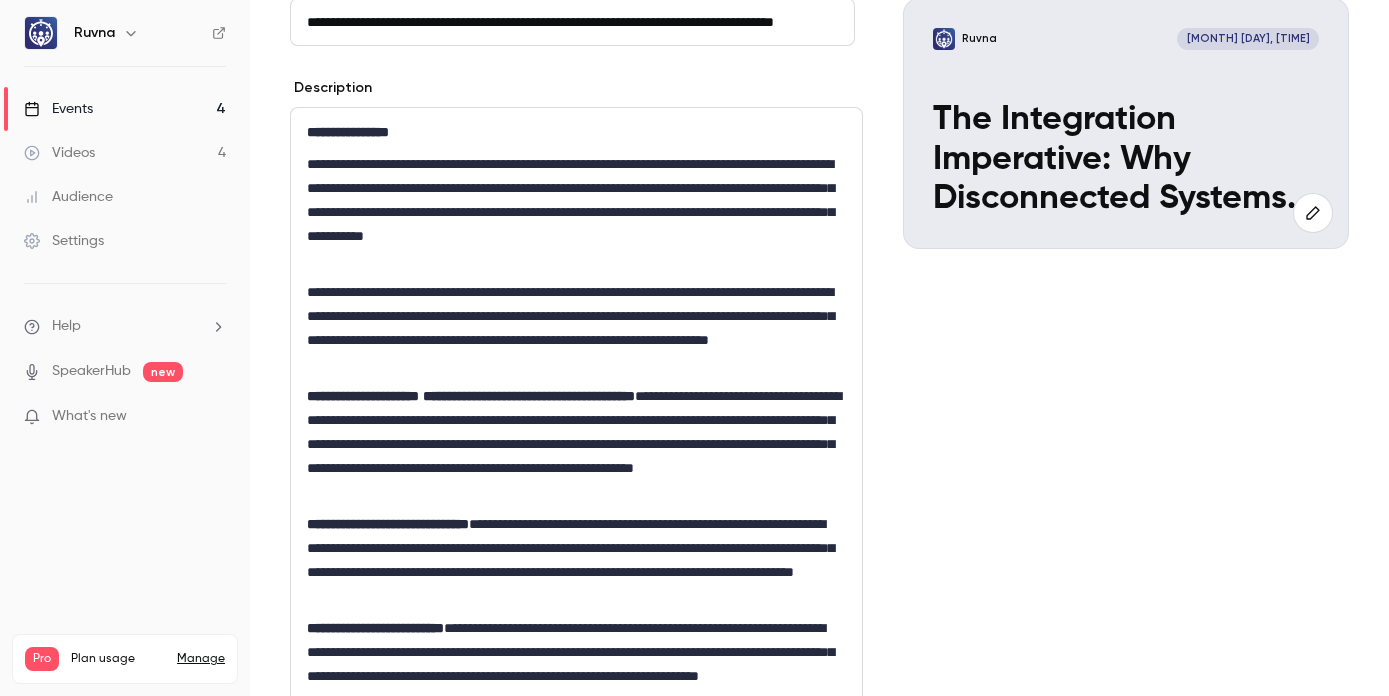 click on "**********" at bounding box center [572, 328] 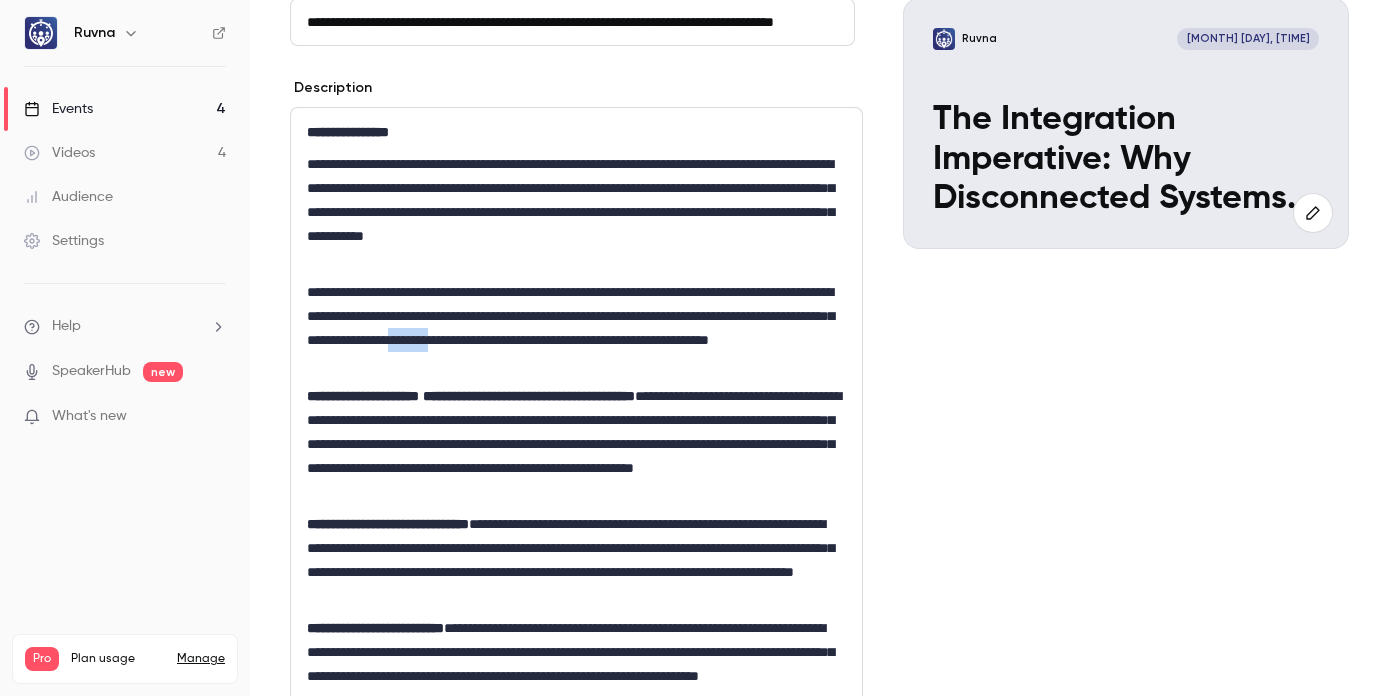 click on "**********" at bounding box center (572, 328) 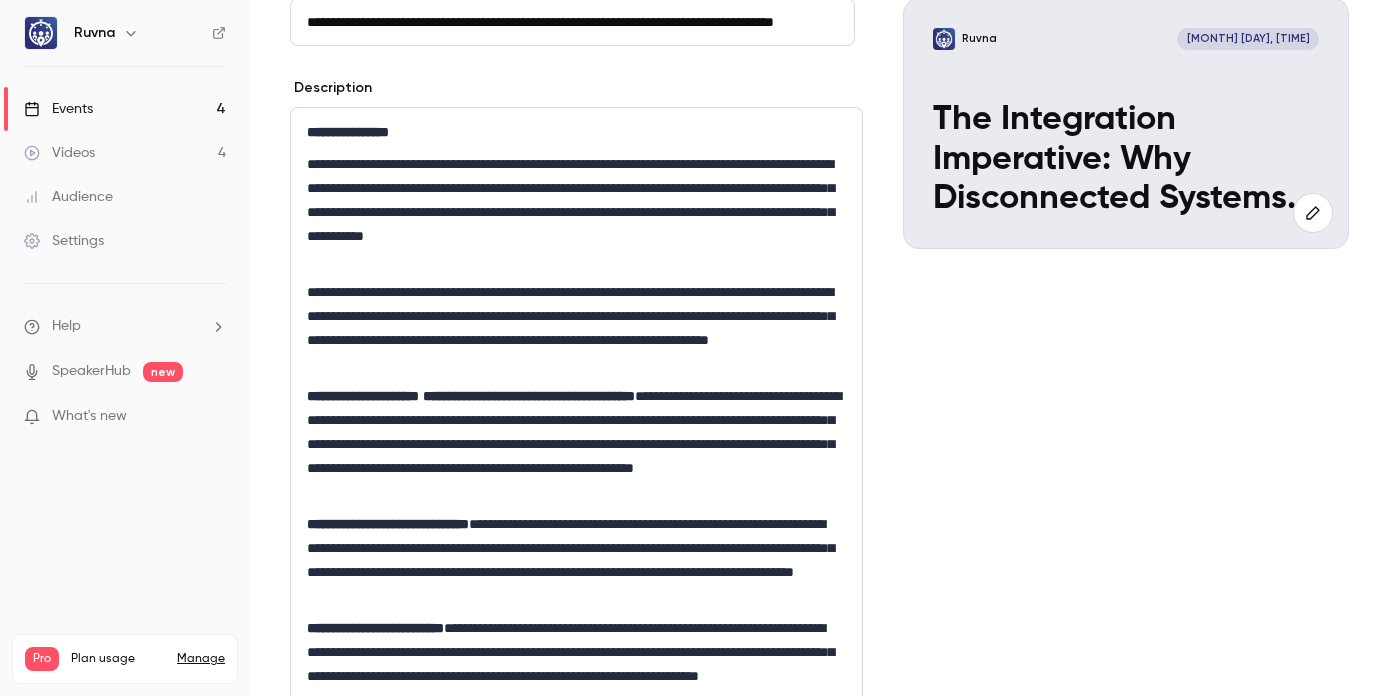 click on "**********" at bounding box center [572, 328] 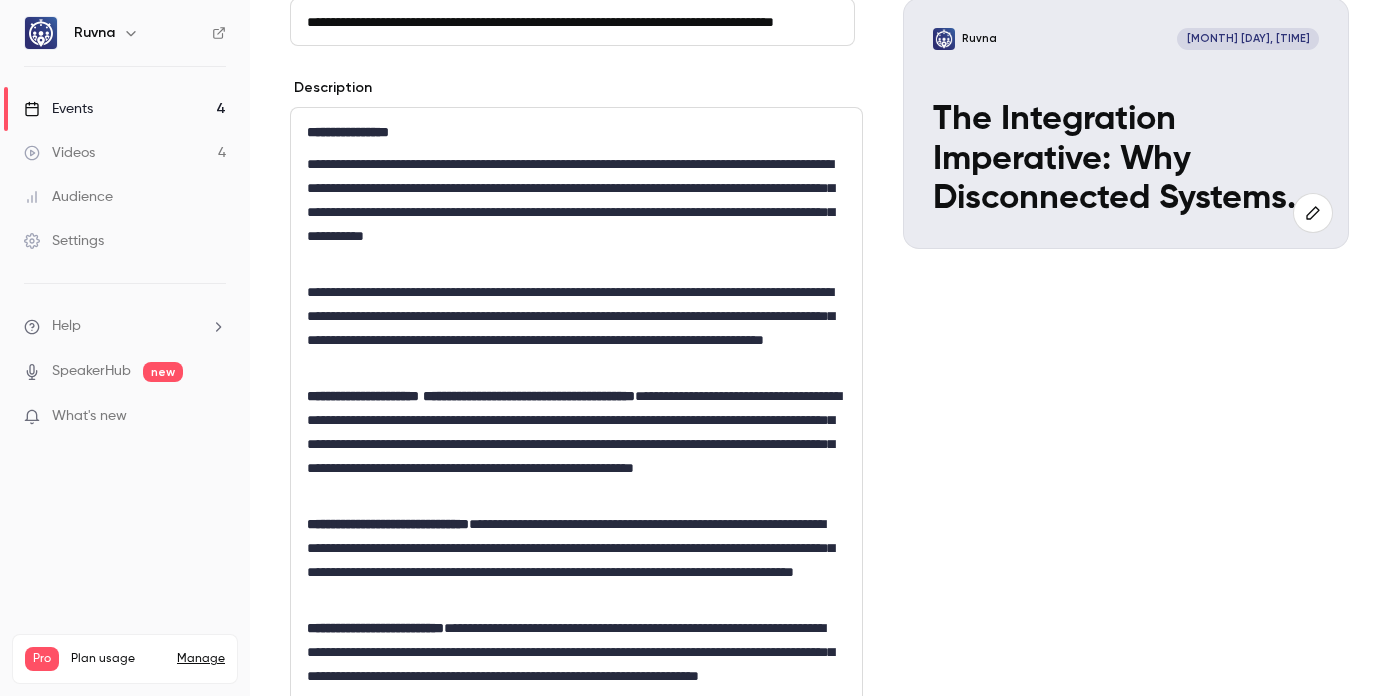 click on "**********" at bounding box center [572, 444] 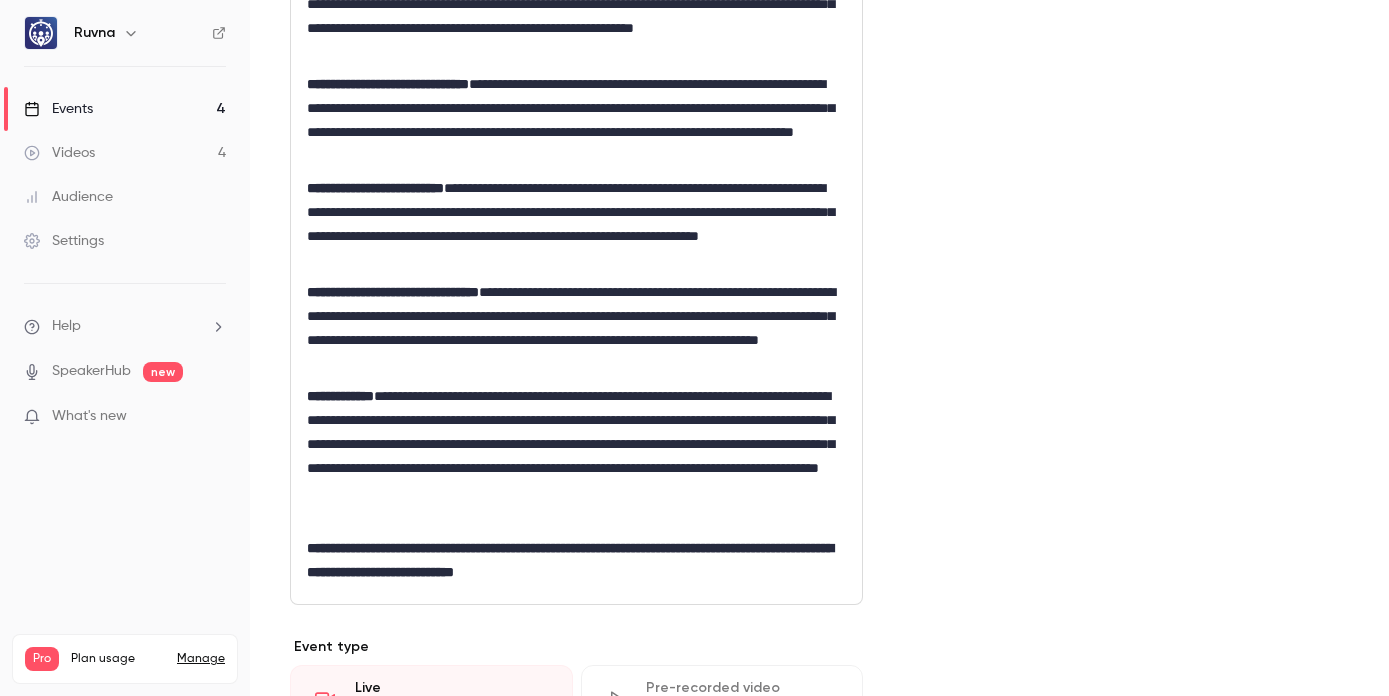 scroll, scrollTop: 662, scrollLeft: 0, axis: vertical 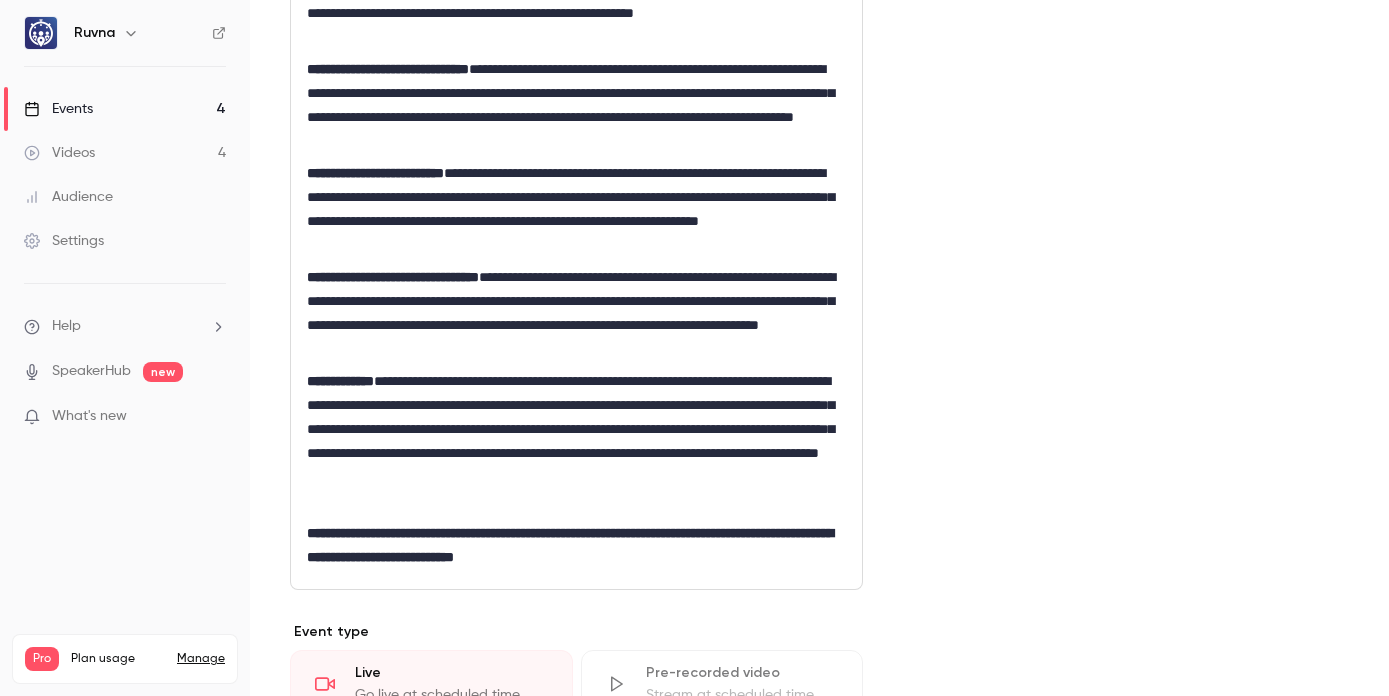 click on "**********" at bounding box center [576, 545] 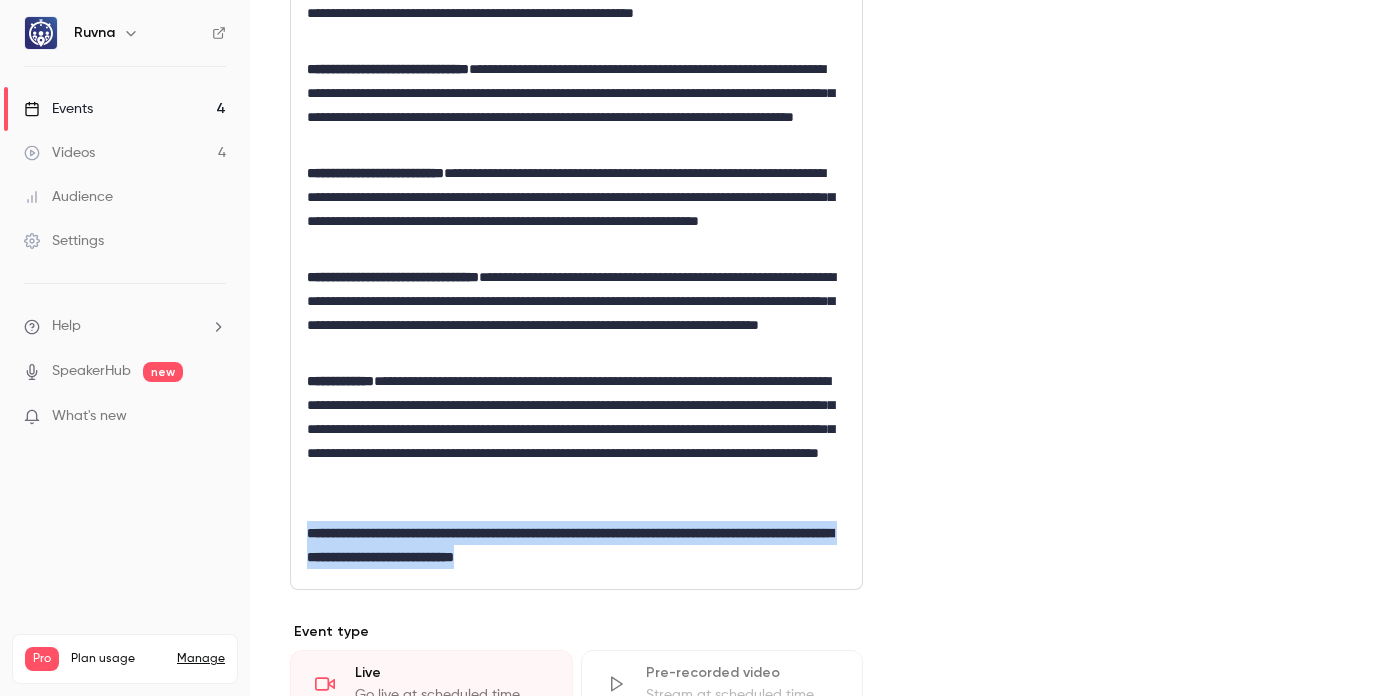 drag, startPoint x: 703, startPoint y: 556, endPoint x: 303, endPoint y: 526, distance: 401.1234 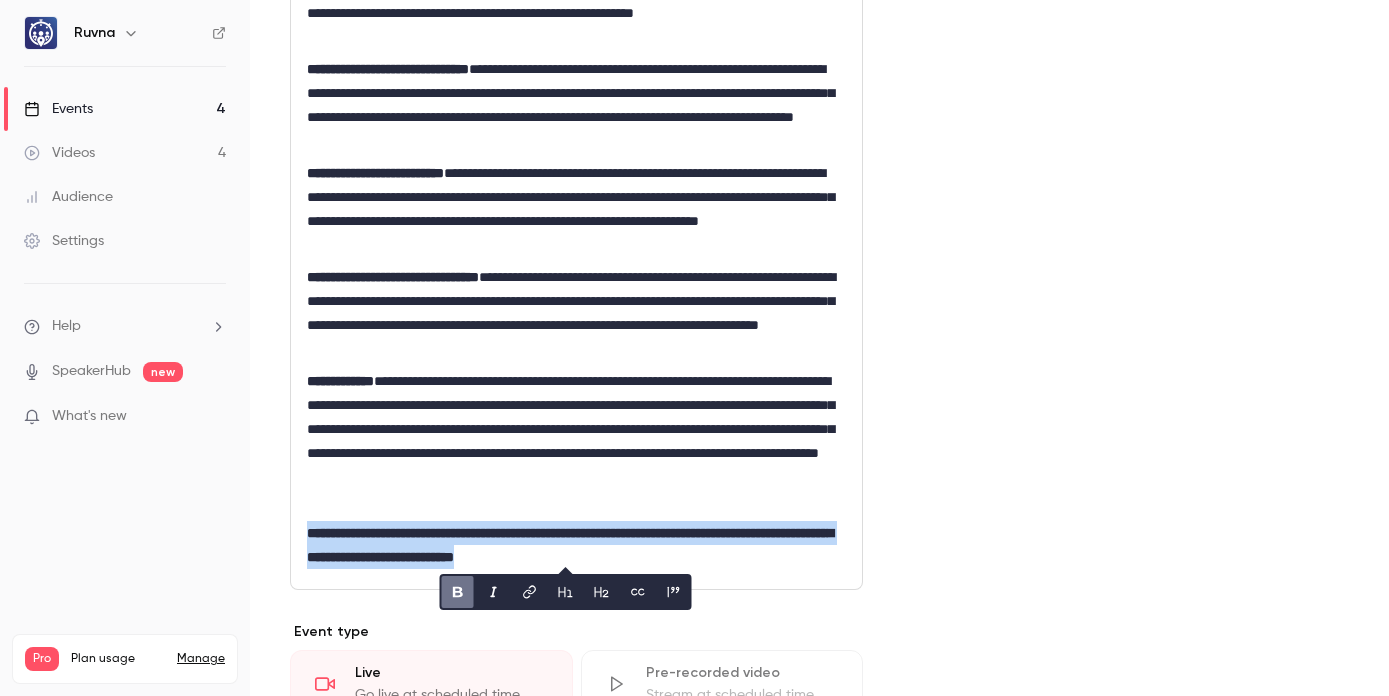click 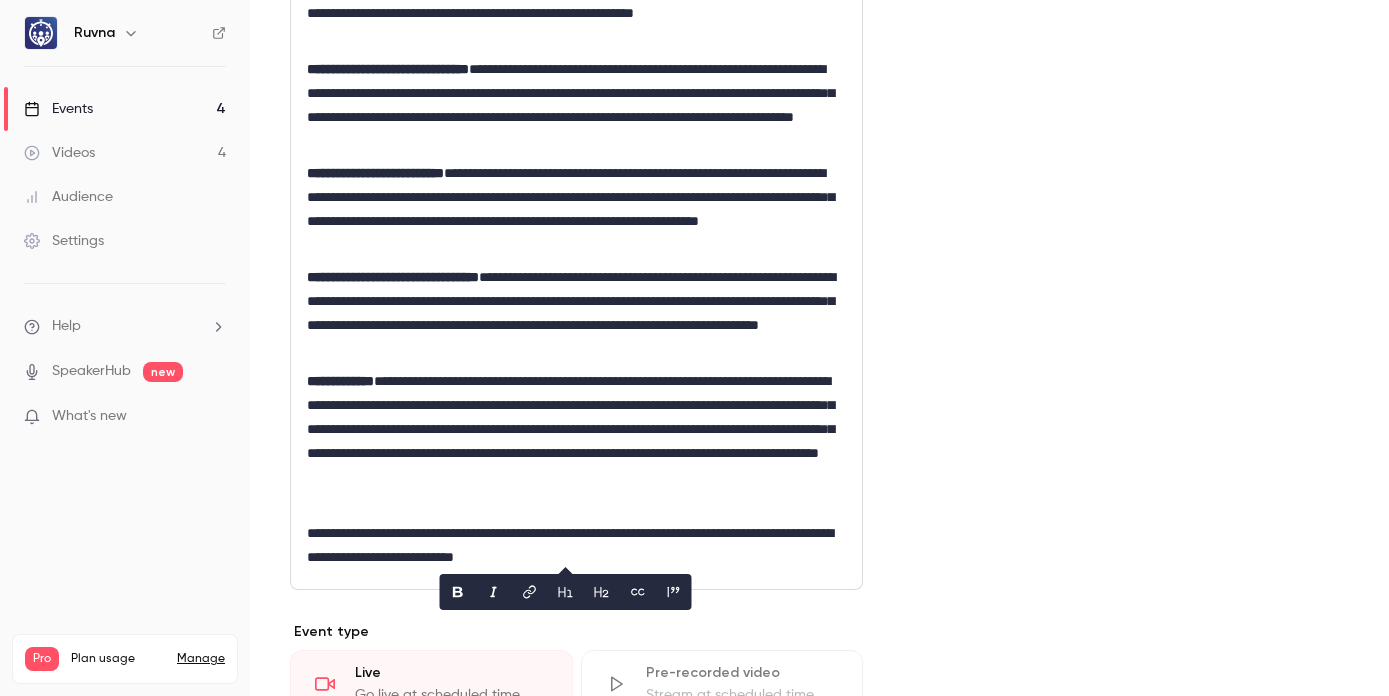 click on "**********" at bounding box center [572, 545] 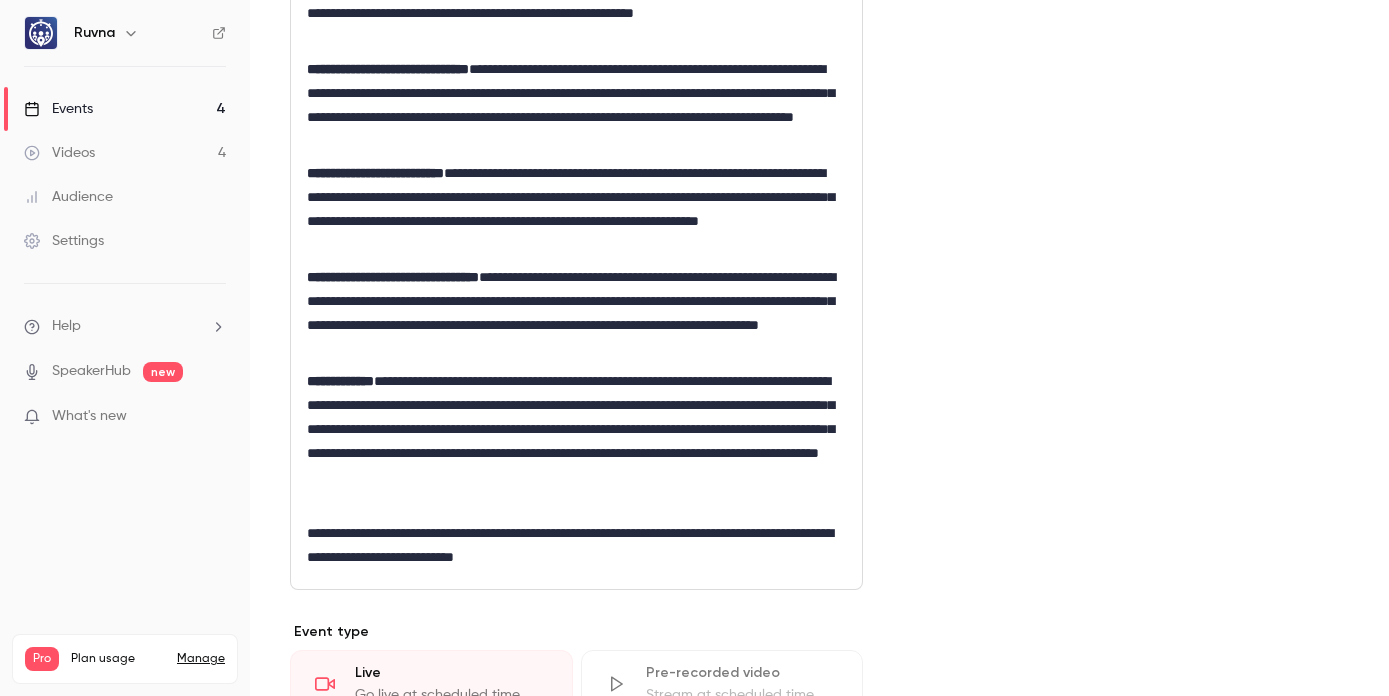 click on "**********" at bounding box center (572, 441) 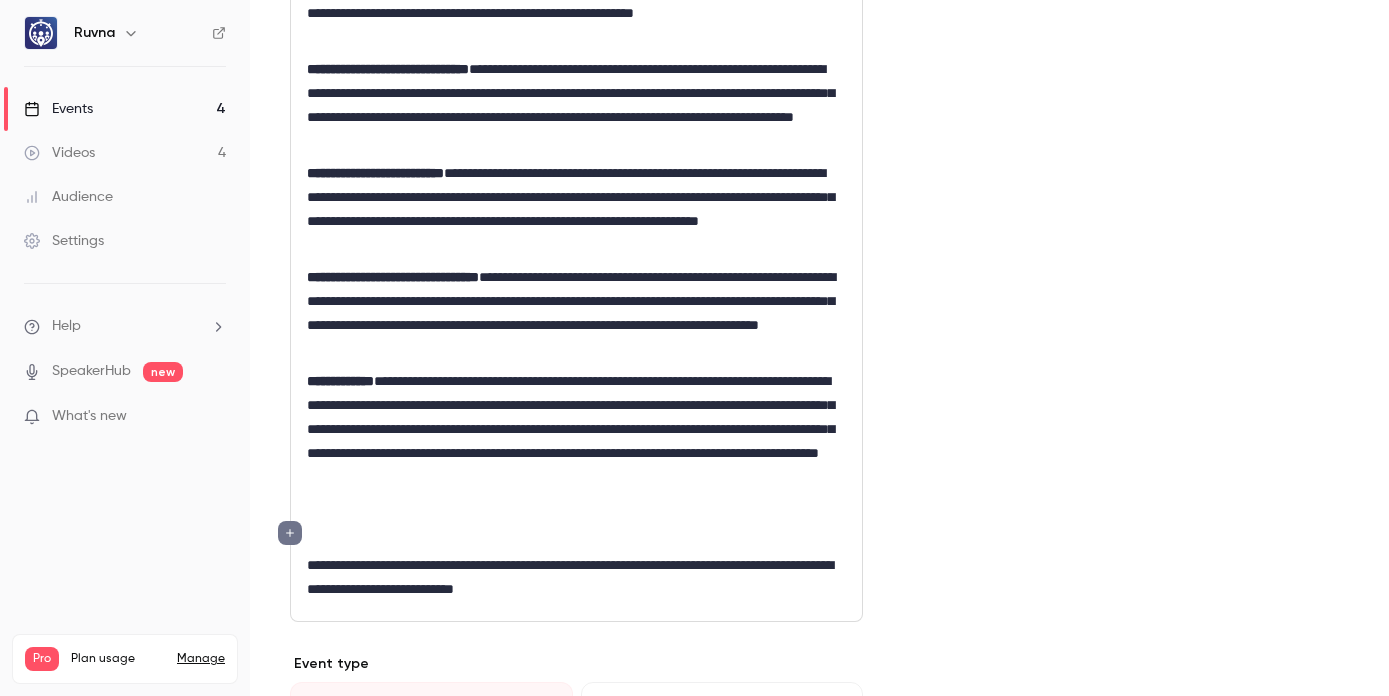 click on "**********" at bounding box center [576, 137] 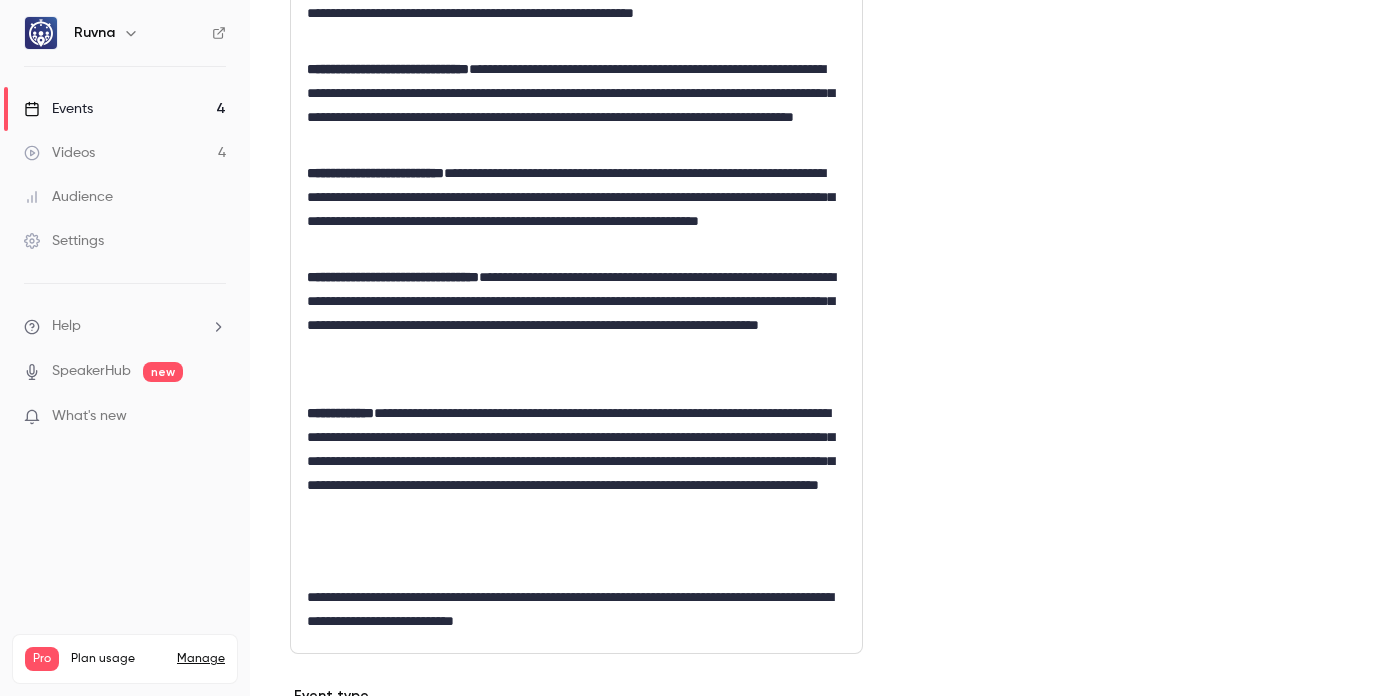 click on "**********" at bounding box center [576, 153] 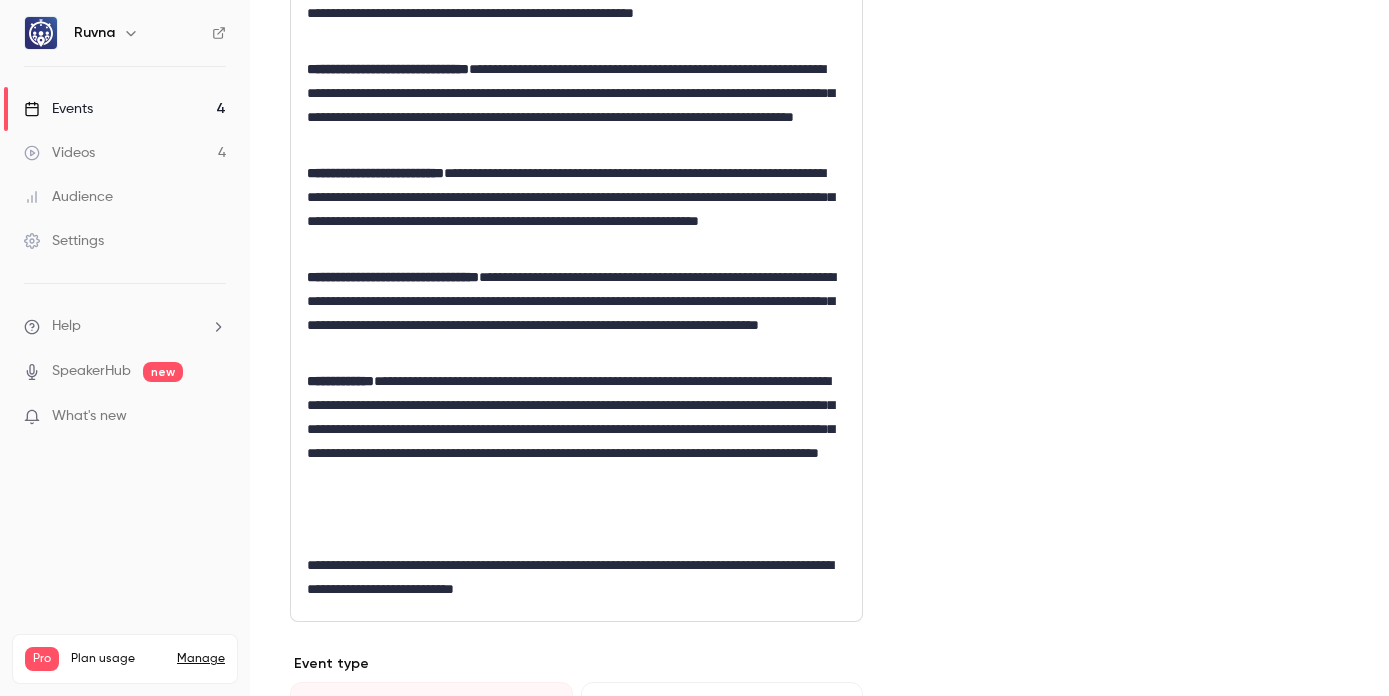 click on "**********" at bounding box center [572, 441] 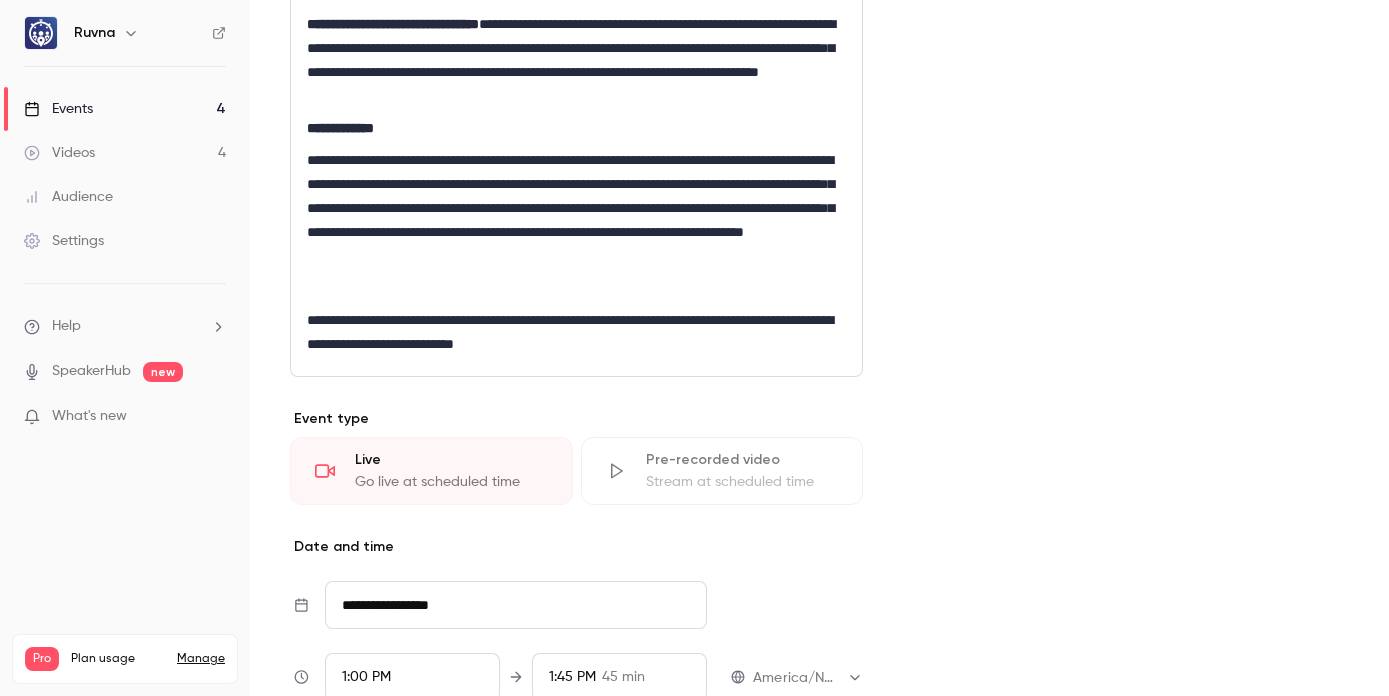 scroll, scrollTop: 1230, scrollLeft: 0, axis: vertical 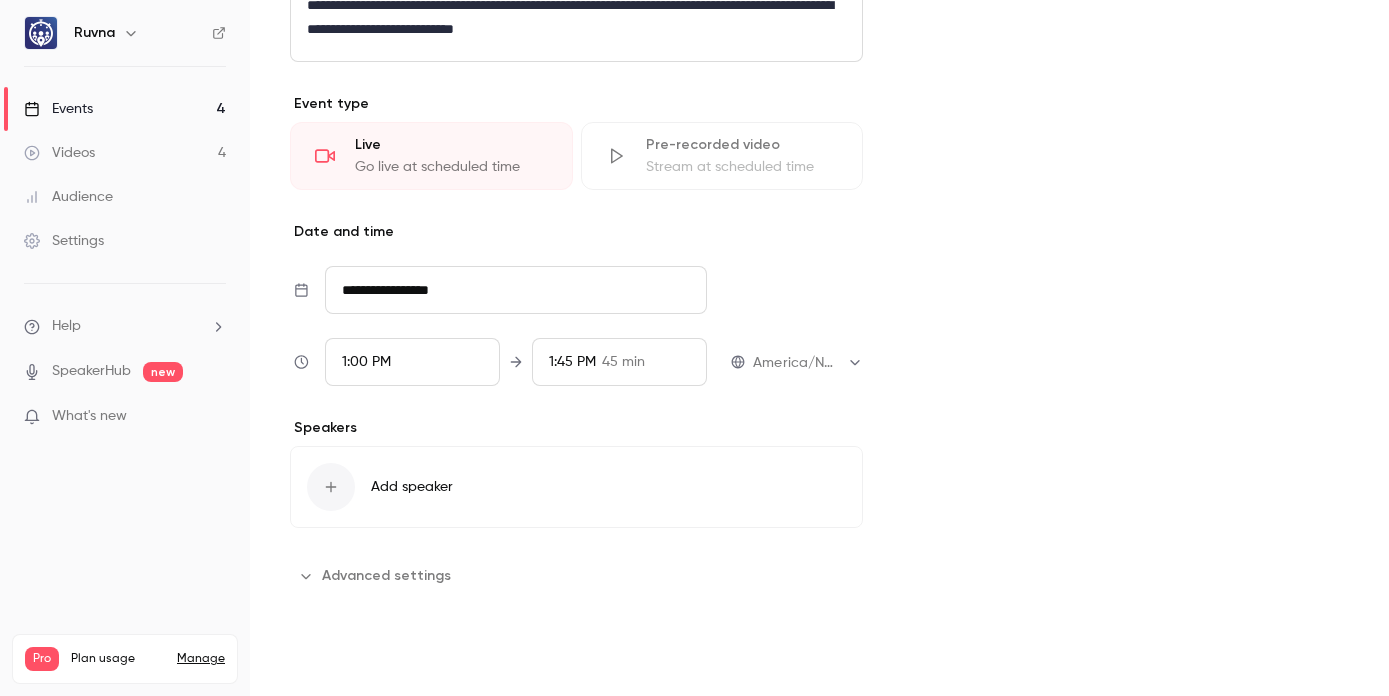 click on "Save" at bounding box center (326, 660) 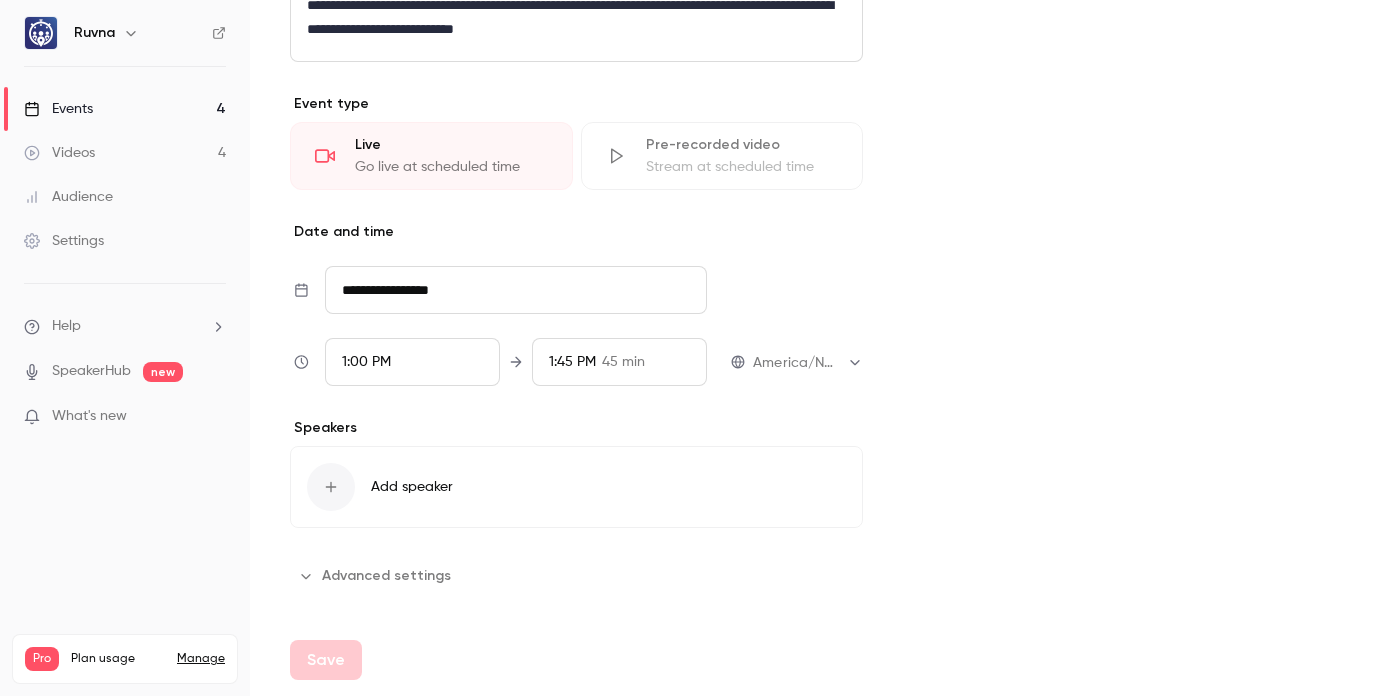 scroll, scrollTop: 1198, scrollLeft: 0, axis: vertical 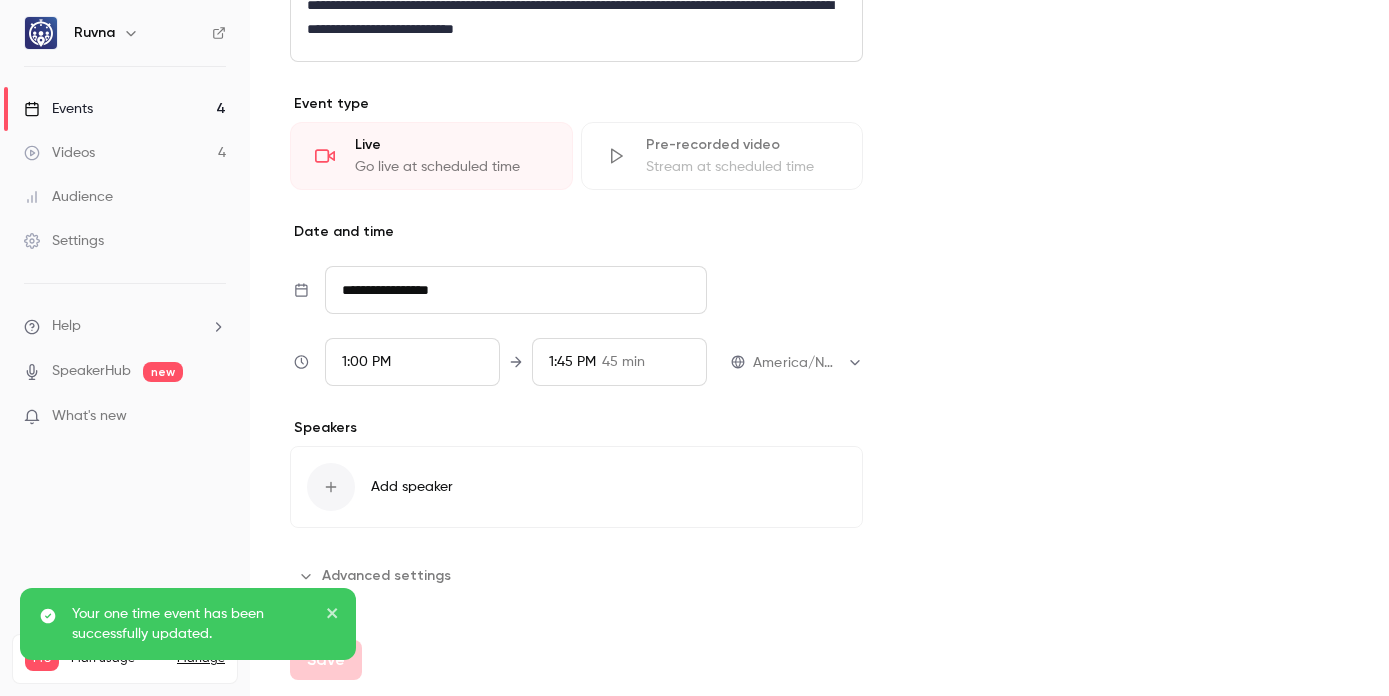 click on "Events 4" at bounding box center [125, 109] 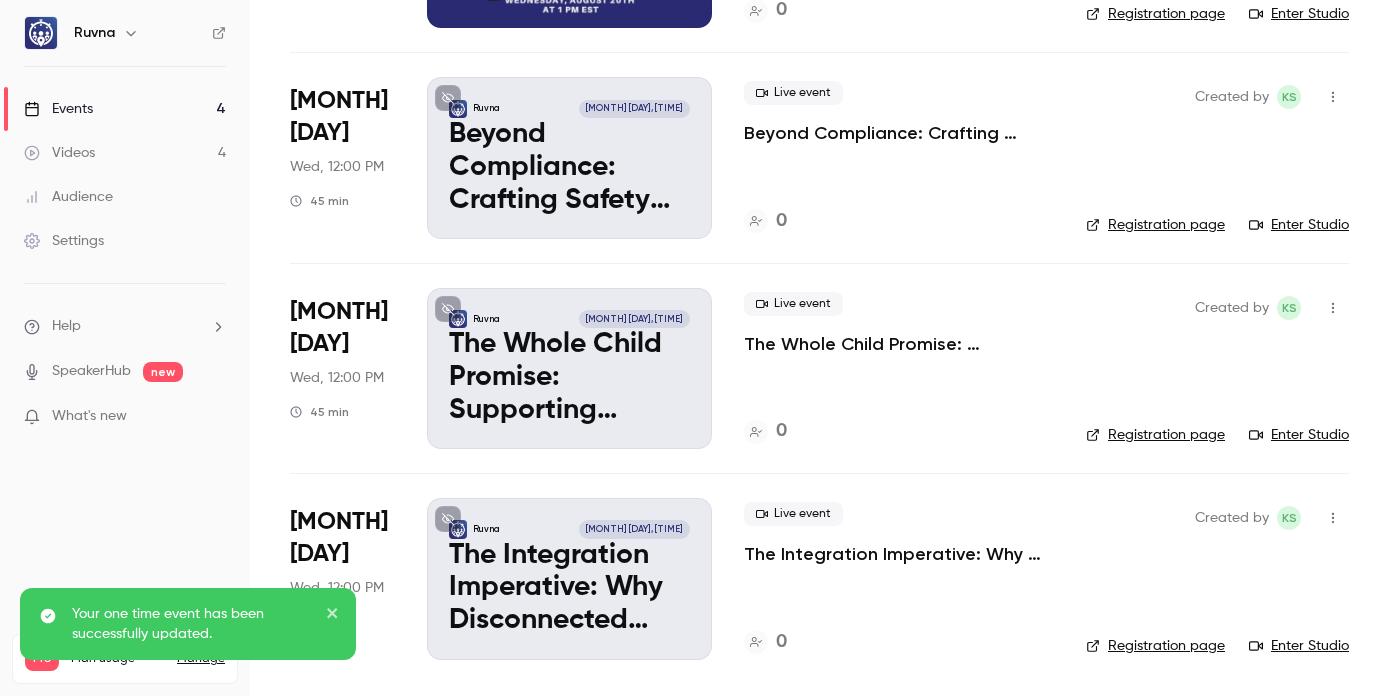 scroll, scrollTop: 0, scrollLeft: 0, axis: both 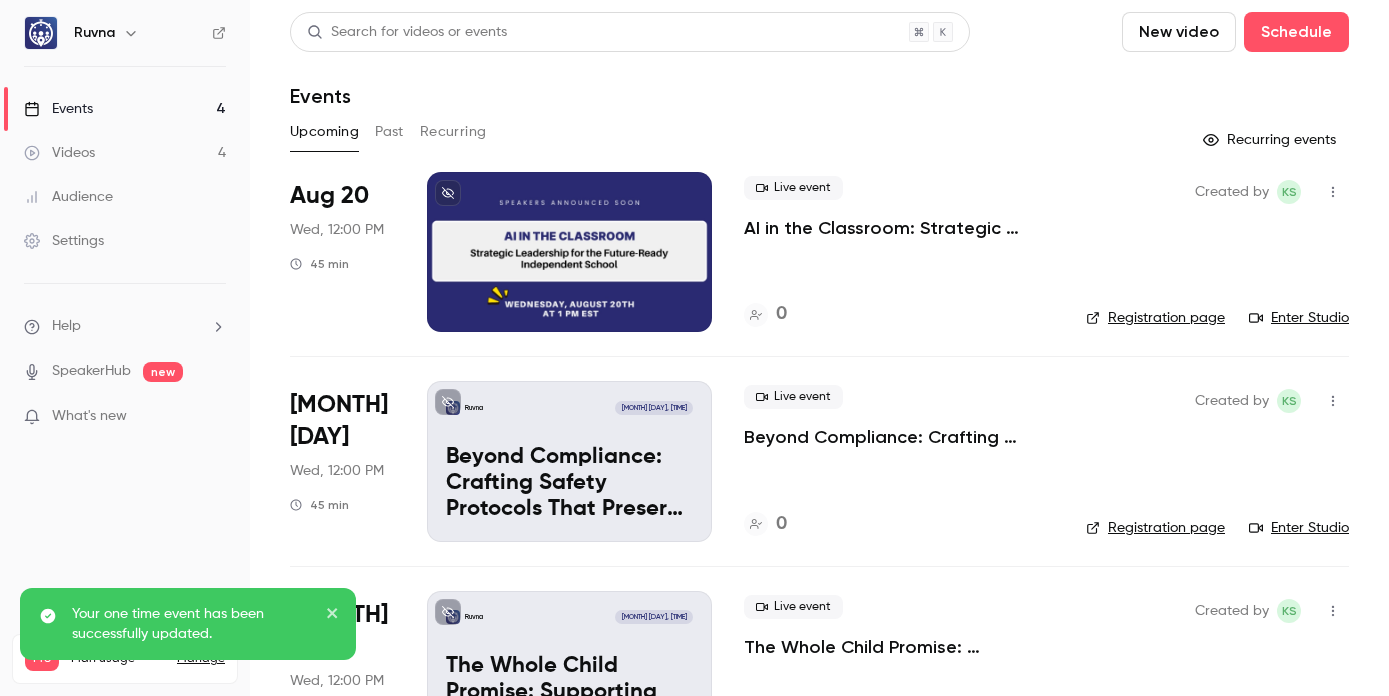 click on "AI in the Classroom: Strategic Leadership for the Future-Ready Independent School" at bounding box center (899, 228) 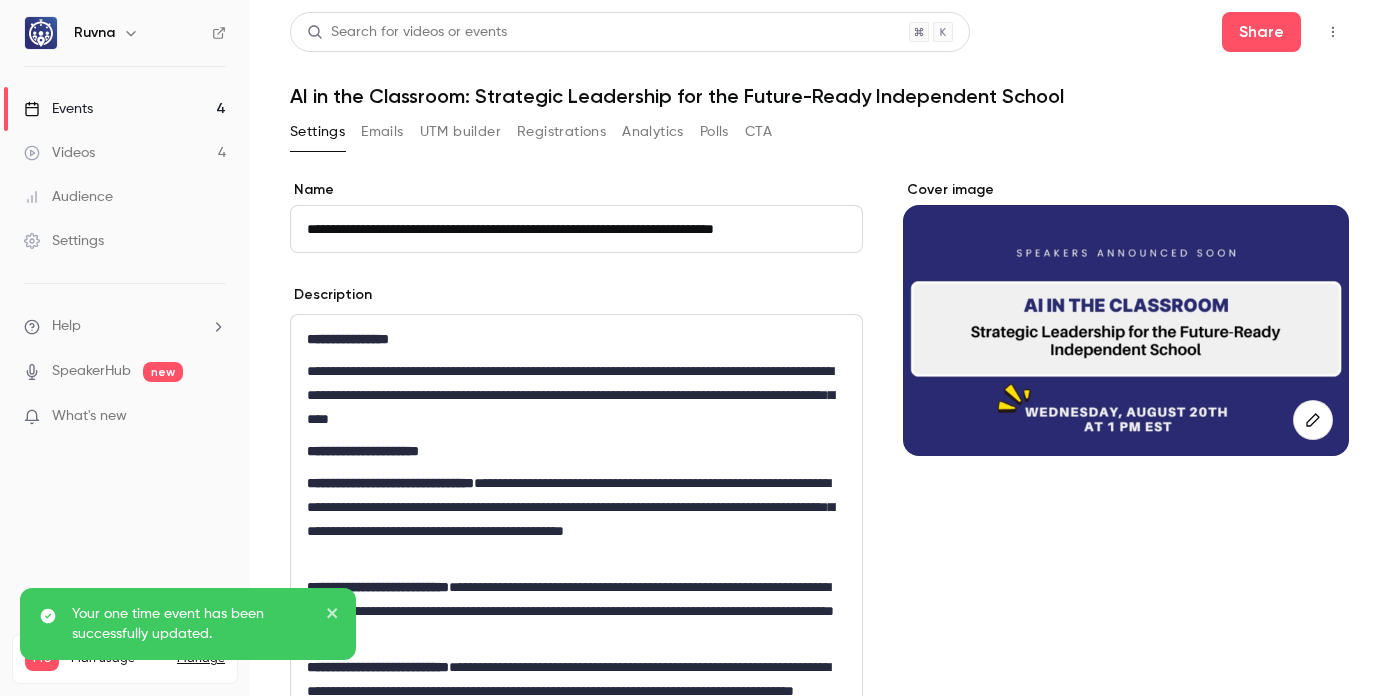 scroll, scrollTop: 0, scrollLeft: 4, axis: horizontal 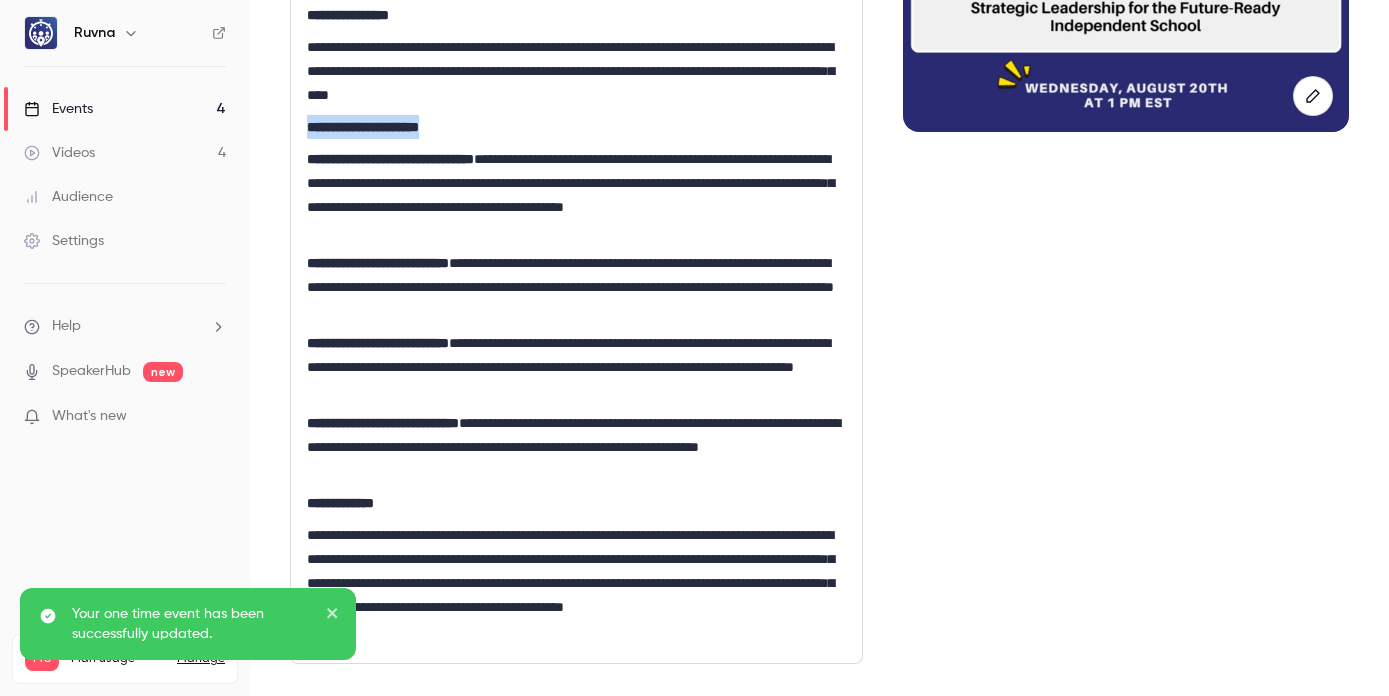 drag, startPoint x: 460, startPoint y: 124, endPoint x: 313, endPoint y: 127, distance: 147.03061 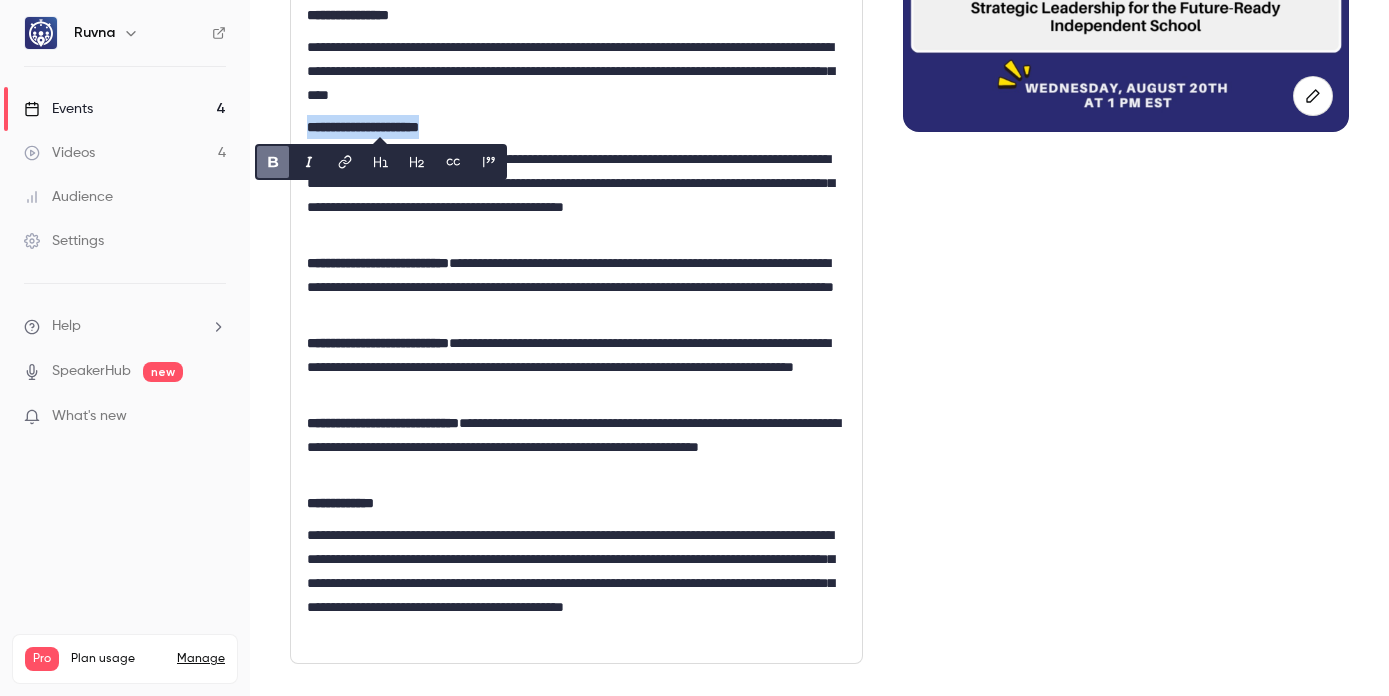 click on "Events 4" at bounding box center (125, 109) 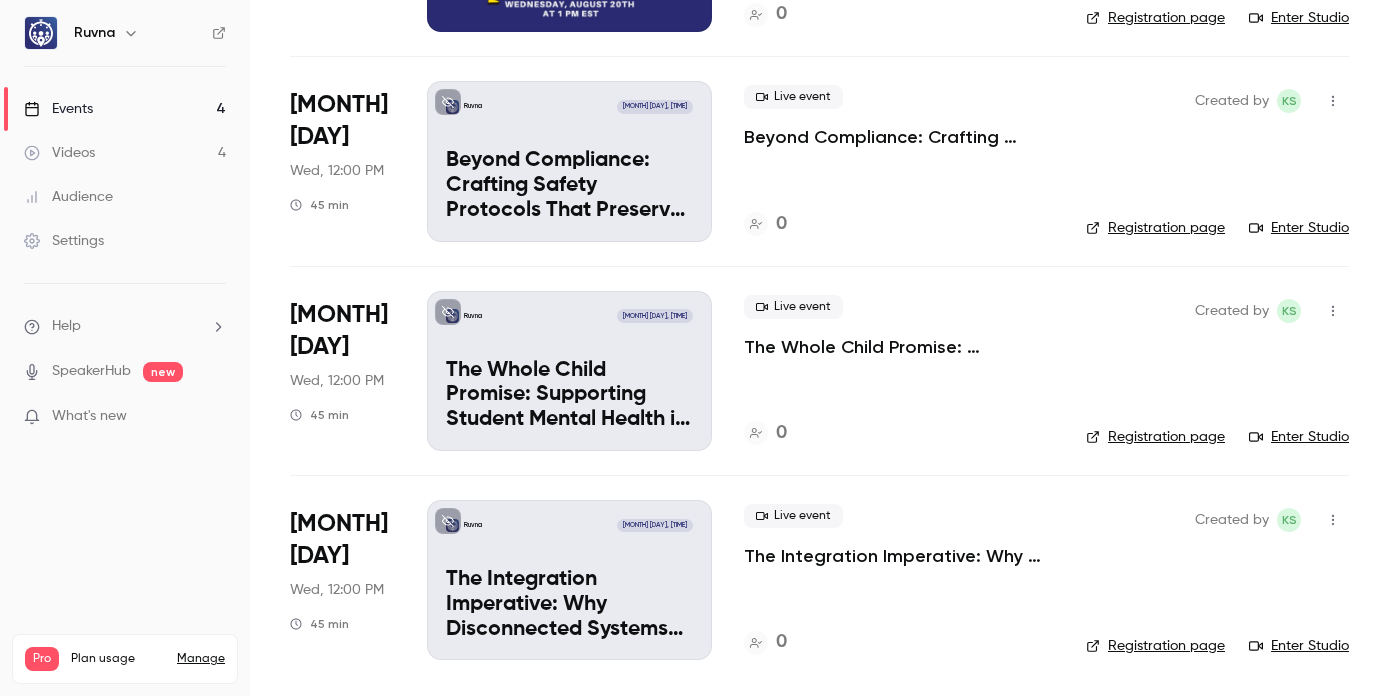 scroll, scrollTop: 0, scrollLeft: 0, axis: both 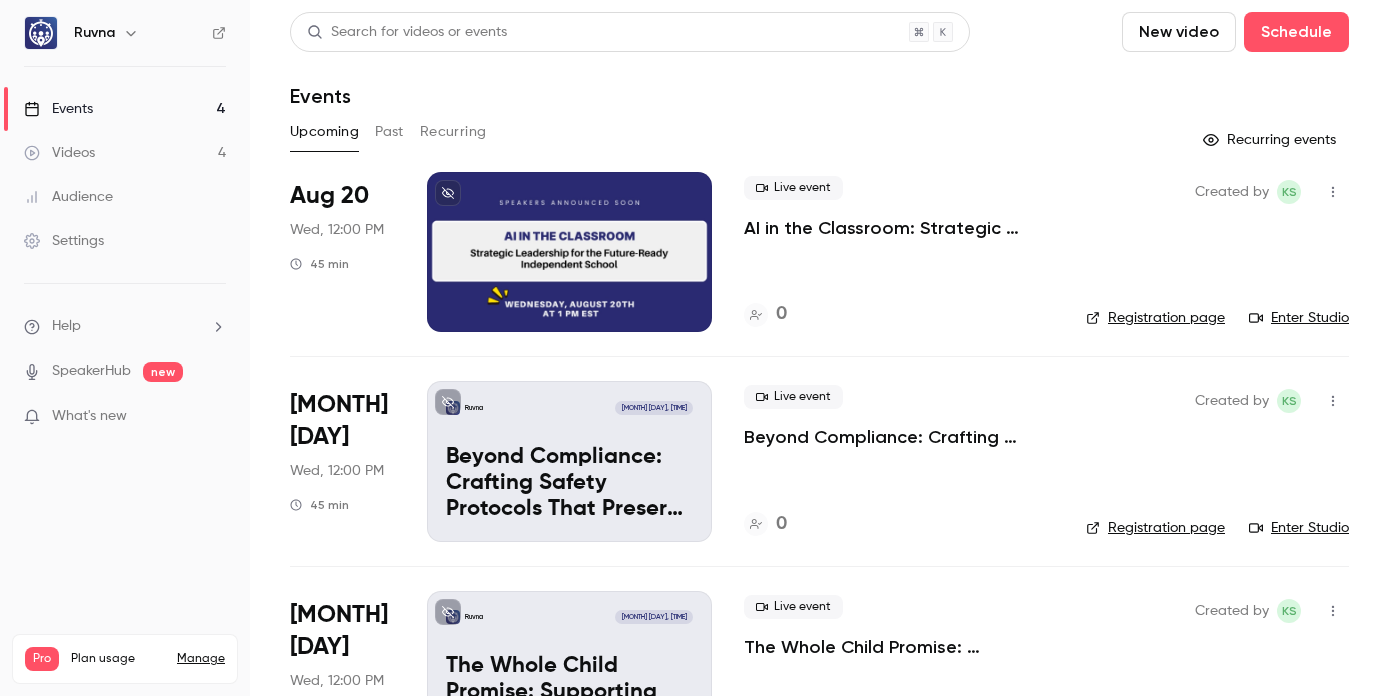click on "Beyond Compliance: Crafting Safety Protocols That Preserve School Culture" at bounding box center (899, 437) 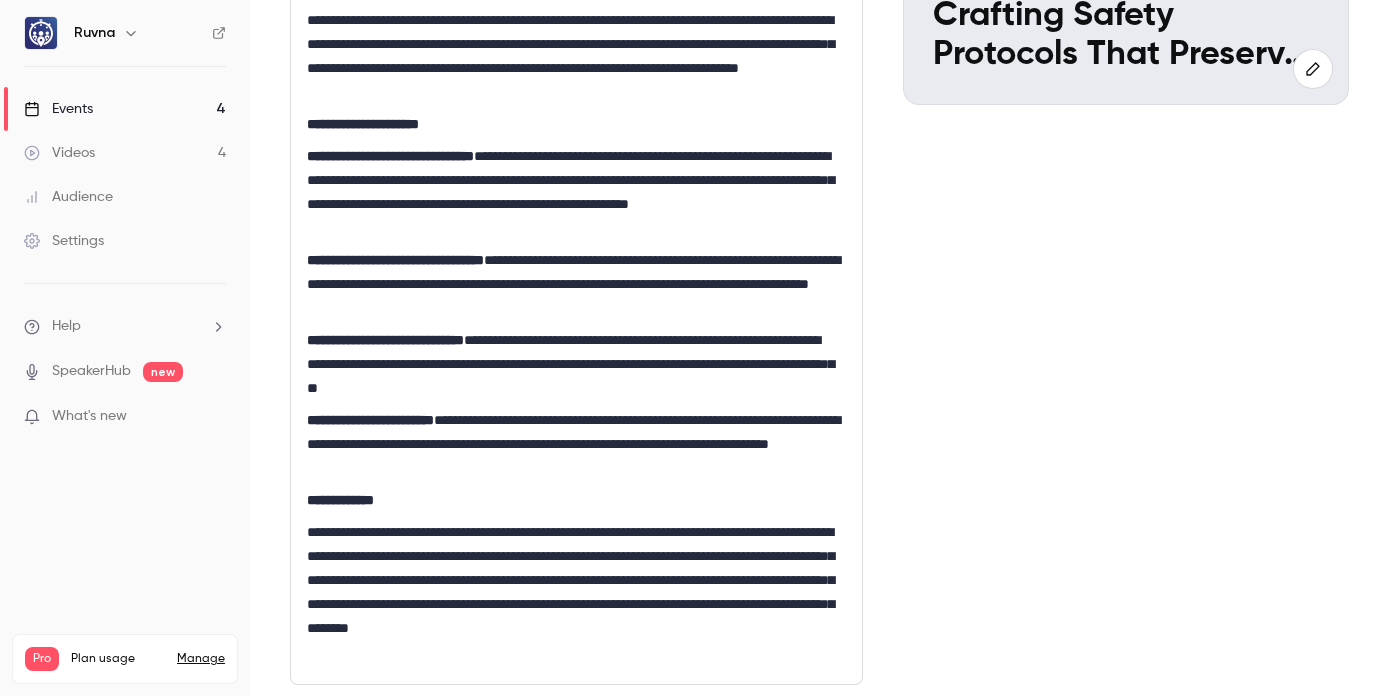 scroll, scrollTop: 607, scrollLeft: 0, axis: vertical 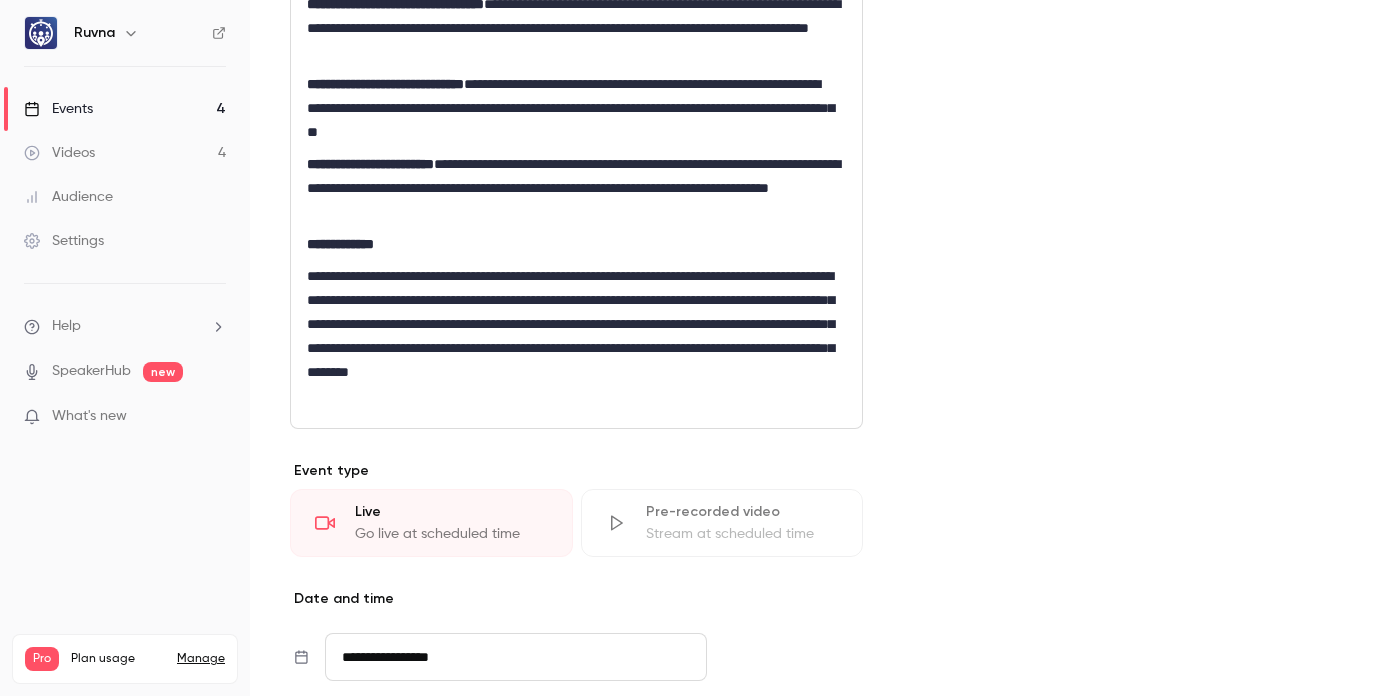 click on "Events 4" at bounding box center (125, 109) 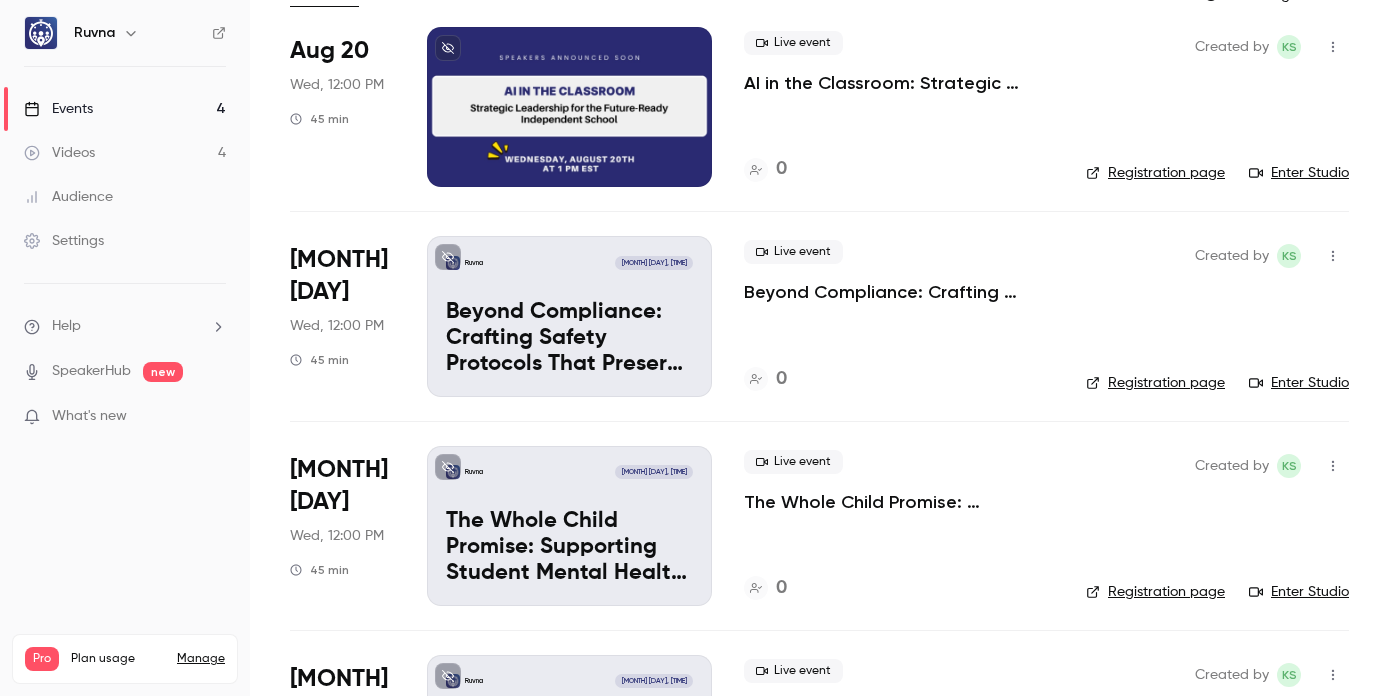 scroll, scrollTop: 146, scrollLeft: 0, axis: vertical 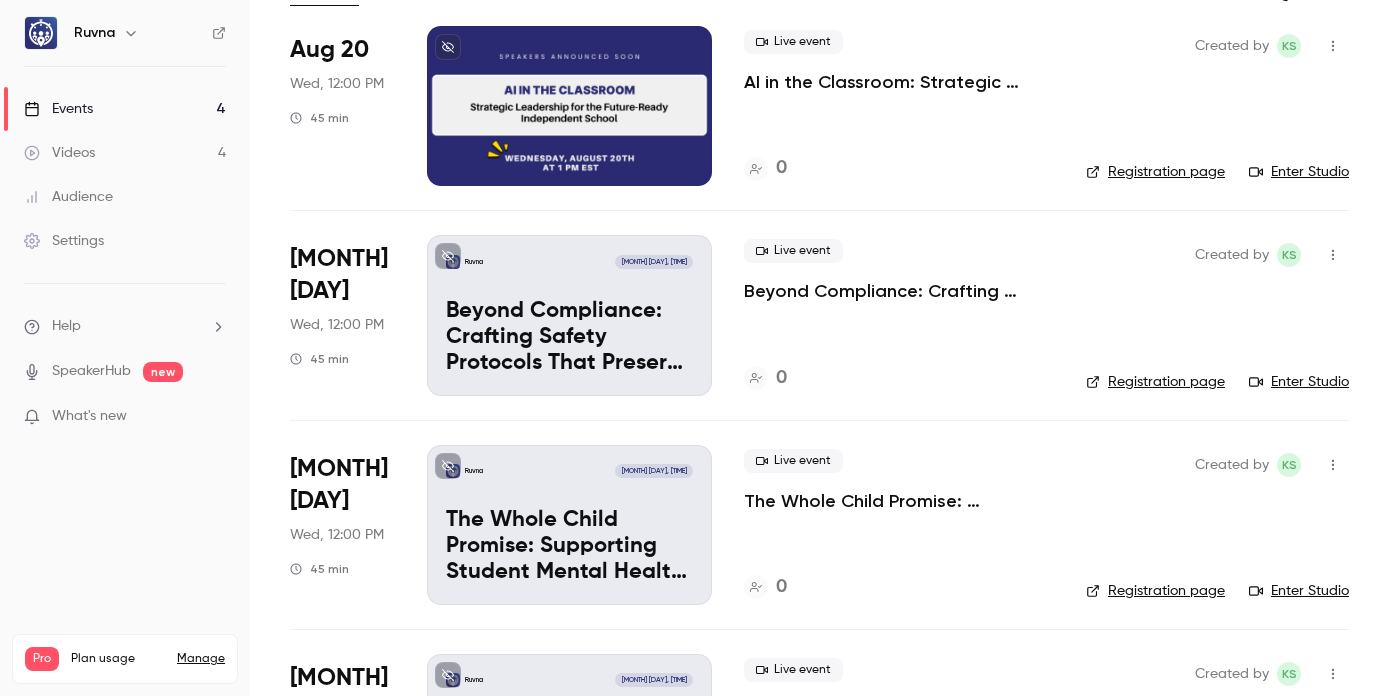 click on "The Whole Child Promise: Supporting Student Mental Health in High-Expectation Environments" at bounding box center (899, 501) 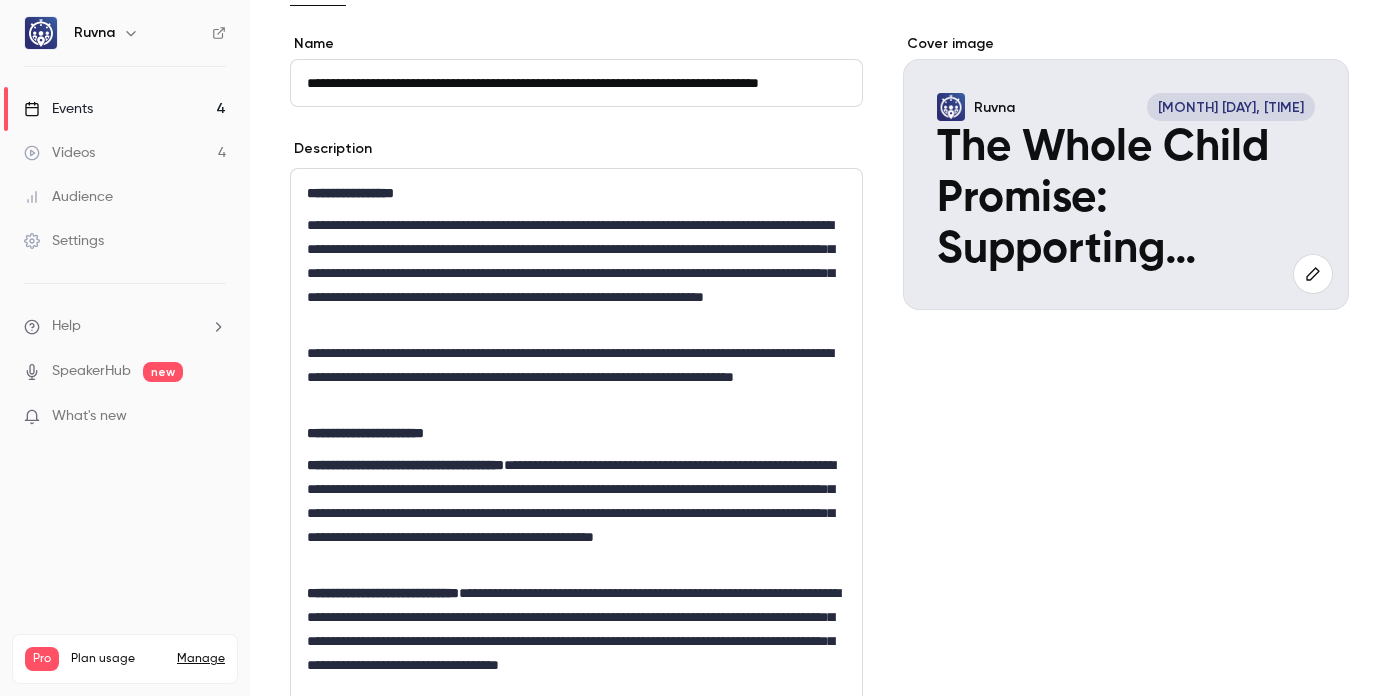 scroll, scrollTop: 0, scrollLeft: 76, axis: horizontal 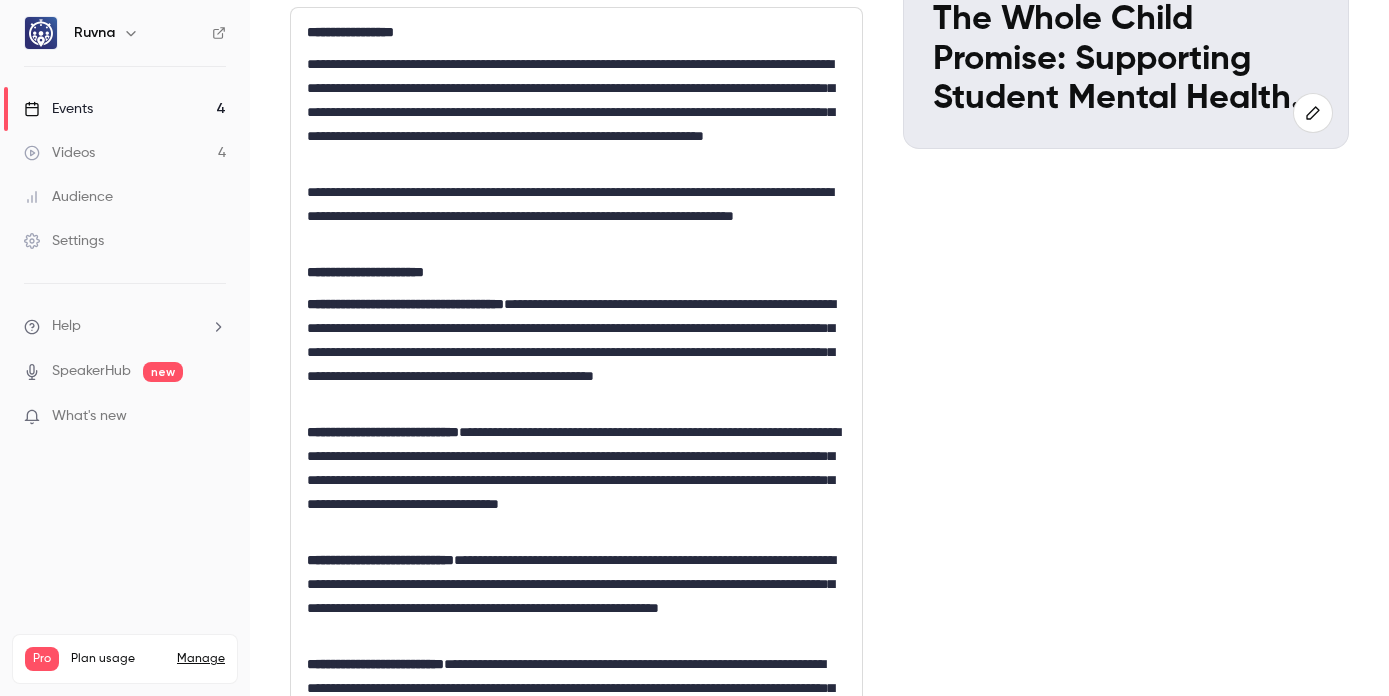 click on "**********" at bounding box center (572, 352) 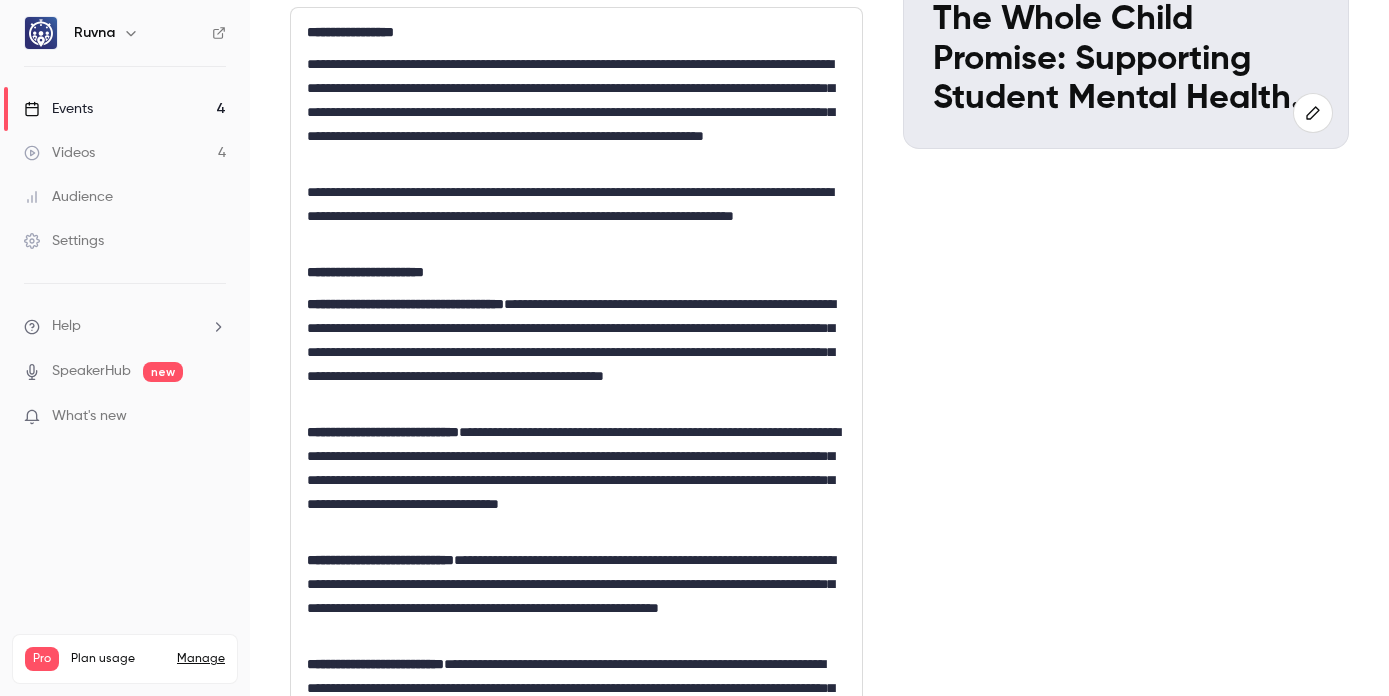 click on "**********" at bounding box center [572, 480] 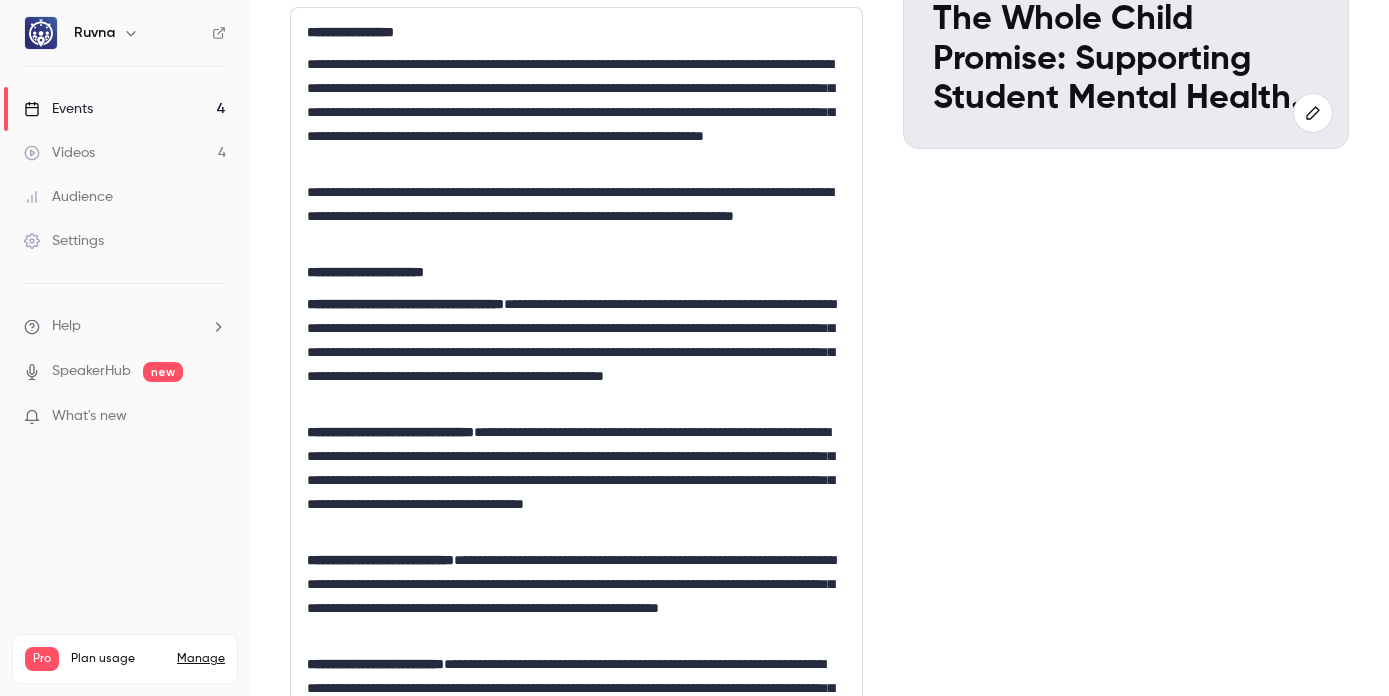 click on "**********" at bounding box center (572, 596) 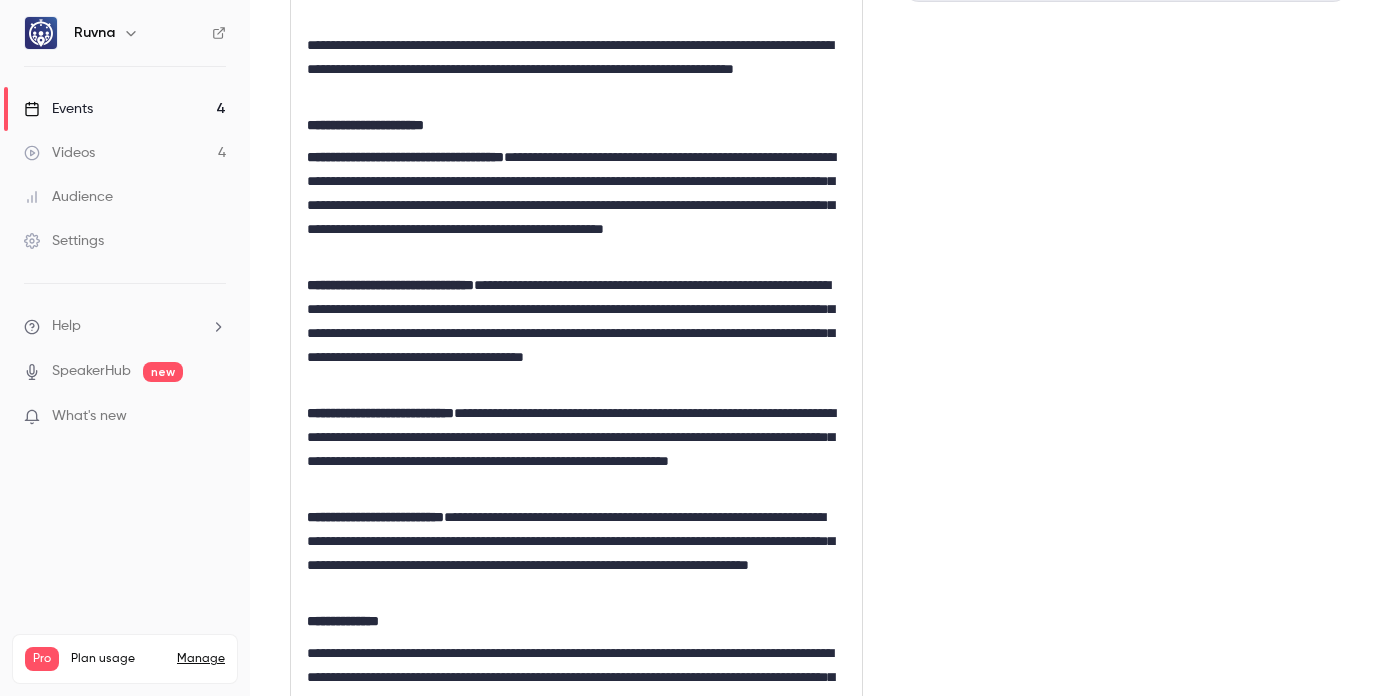 scroll, scrollTop: 487, scrollLeft: 0, axis: vertical 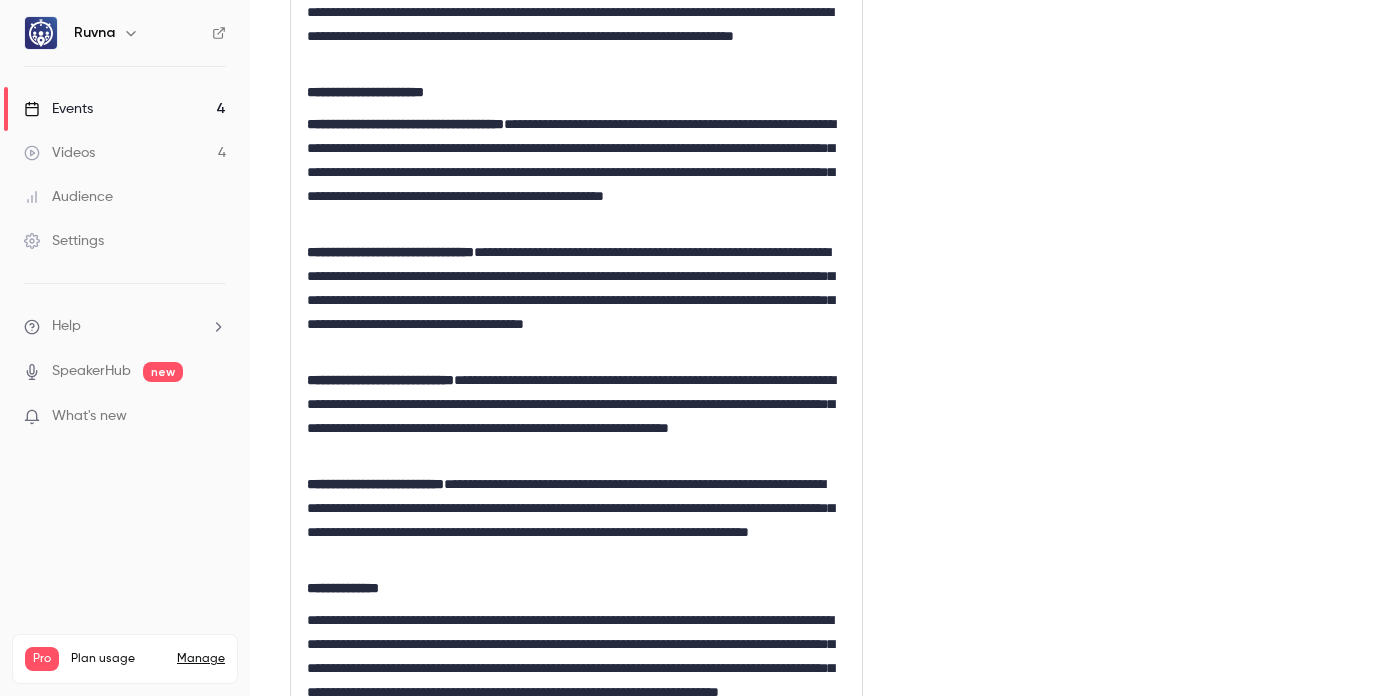 click on "**********" at bounding box center [572, 520] 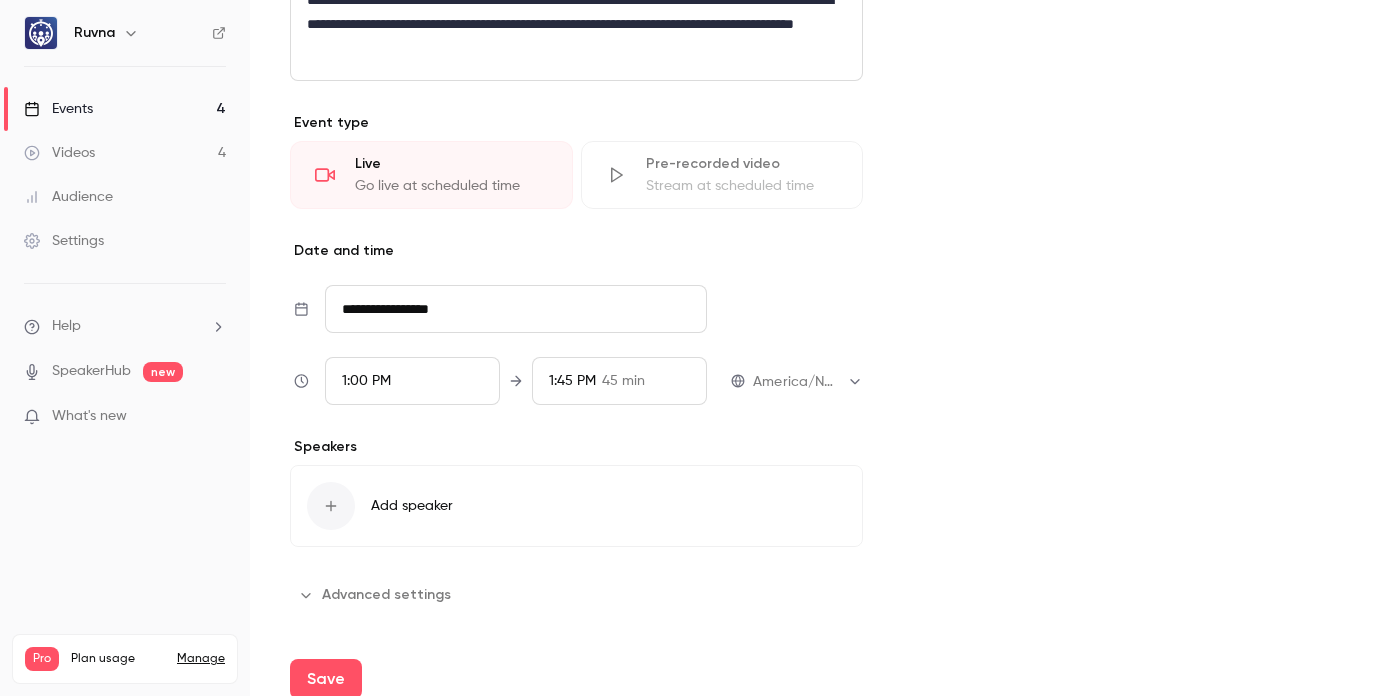 scroll, scrollTop: 1278, scrollLeft: 0, axis: vertical 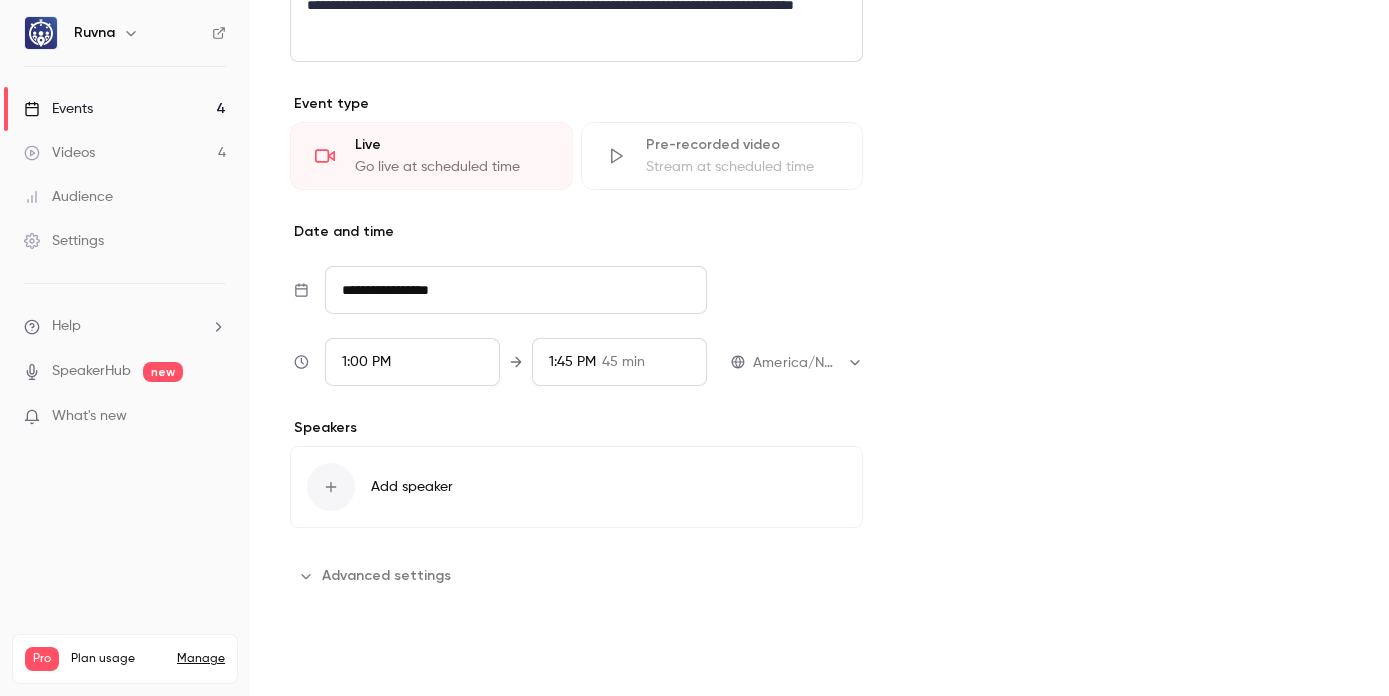 click on "Save" at bounding box center [326, 660] 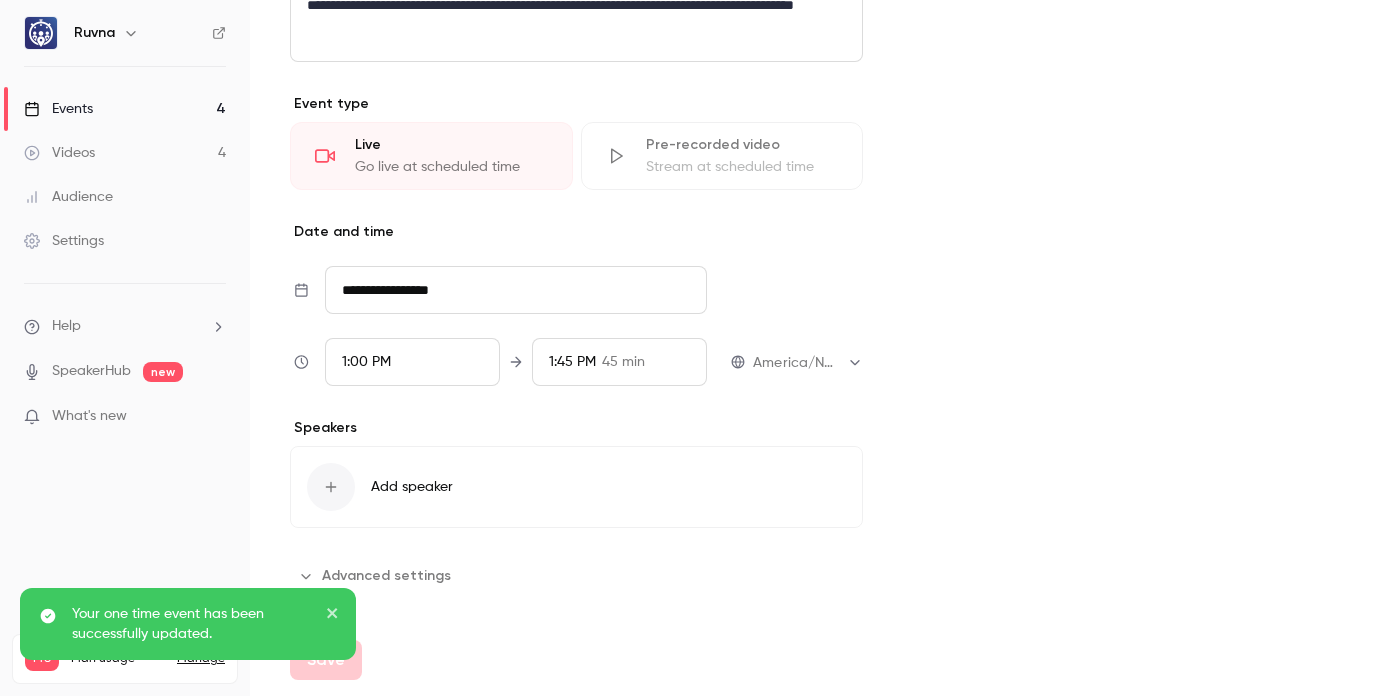 click on "Events 4" at bounding box center (125, 109) 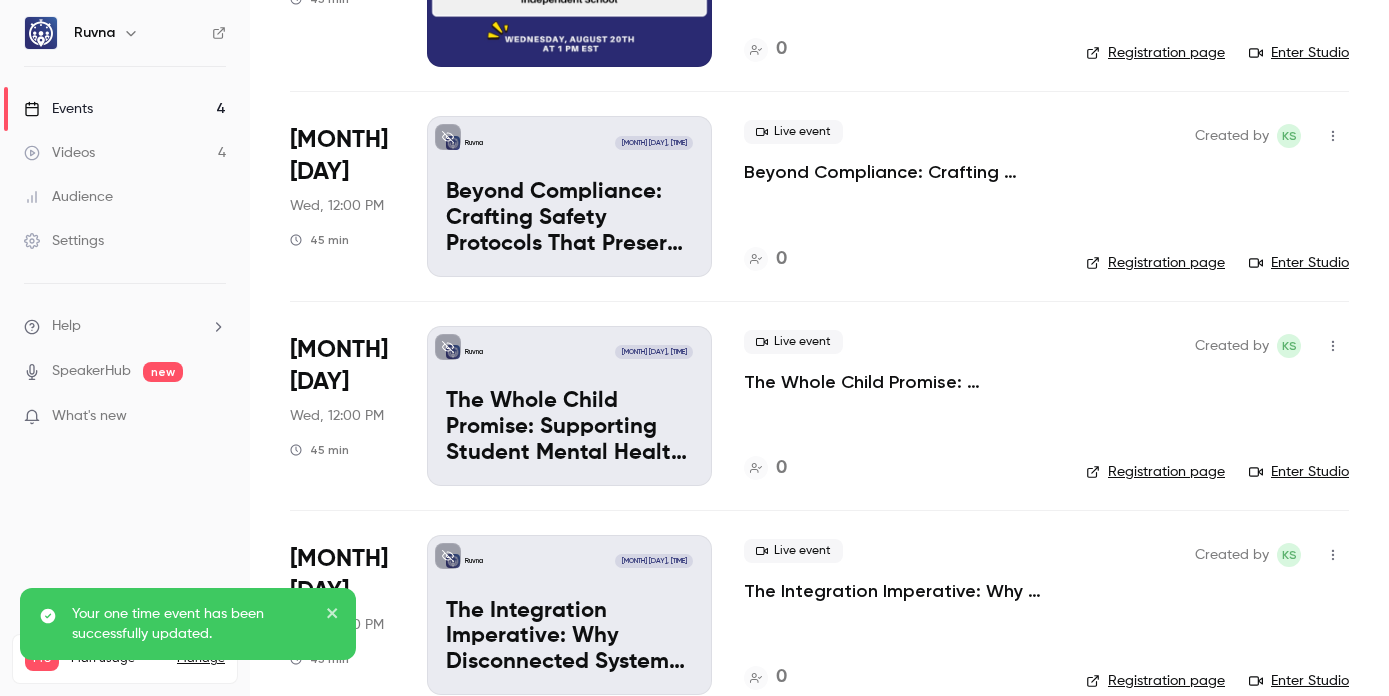 scroll, scrollTop: 300, scrollLeft: 0, axis: vertical 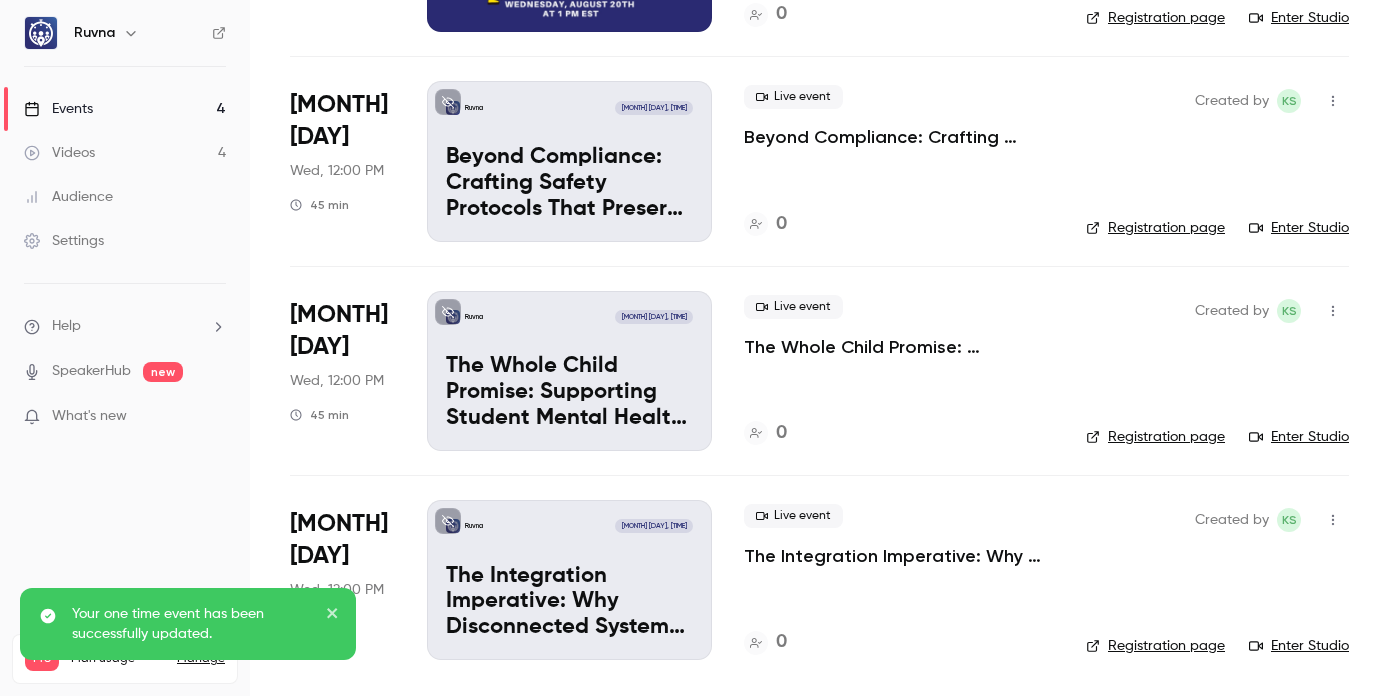click on "The Integration Imperative: Why Disconnected Systems Are Stealing Your Most Valuable Resource" at bounding box center (899, 556) 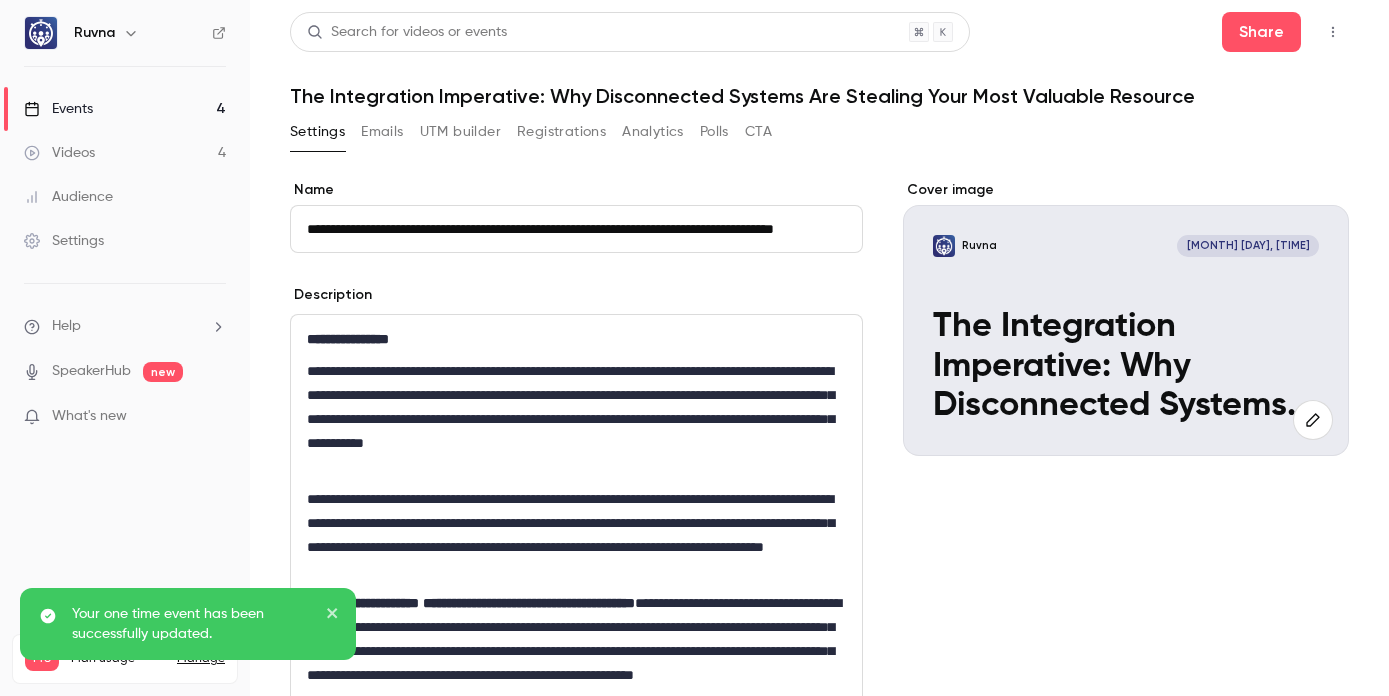 scroll, scrollTop: 0, scrollLeft: 92, axis: horizontal 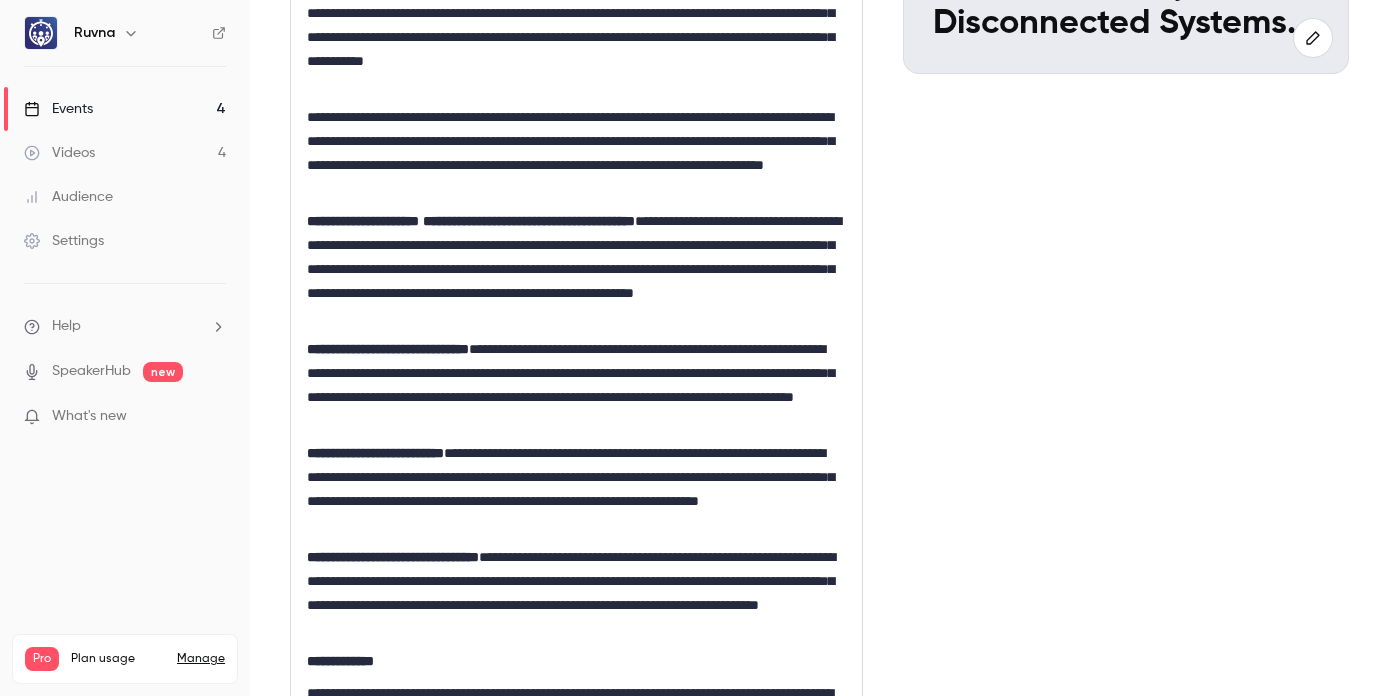 click on "**********" at bounding box center [529, 221] 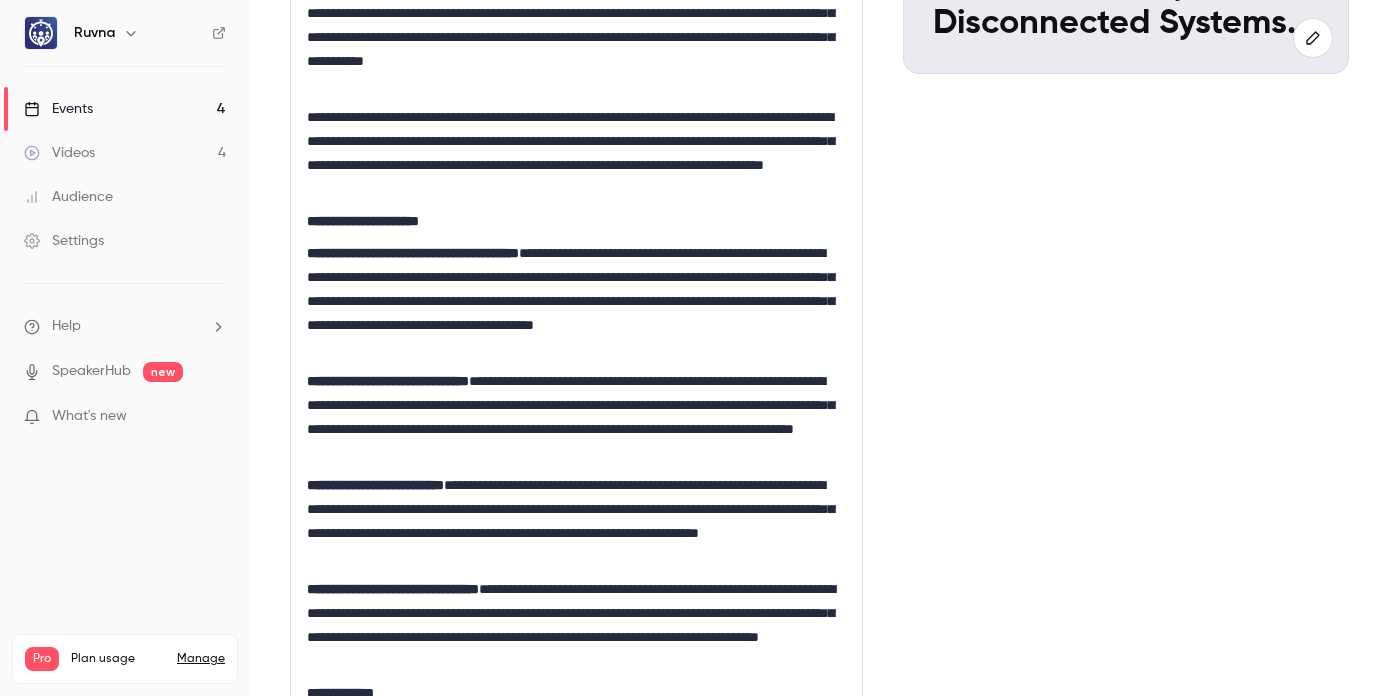 click on "**********" at bounding box center [572, 301] 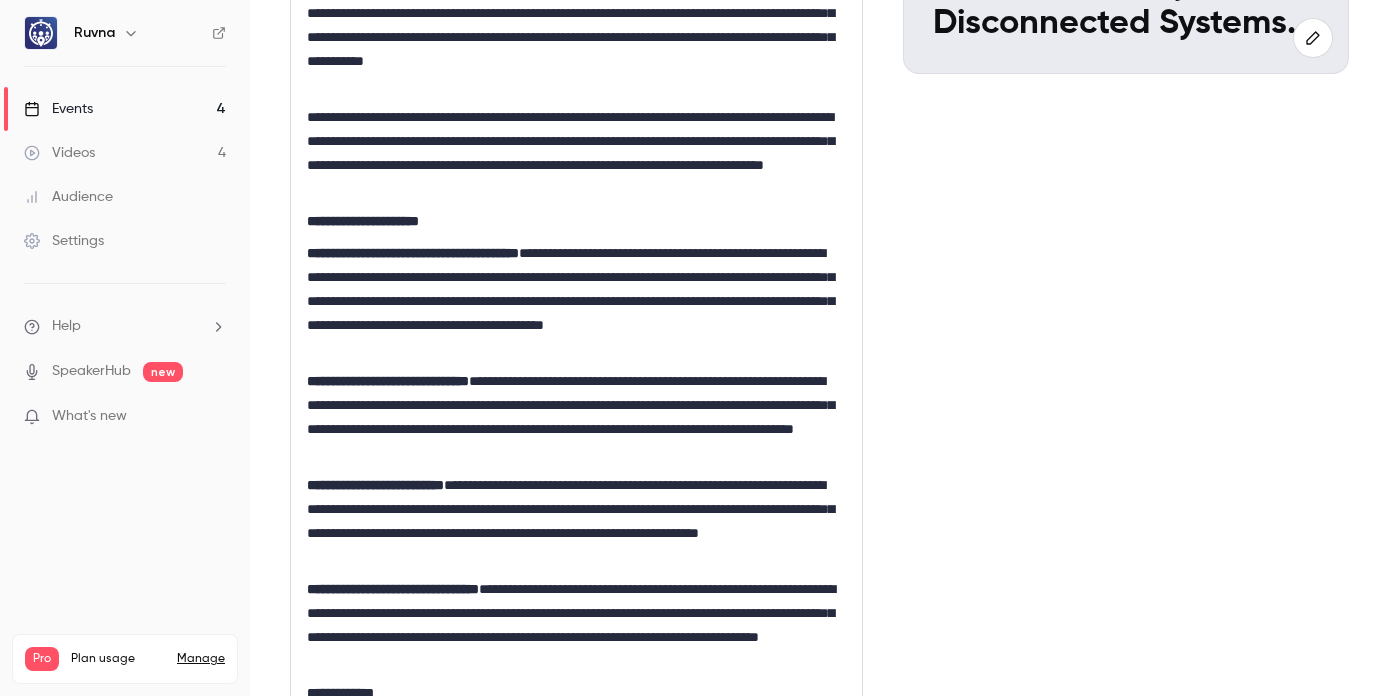 click on "**********" at bounding box center [572, 417] 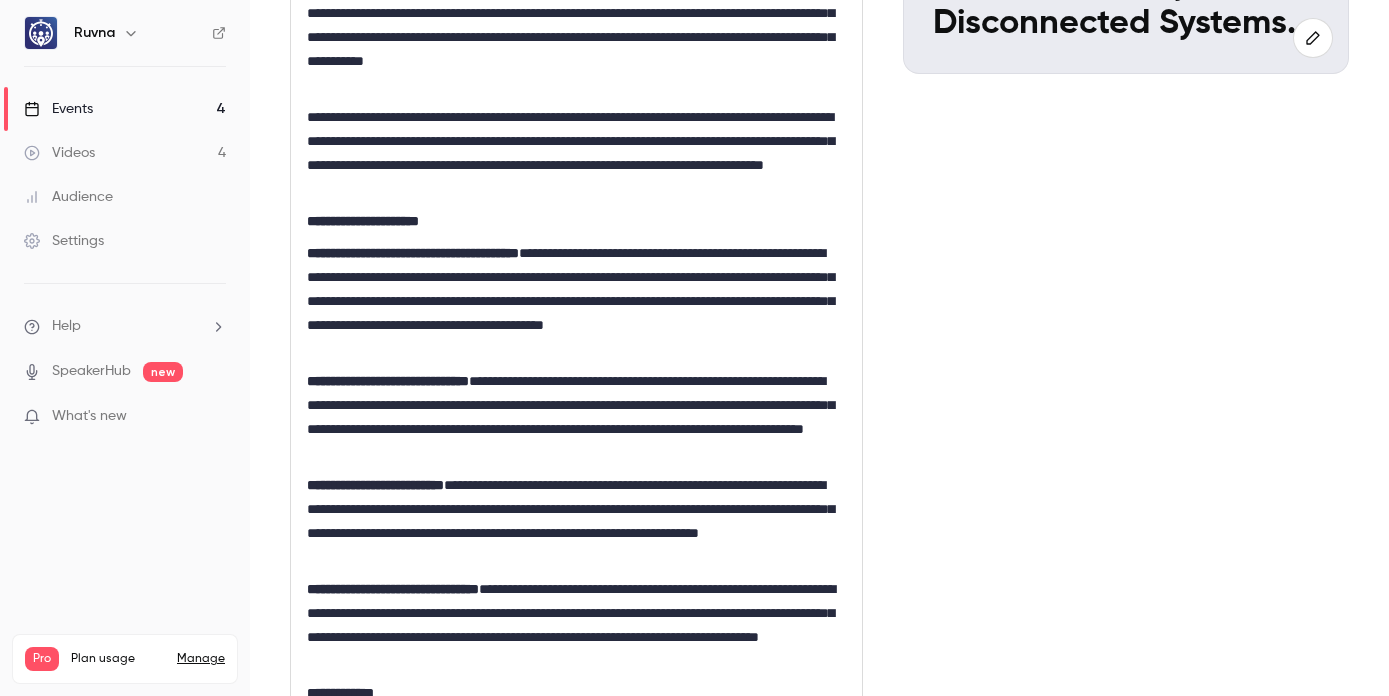 click on "**********" at bounding box center [572, 521] 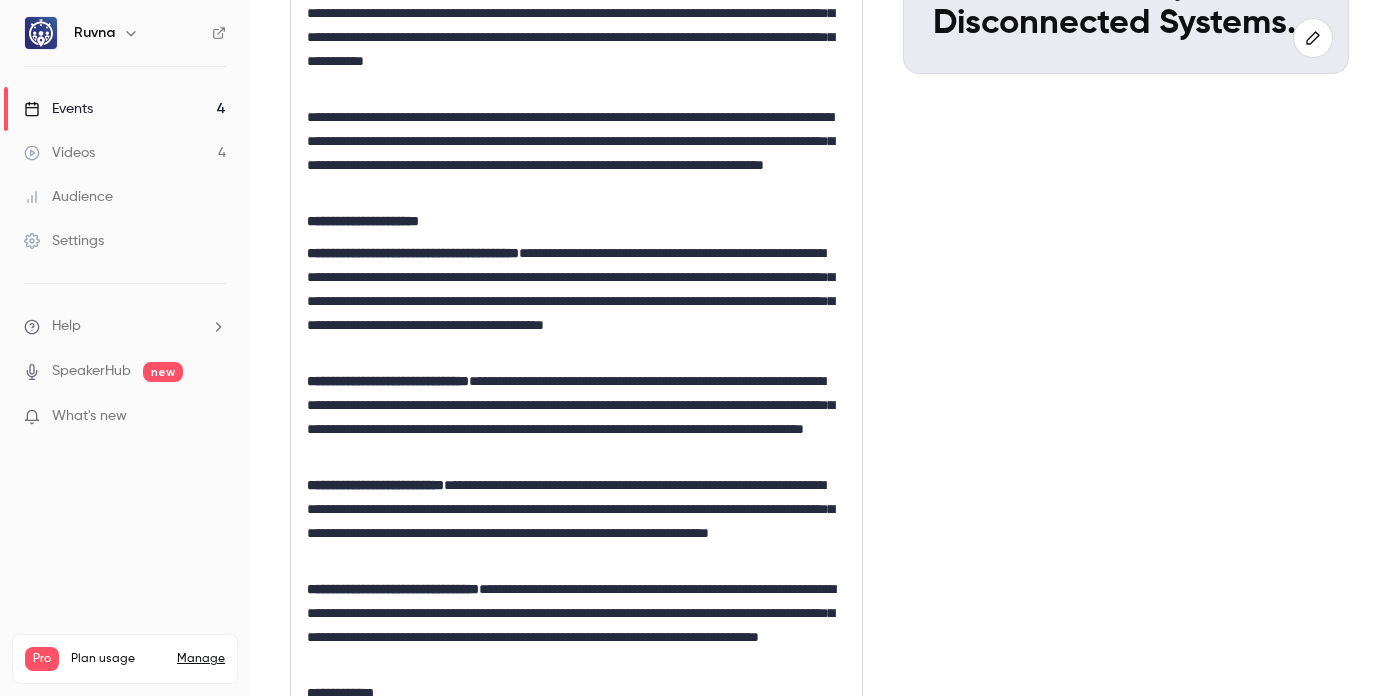 click on "**********" at bounding box center (572, 625) 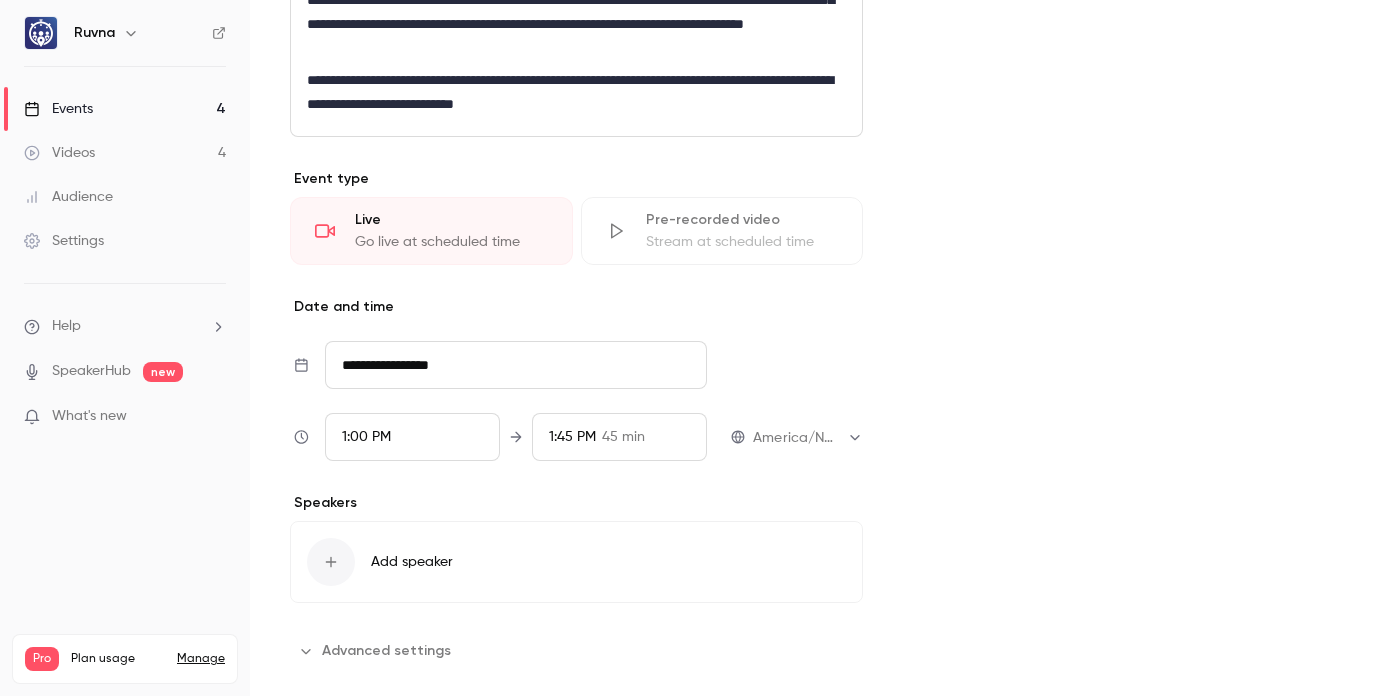 scroll, scrollTop: 1230, scrollLeft: 0, axis: vertical 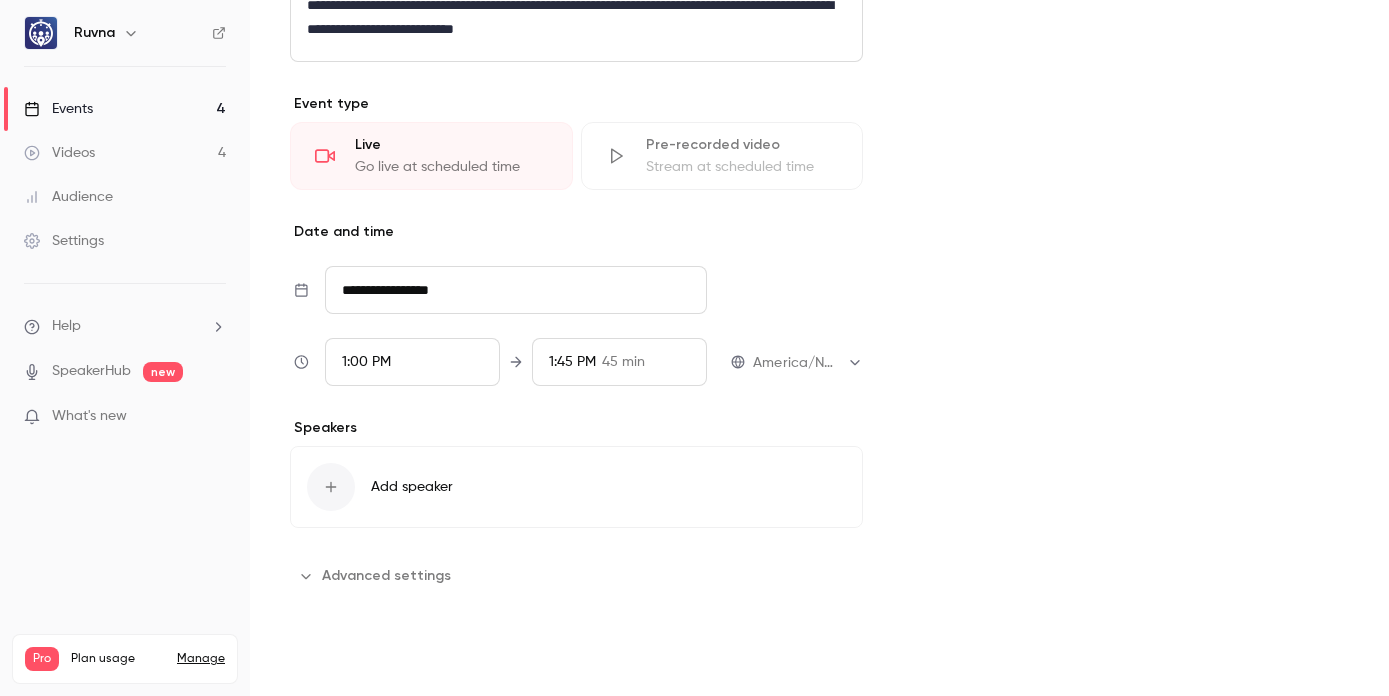 click on "Save" at bounding box center (326, 660) 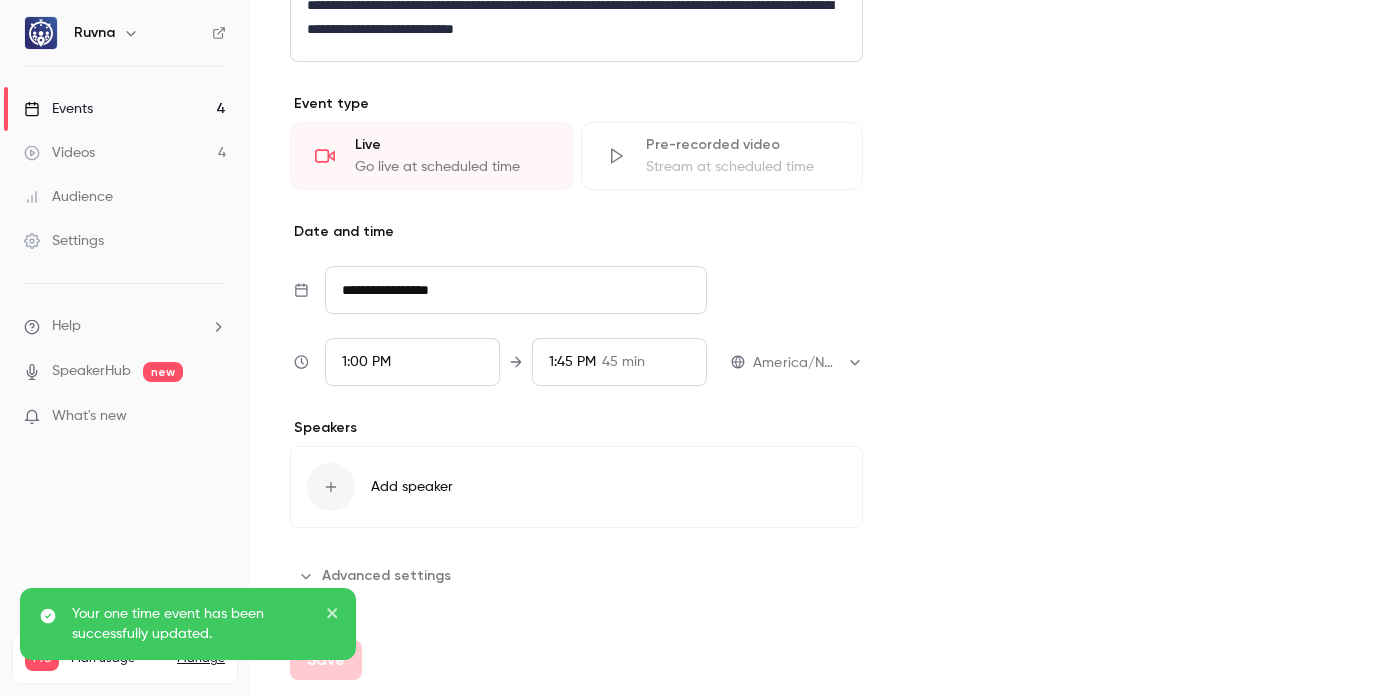 scroll, scrollTop: 1230, scrollLeft: 0, axis: vertical 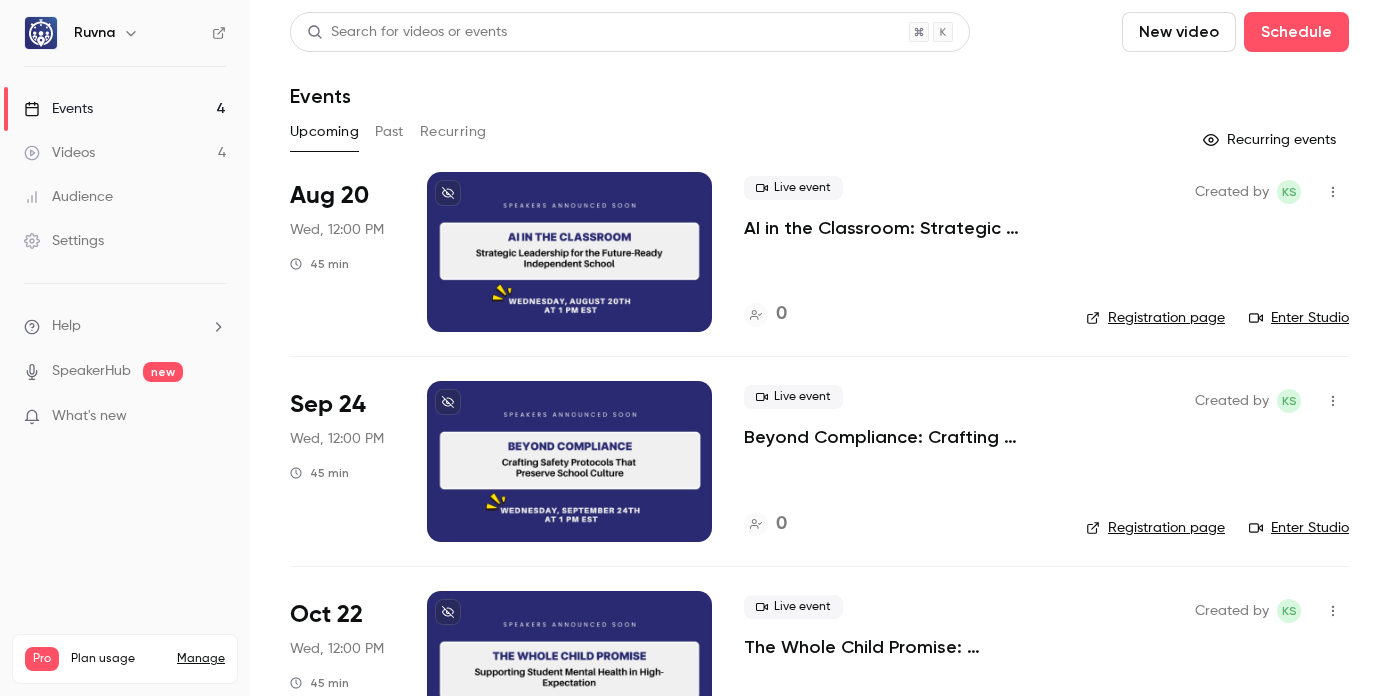 click on "AI in the Classroom: Strategic Leadership for the Future-Ready Independent School" at bounding box center [899, 228] 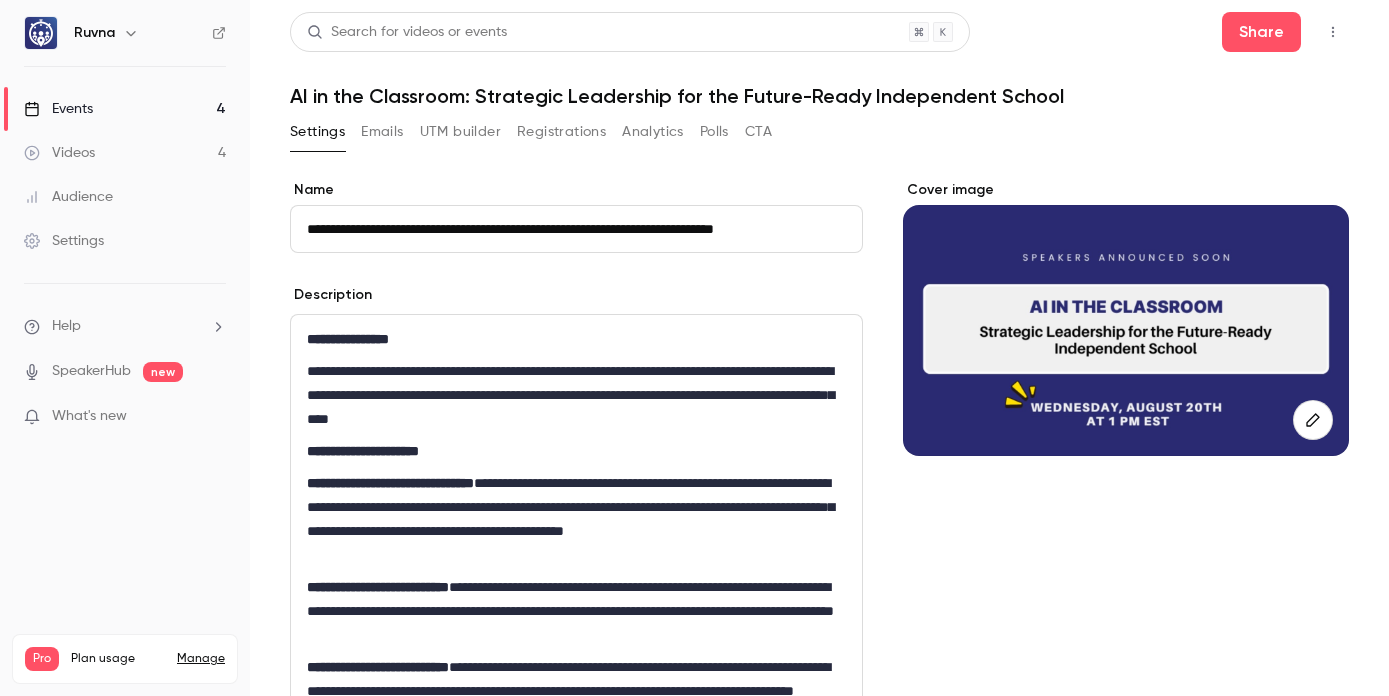 scroll, scrollTop: 0, scrollLeft: 4, axis: horizontal 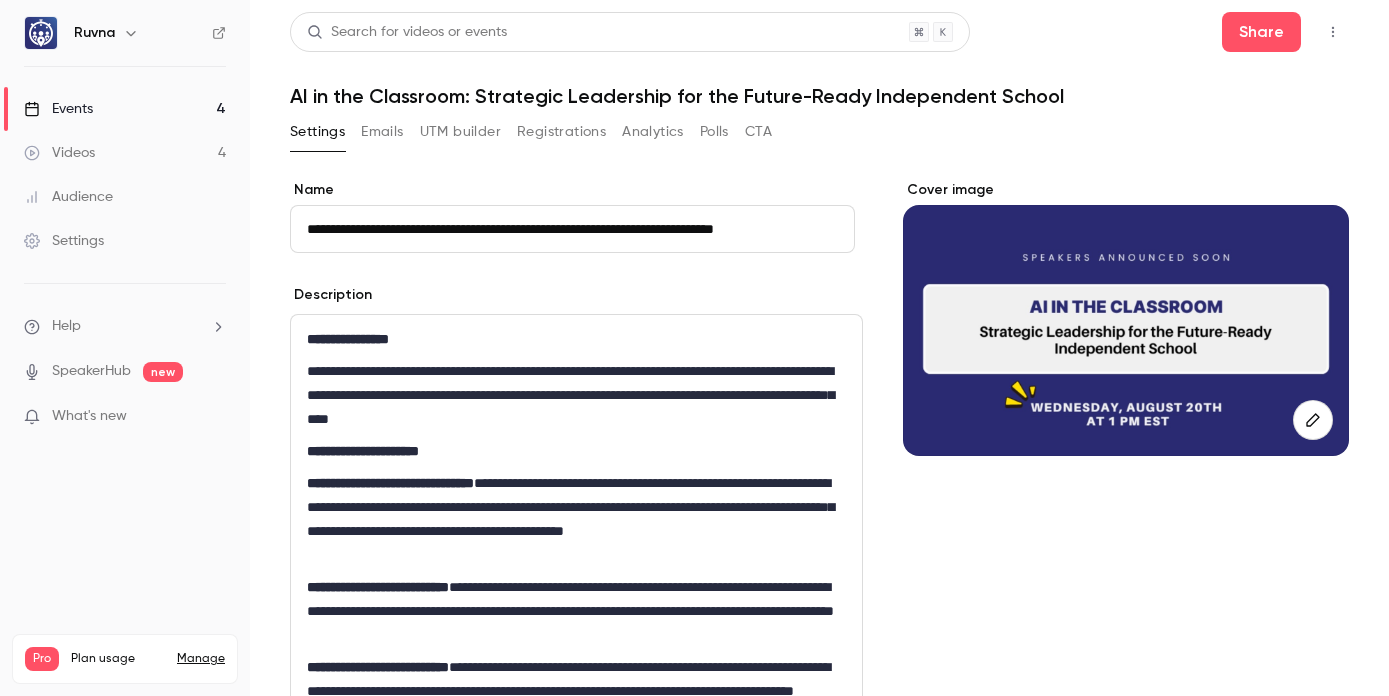 click on "UTM builder" at bounding box center [460, 132] 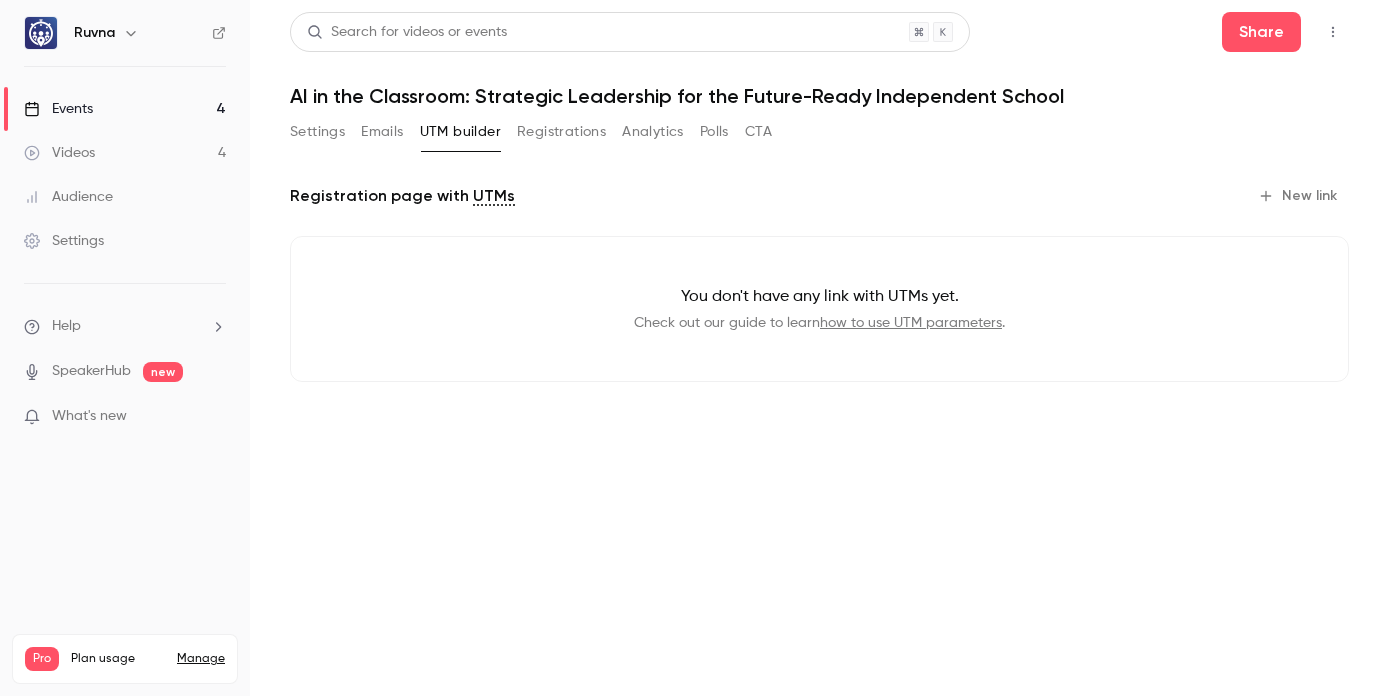 click on "New link" at bounding box center [1299, 196] 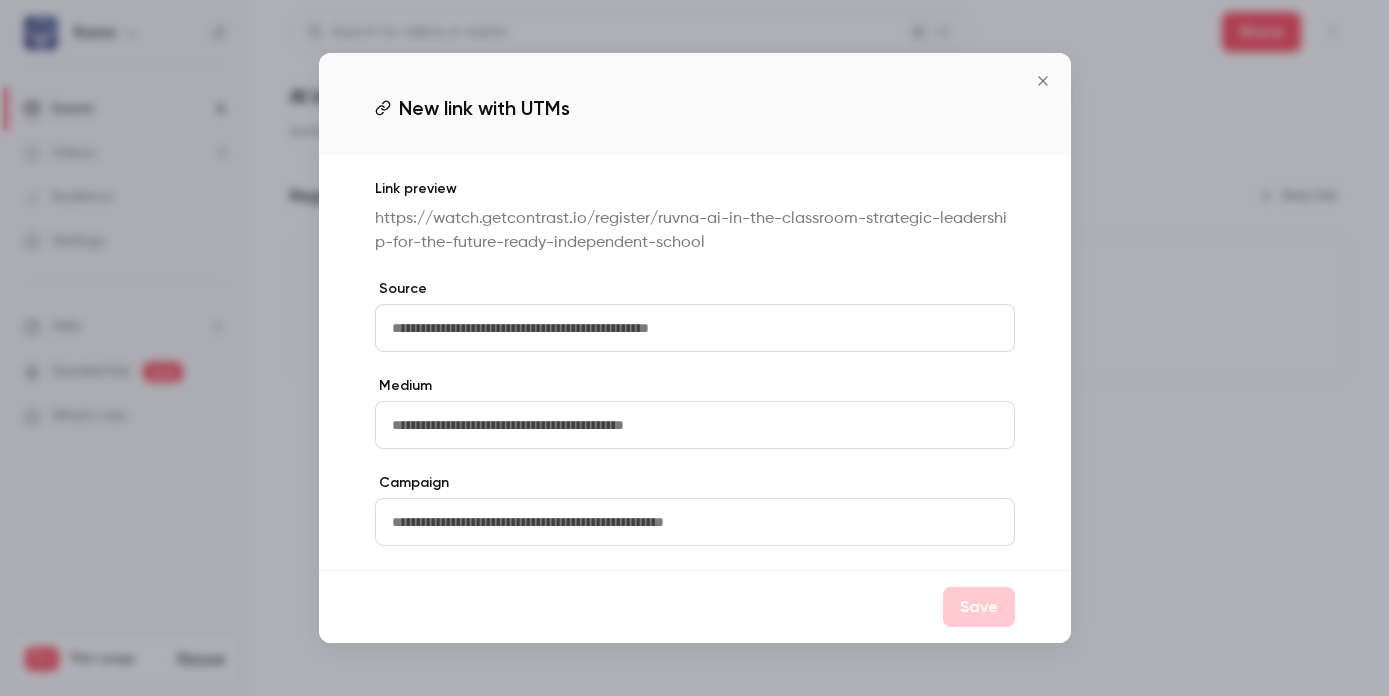 click at bounding box center (695, 328) 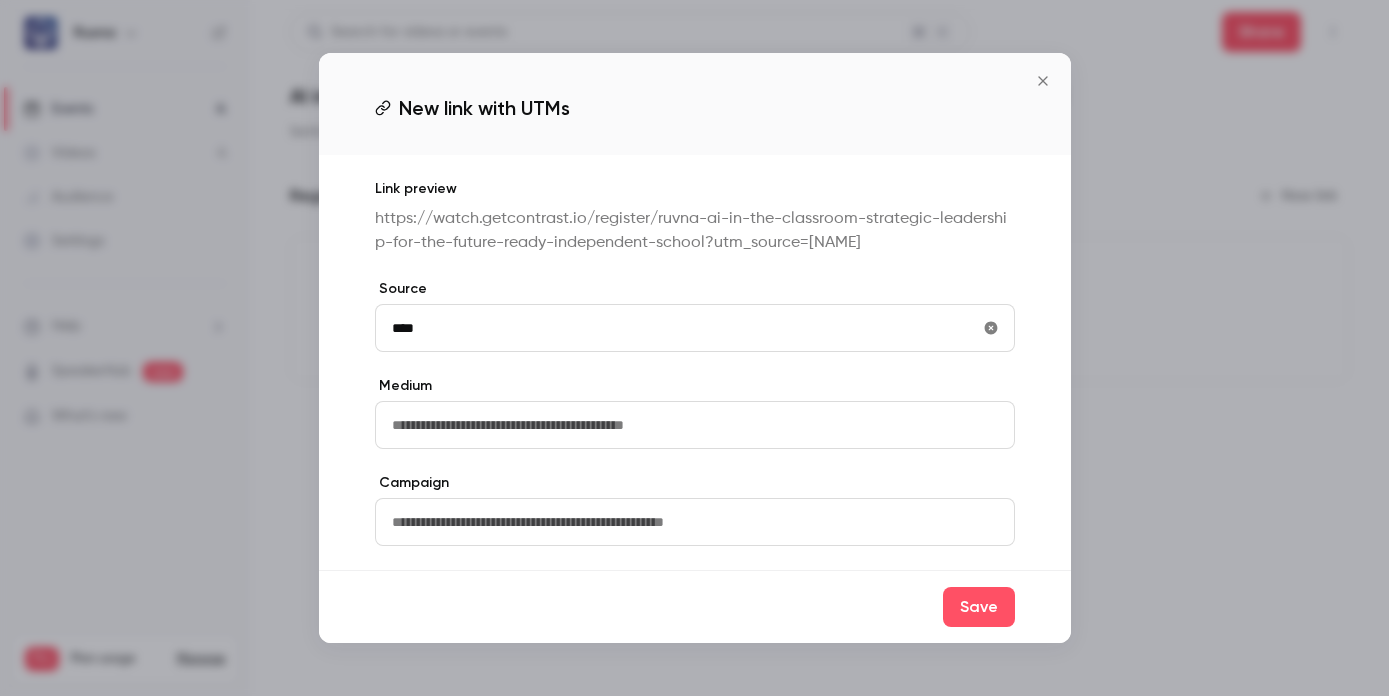 type on "****" 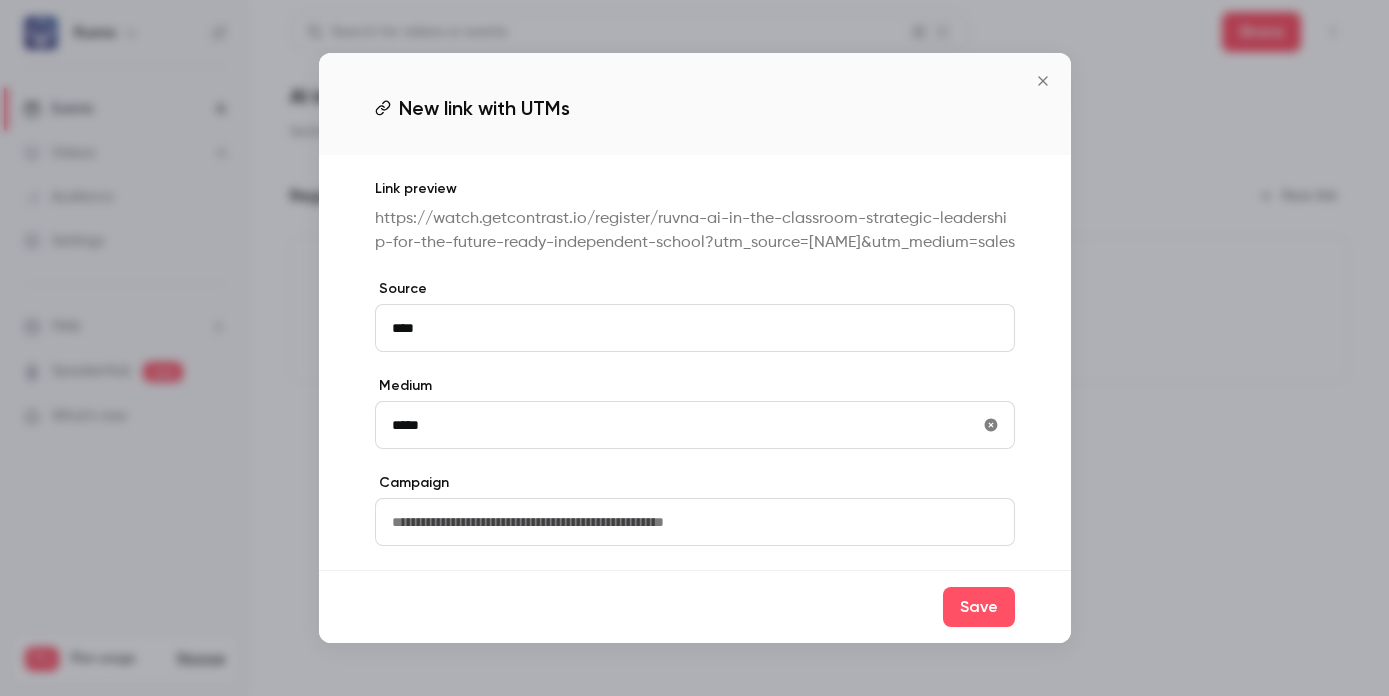 type on "*****" 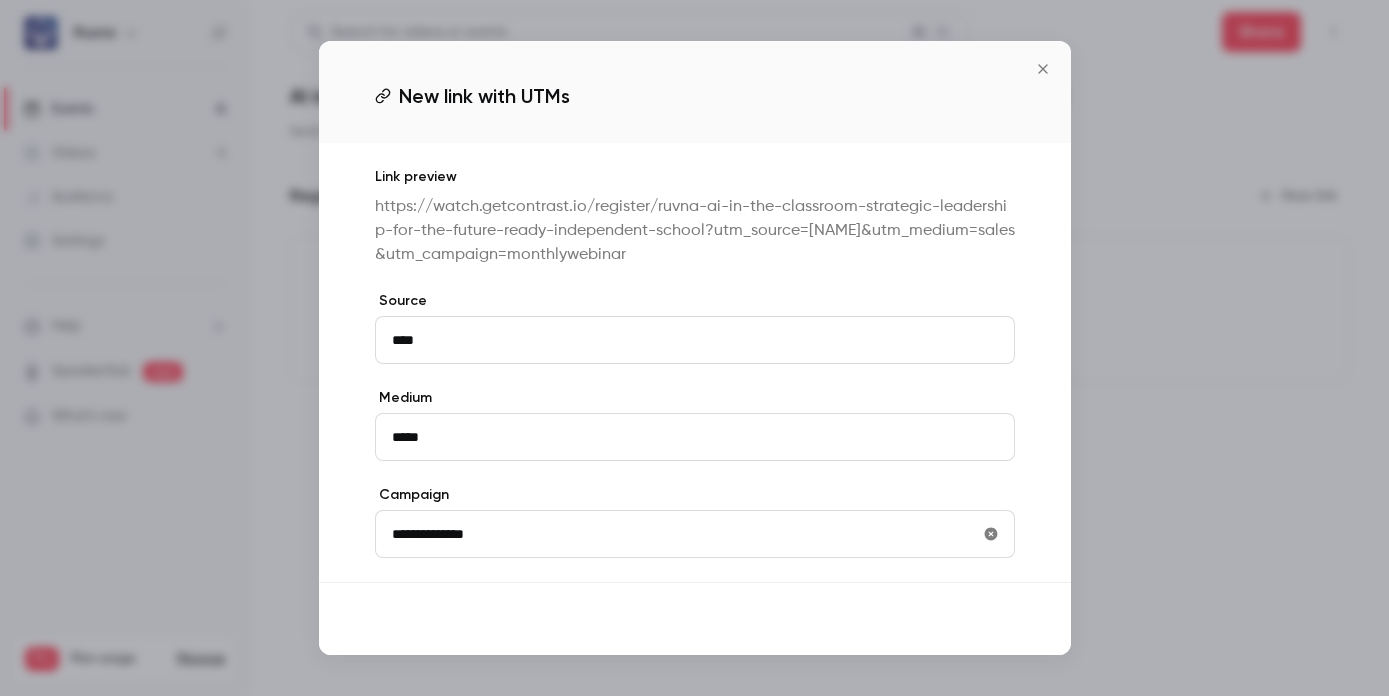 type on "**********" 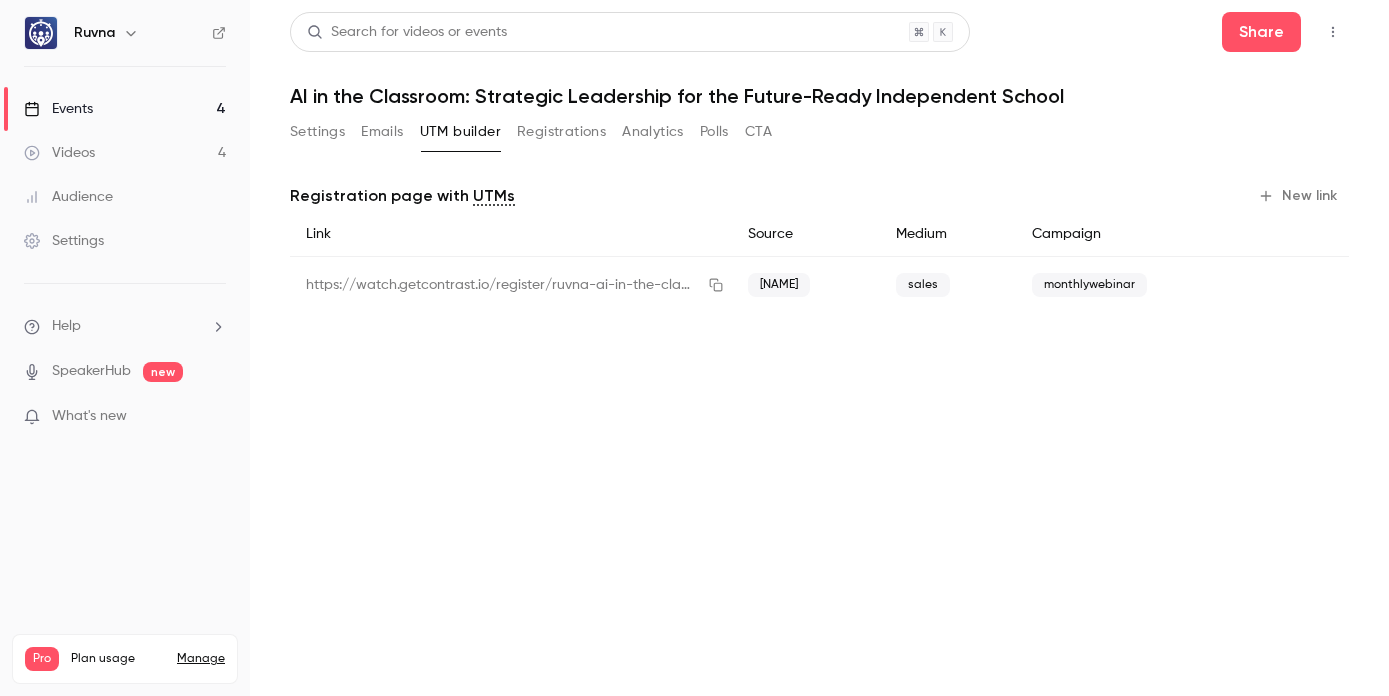 click on "New link" at bounding box center (1299, 196) 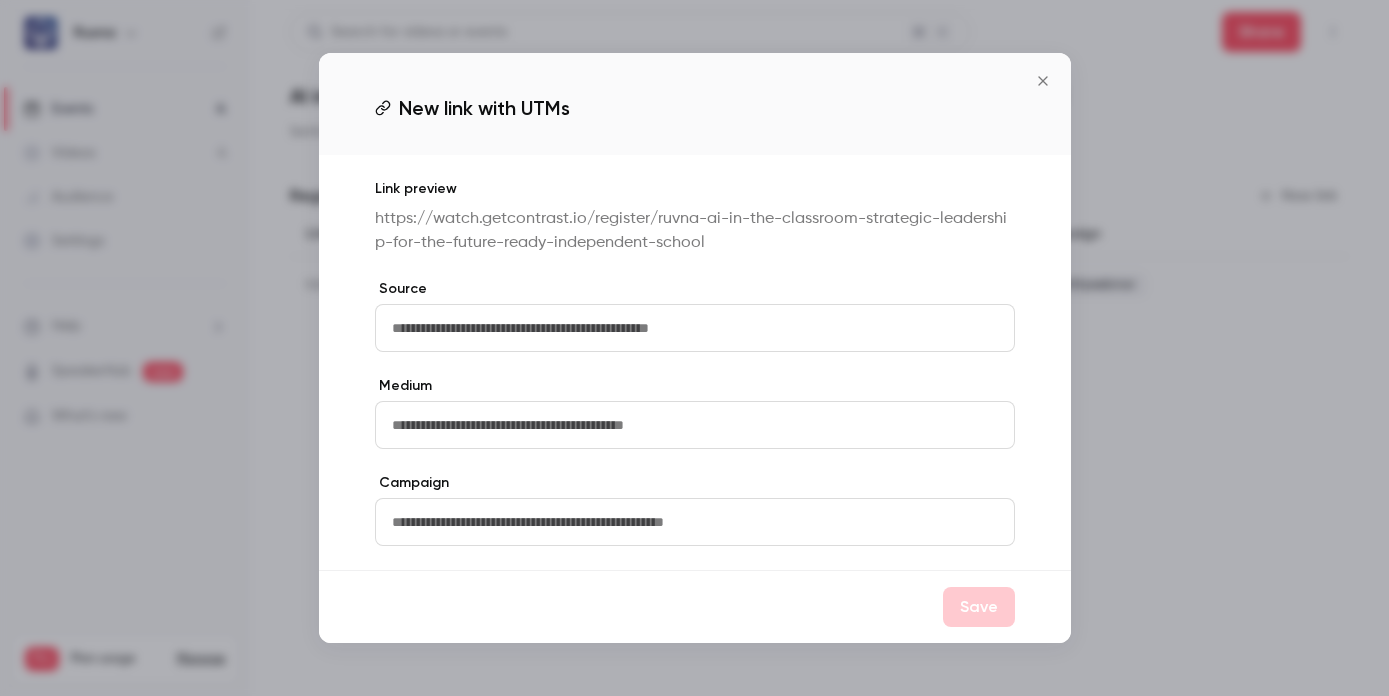 click at bounding box center [695, 328] 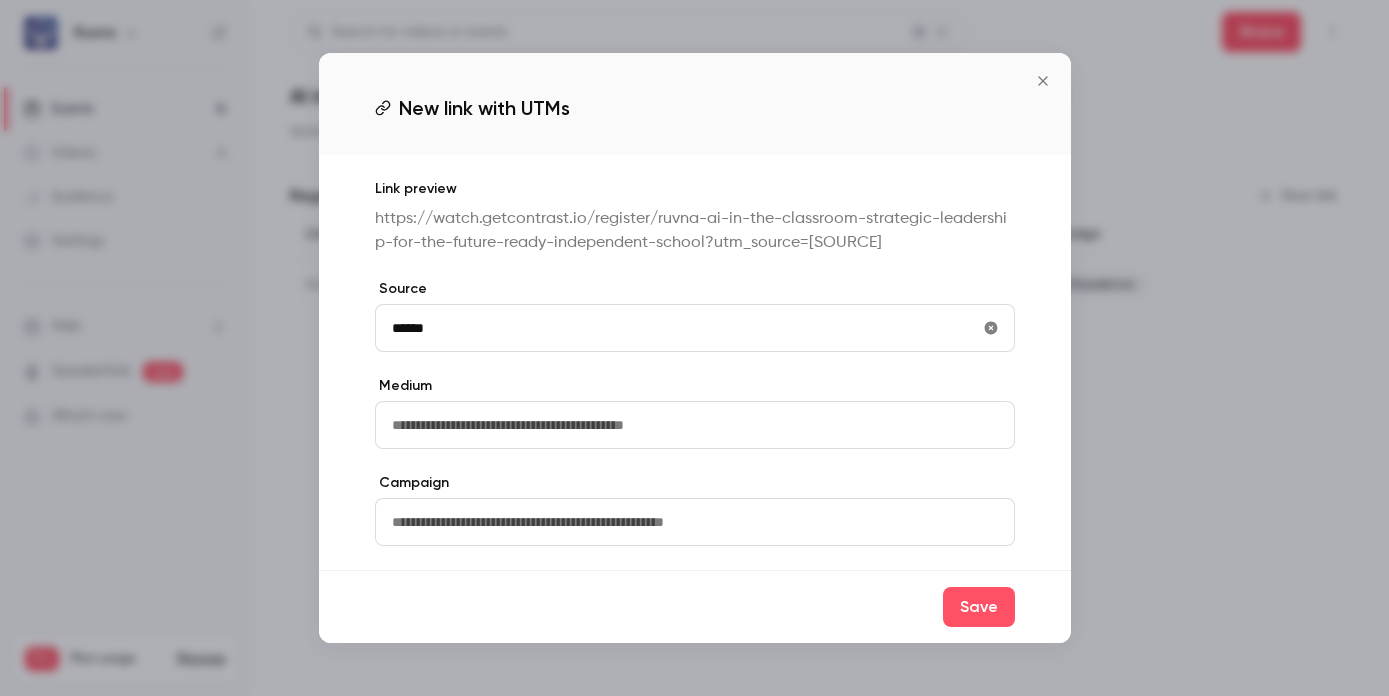 type on "******" 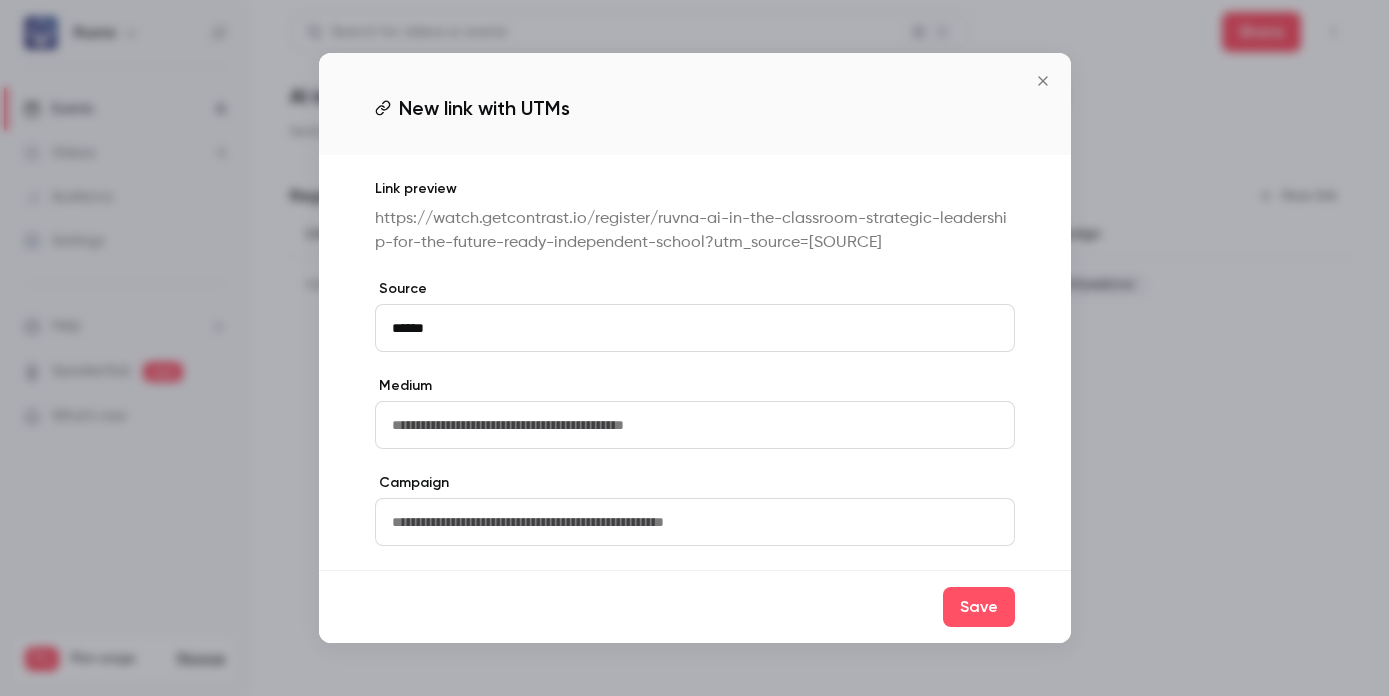 click at bounding box center (695, 425) 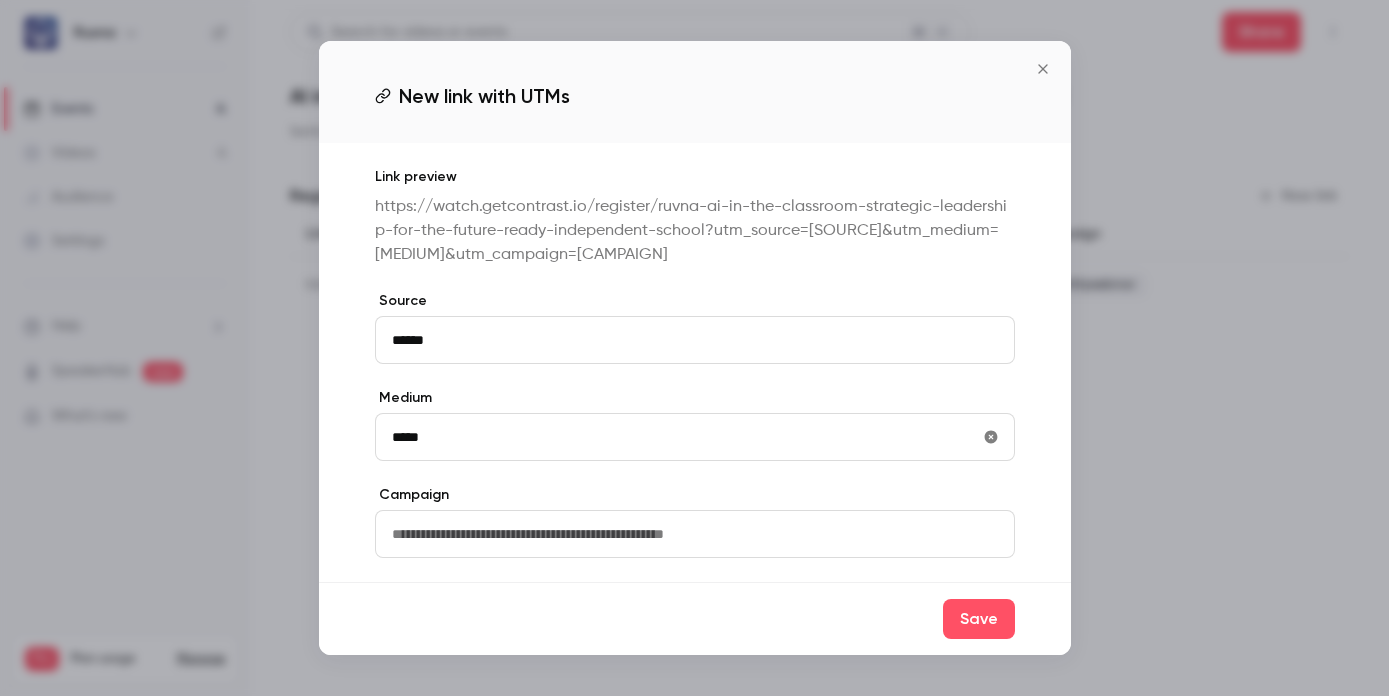 type on "*****" 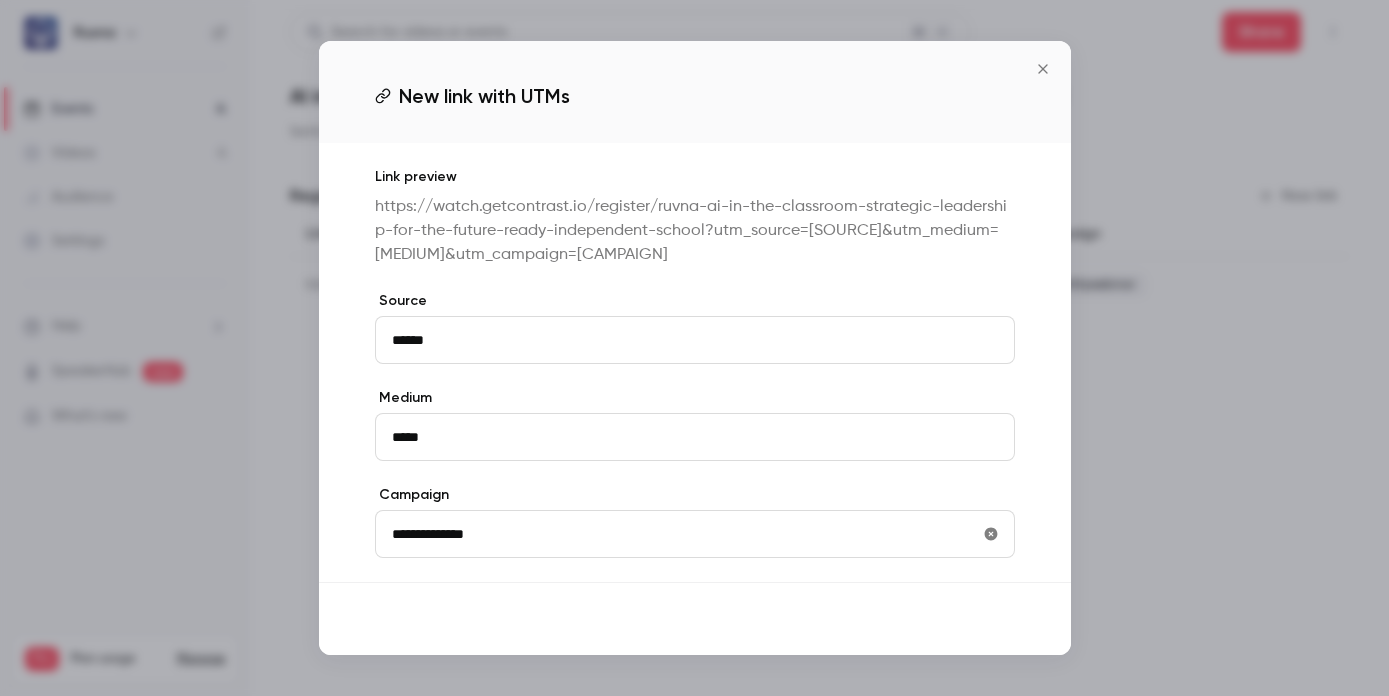type on "**********" 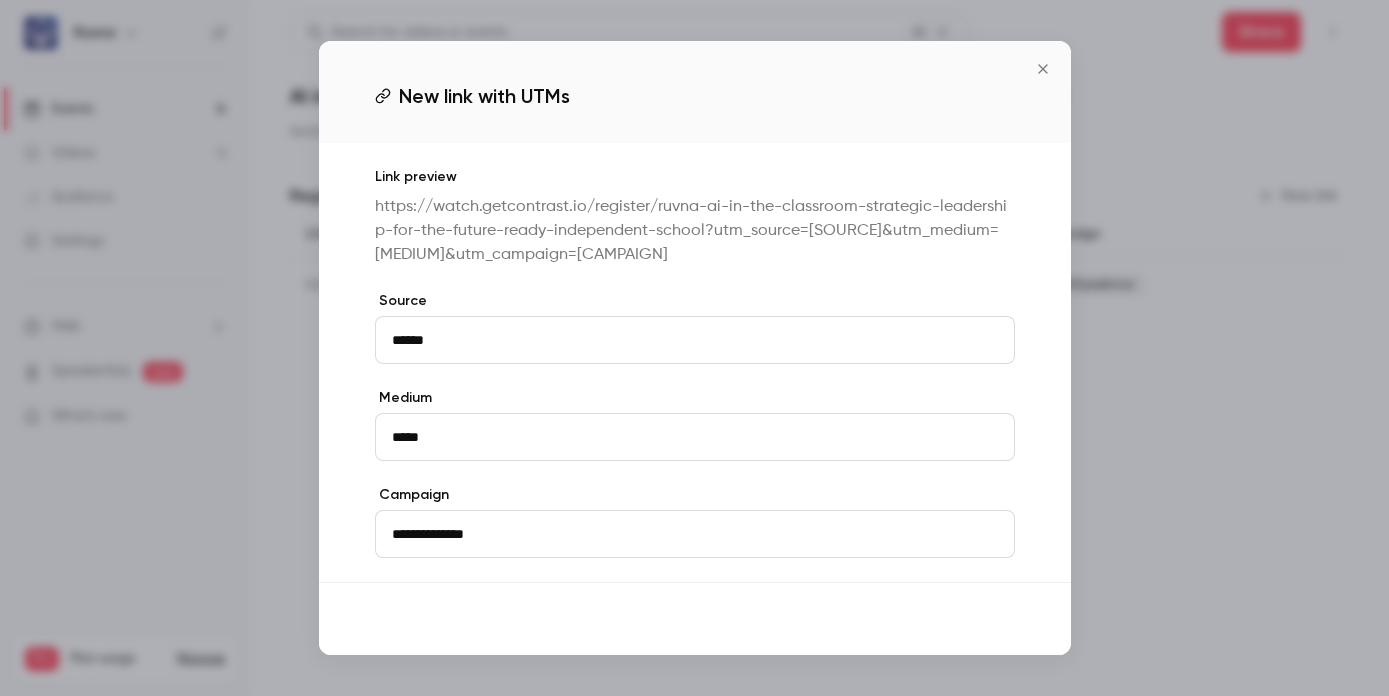 click on "Save" at bounding box center (979, 619) 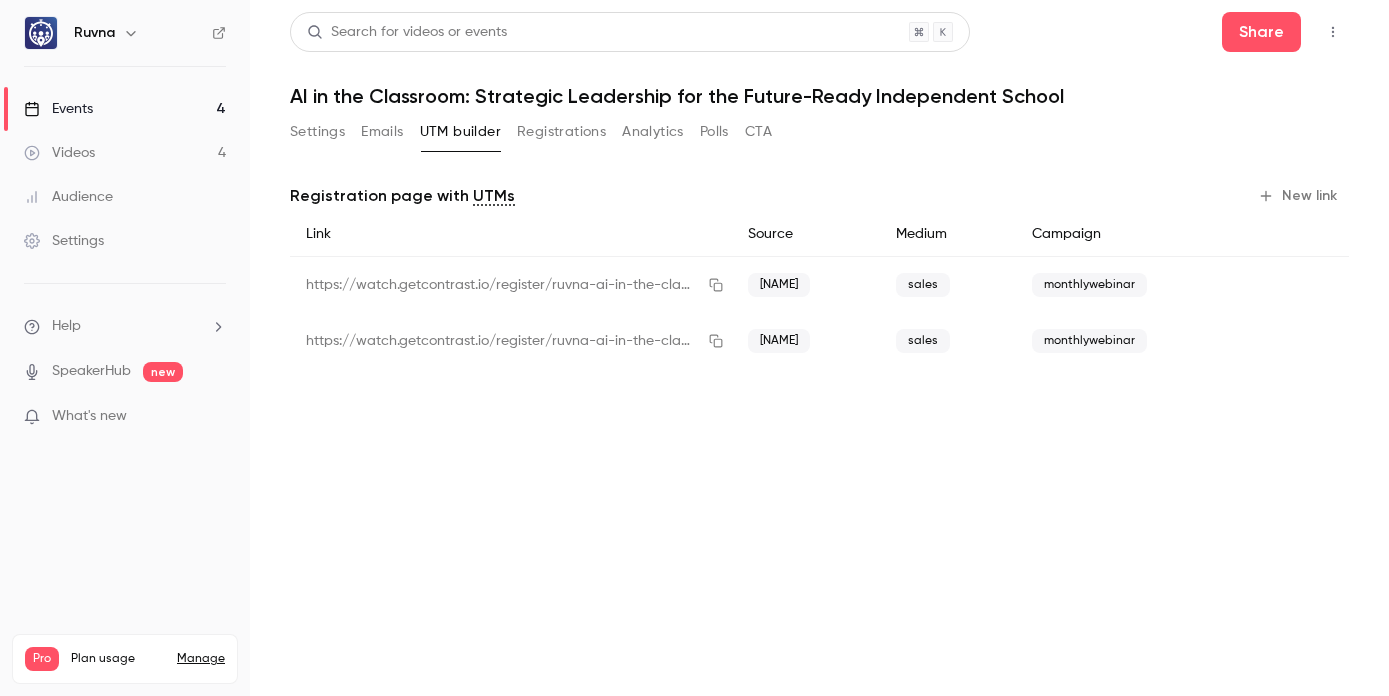 click on "Events 4" at bounding box center [125, 109] 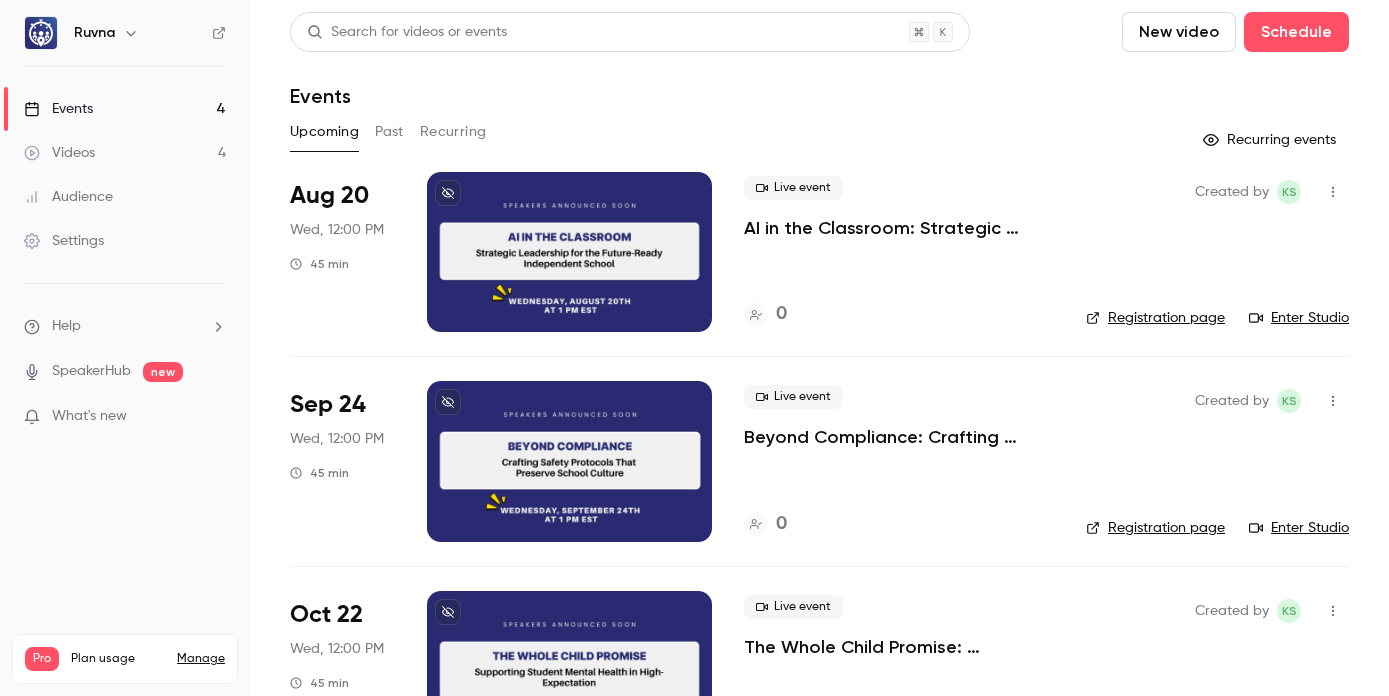 click on "Beyond Compliance: Crafting Safety Protocols That Preserve School Culture" at bounding box center [899, 437] 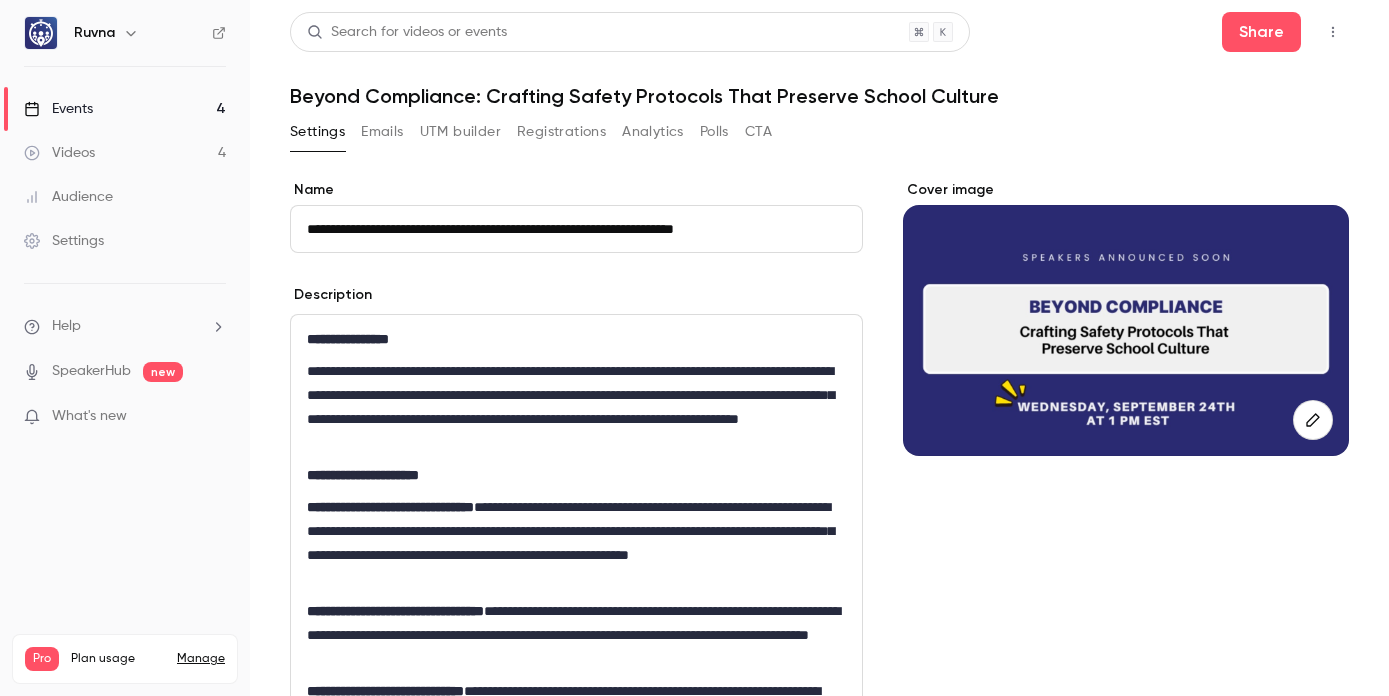 click on "UTM builder" at bounding box center (460, 132) 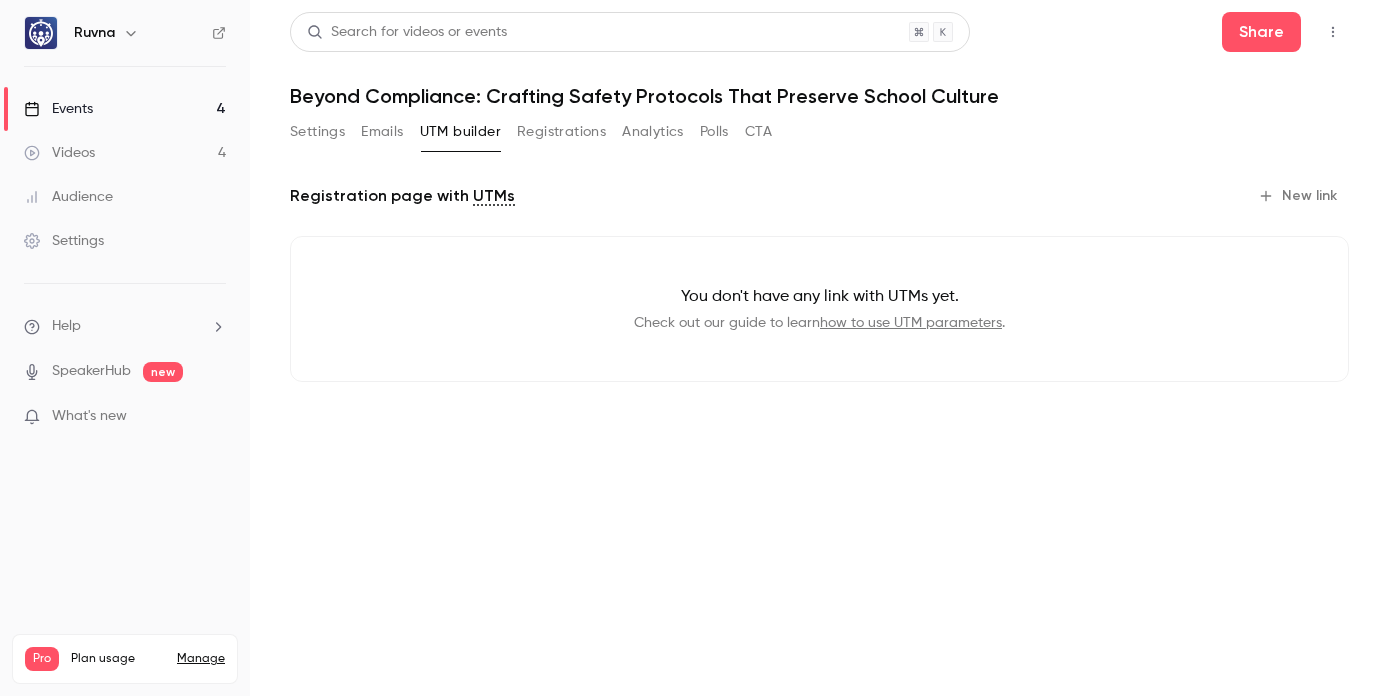 click on "New link" at bounding box center [1299, 196] 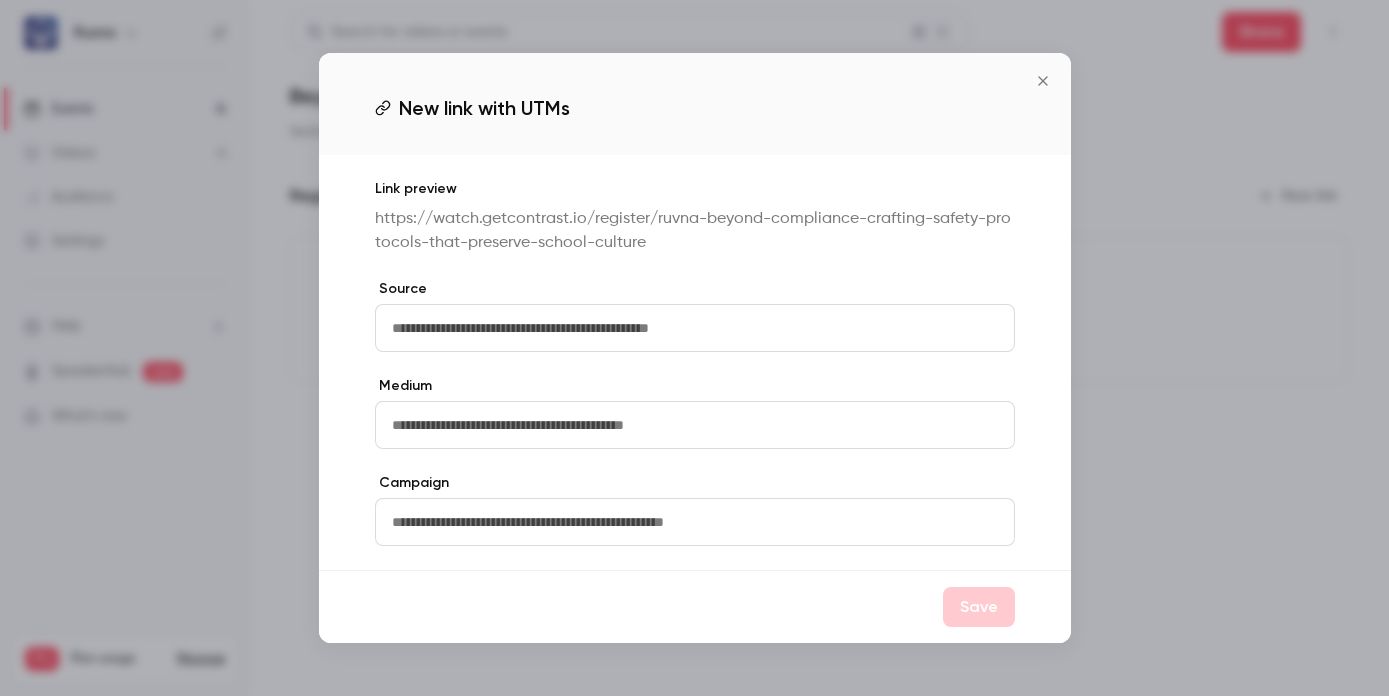click at bounding box center (695, 328) 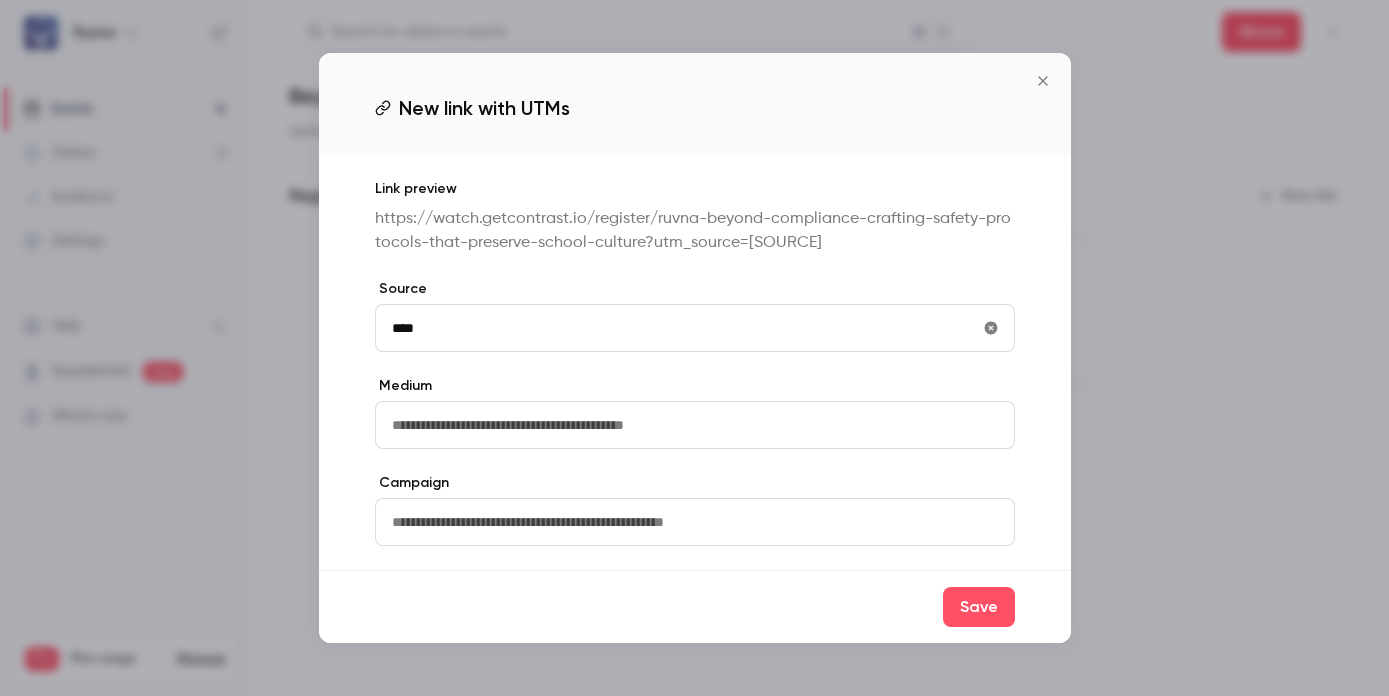 type on "****" 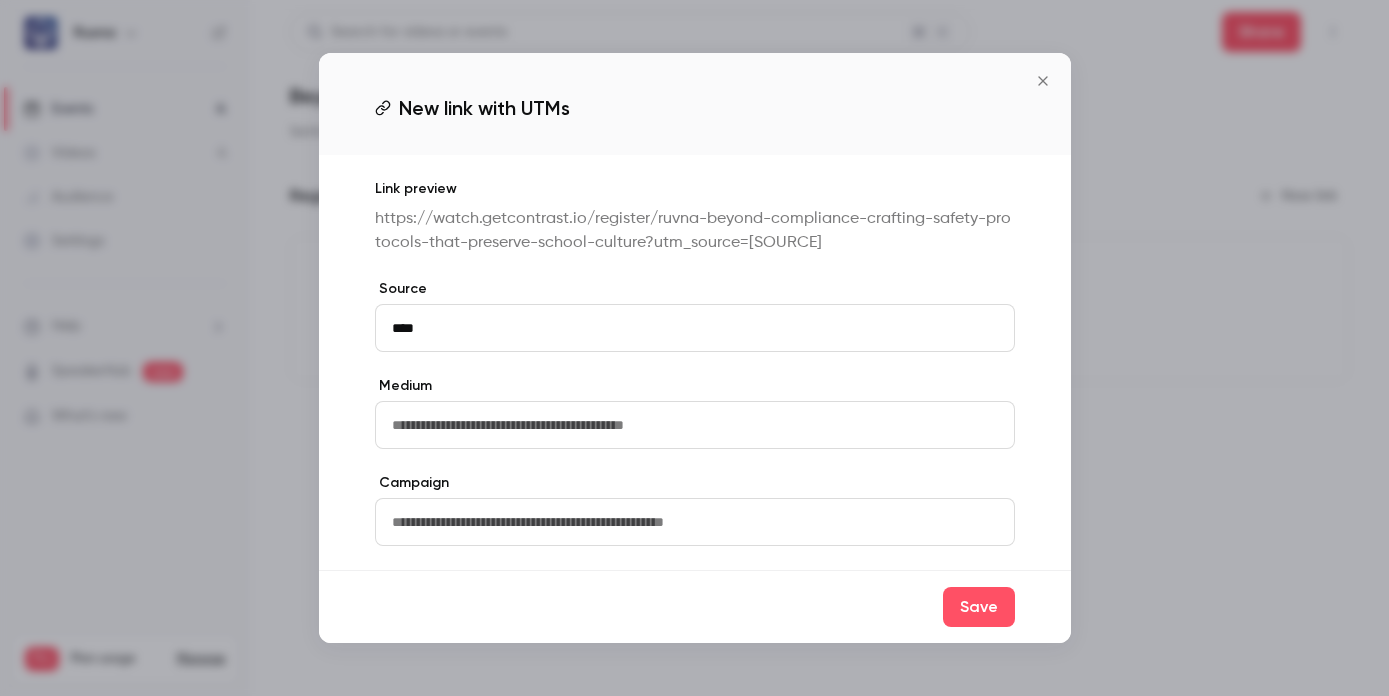 click at bounding box center [695, 425] 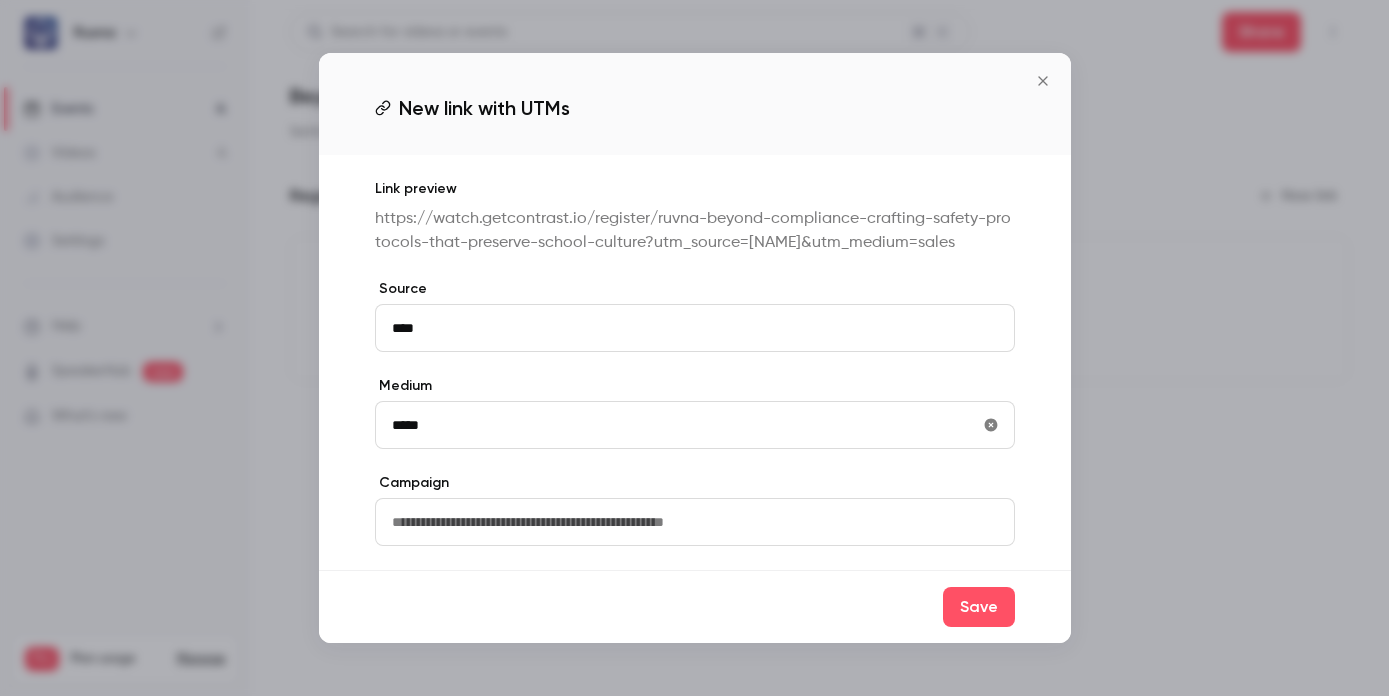 type on "*****" 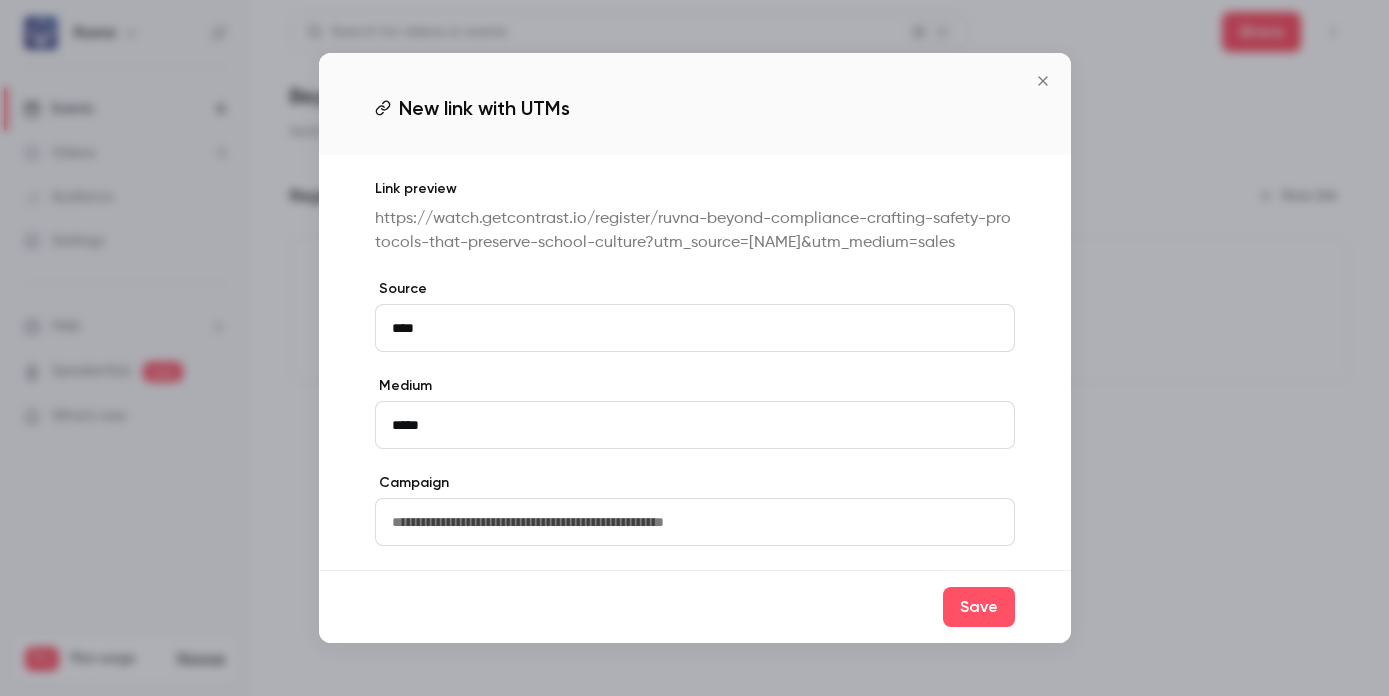 click at bounding box center [695, 522] 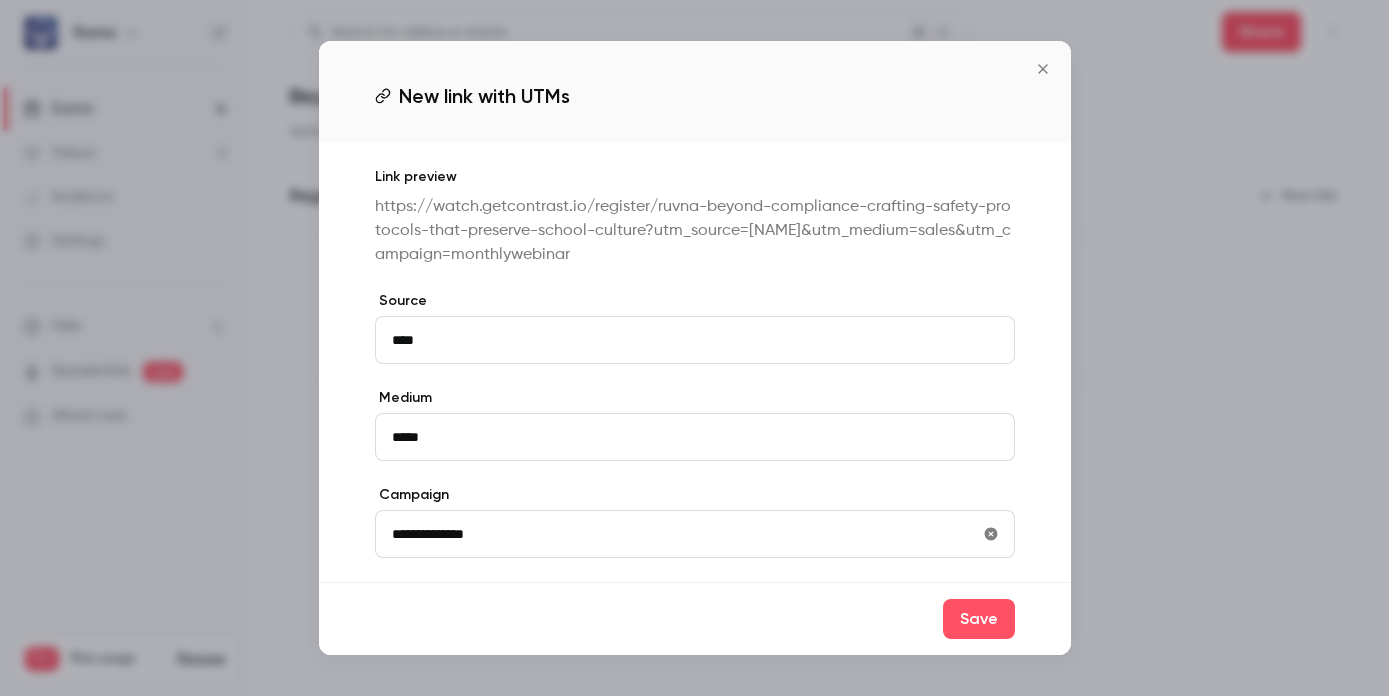 type on "**********" 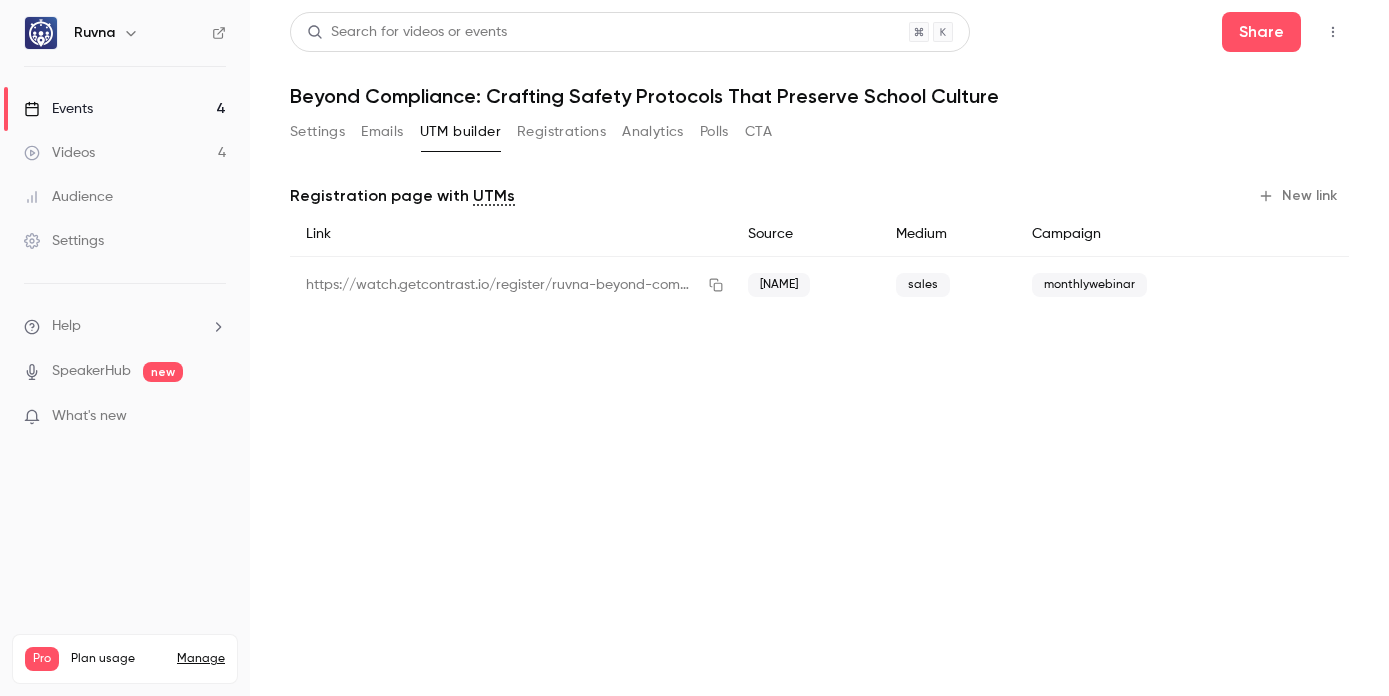 click on "New link" at bounding box center (1299, 196) 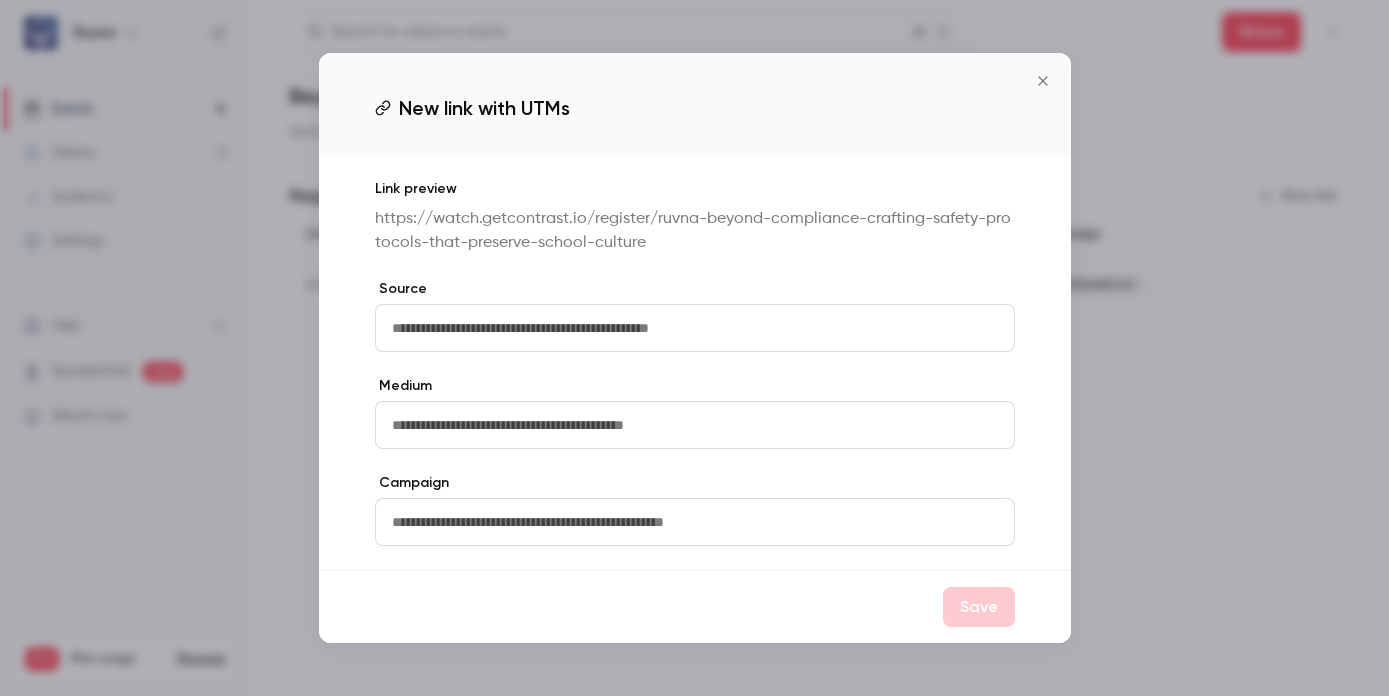 click at bounding box center (695, 328) 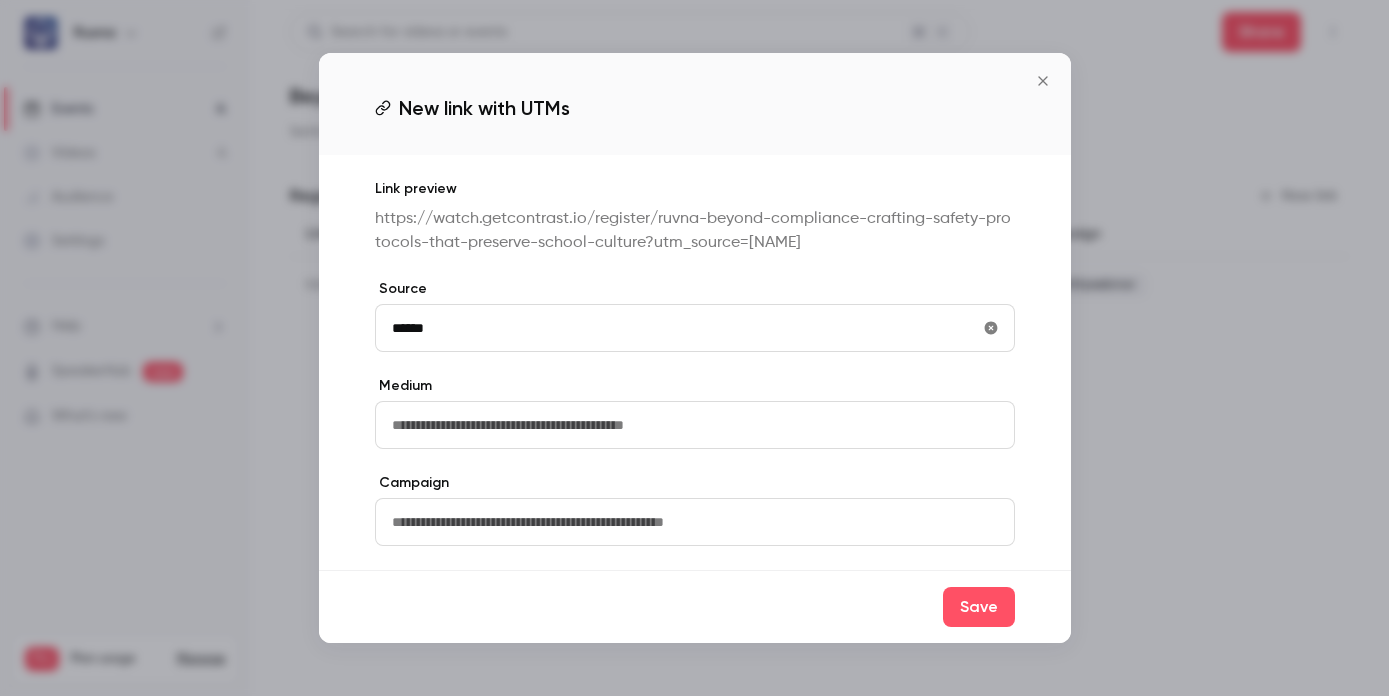 type on "******" 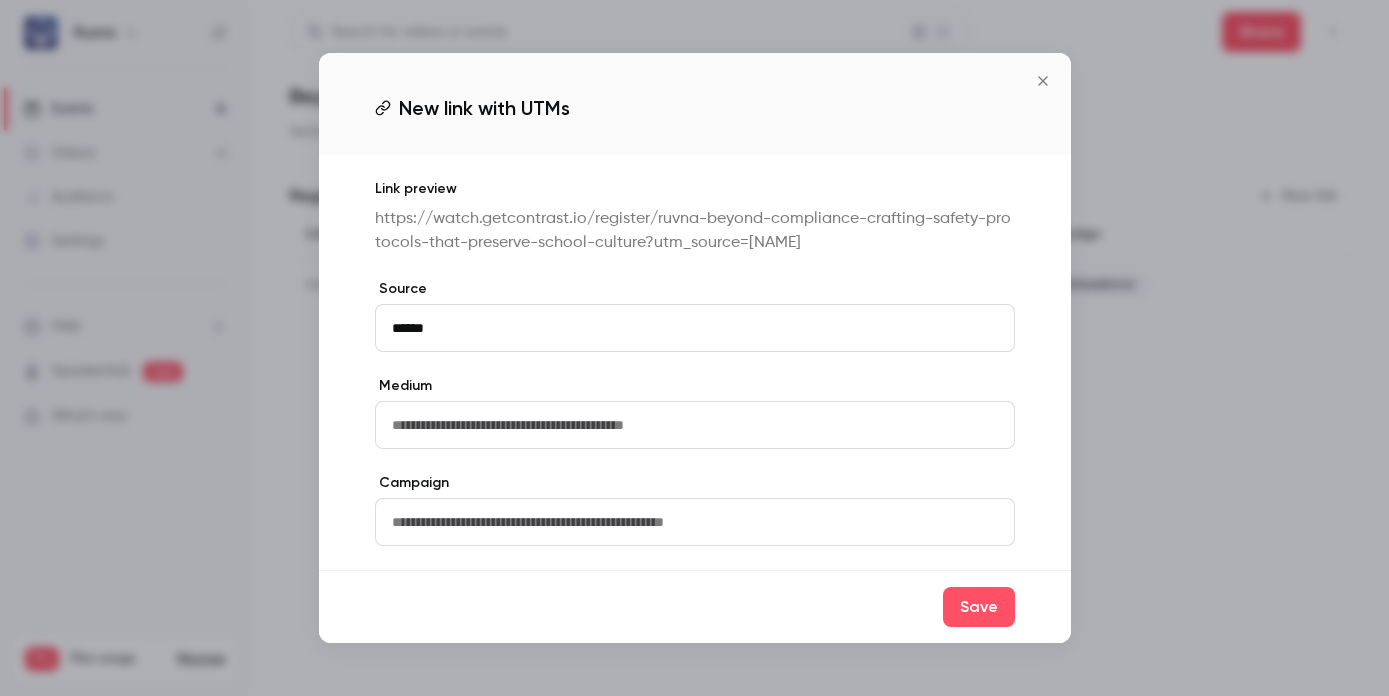 click at bounding box center (695, 425) 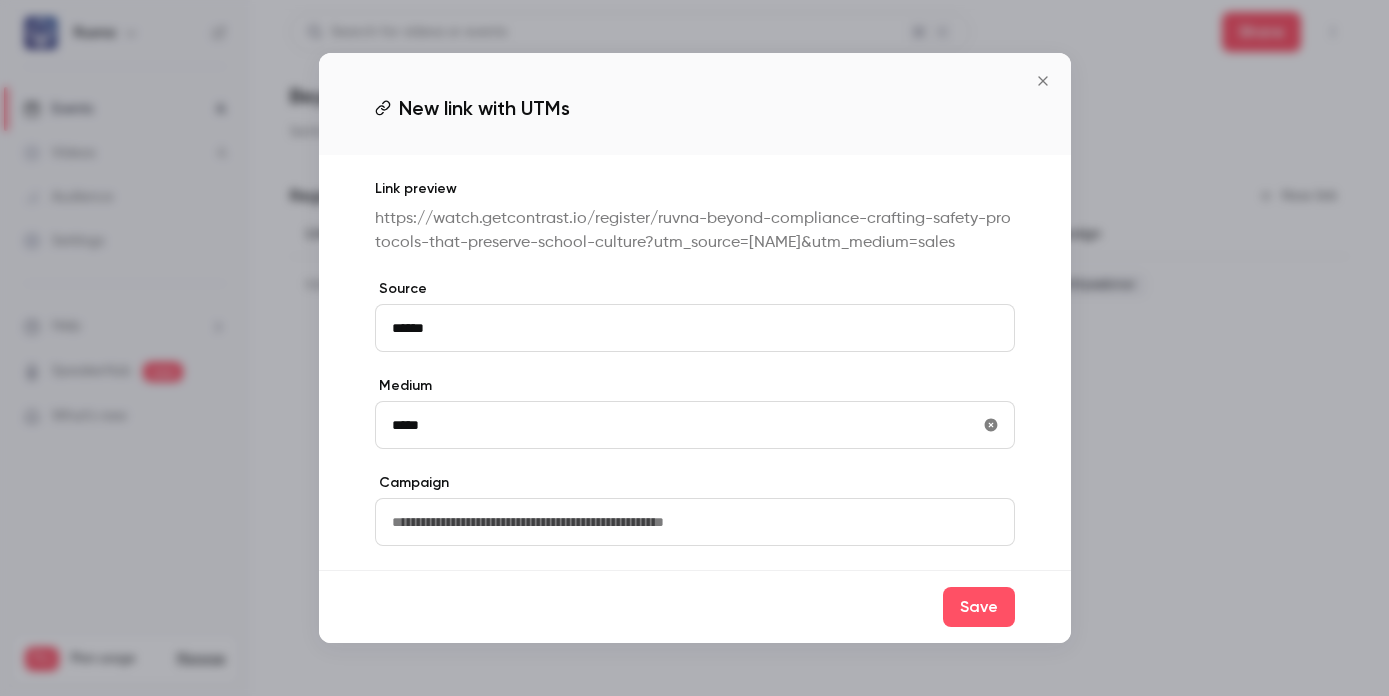 type on "*****" 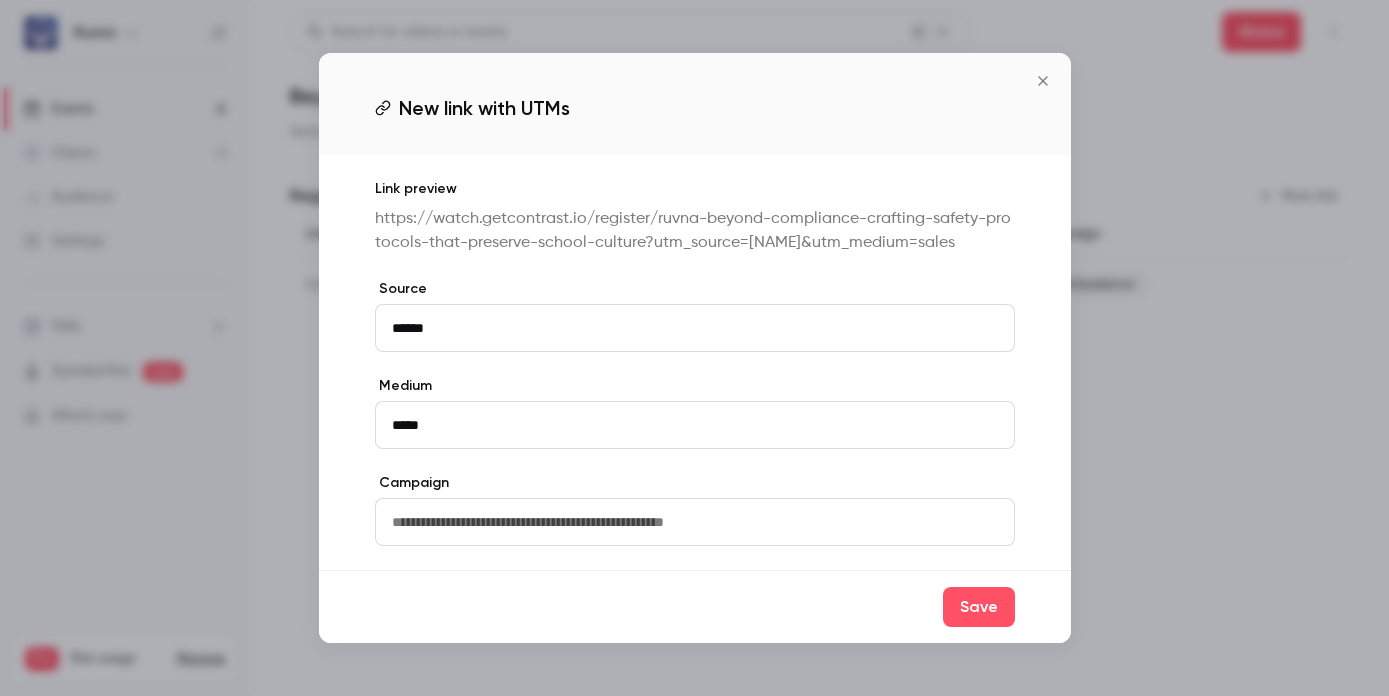 click at bounding box center (695, 522) 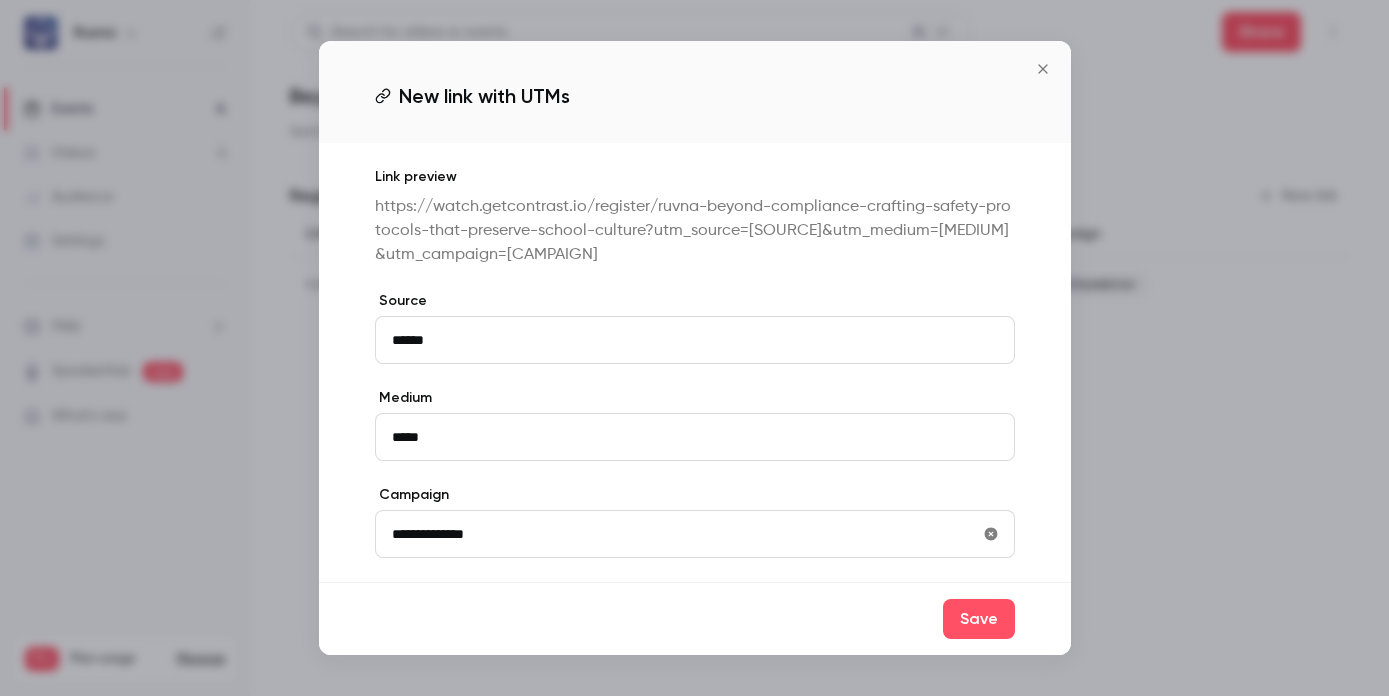 type on "**********" 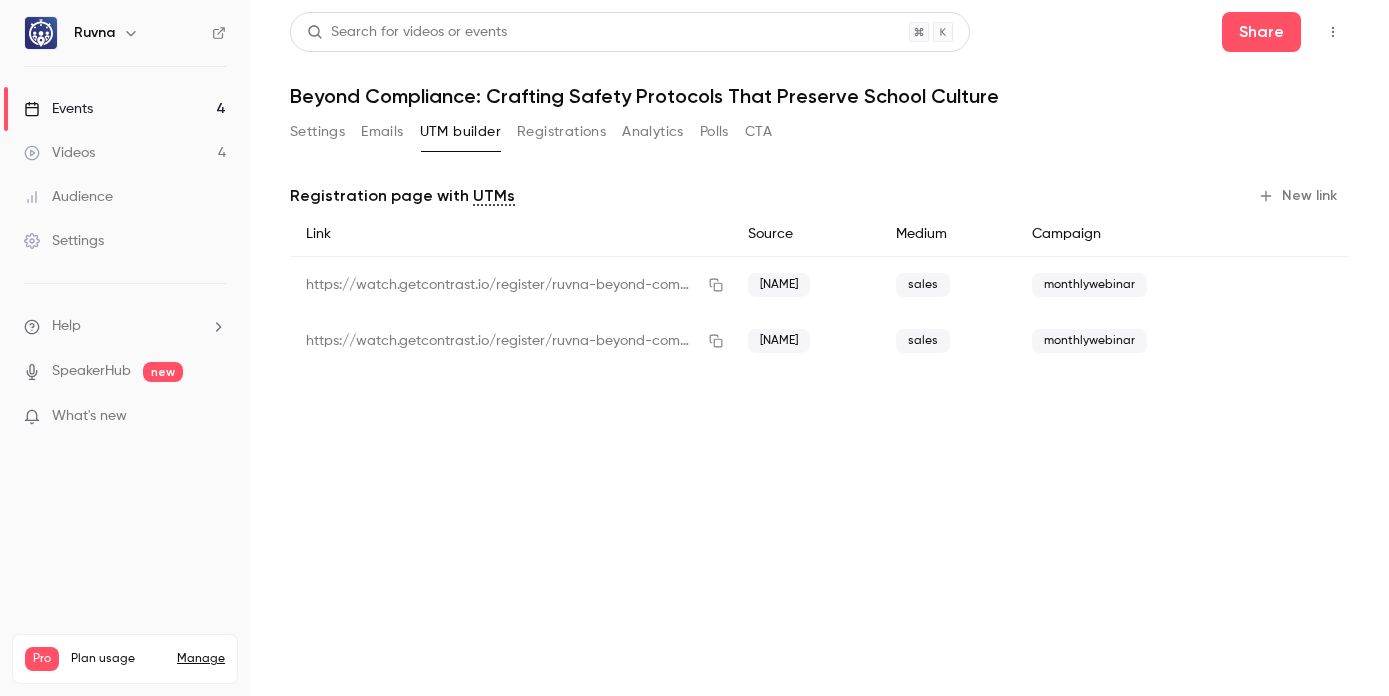 click on "Events 4" at bounding box center (125, 109) 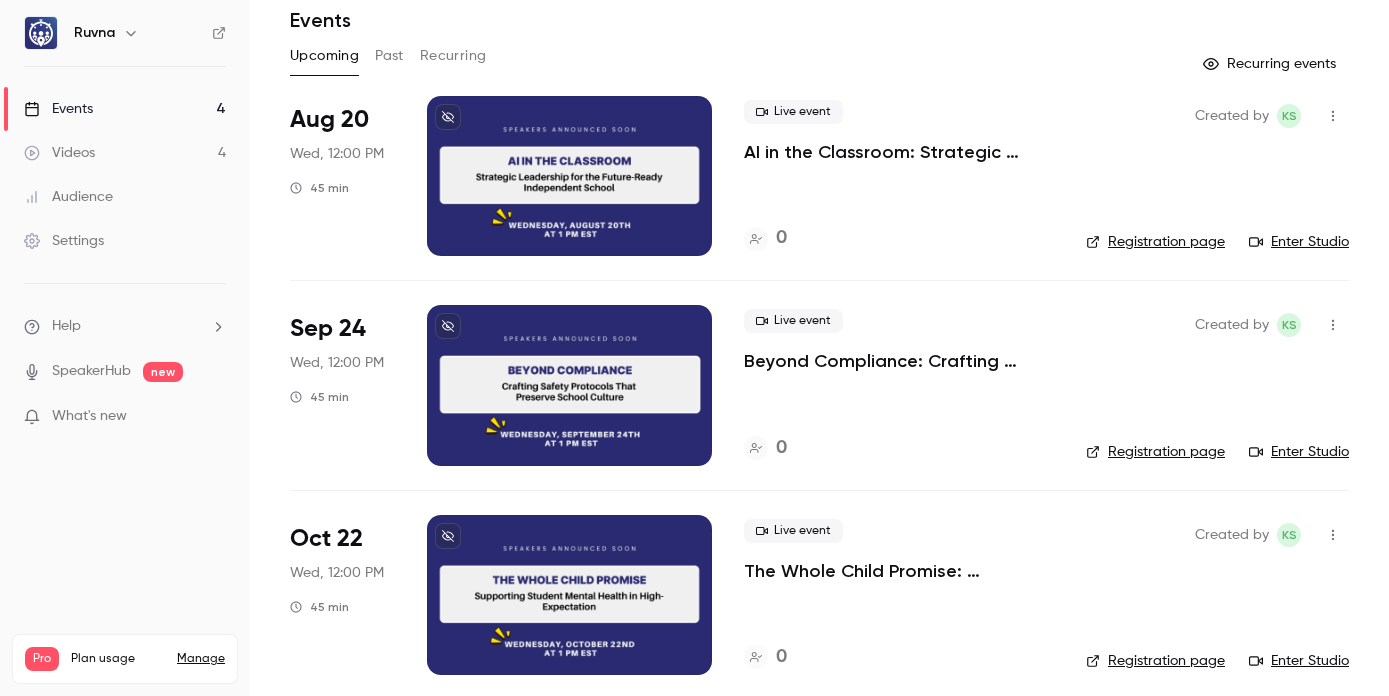 scroll, scrollTop: 300, scrollLeft: 0, axis: vertical 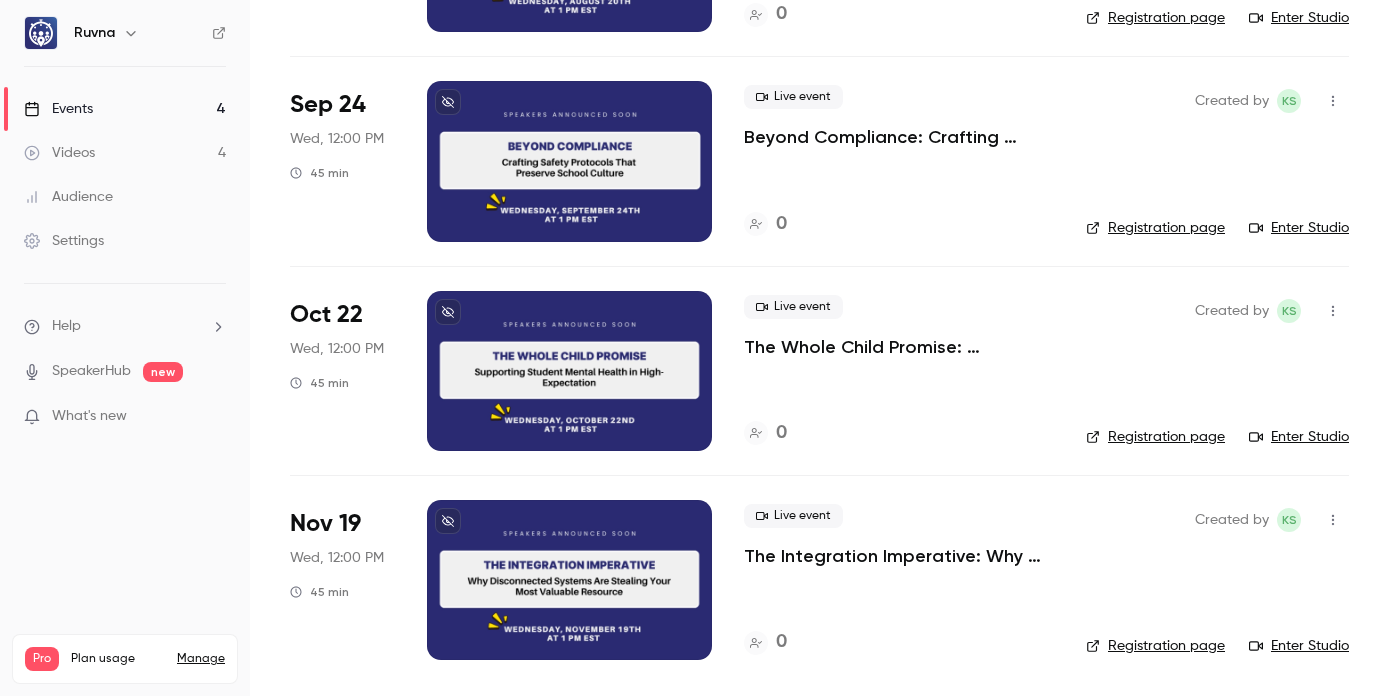 click on "The Whole Child Promise: Supporting Student Mental Health in High-Expectation Environments" at bounding box center (899, 347) 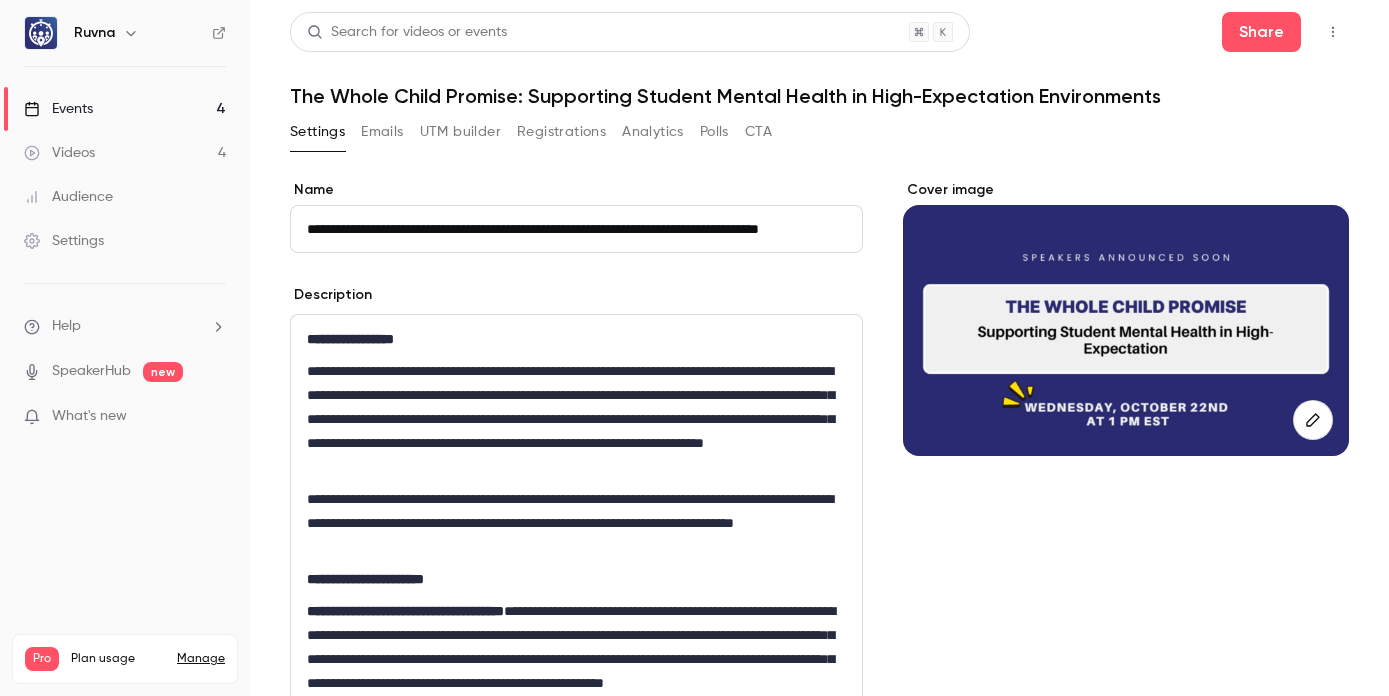 scroll, scrollTop: 0, scrollLeft: 76, axis: horizontal 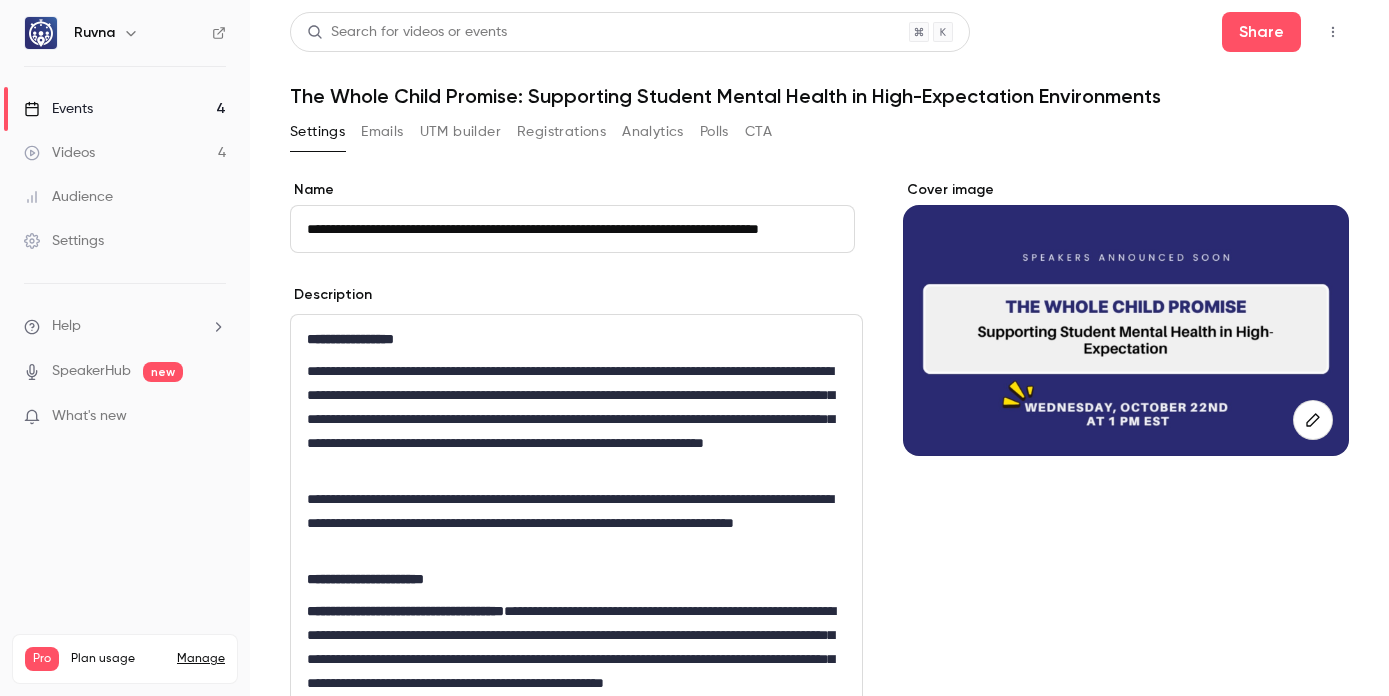 click on "UTM builder" at bounding box center [460, 132] 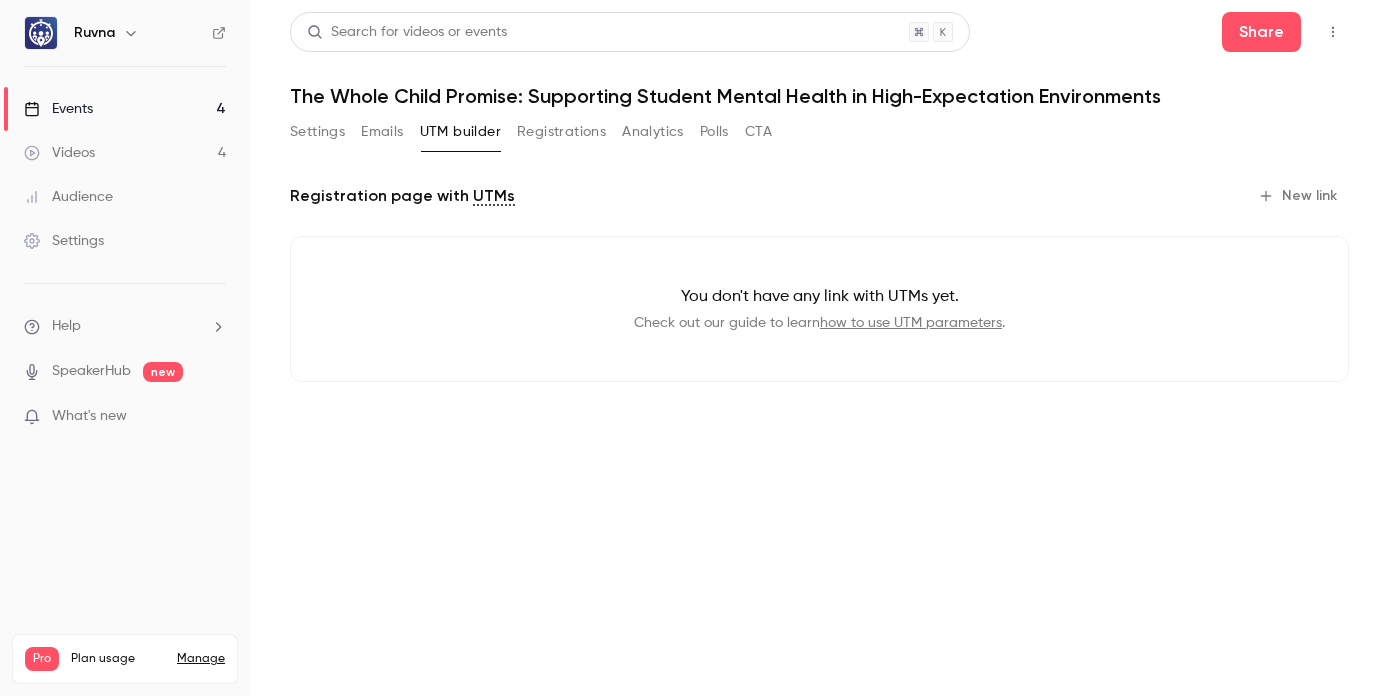 click on "New link" at bounding box center (1299, 196) 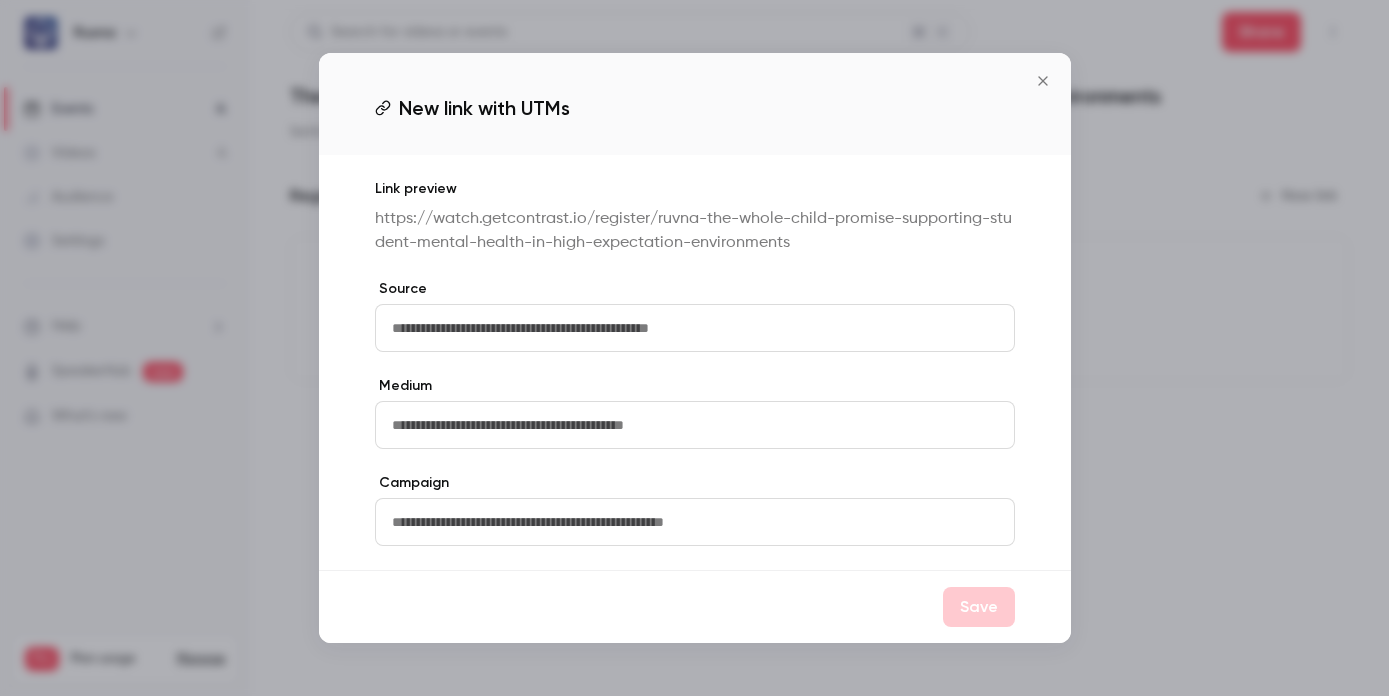 click at bounding box center [695, 328] 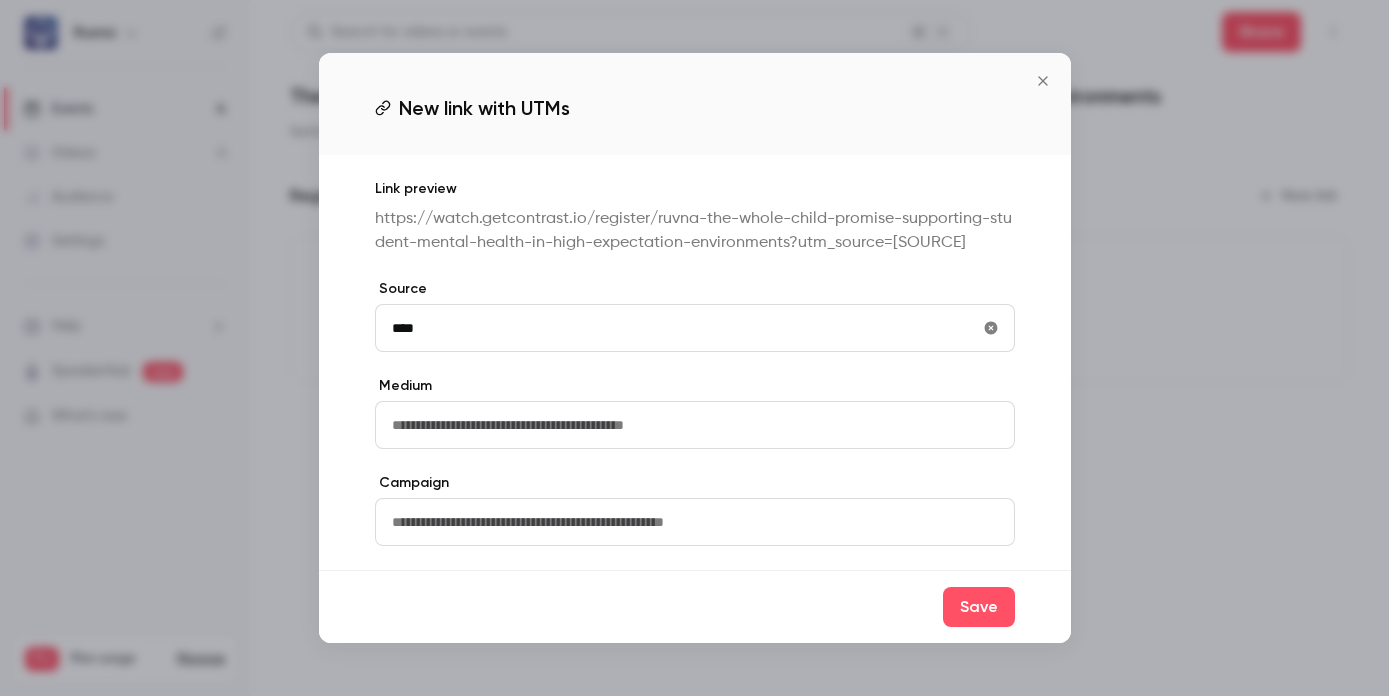 type on "****" 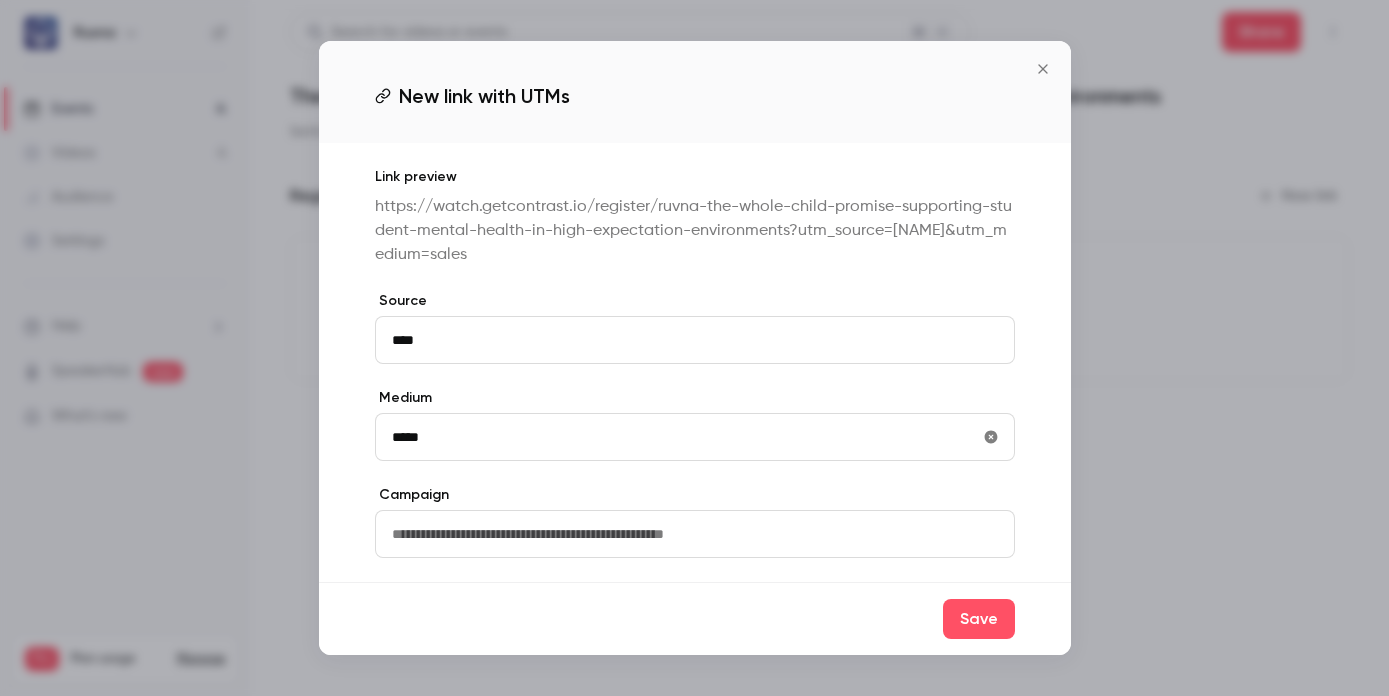 type on "*****" 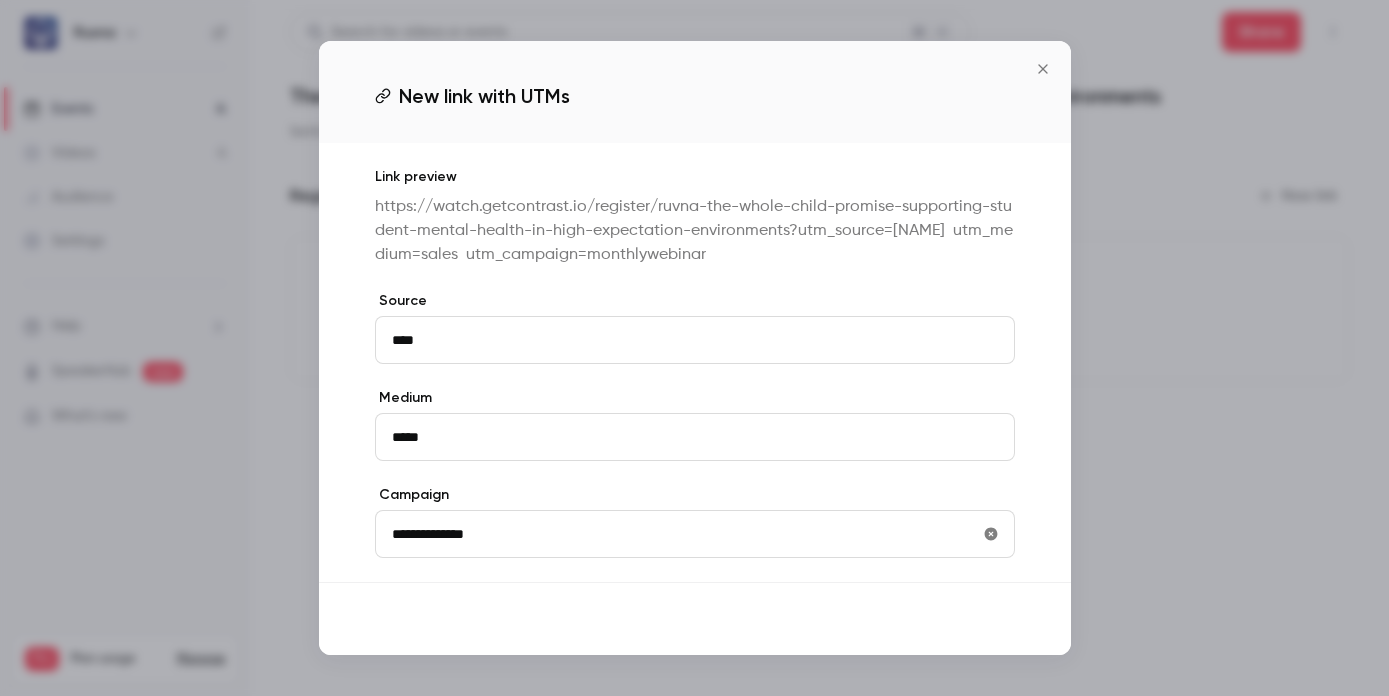 type on "**********" 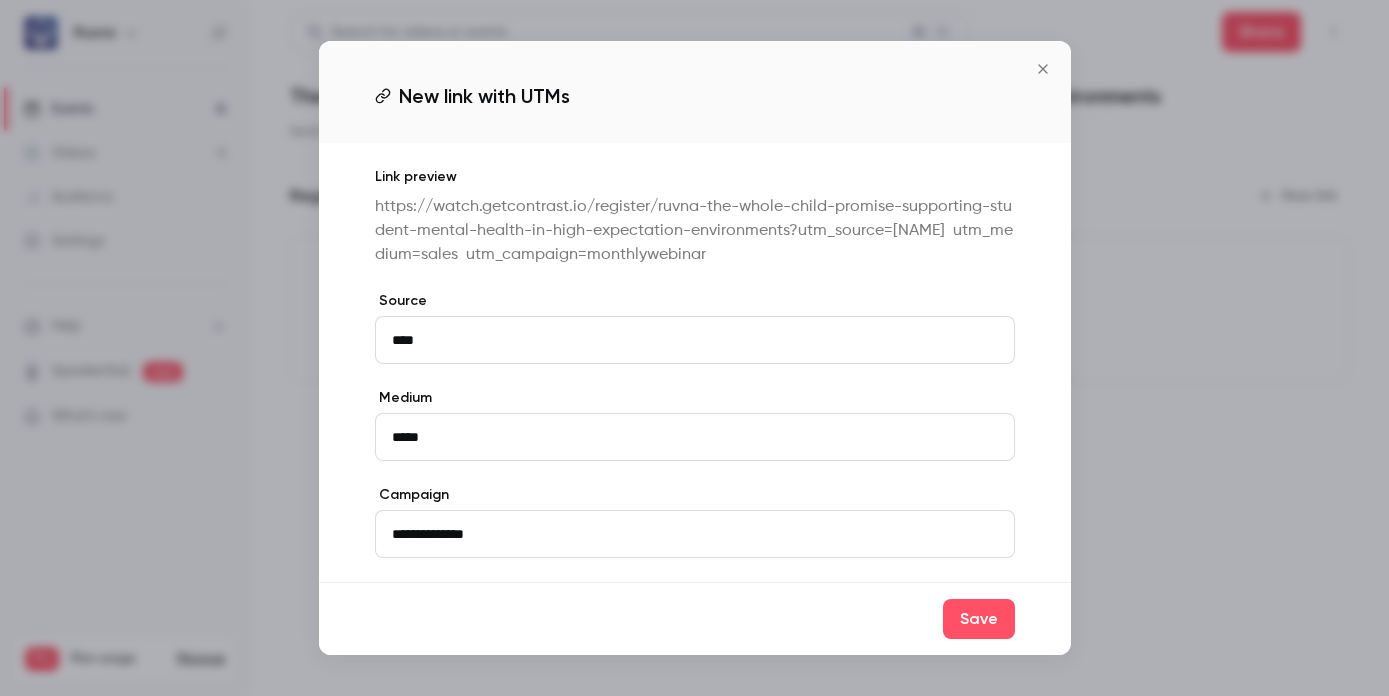 click on "Save" at bounding box center (979, 619) 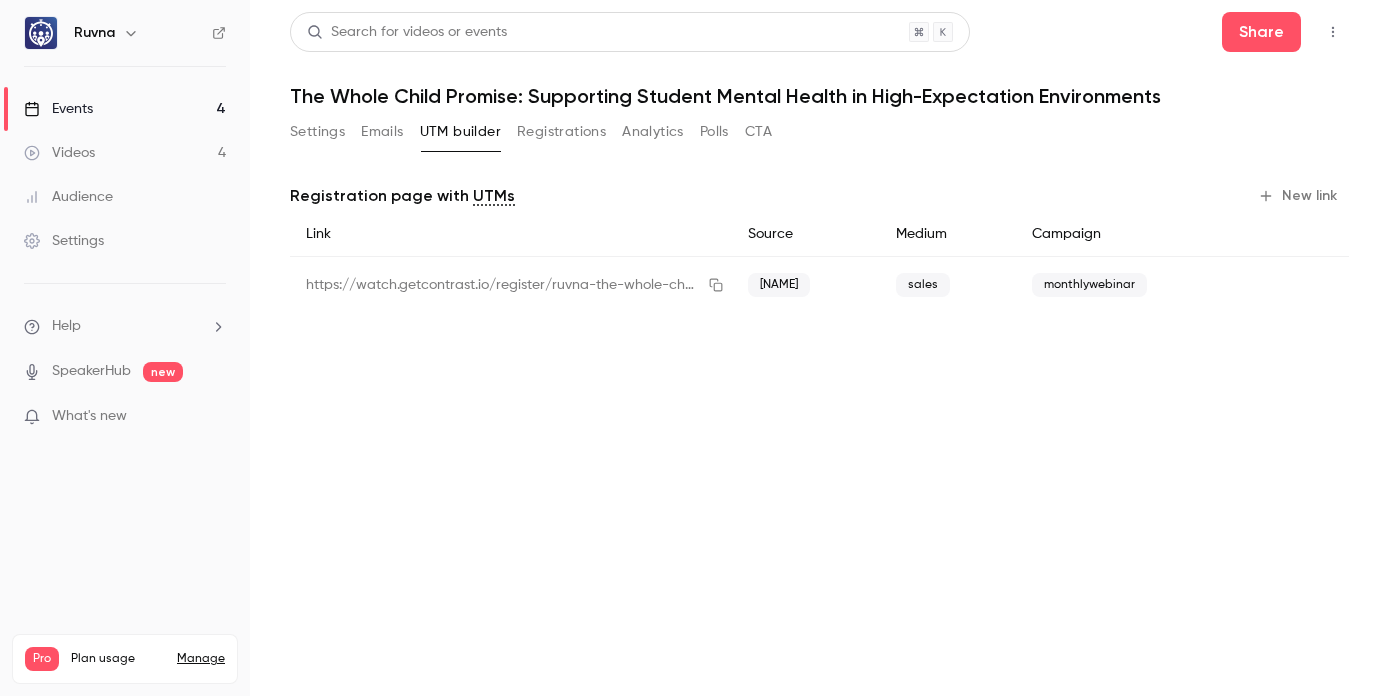 click on "New link" at bounding box center [1299, 196] 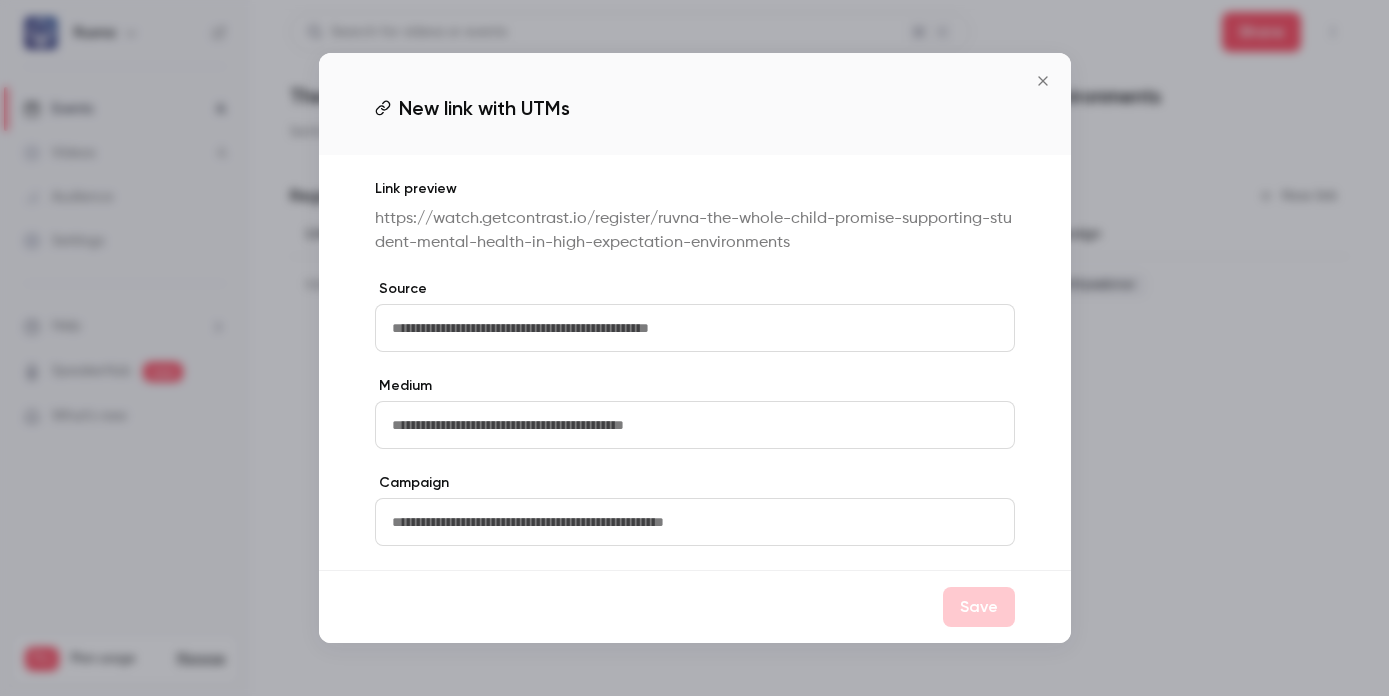 click at bounding box center [695, 328] 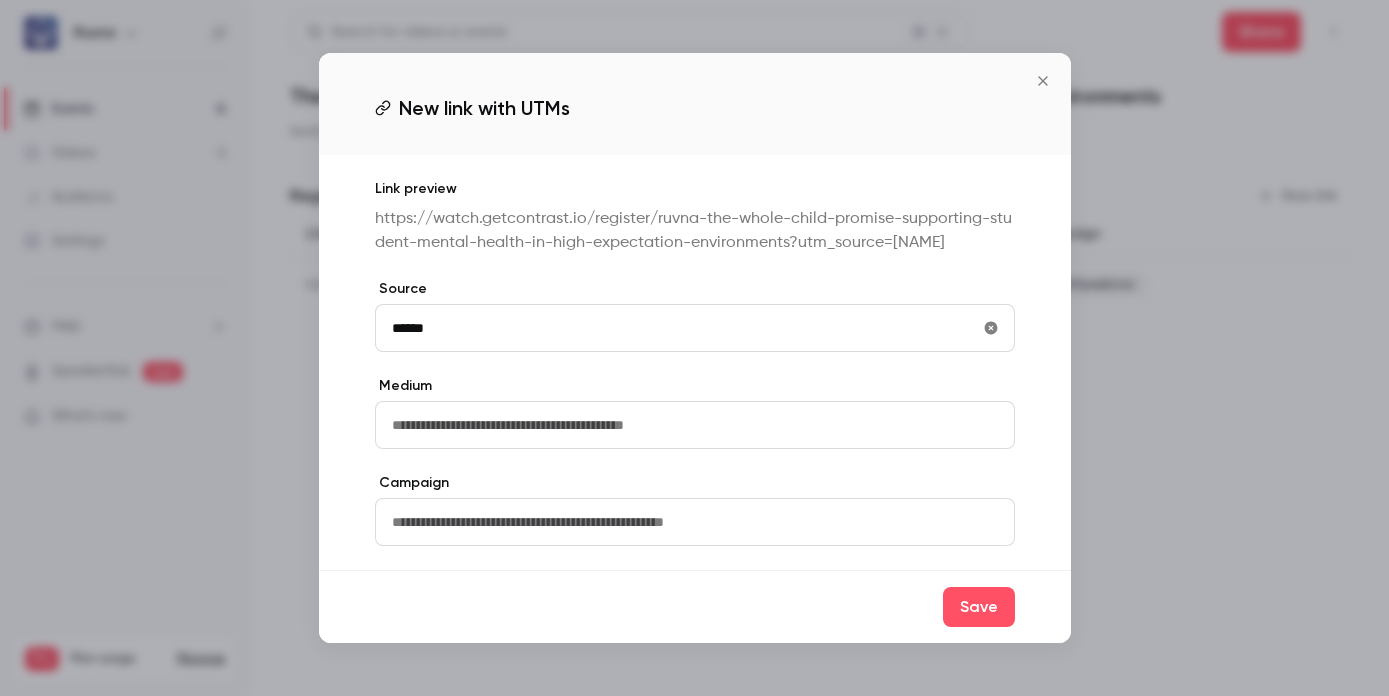 type on "******" 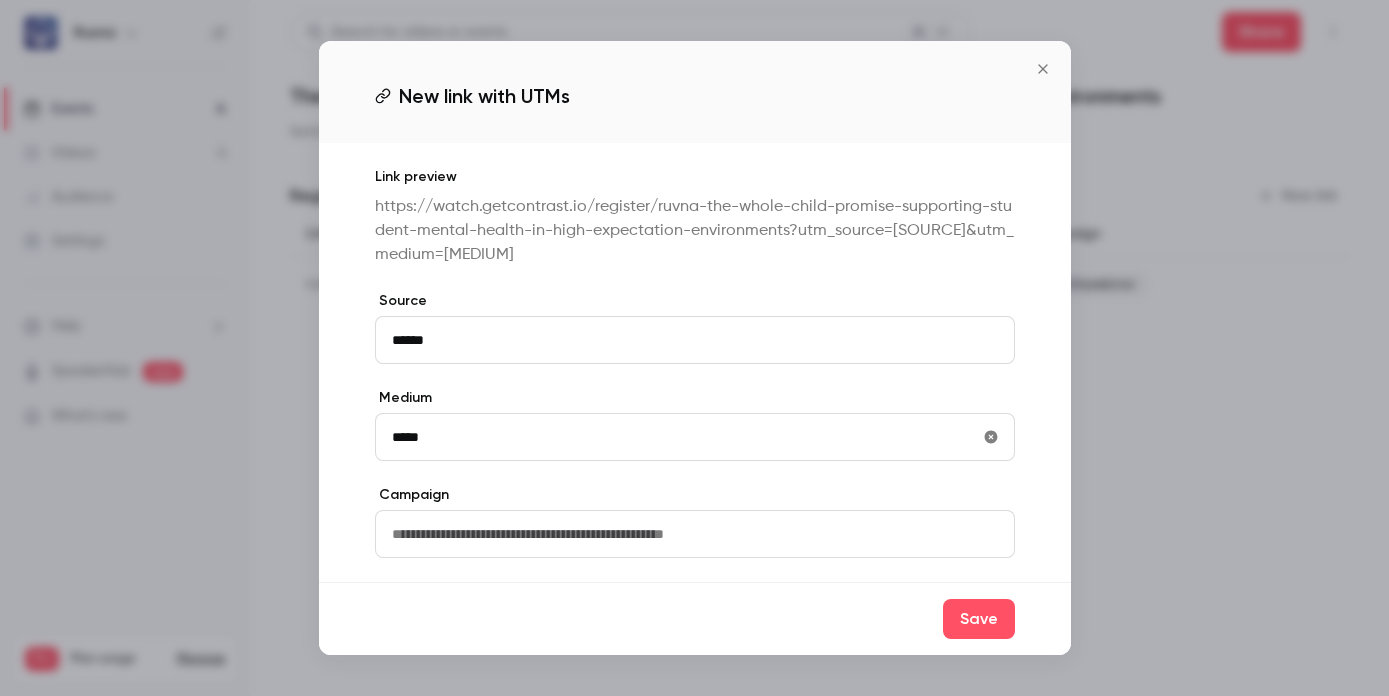 type on "*****" 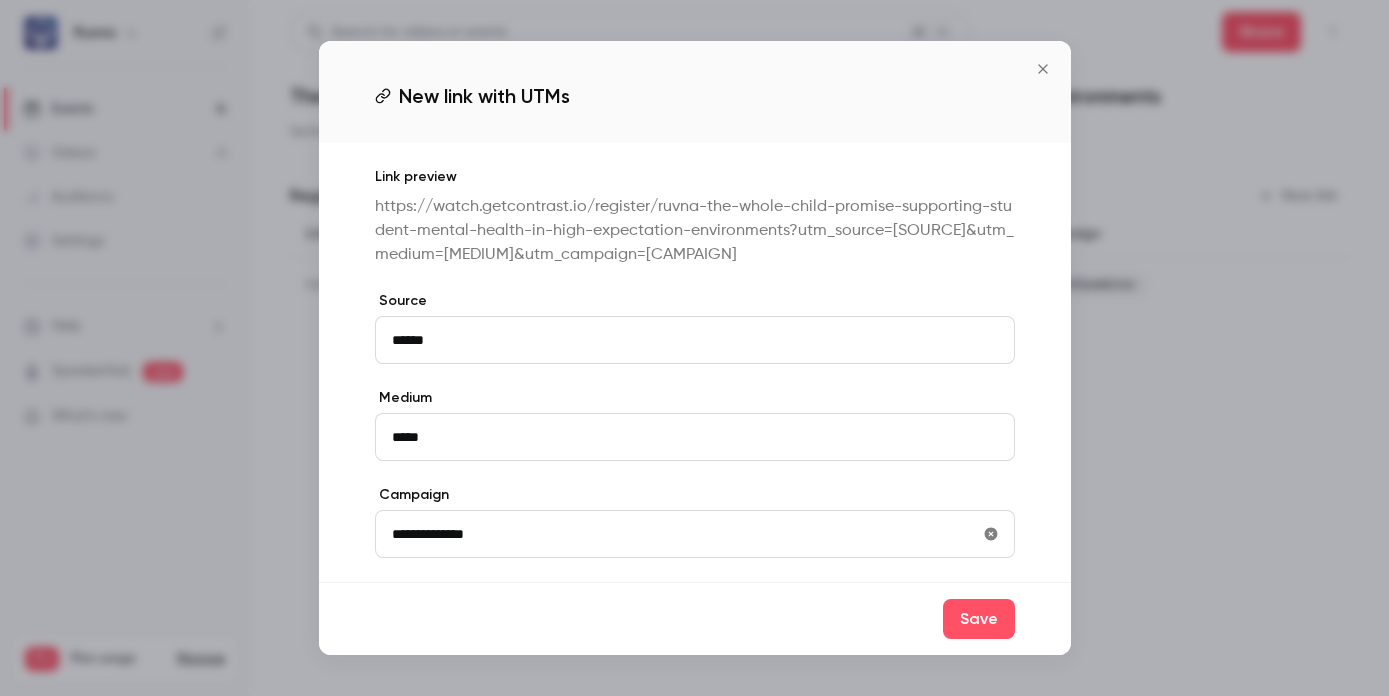 type on "**********" 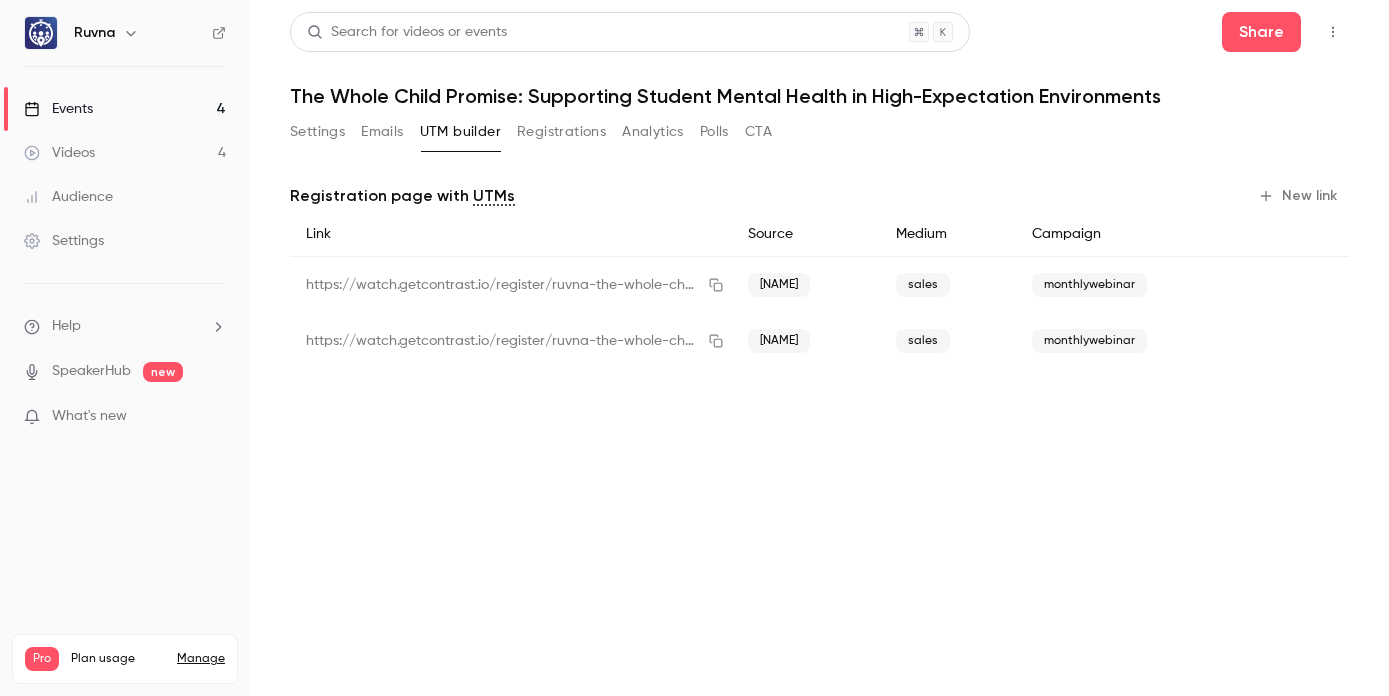 click on "Events 4" at bounding box center [125, 109] 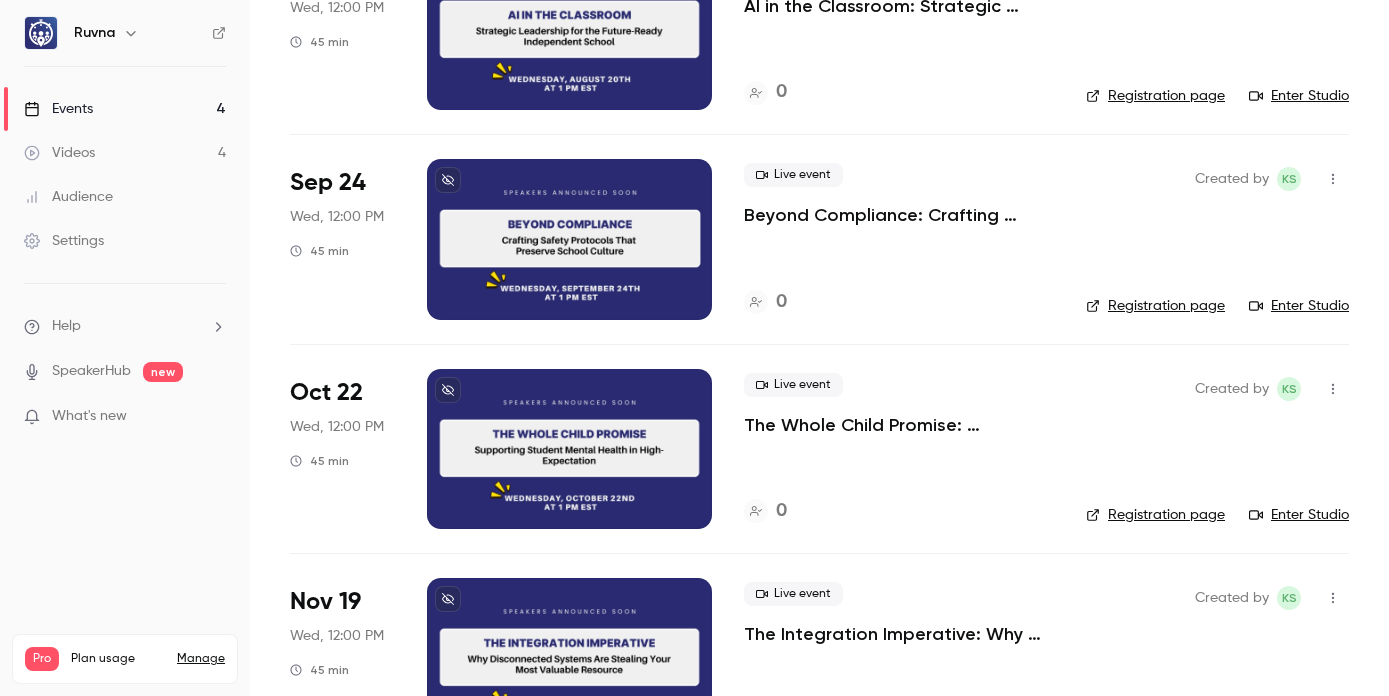 scroll, scrollTop: 300, scrollLeft: 0, axis: vertical 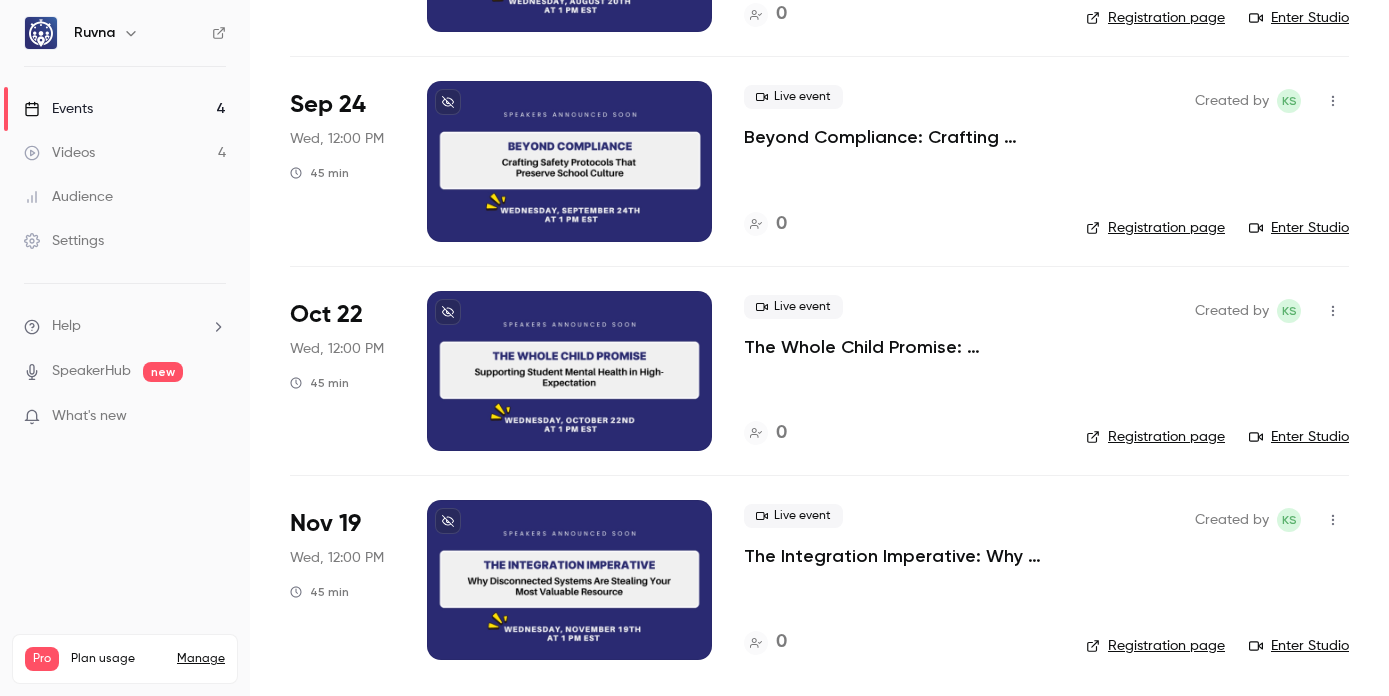 click on "The Whole Child Promise: Supporting Student Mental Health in High-Expectation Environments" at bounding box center [899, 347] 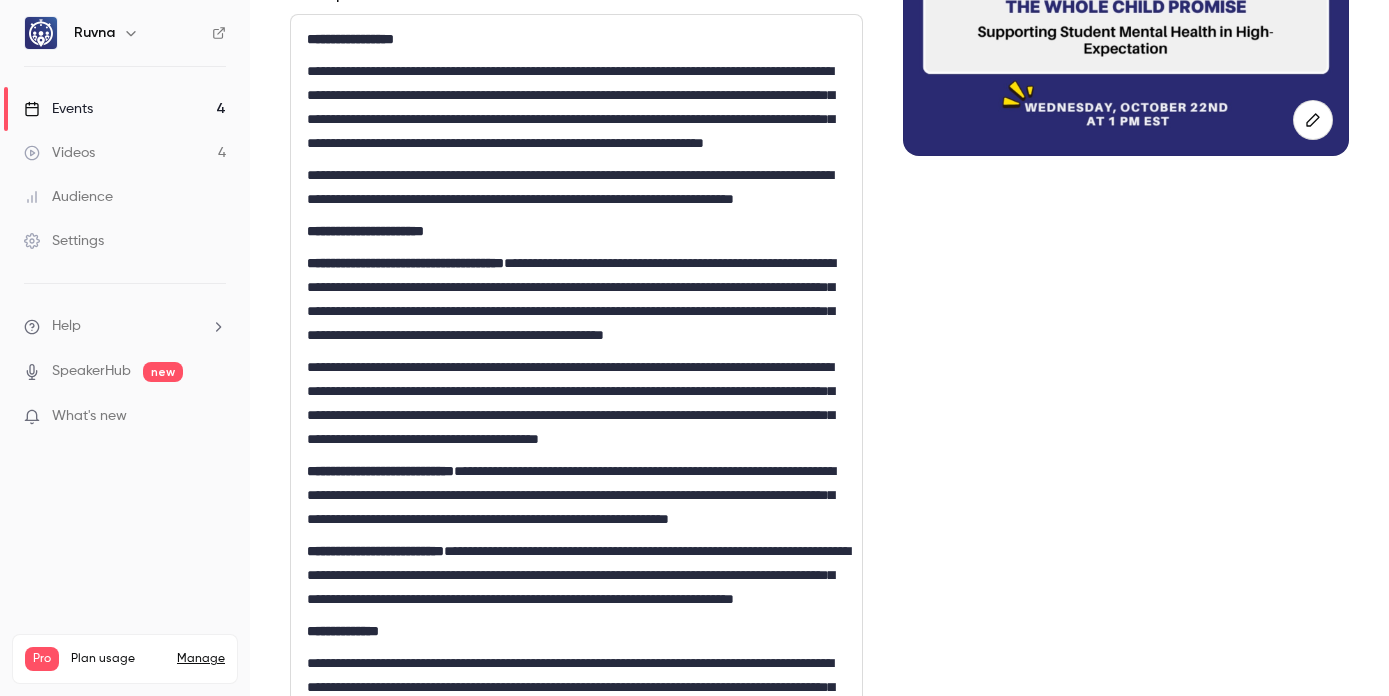 scroll, scrollTop: 0, scrollLeft: 0, axis: both 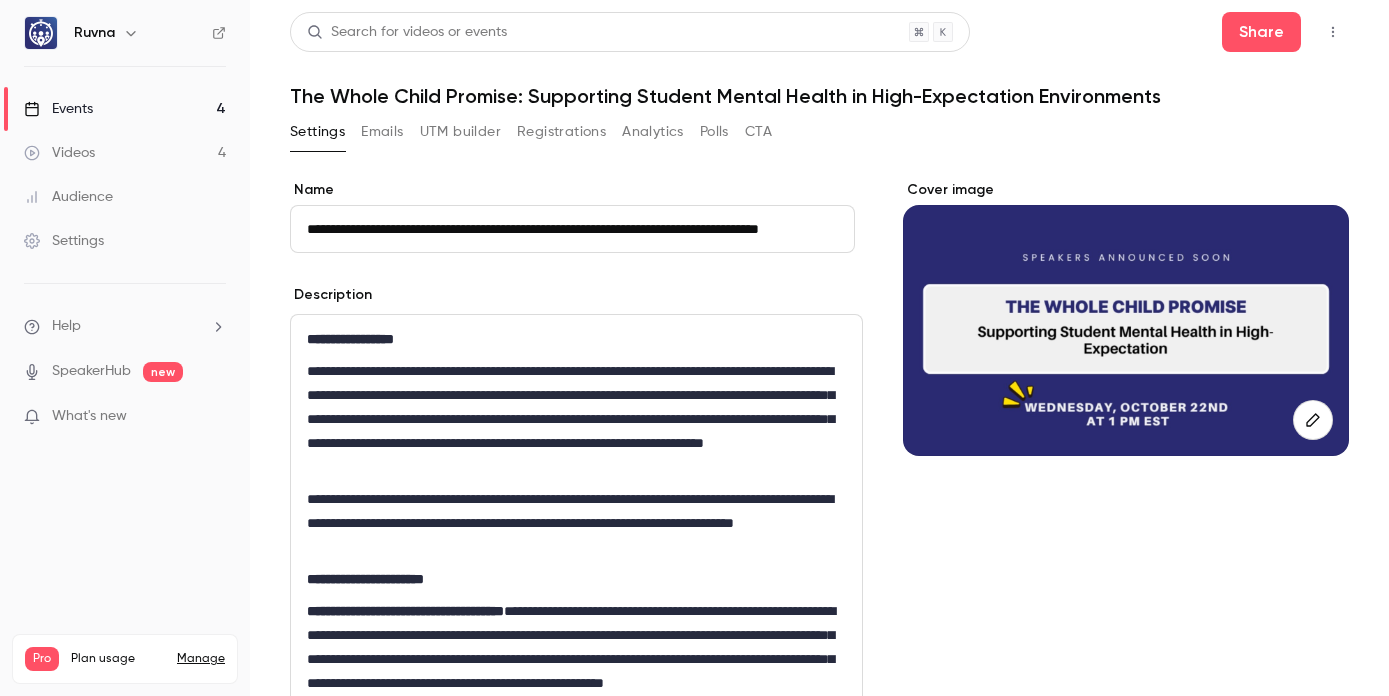 click on "UTM builder" at bounding box center [460, 132] 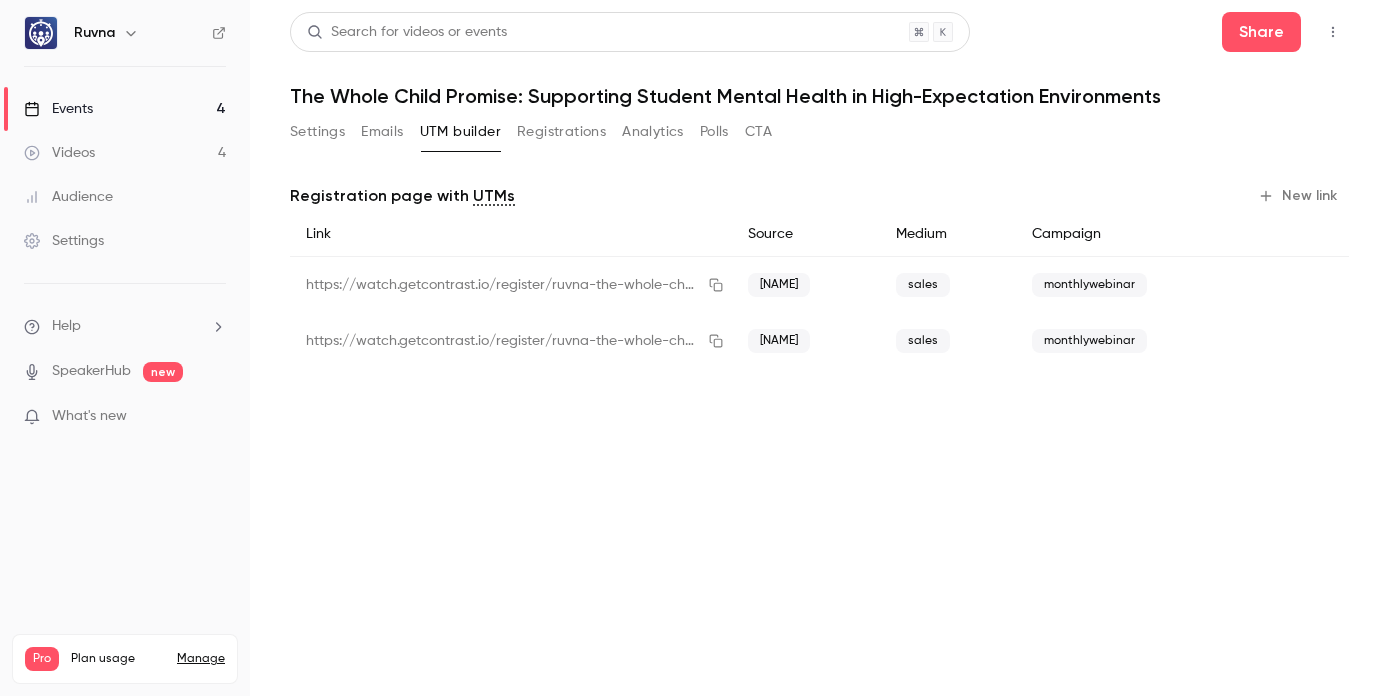 click on "Events 4" at bounding box center [125, 109] 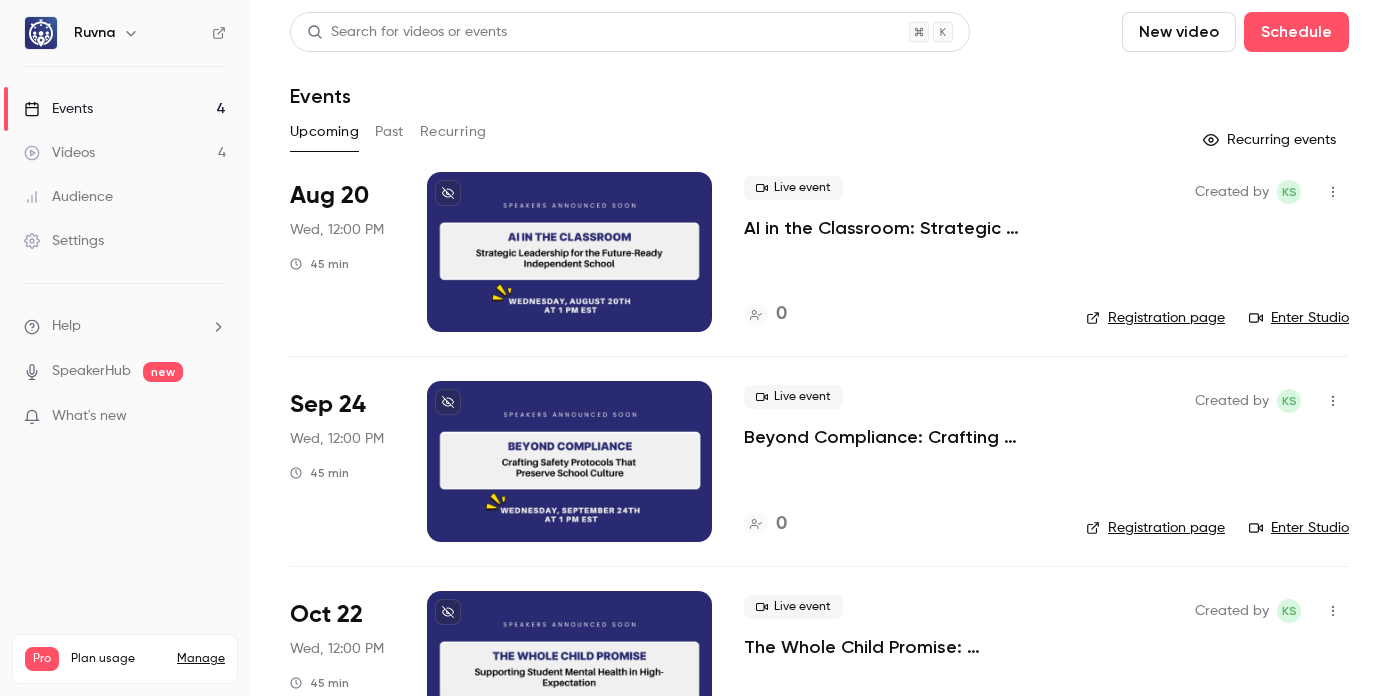 click on "Beyond Compliance: Crafting Safety Protocols That Preserve School Culture" at bounding box center [899, 437] 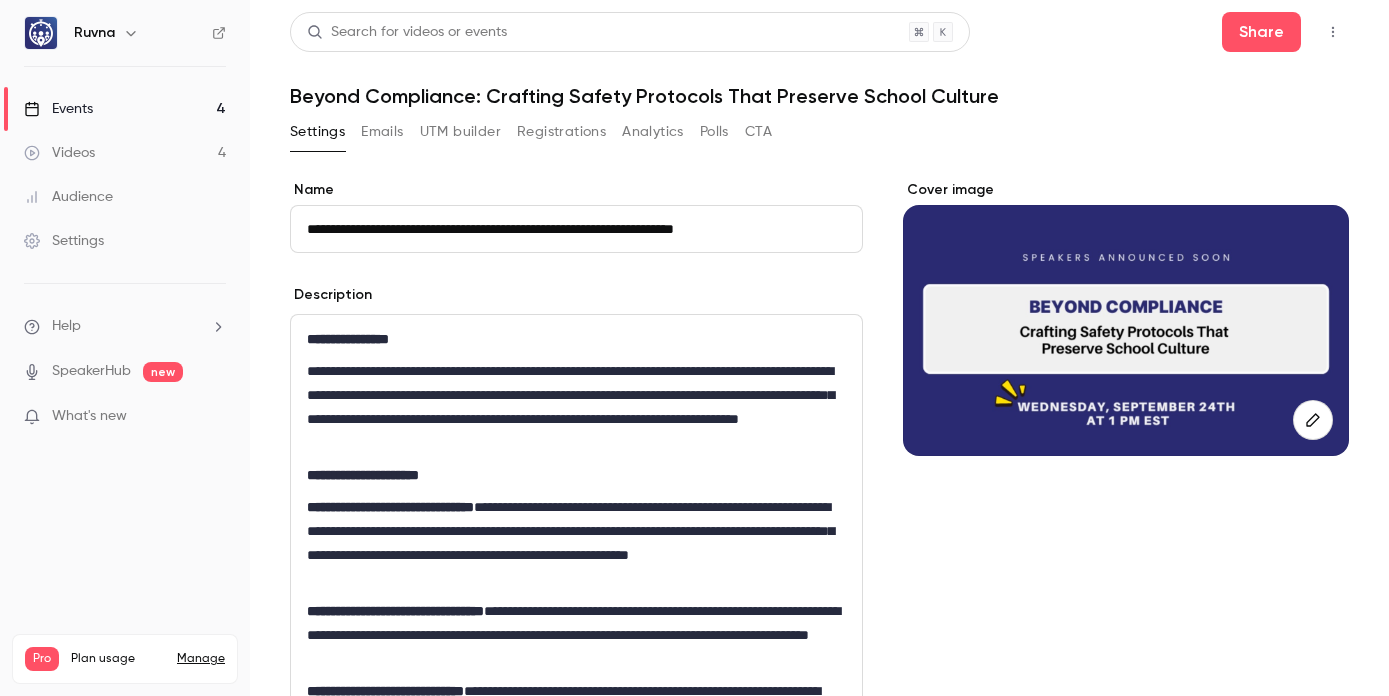 click on "UTM builder" at bounding box center (460, 132) 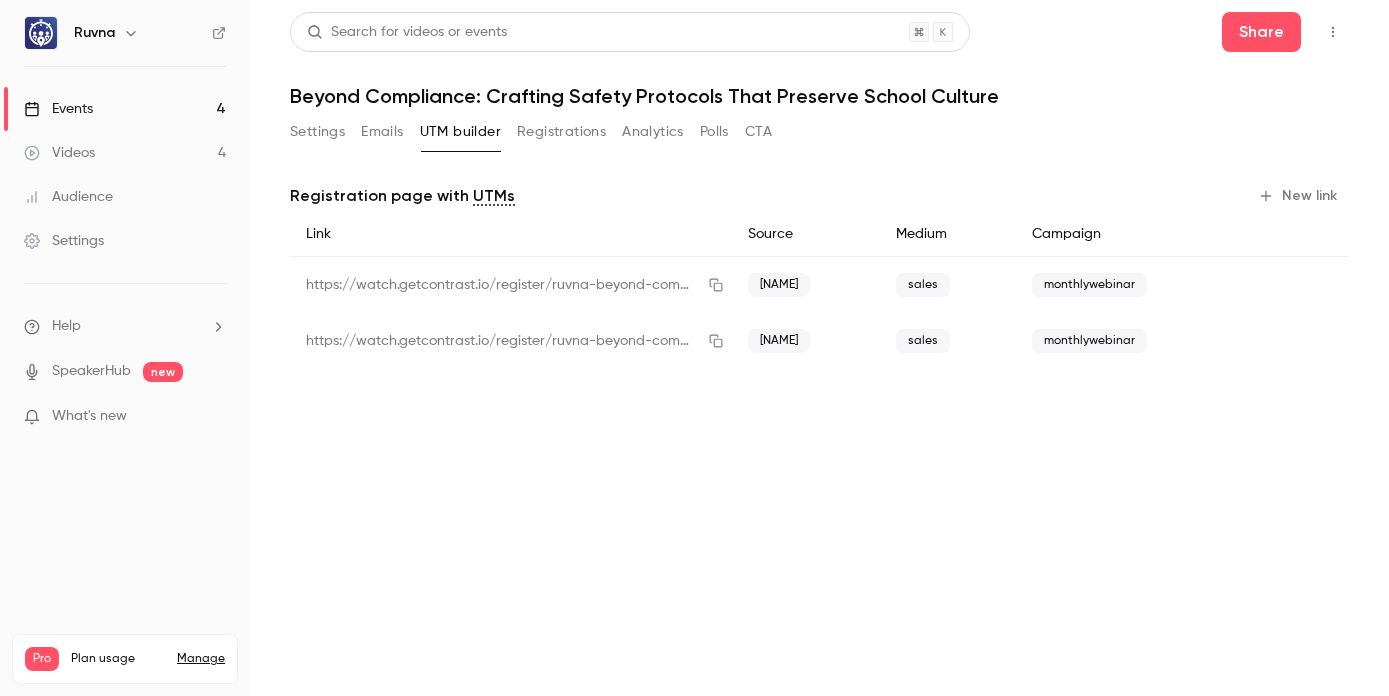 click on "Videos 4" at bounding box center (125, 153) 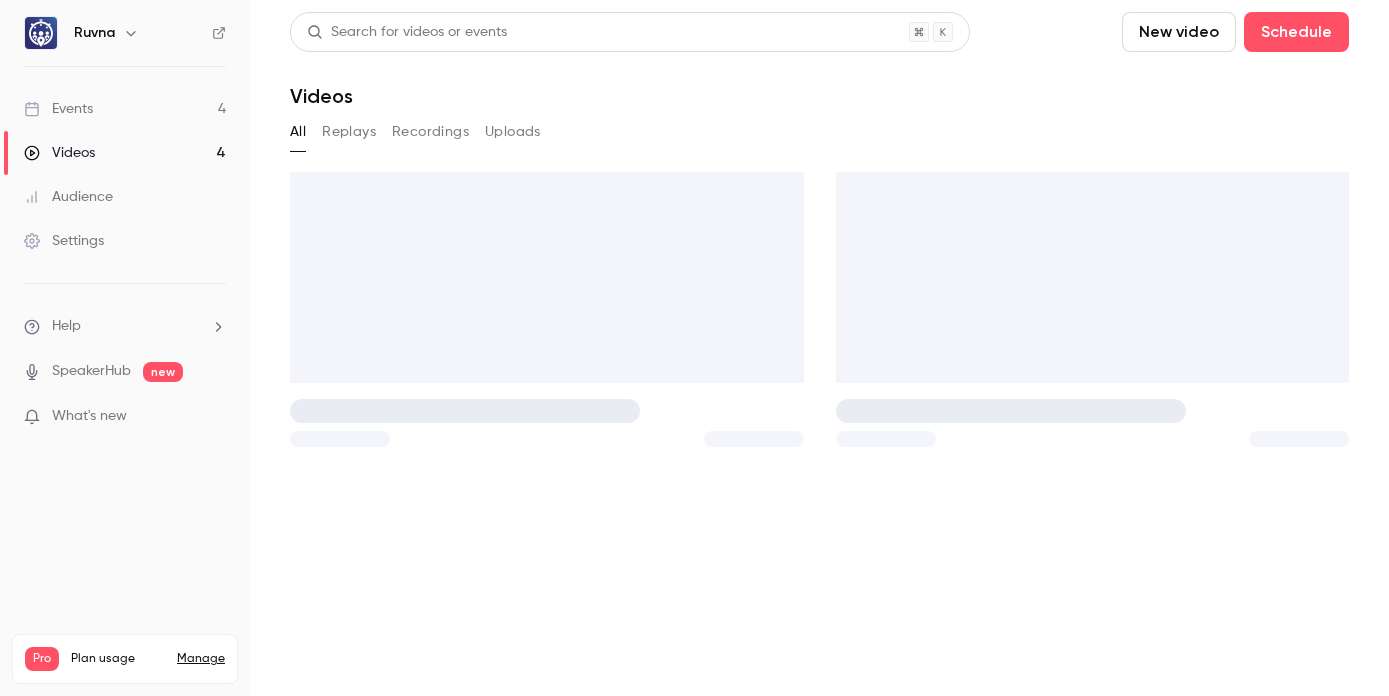 click on "Events 4" at bounding box center [125, 109] 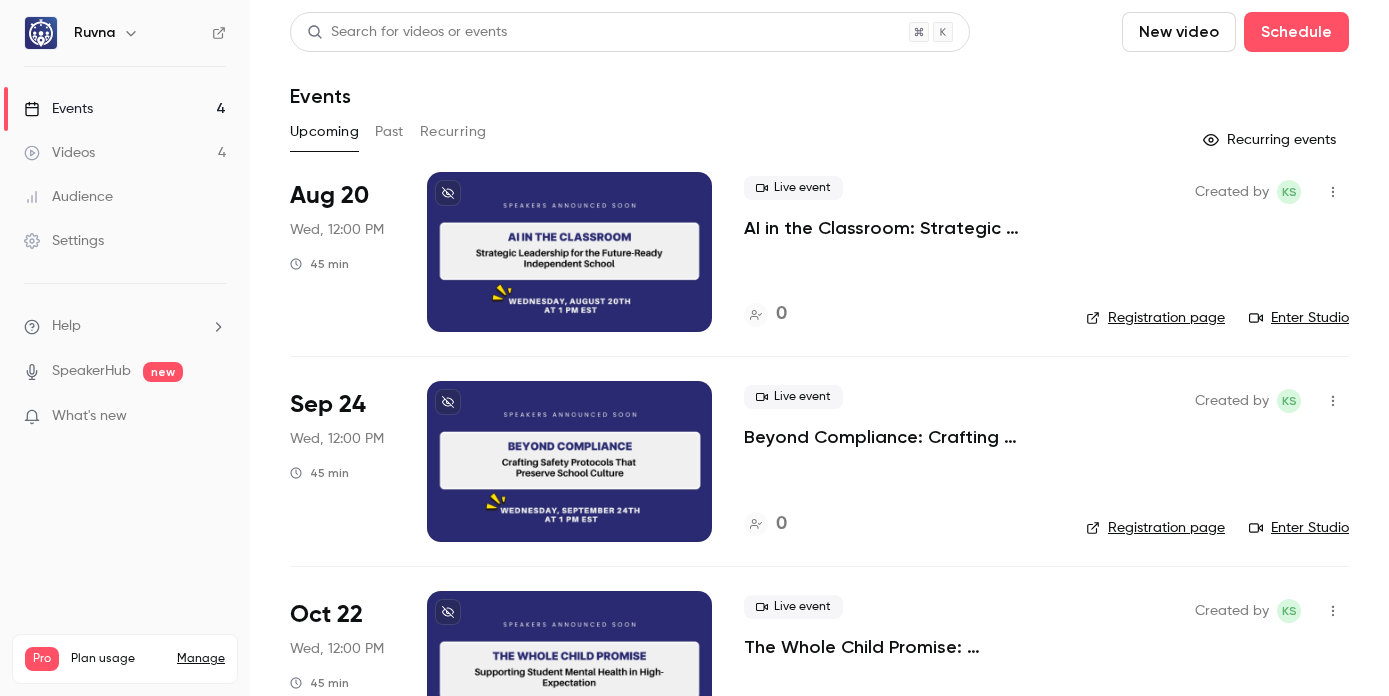 scroll, scrollTop: 300, scrollLeft: 0, axis: vertical 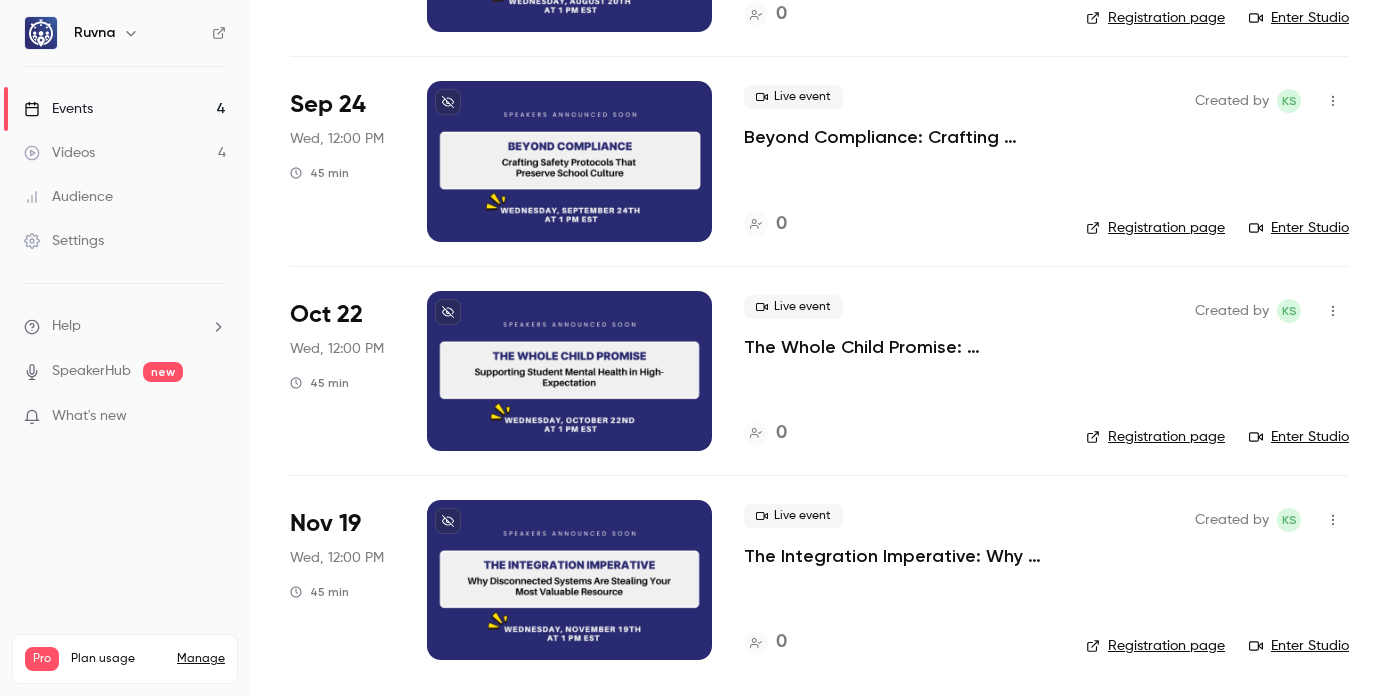 click on "The Integration Imperative: Why Disconnected Systems Are Stealing Your Most Valuable Resource" at bounding box center [899, 556] 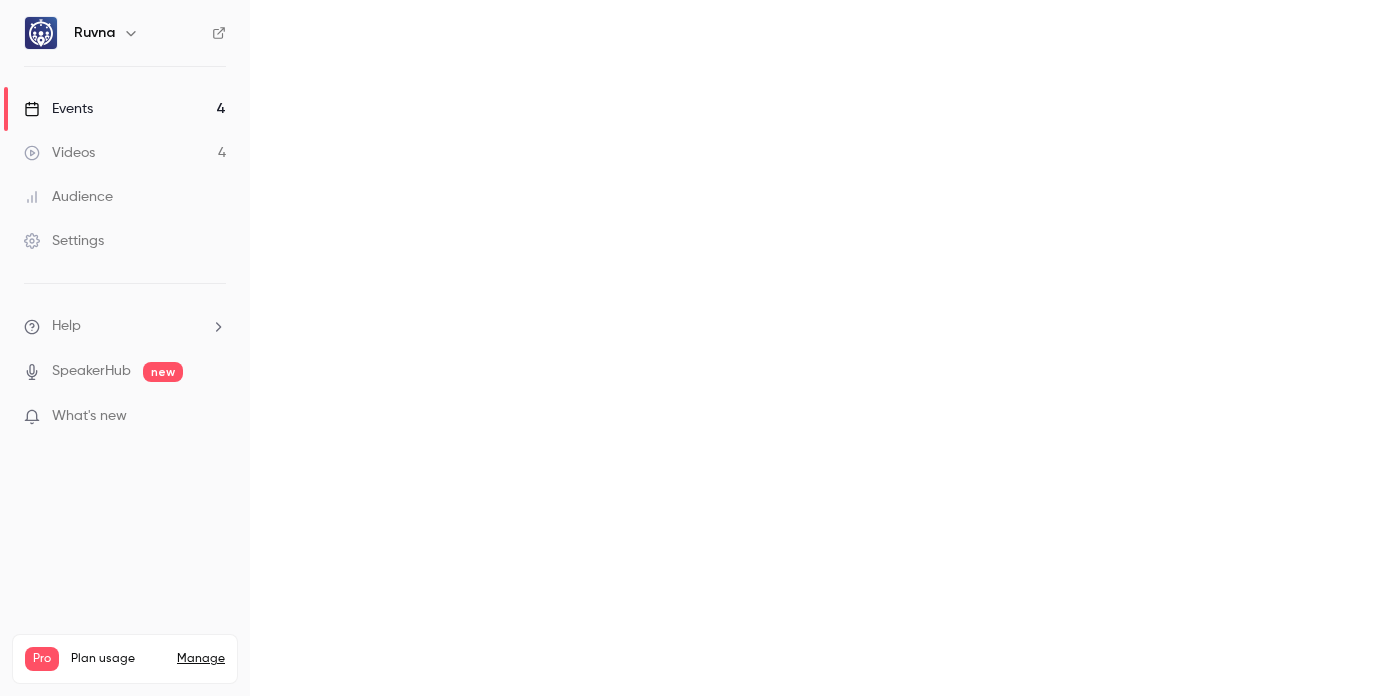 scroll, scrollTop: 0, scrollLeft: 0, axis: both 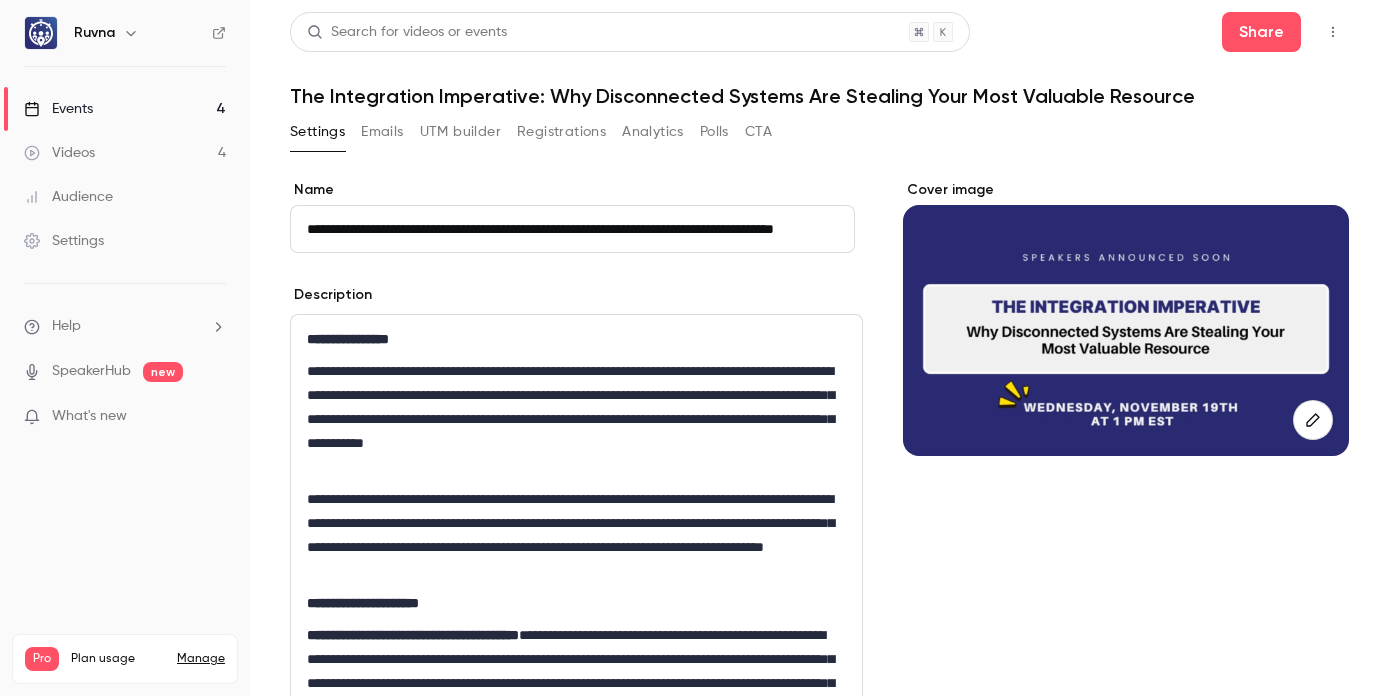 drag, startPoint x: 459, startPoint y: 130, endPoint x: 472, endPoint y: 135, distance: 13.928389 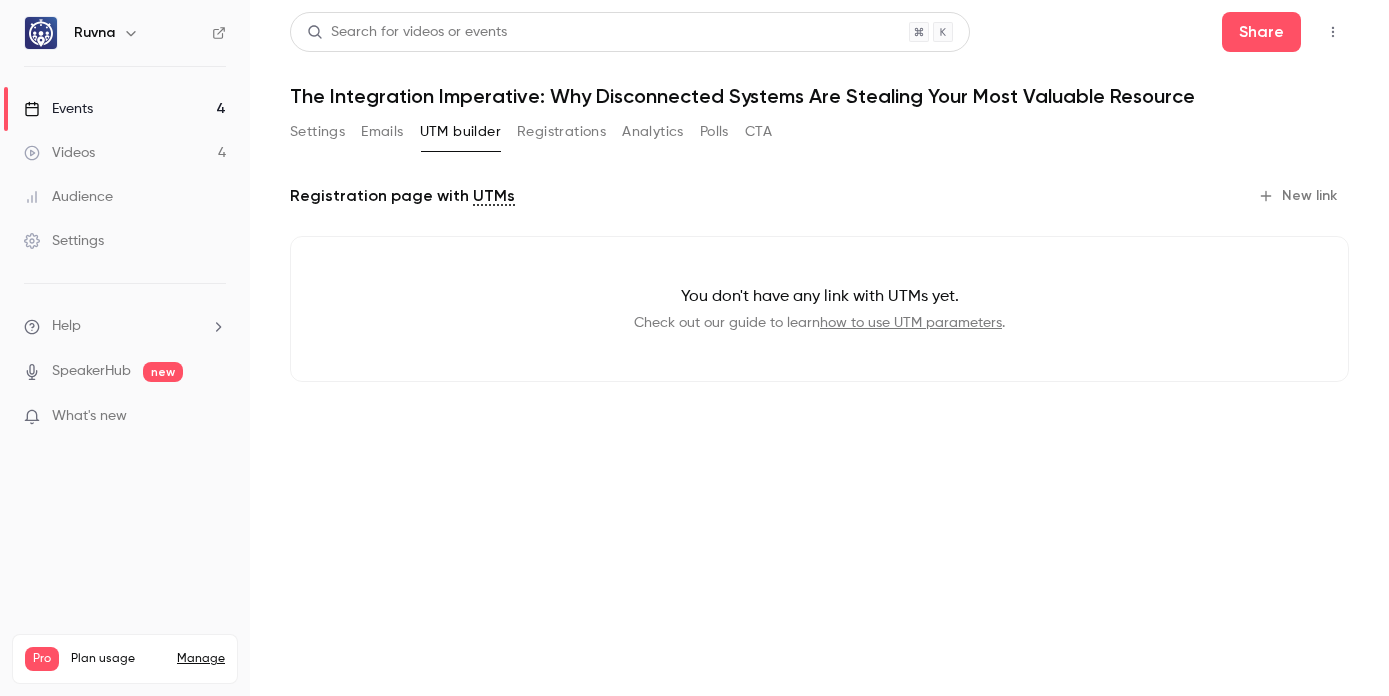 click on "New link" at bounding box center (1299, 196) 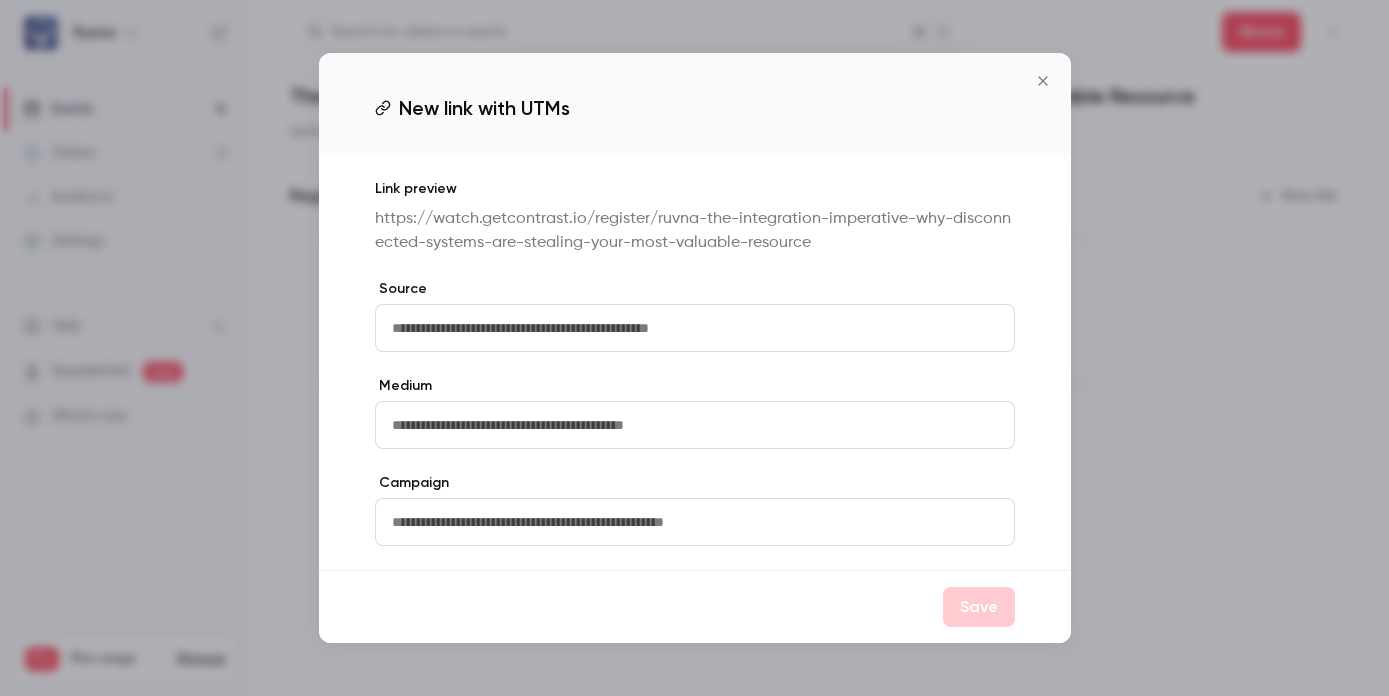 click at bounding box center [695, 328] 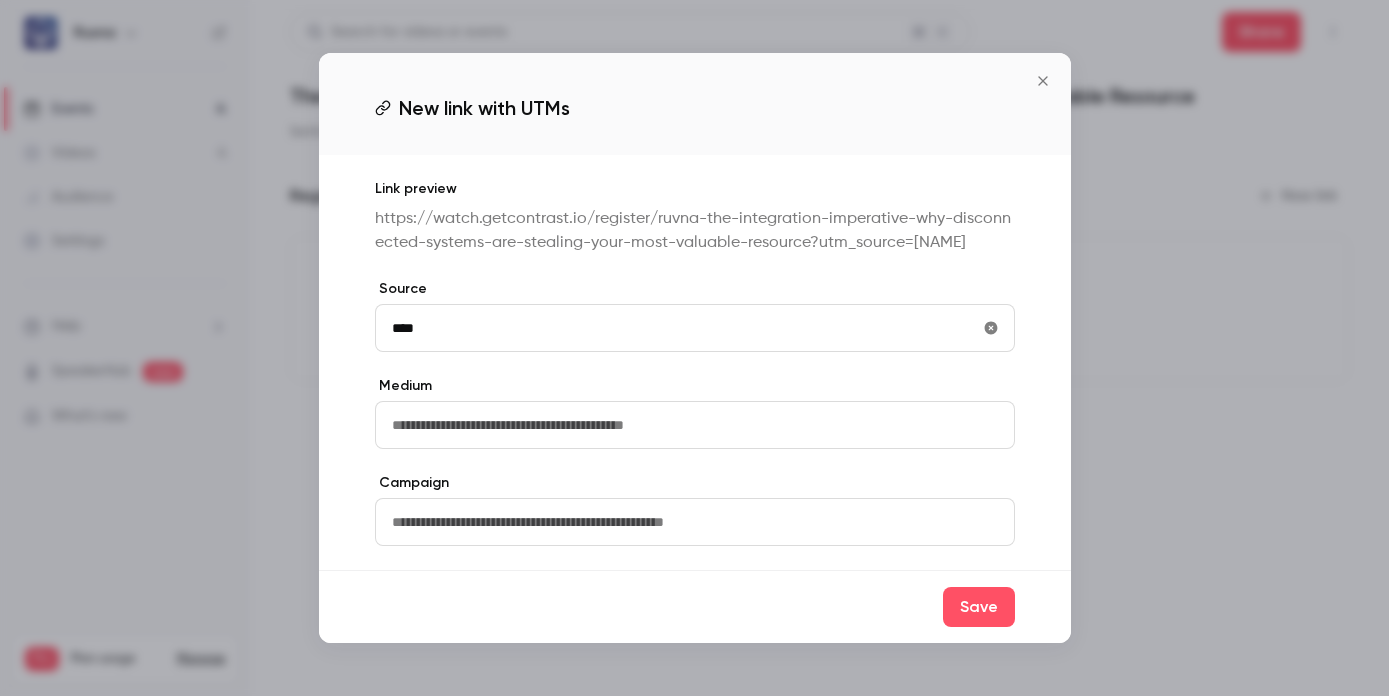 type on "****" 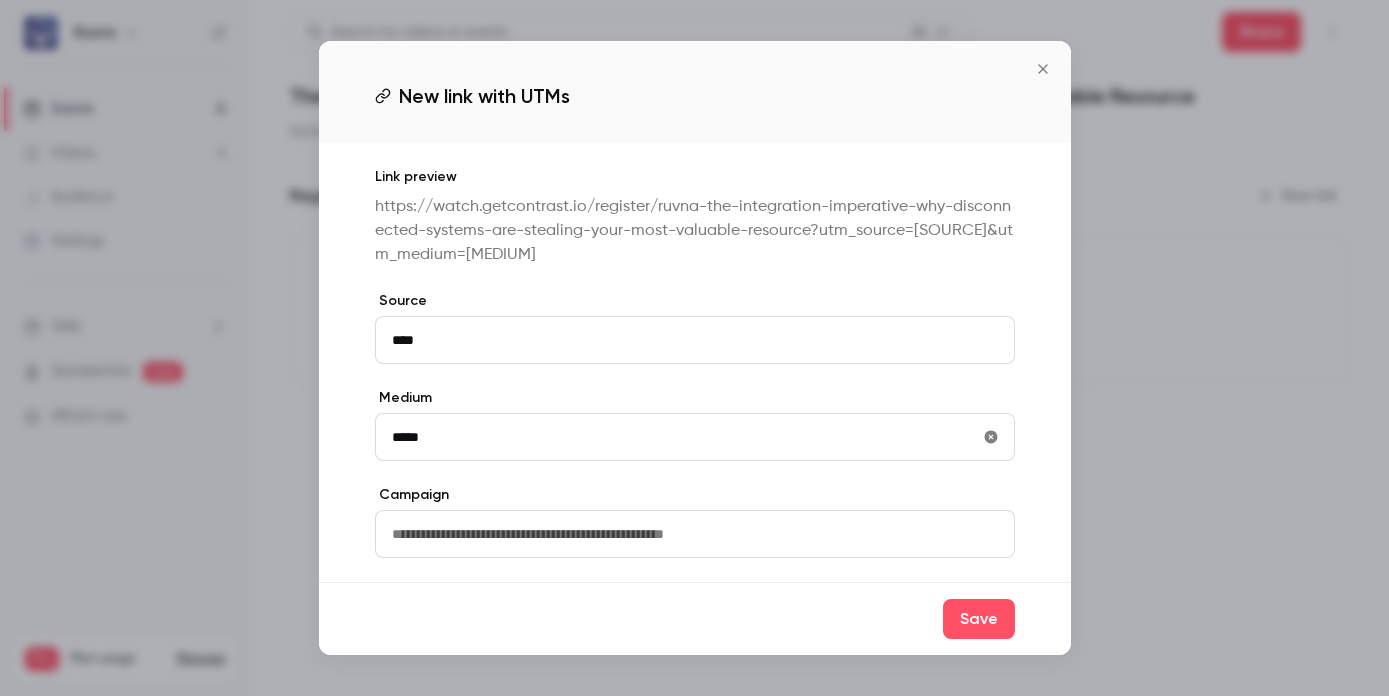 type on "*****" 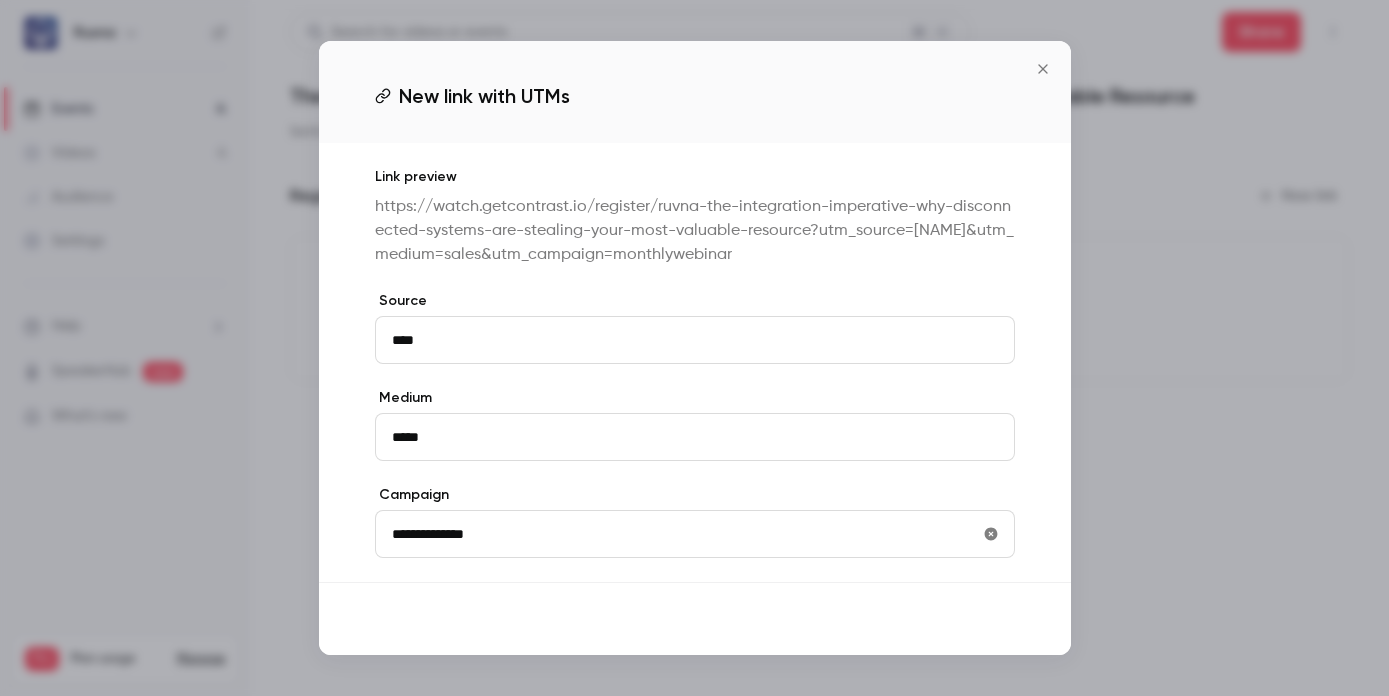 type on "**********" 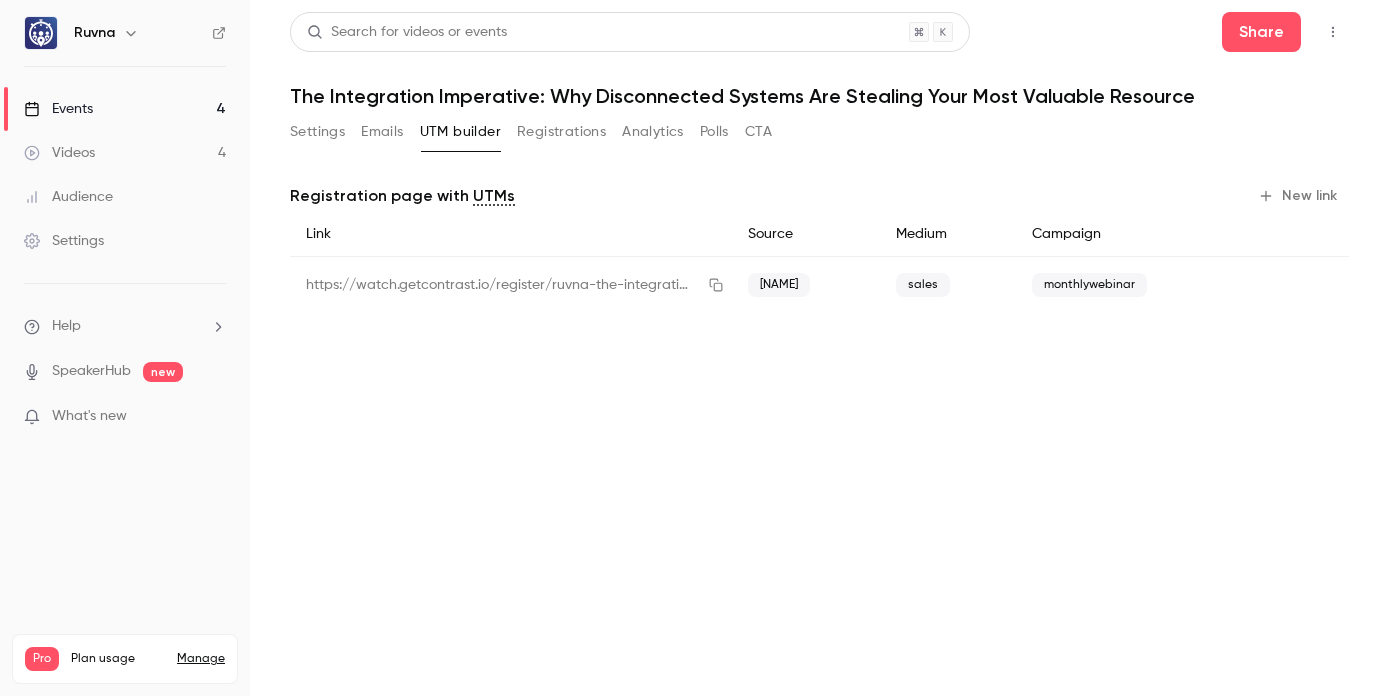 click 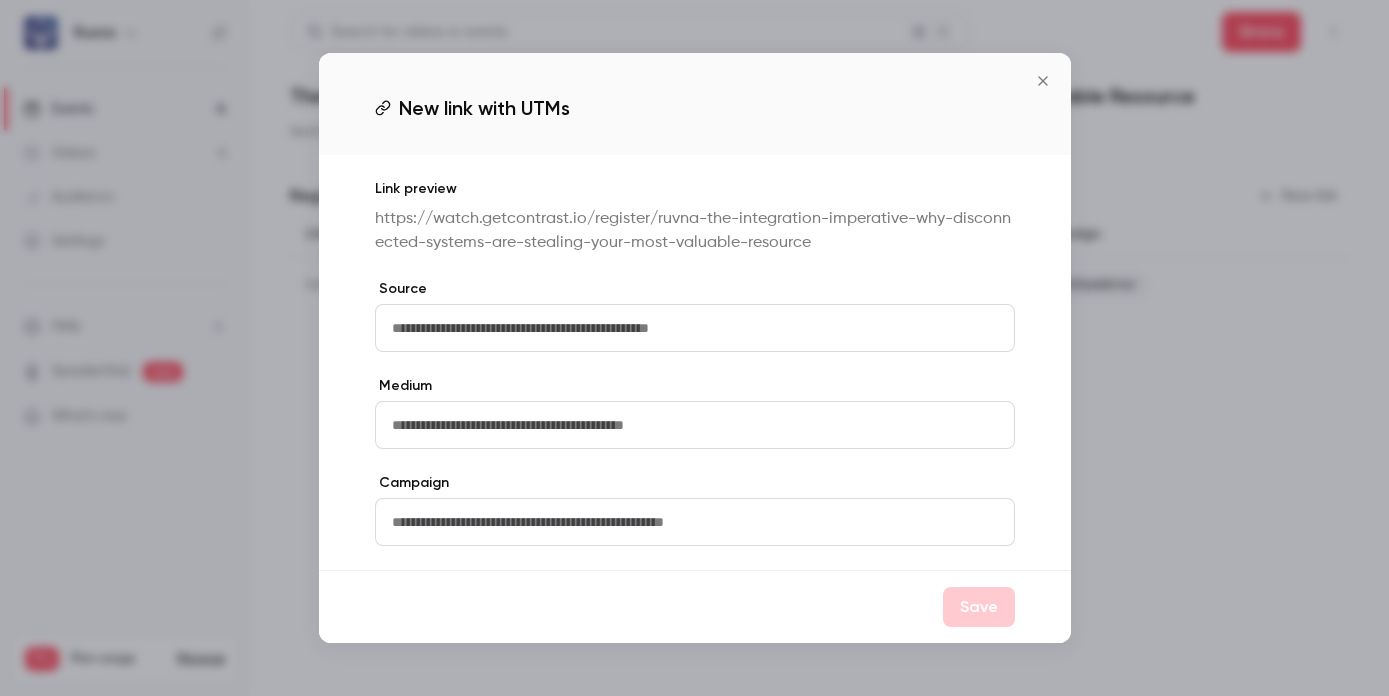 click at bounding box center [695, 328] 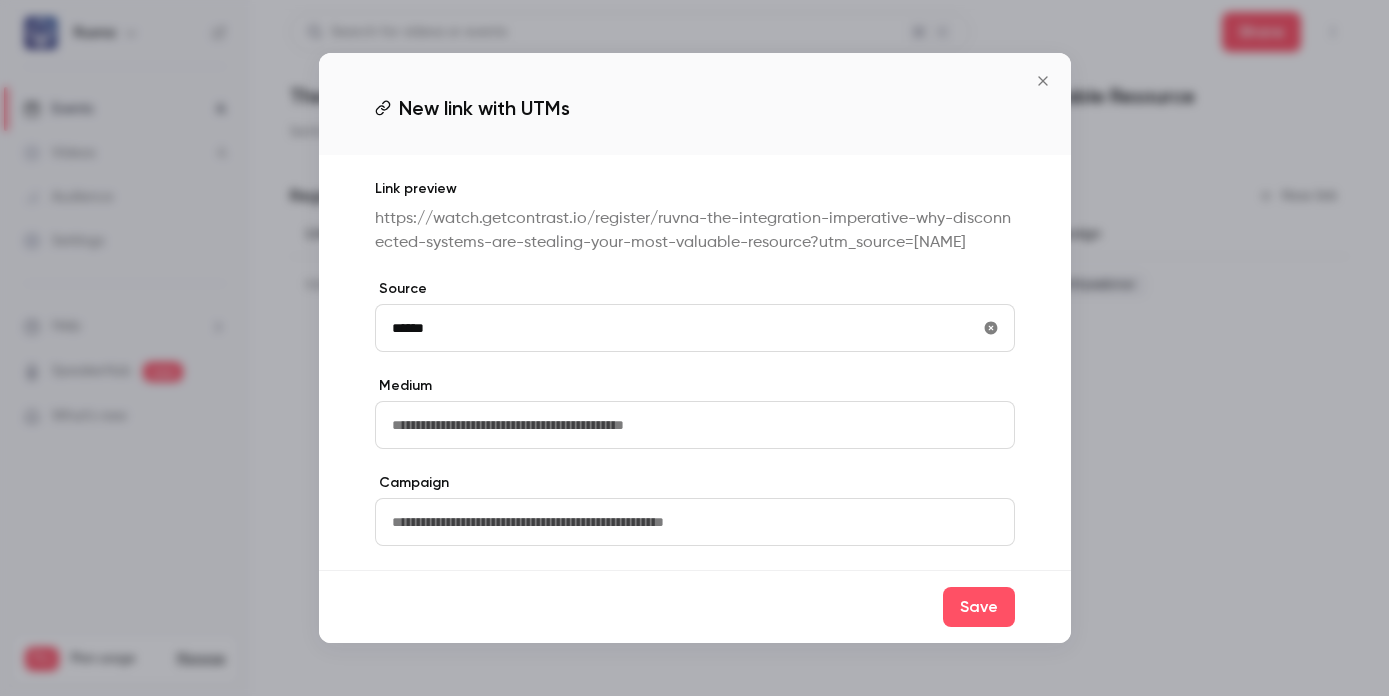 type on "******" 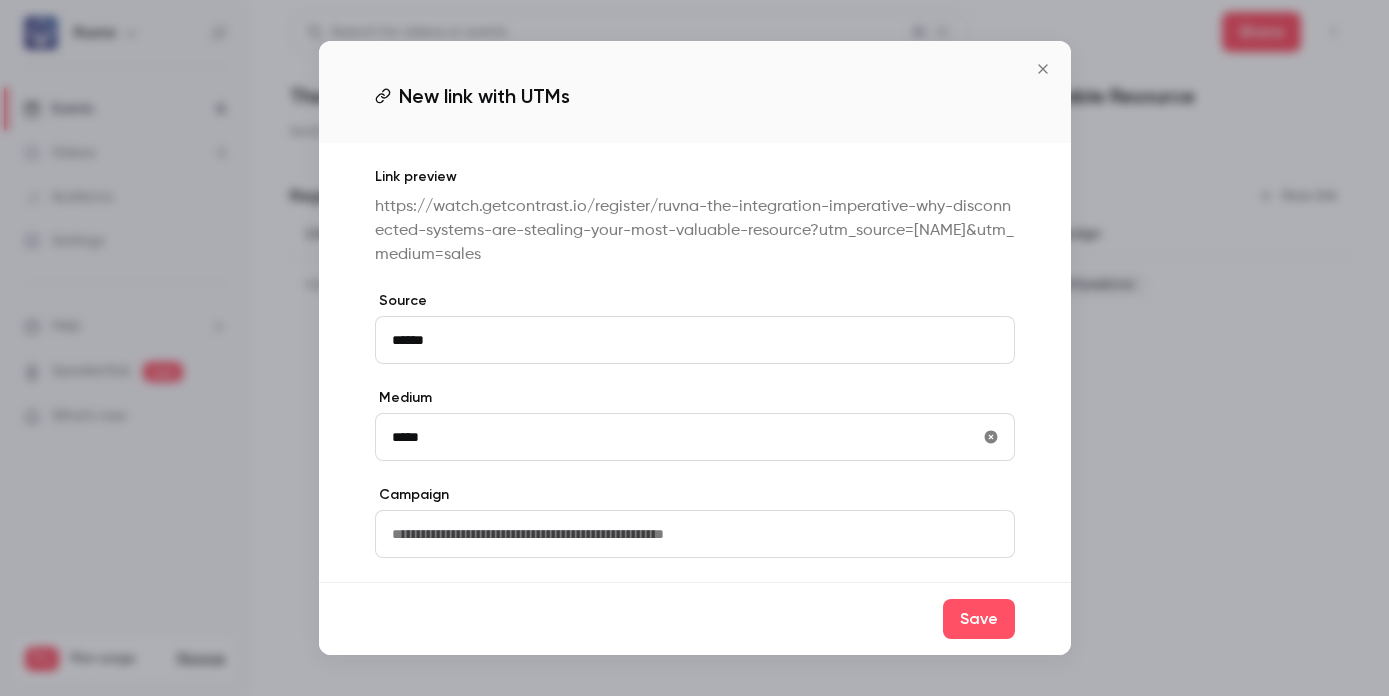 type on "*****" 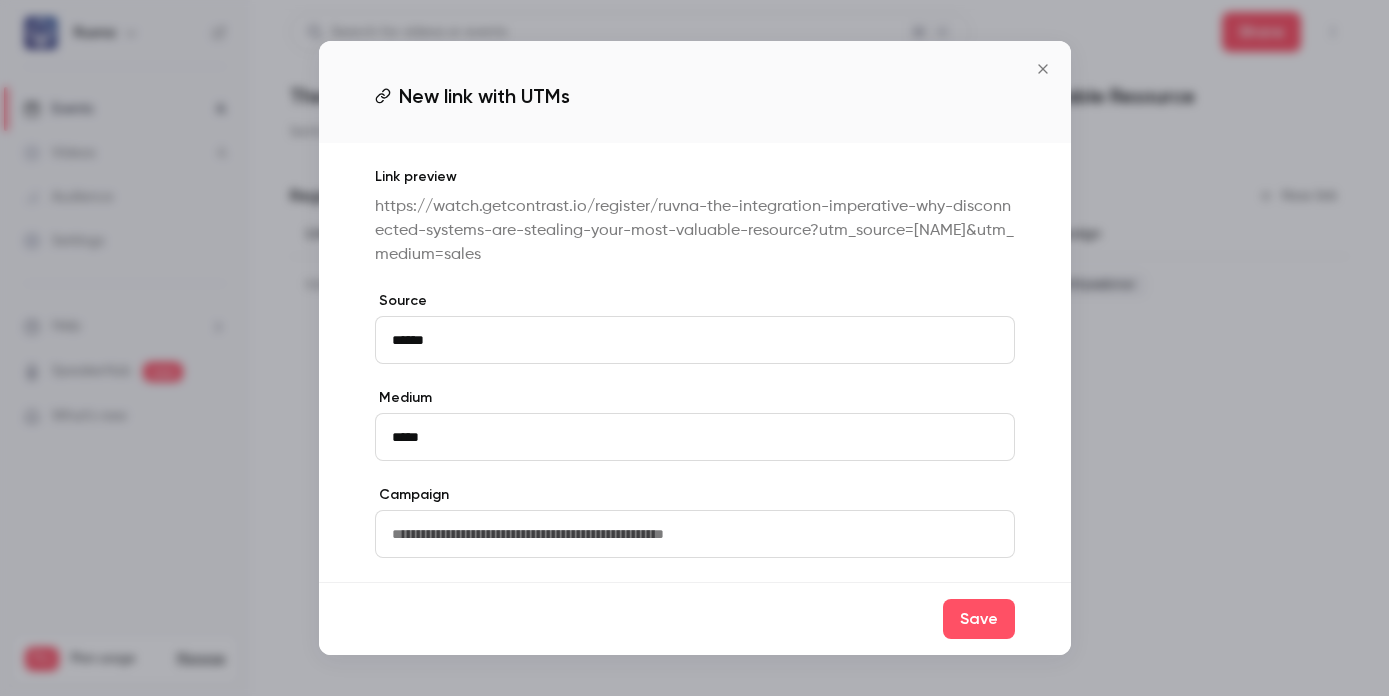 click at bounding box center [695, 534] 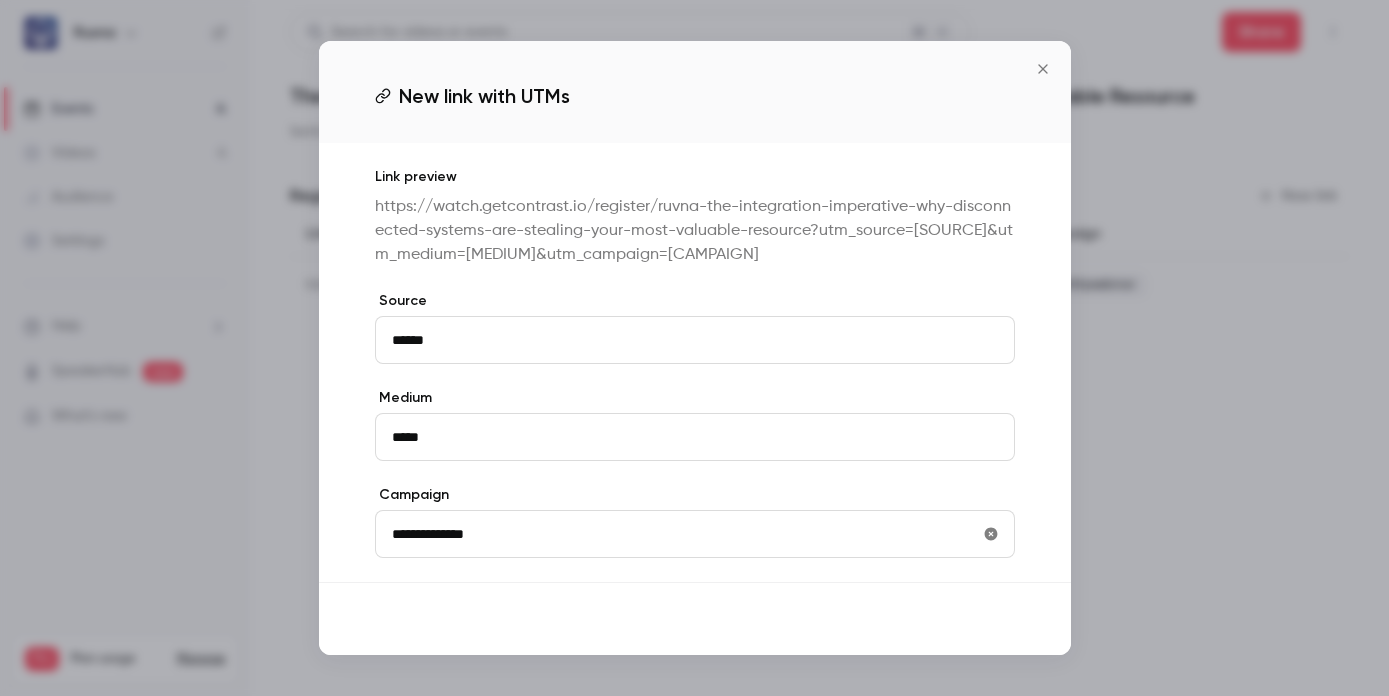 type on "**********" 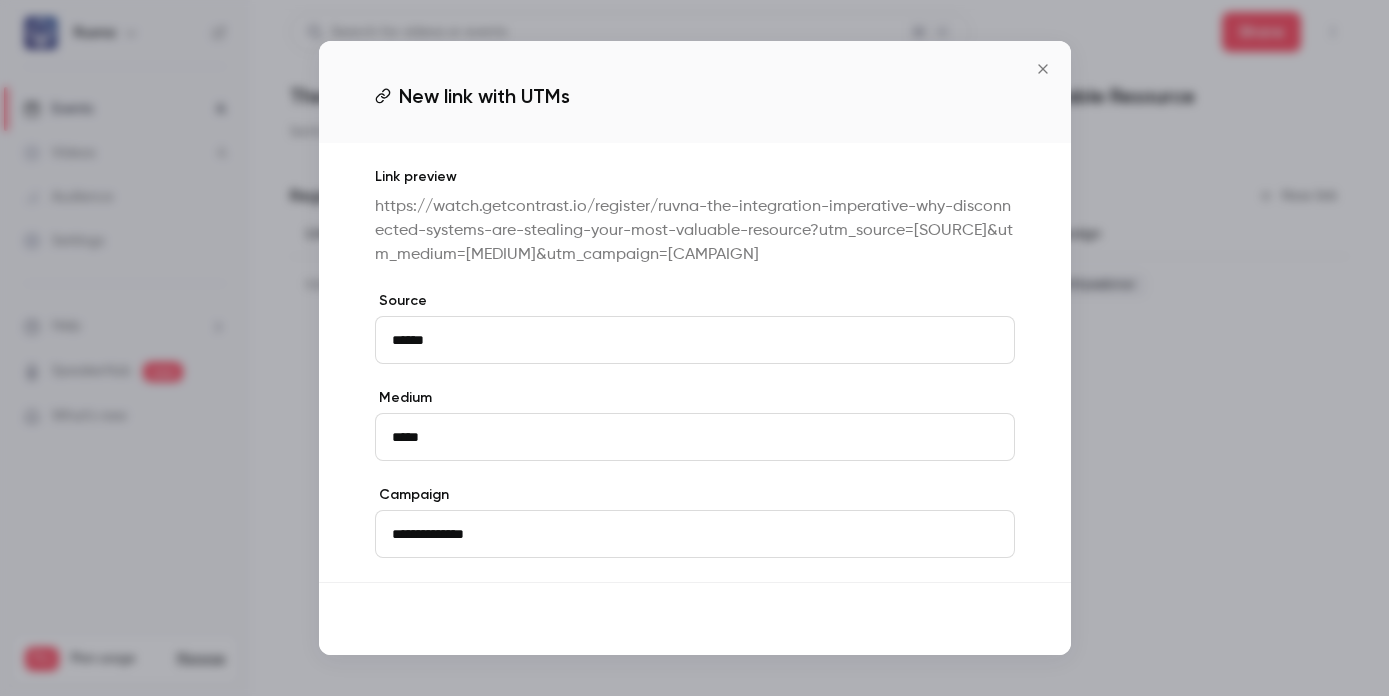 click on "Save" at bounding box center (979, 619) 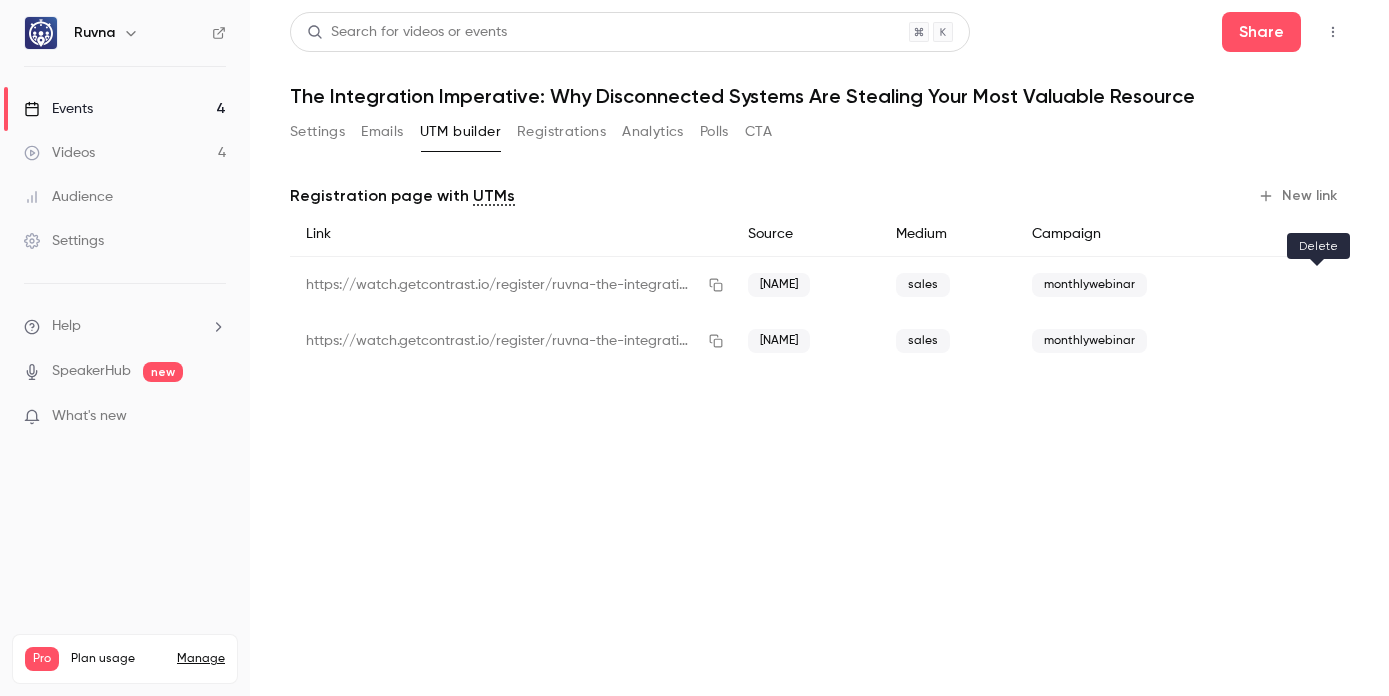 click at bounding box center (1317, 285) 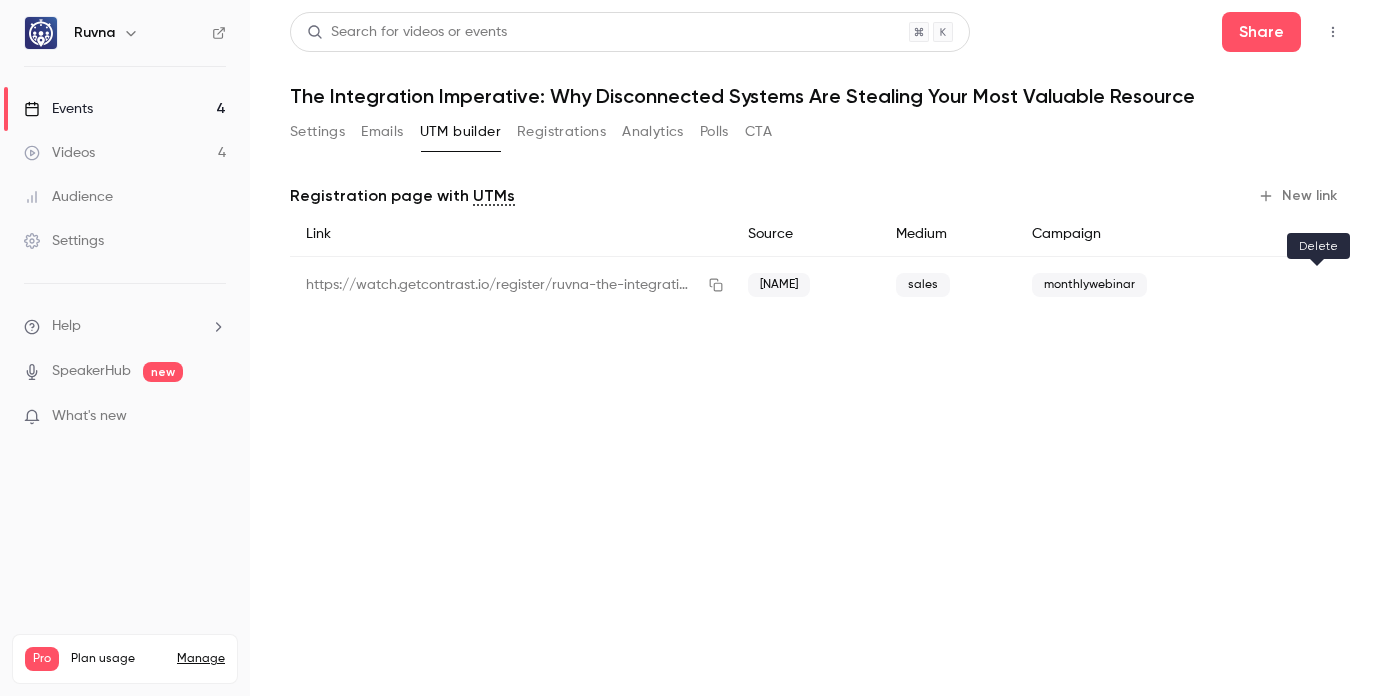 click 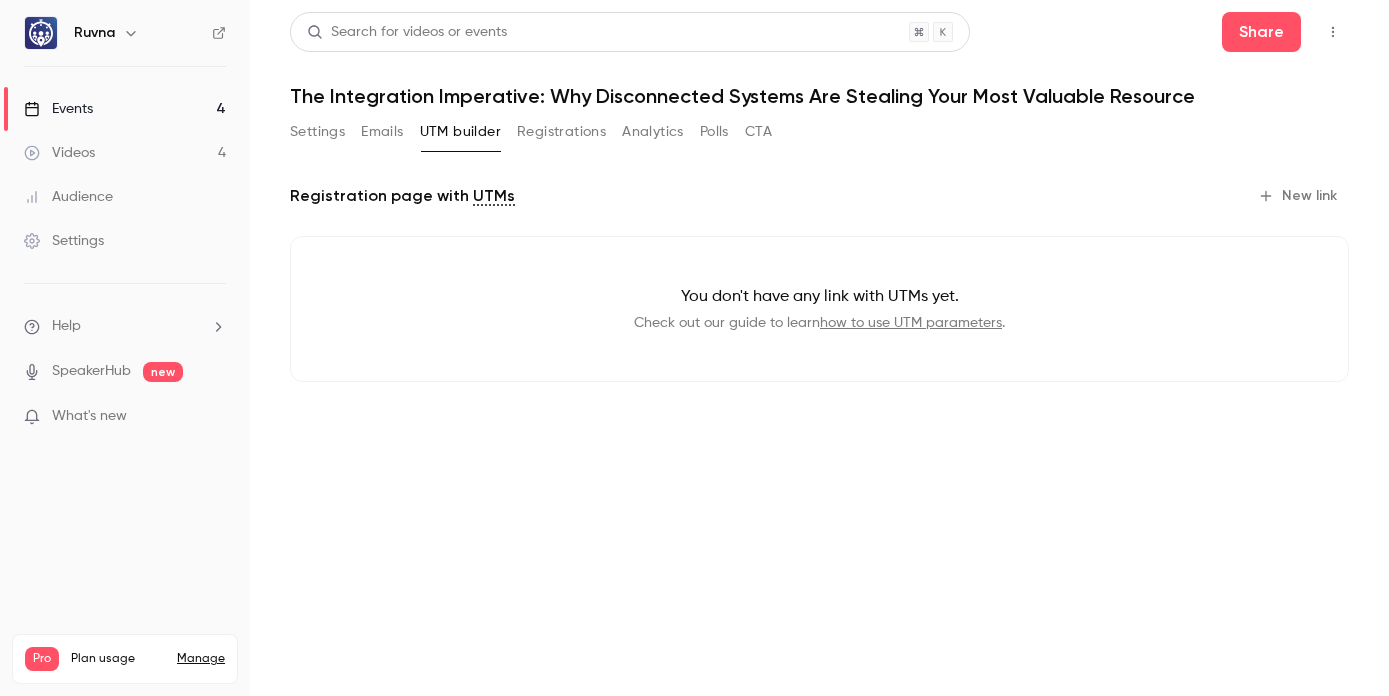 drag, startPoint x: 1298, startPoint y: 177, endPoint x: 1297, endPoint y: 191, distance: 14.035668 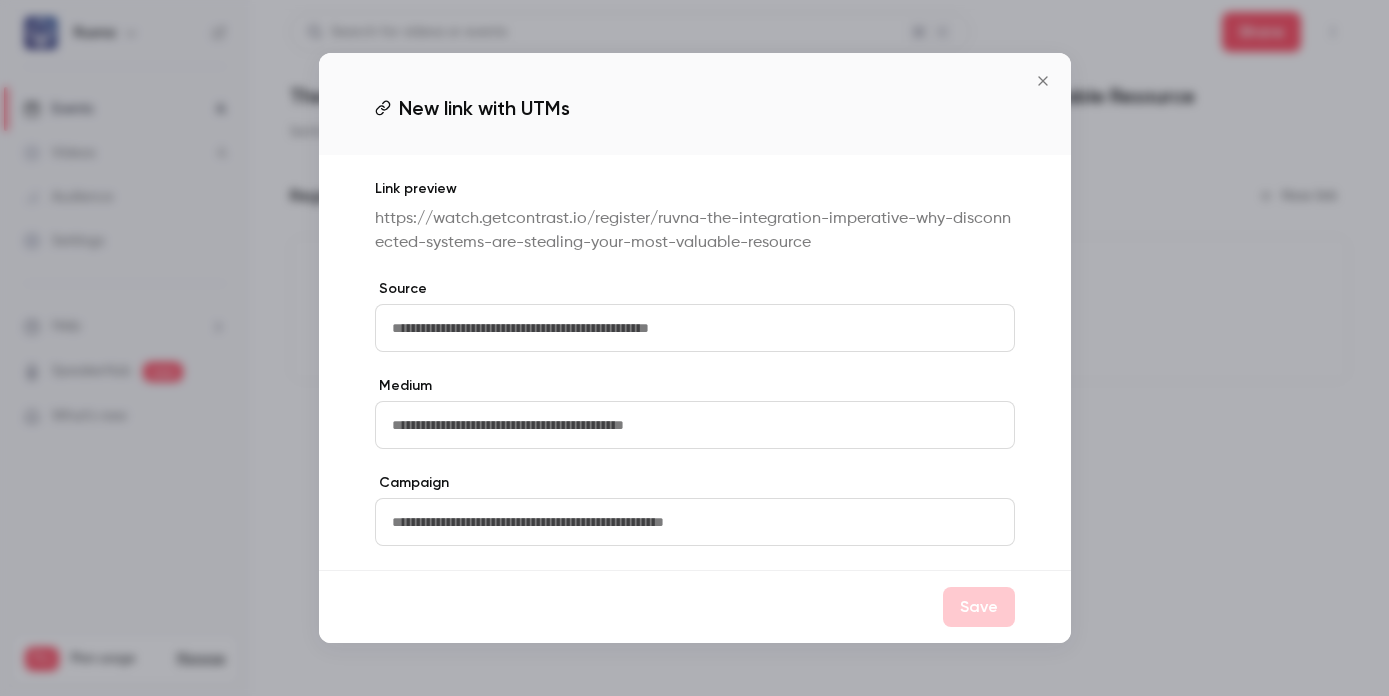 click at bounding box center (695, 328) 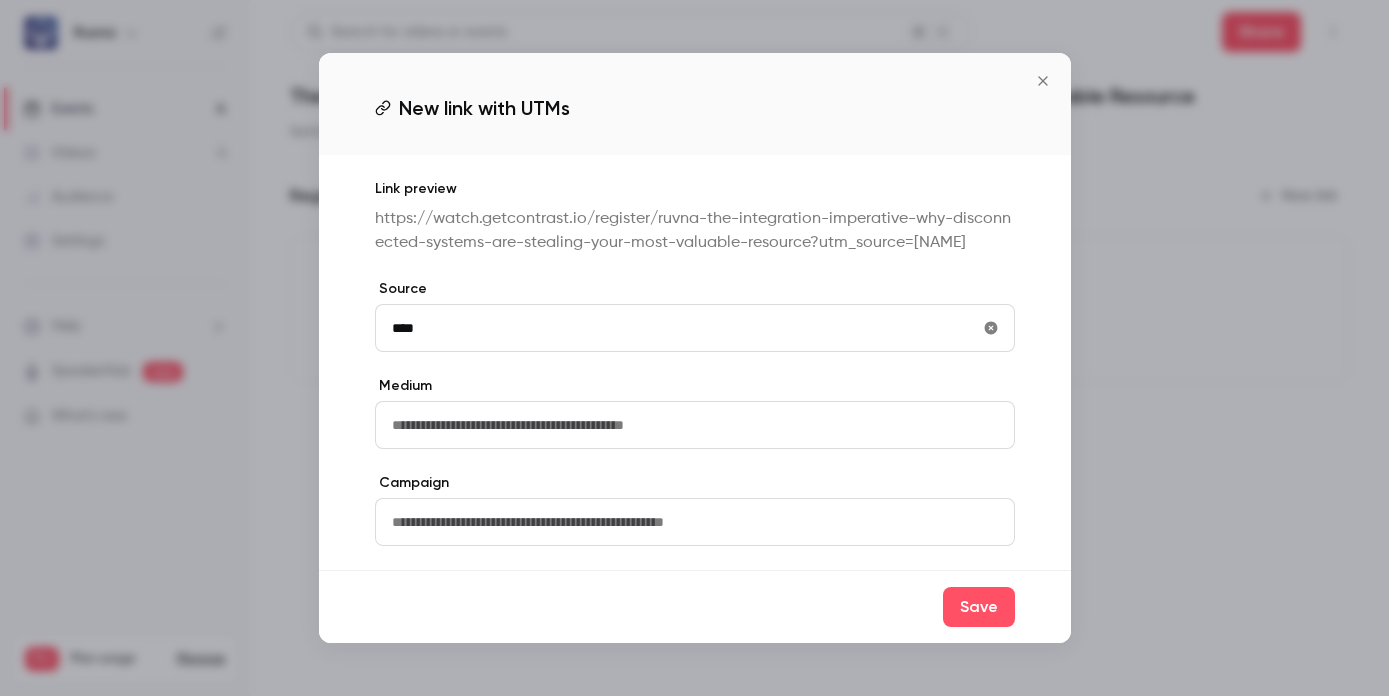 type on "****" 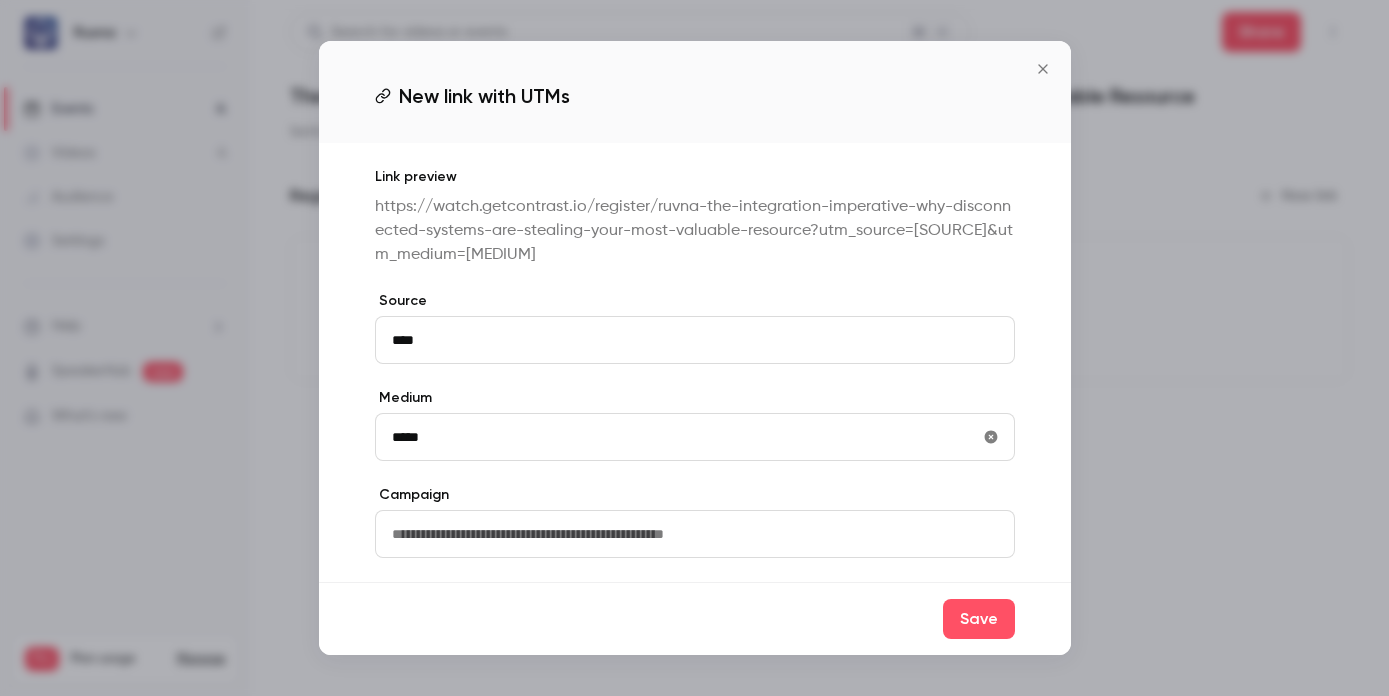 type on "*****" 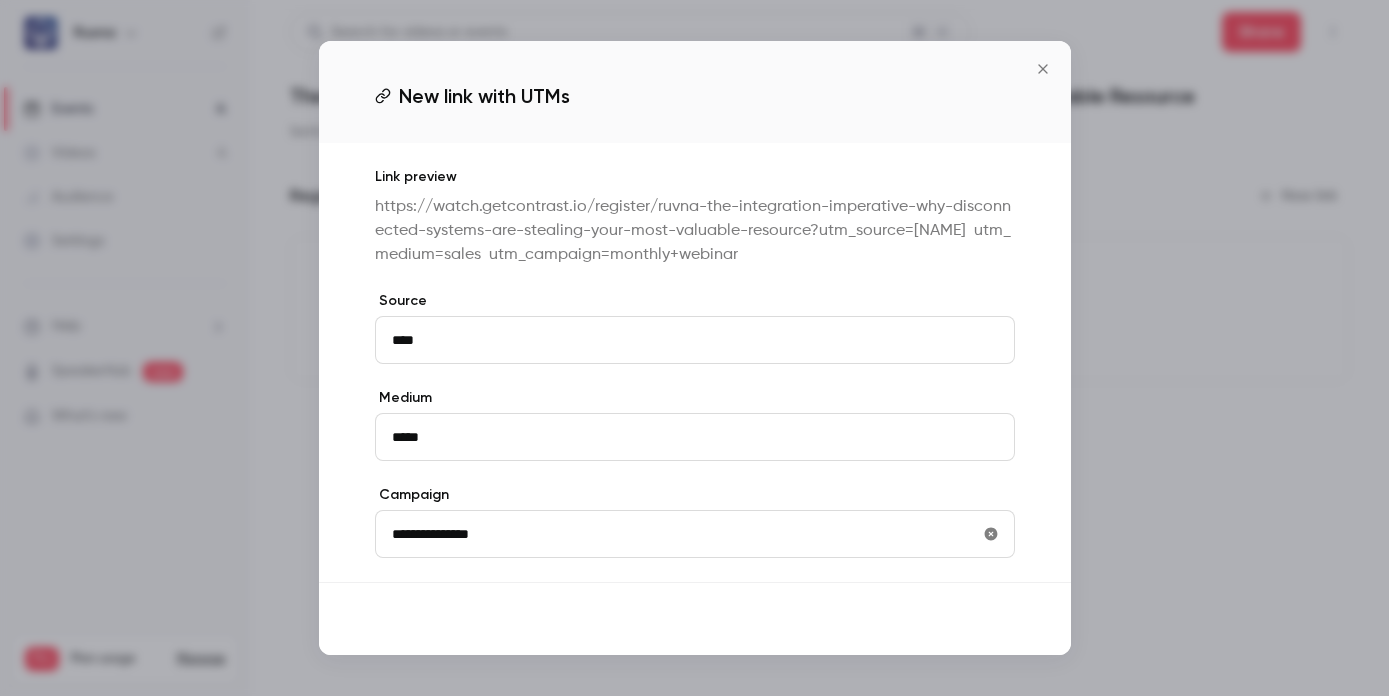 type on "**********" 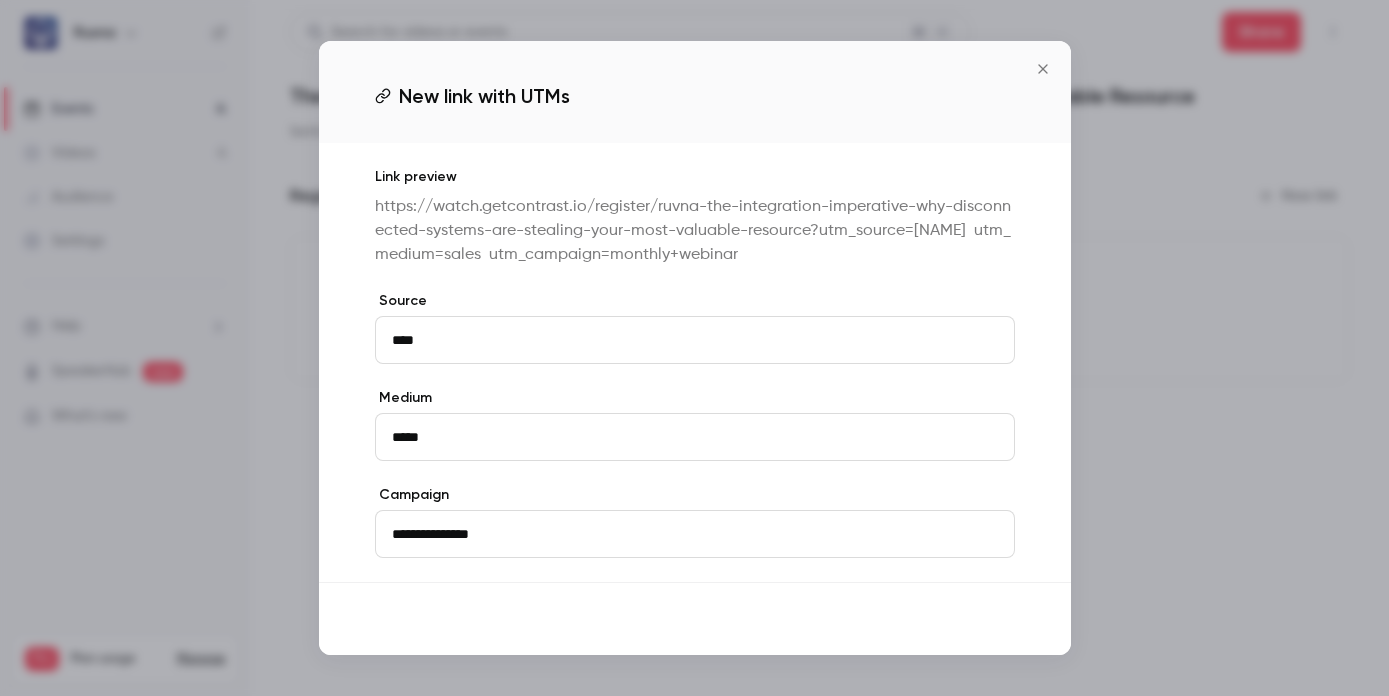 click on "Save" at bounding box center (979, 619) 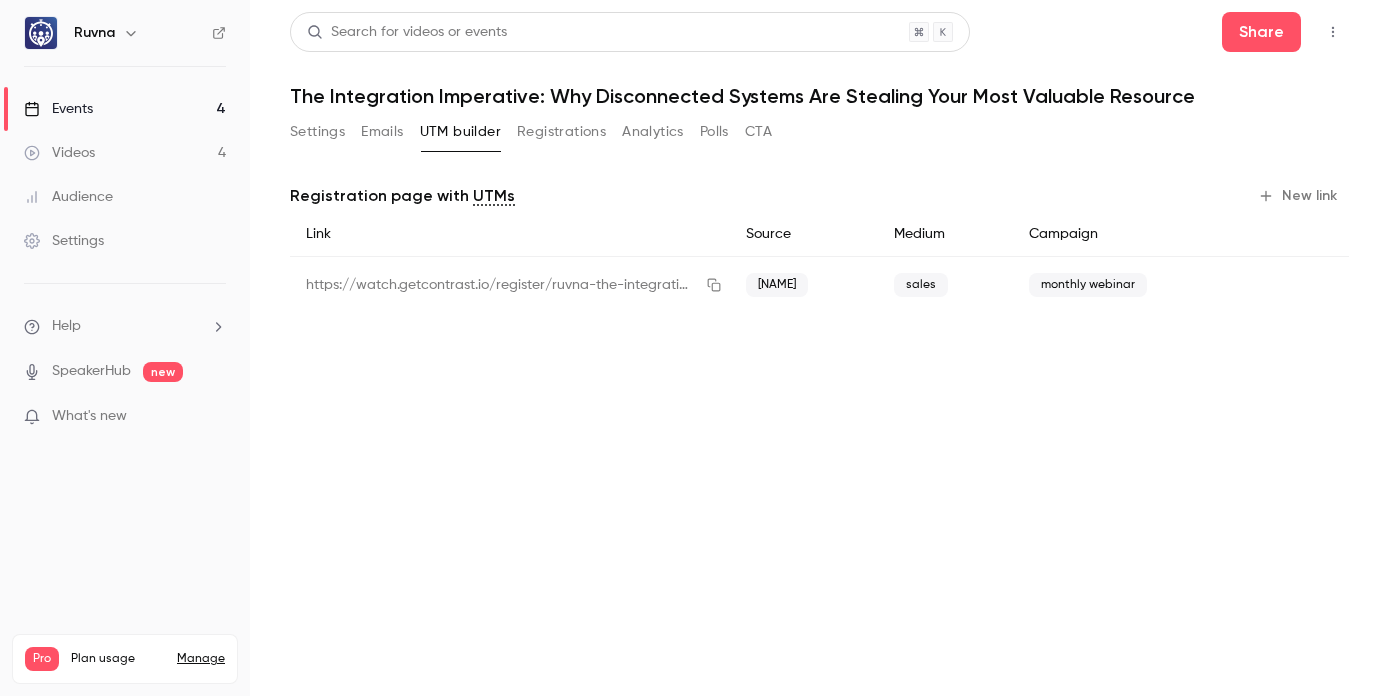 click on "New link" at bounding box center [1299, 196] 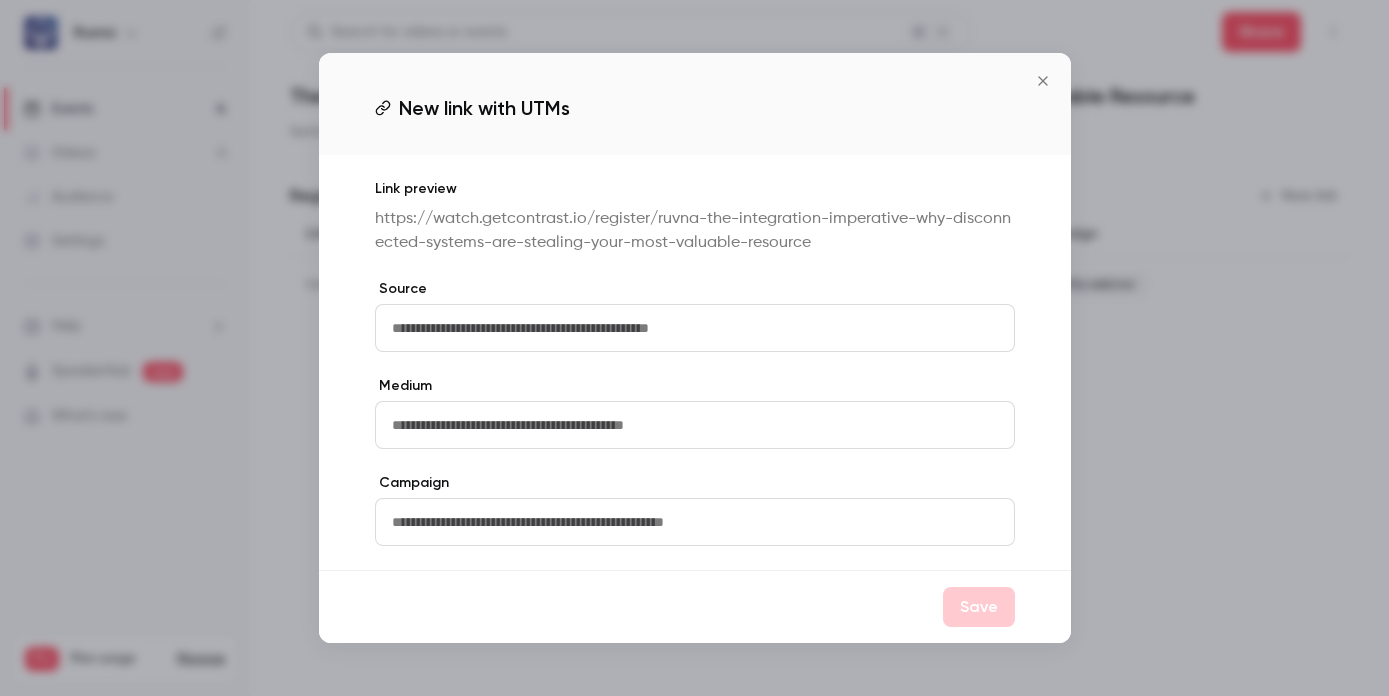 click at bounding box center (695, 328) 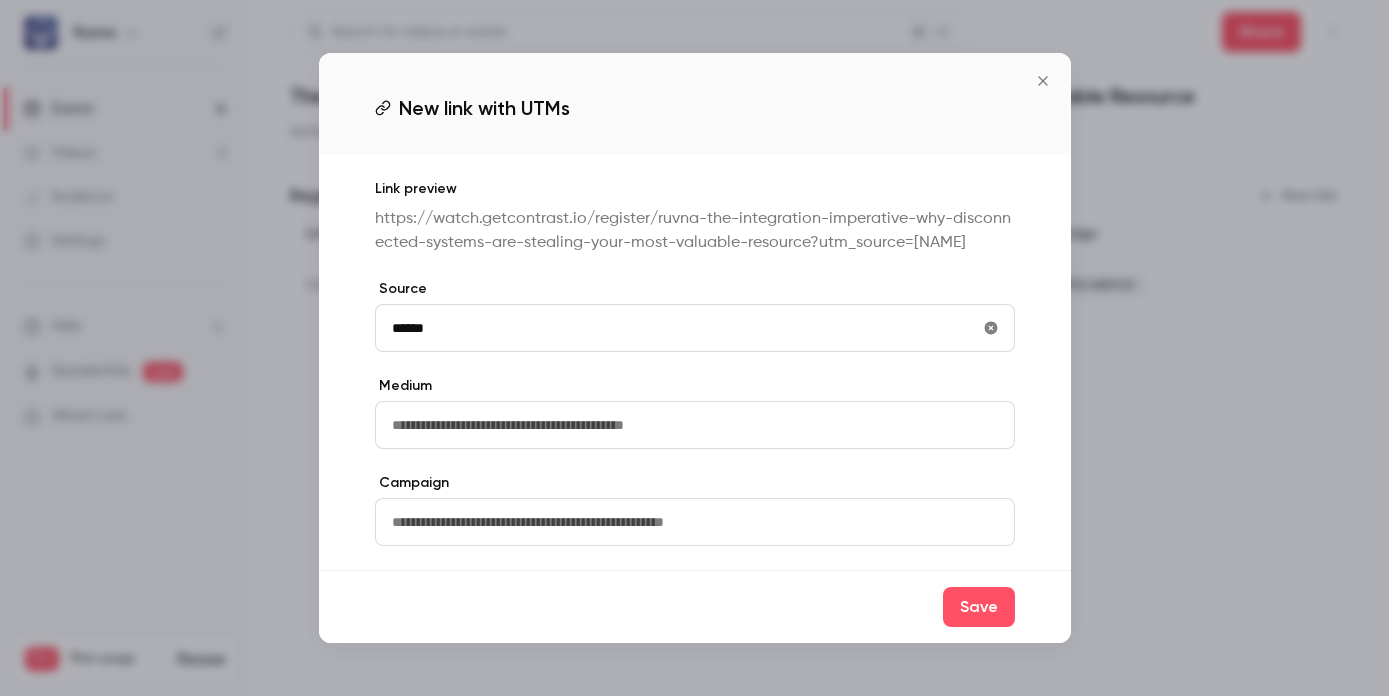 type on "******" 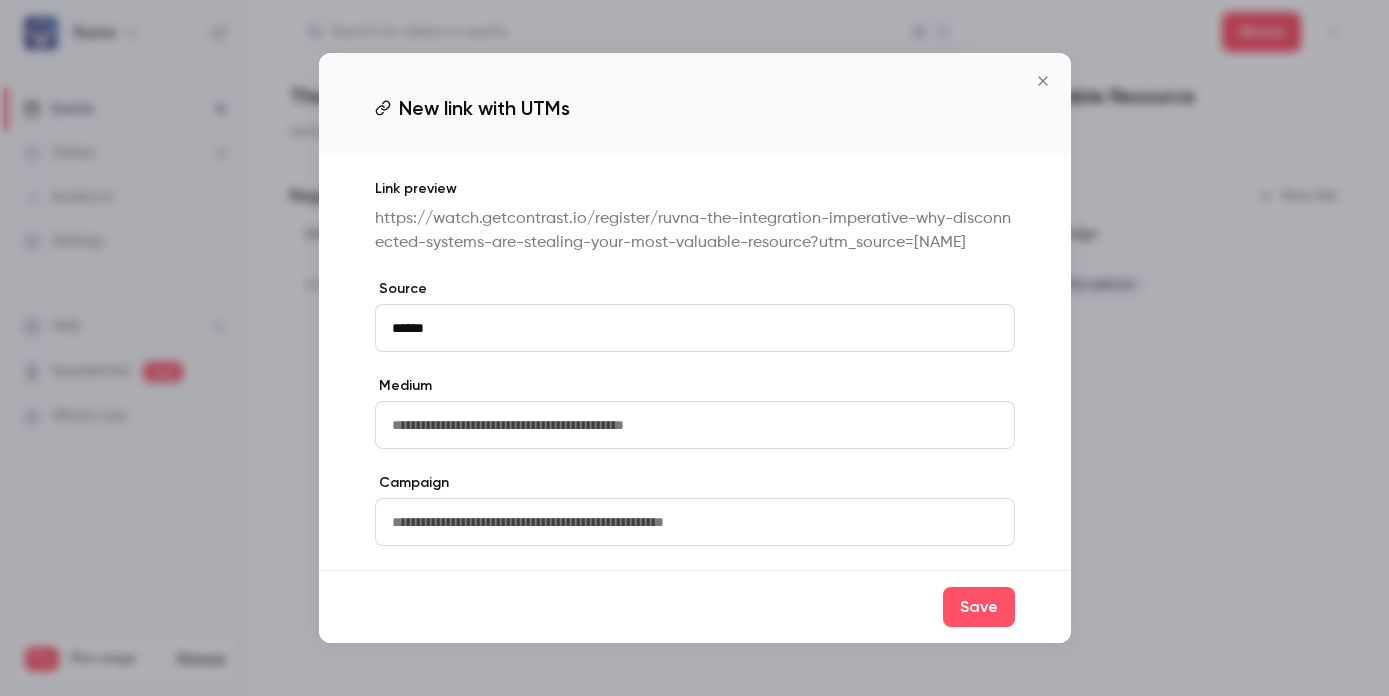 click at bounding box center (695, 425) 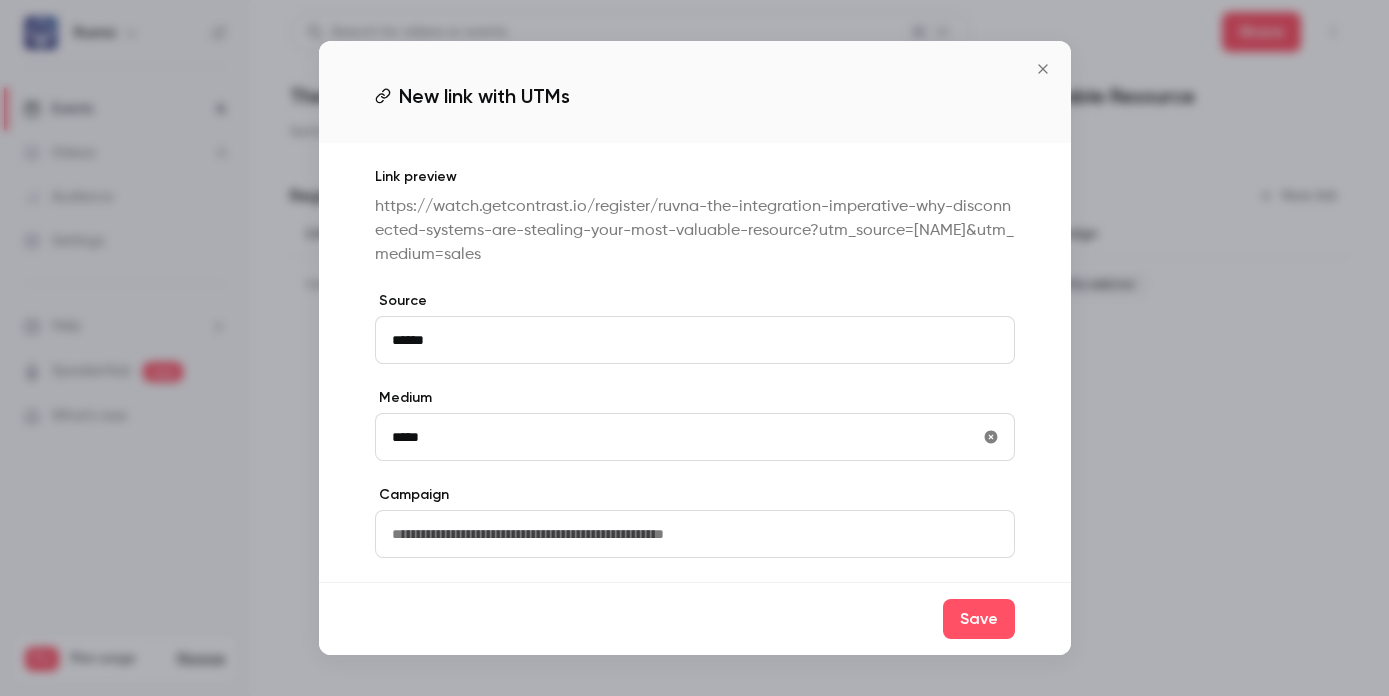 type on "*****" 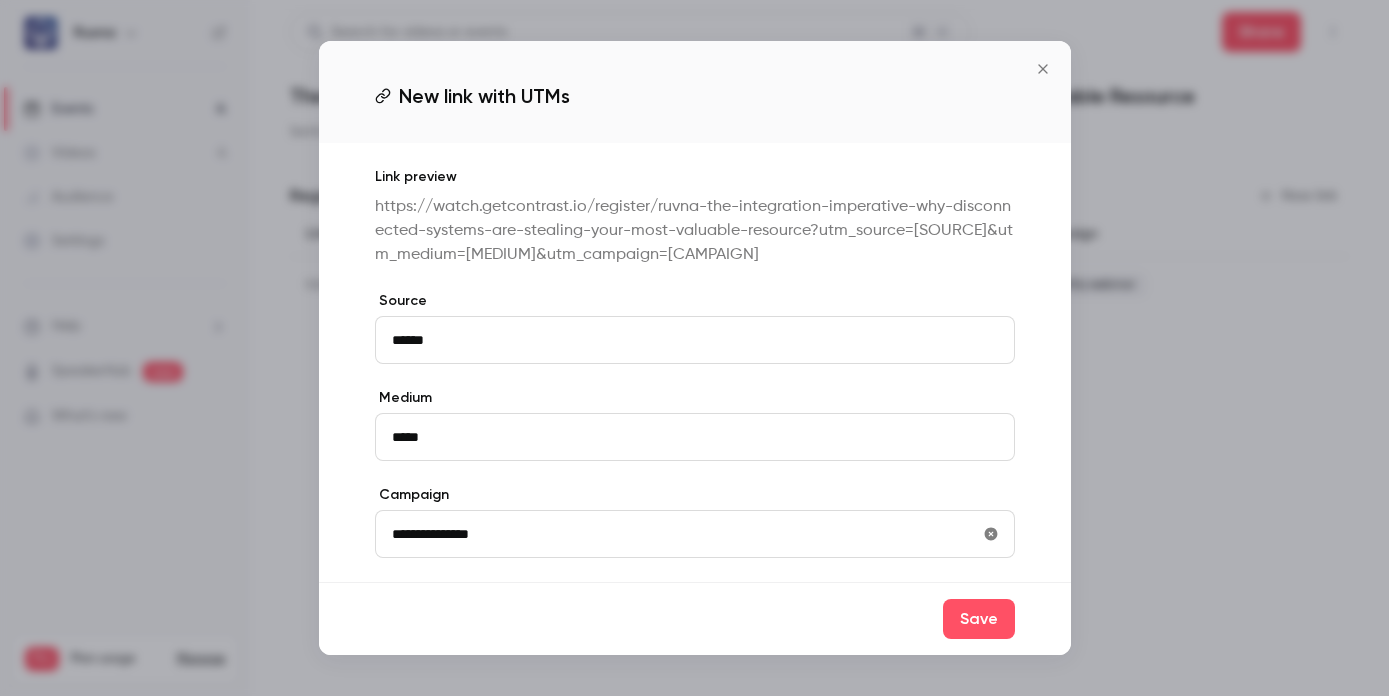 type on "**********" 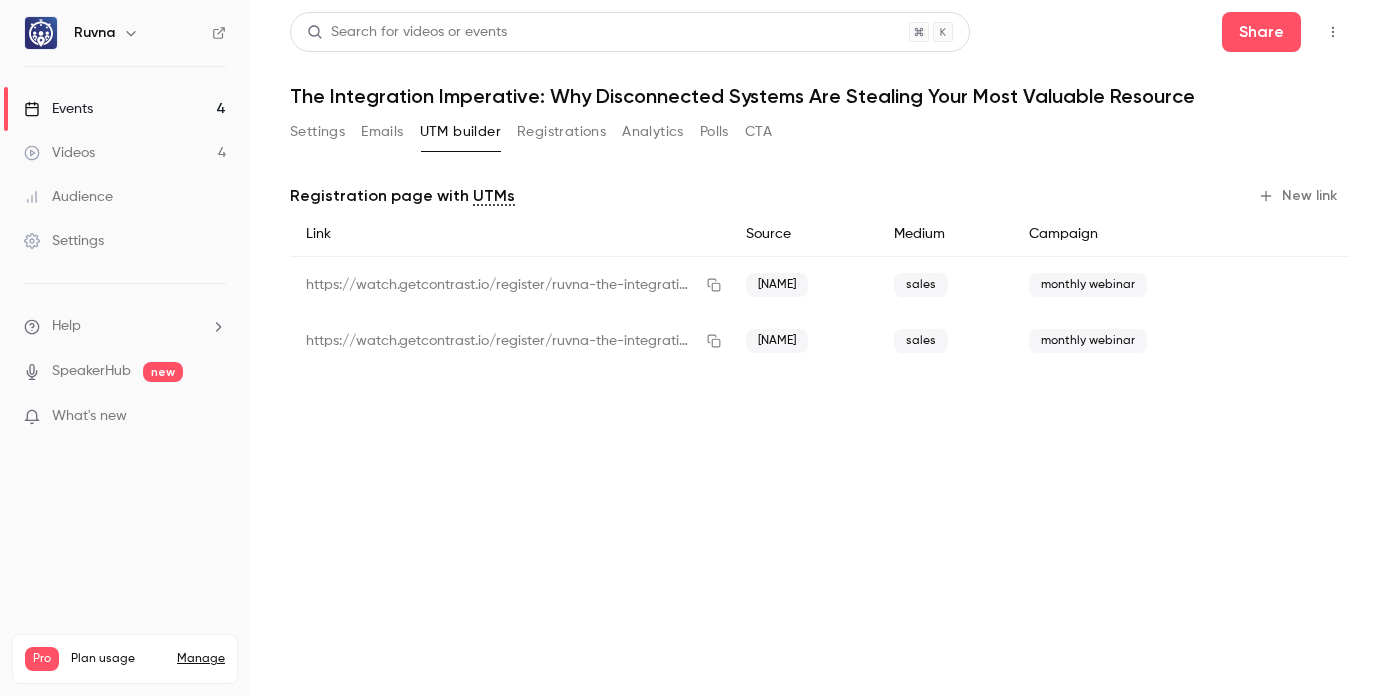 click on "New link" at bounding box center (1299, 196) 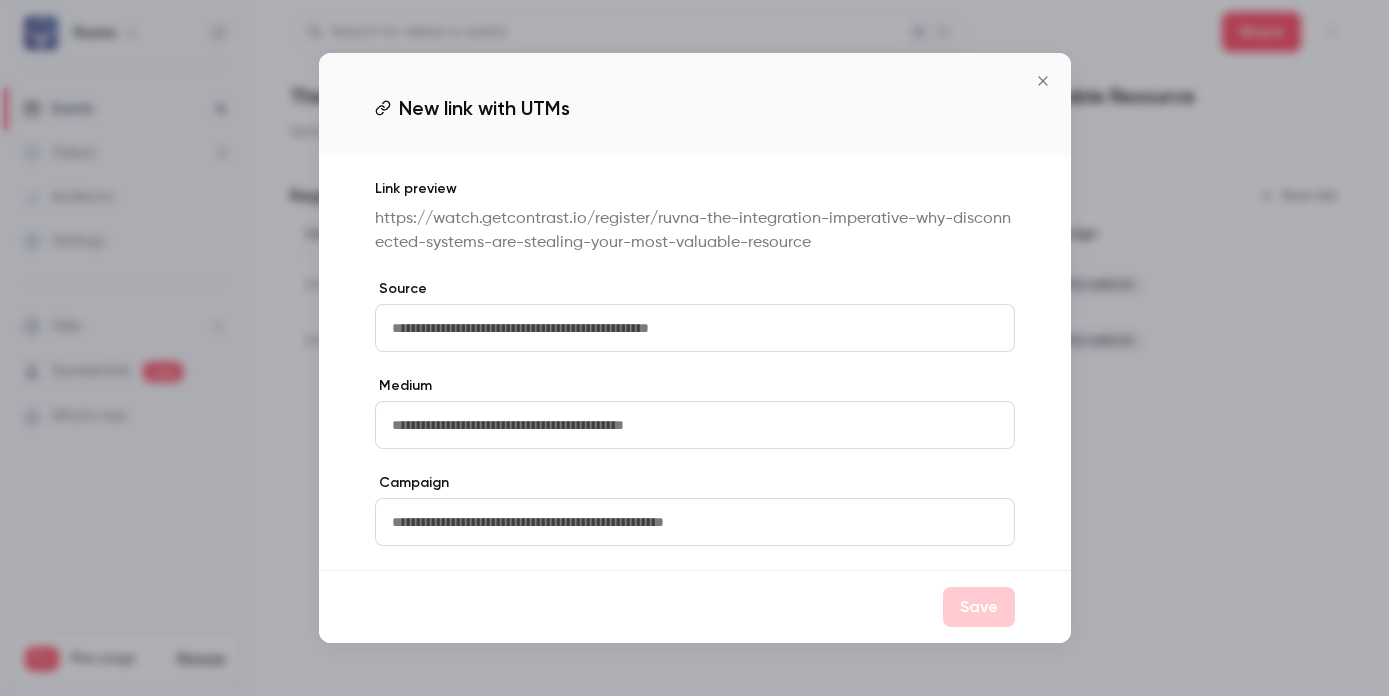 click on "Source" at bounding box center [695, 289] 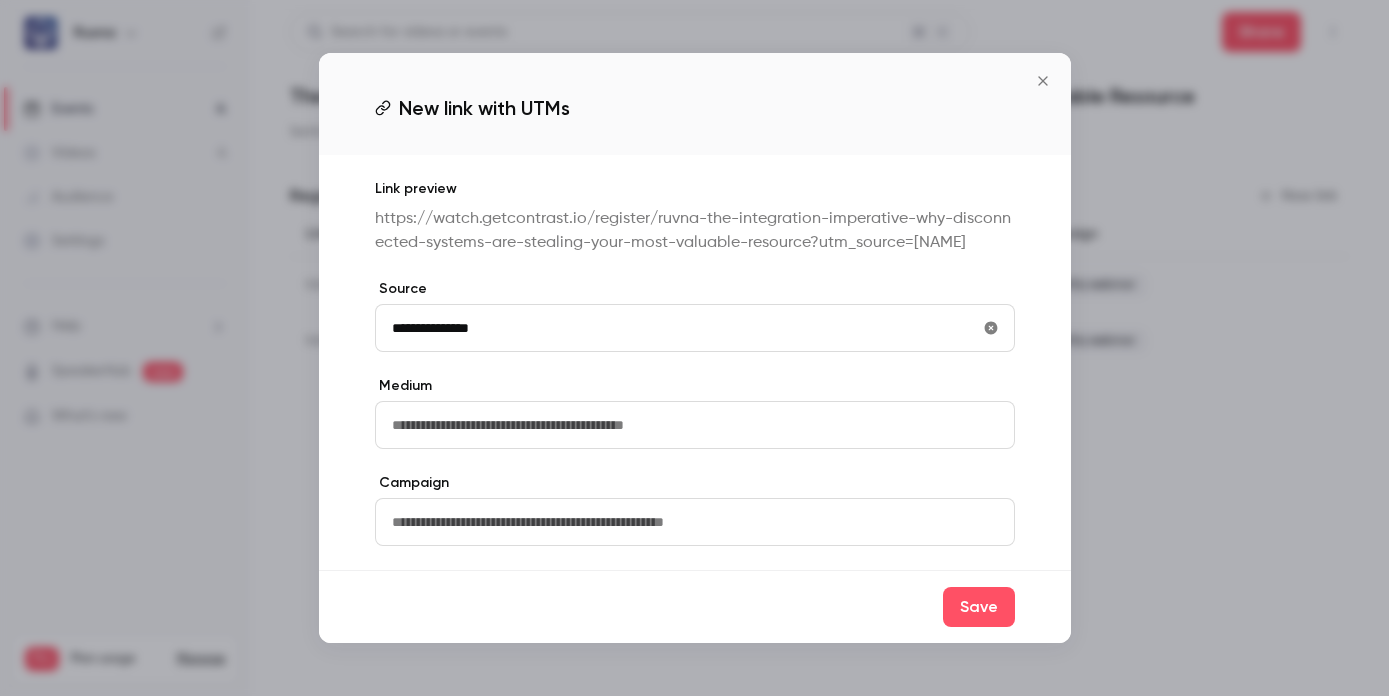 type on "**********" 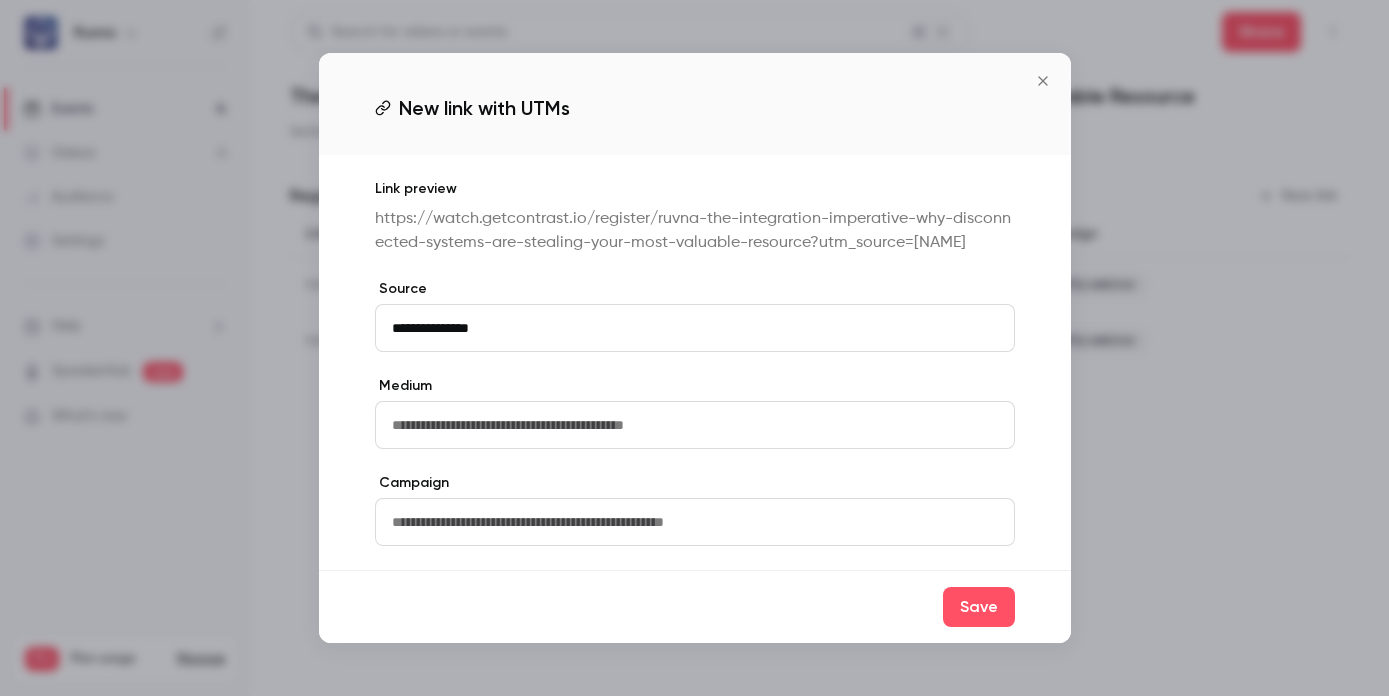 click at bounding box center (695, 425) 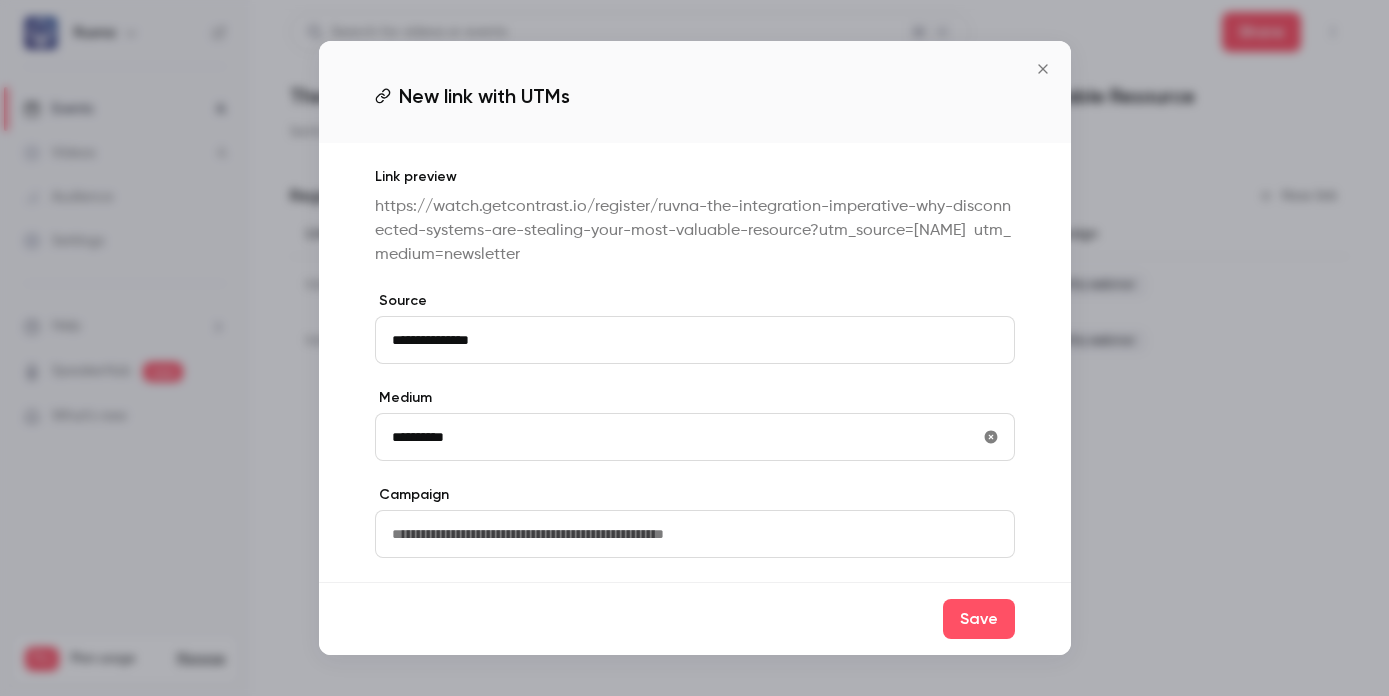 type on "**********" 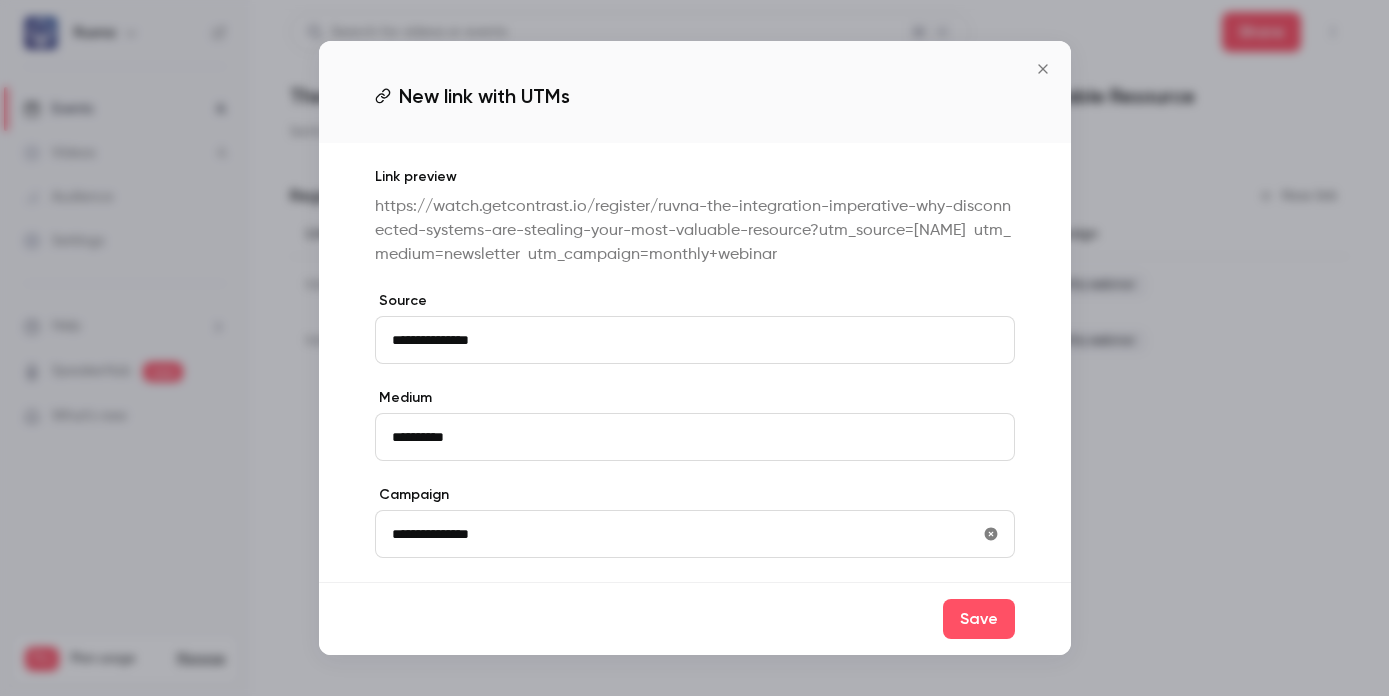 type on "**********" 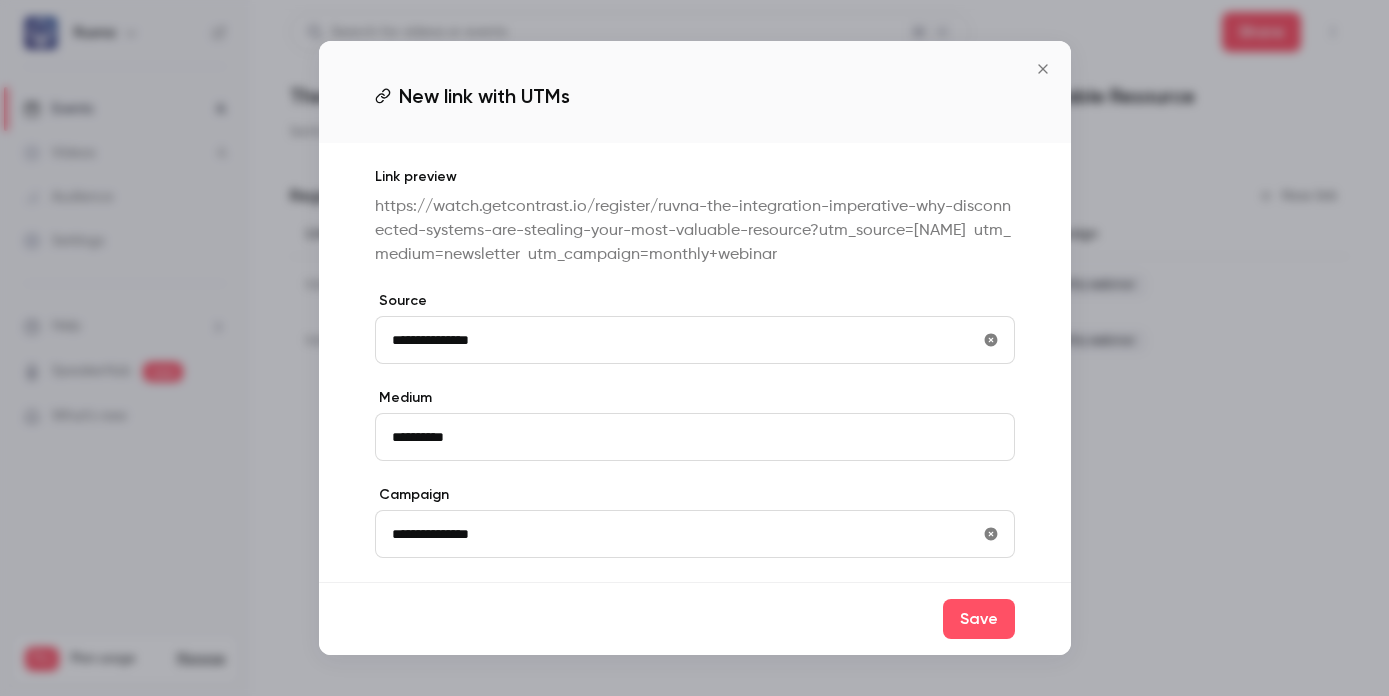 click on "**********" at bounding box center (695, 340) 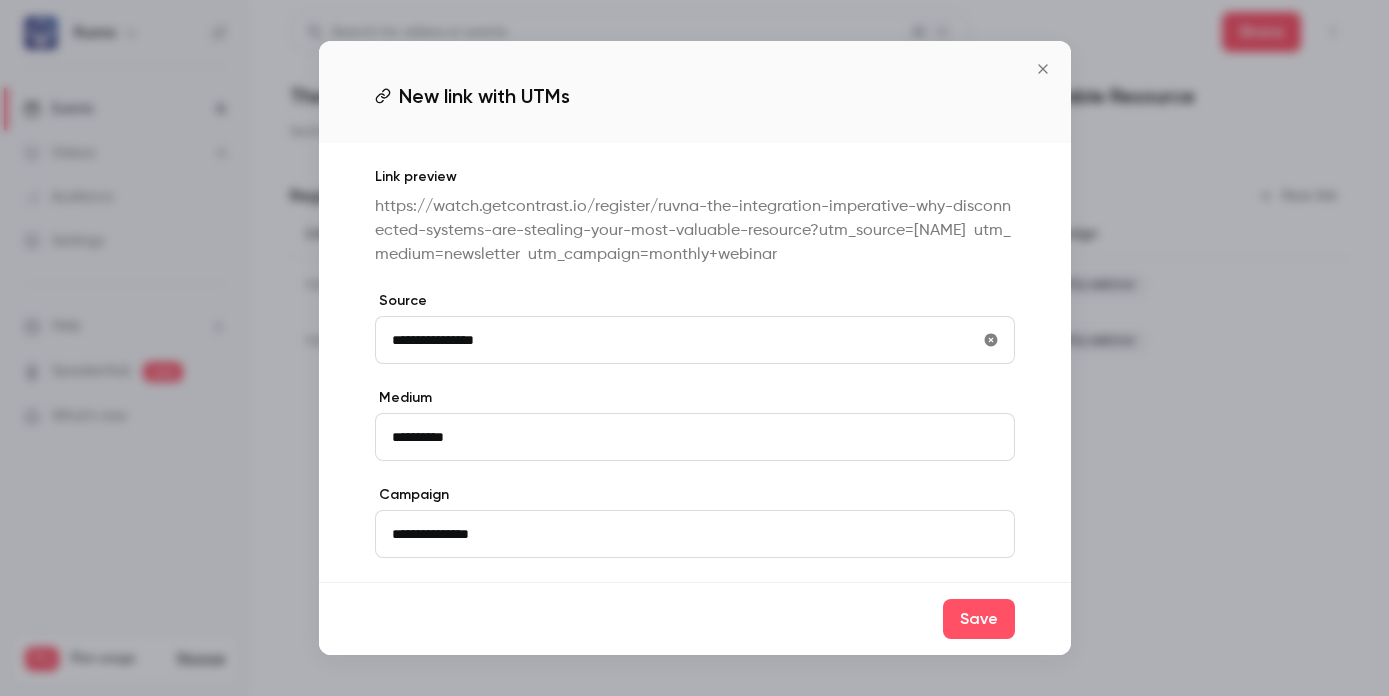 type on "**********" 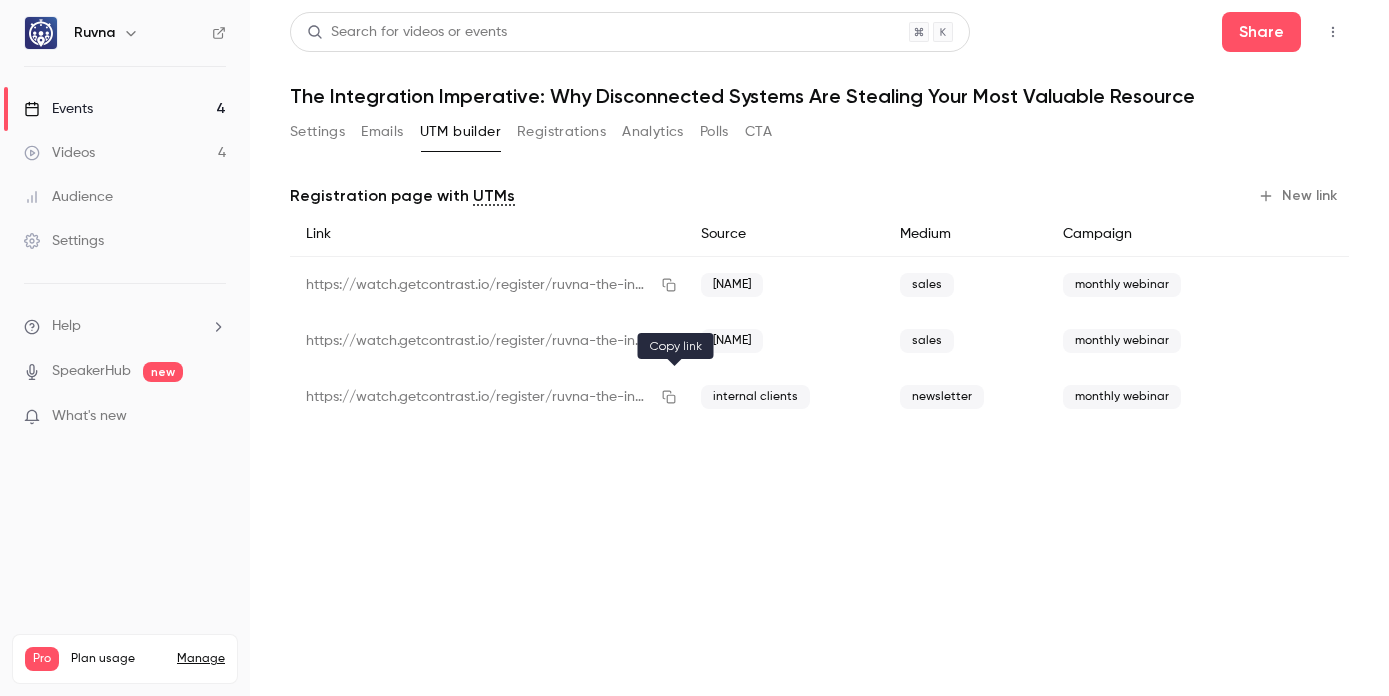 click at bounding box center (669, 397) 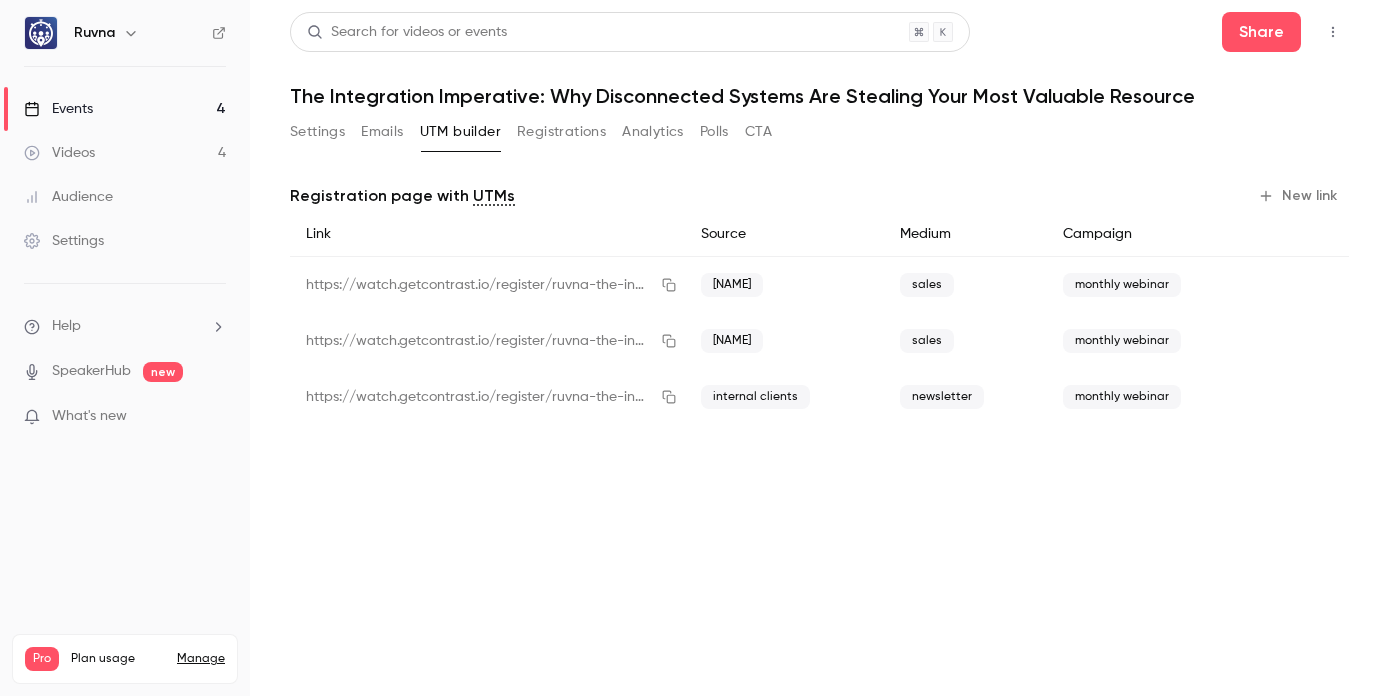 click on "Events 4" at bounding box center (125, 109) 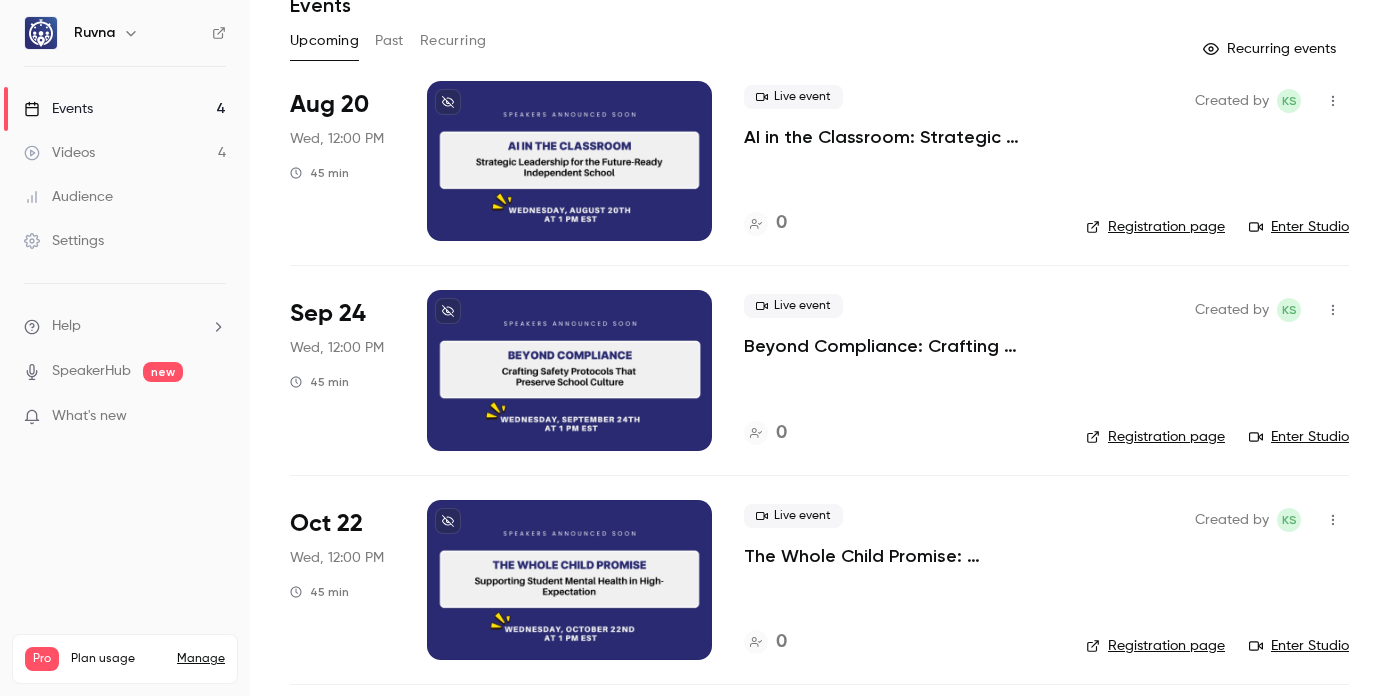 scroll, scrollTop: 179, scrollLeft: 0, axis: vertical 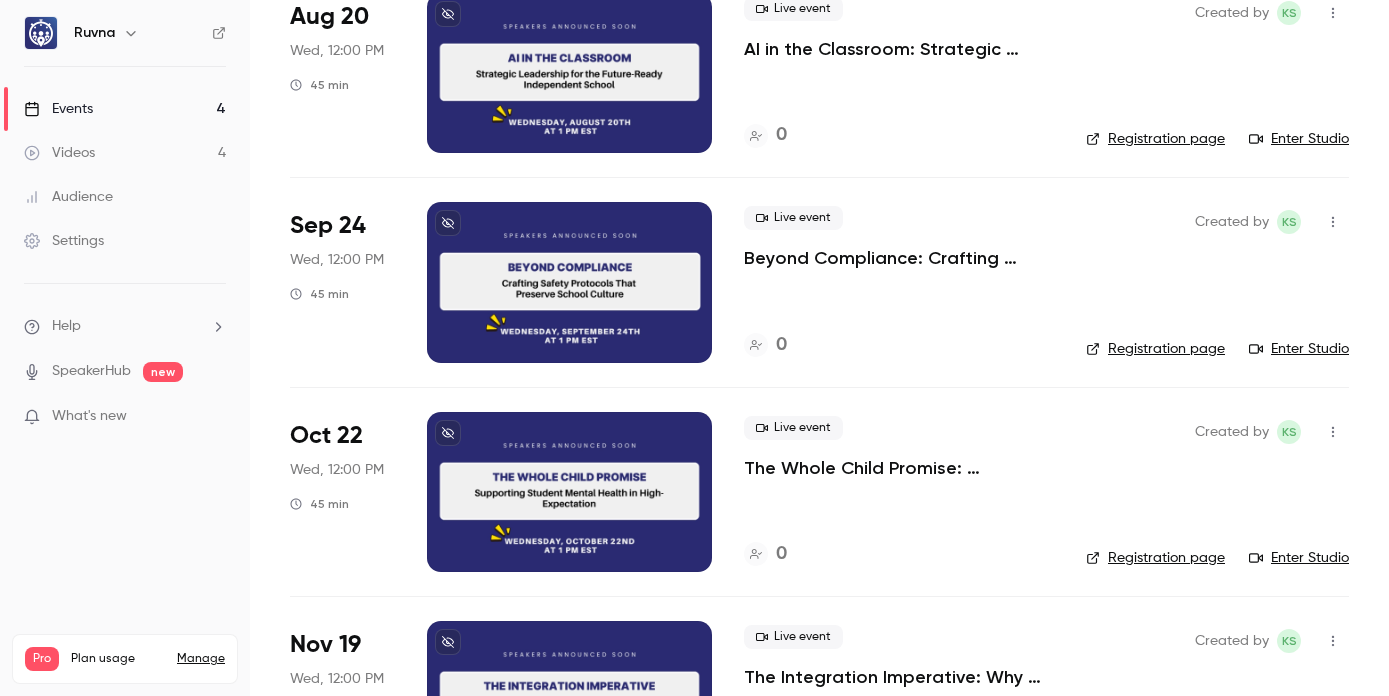 click on "The Whole Child Promise: Supporting Student Mental Health in High-Expectation Environments" at bounding box center [899, 468] 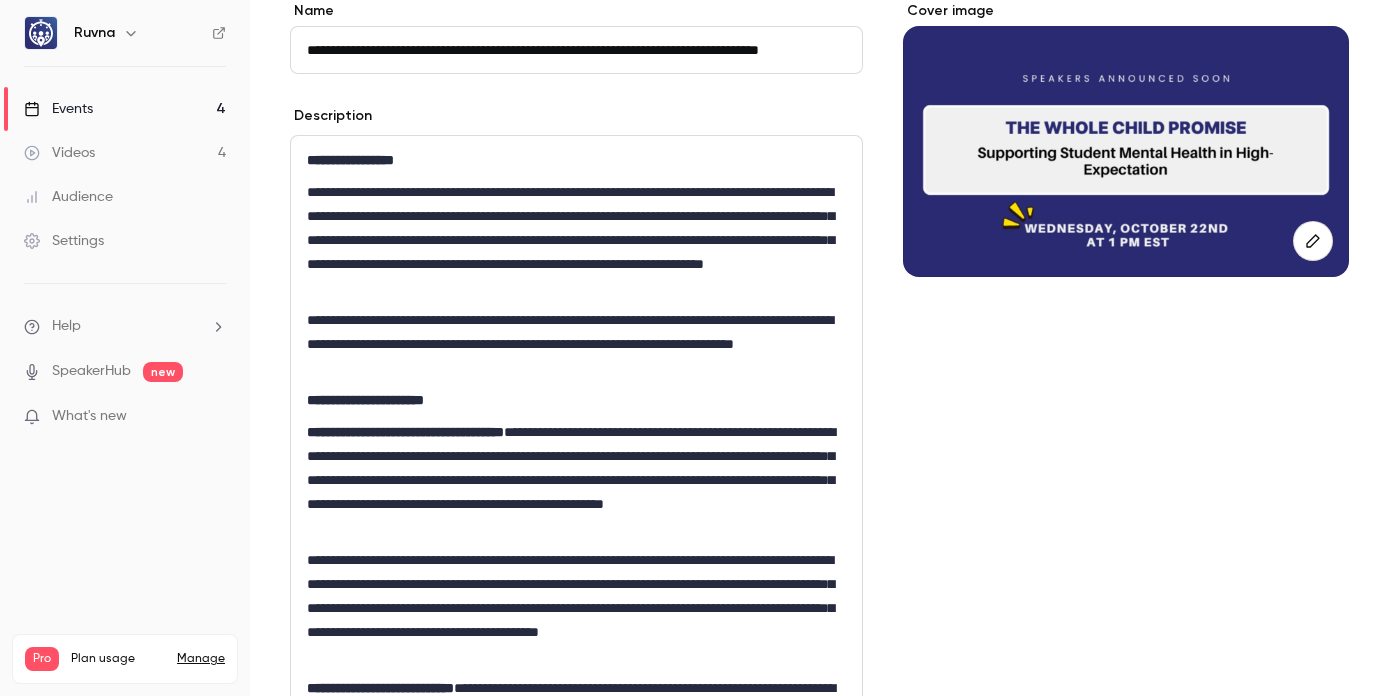 scroll, scrollTop: 0, scrollLeft: 76, axis: horizontal 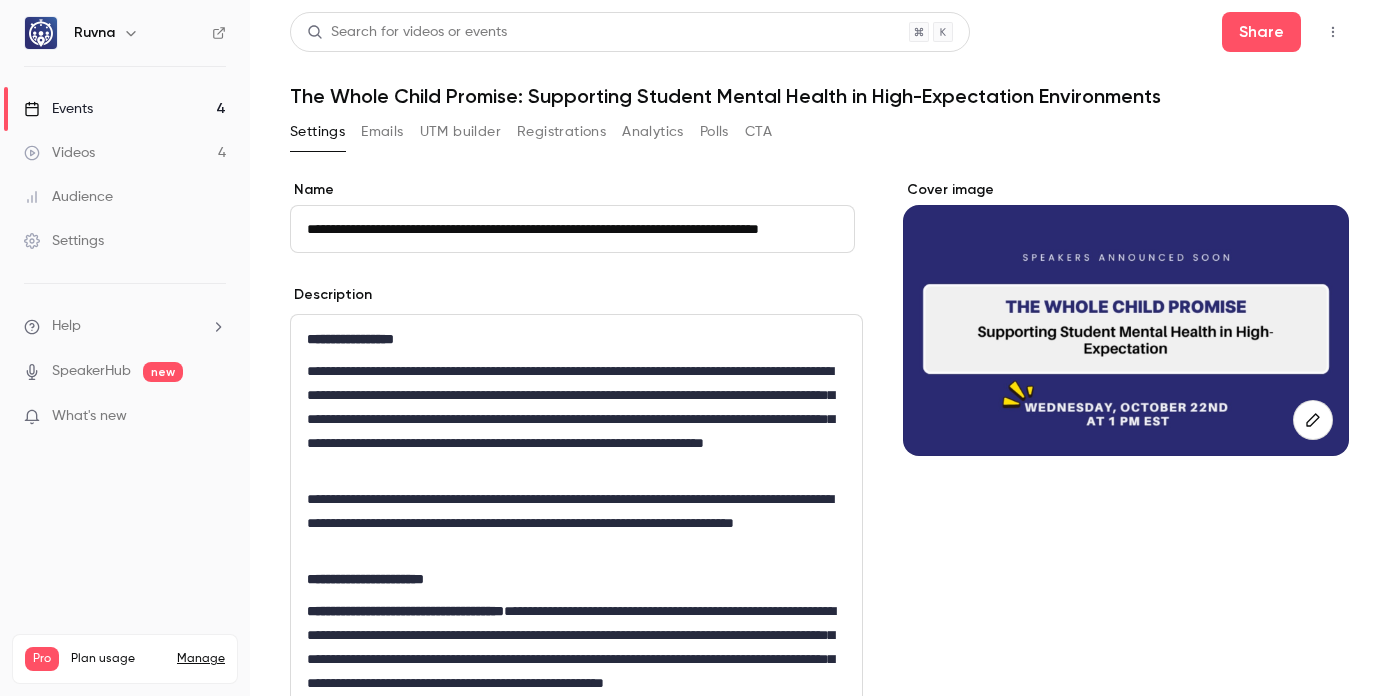 click on "UTM builder" at bounding box center [460, 132] 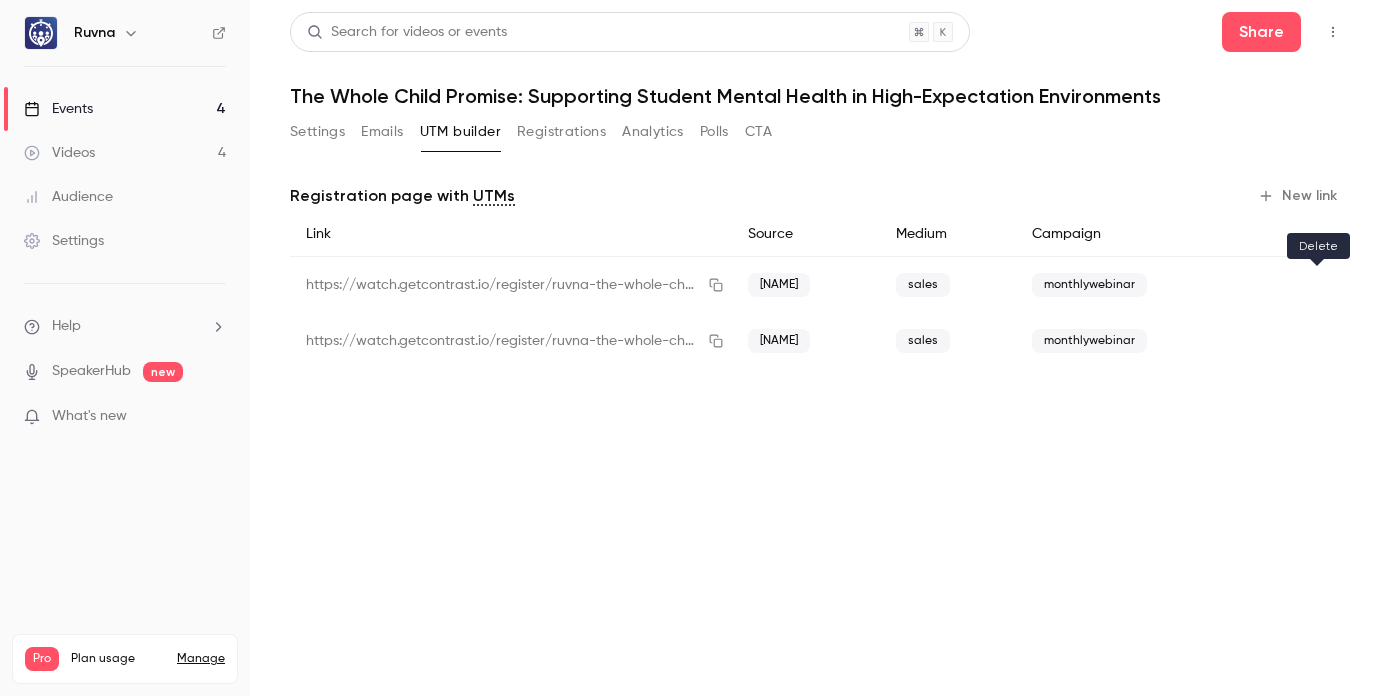 click 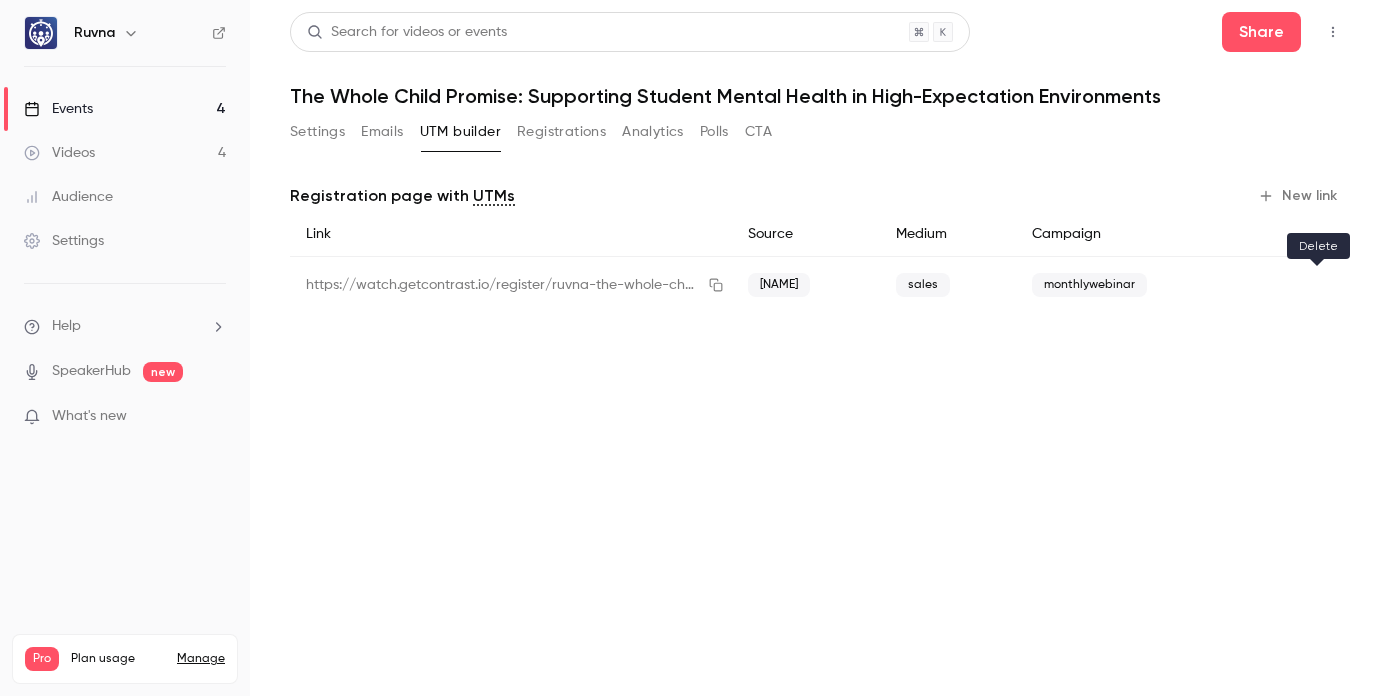 click 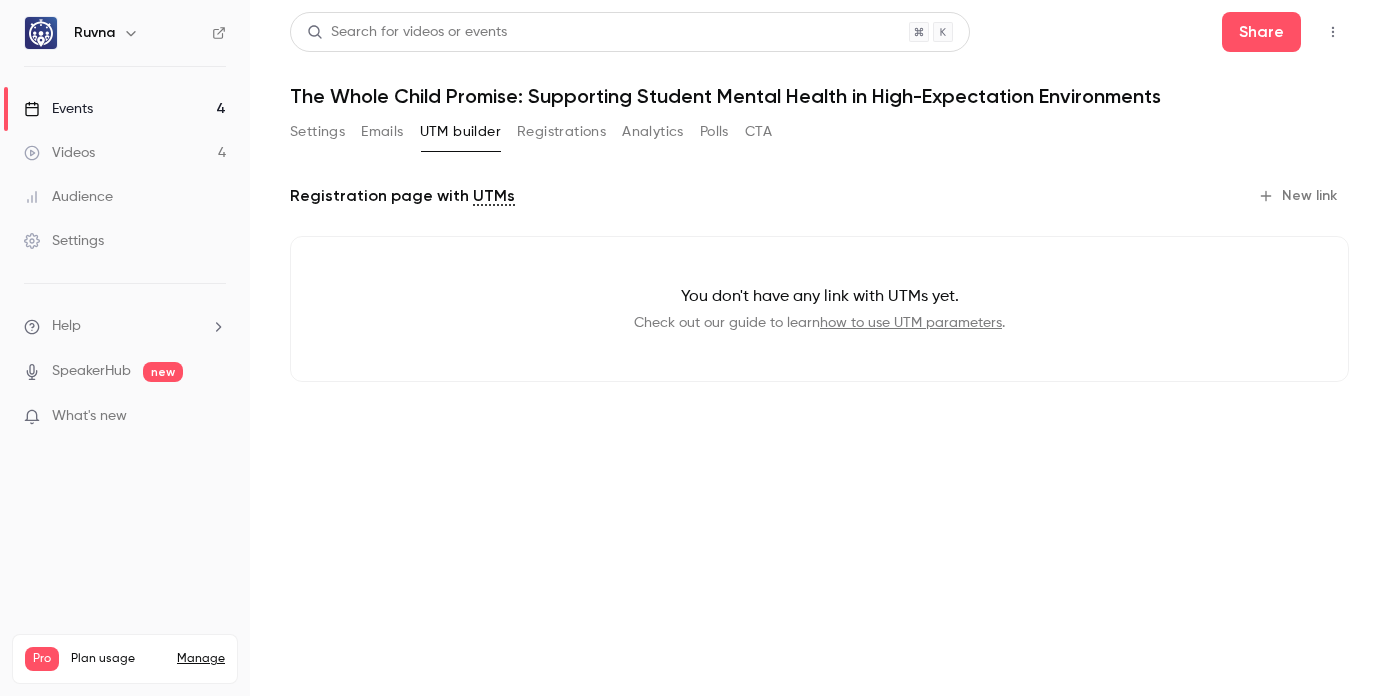 click on "New link" at bounding box center (1299, 196) 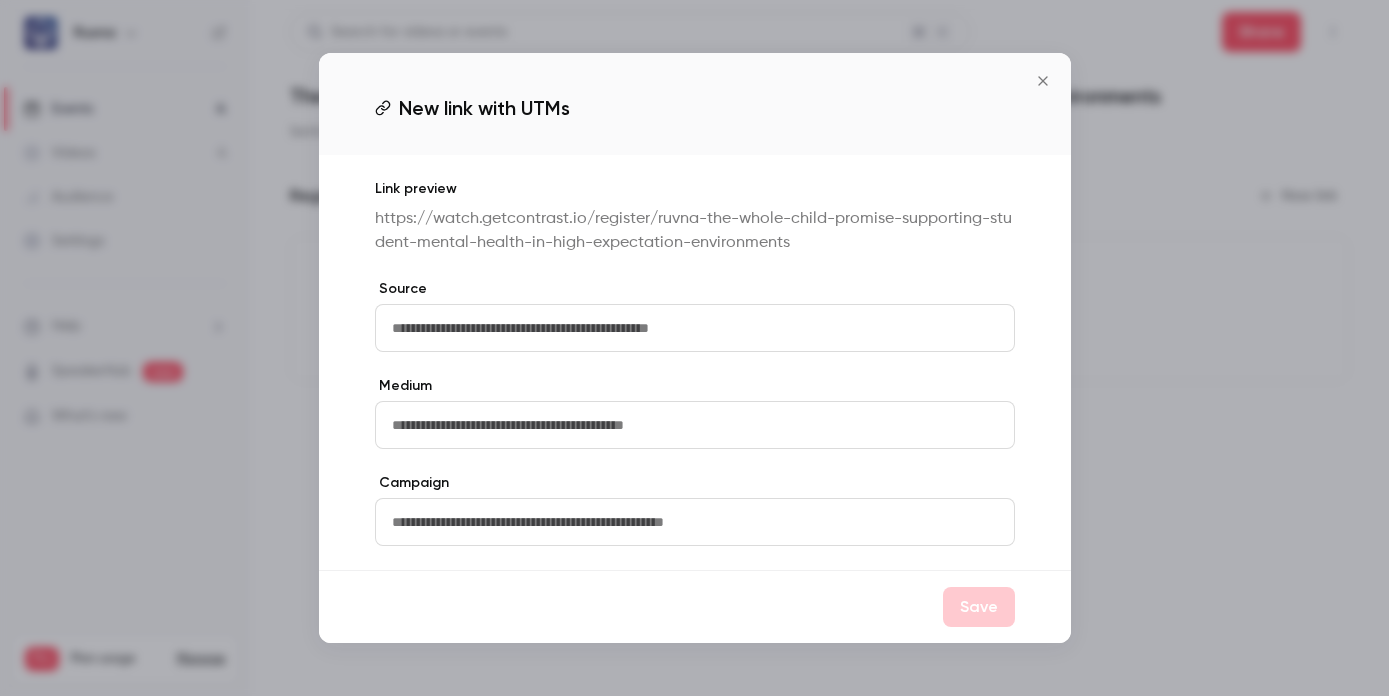 click at bounding box center (695, 328) 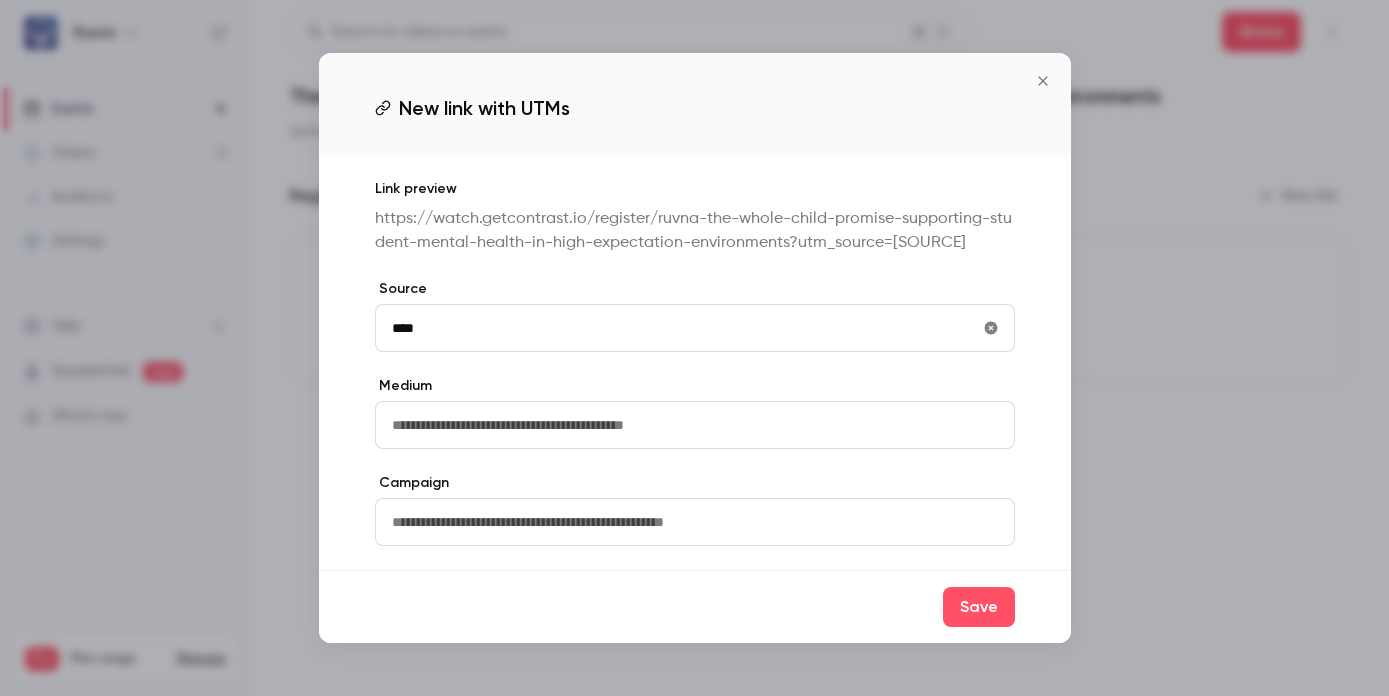 type on "****" 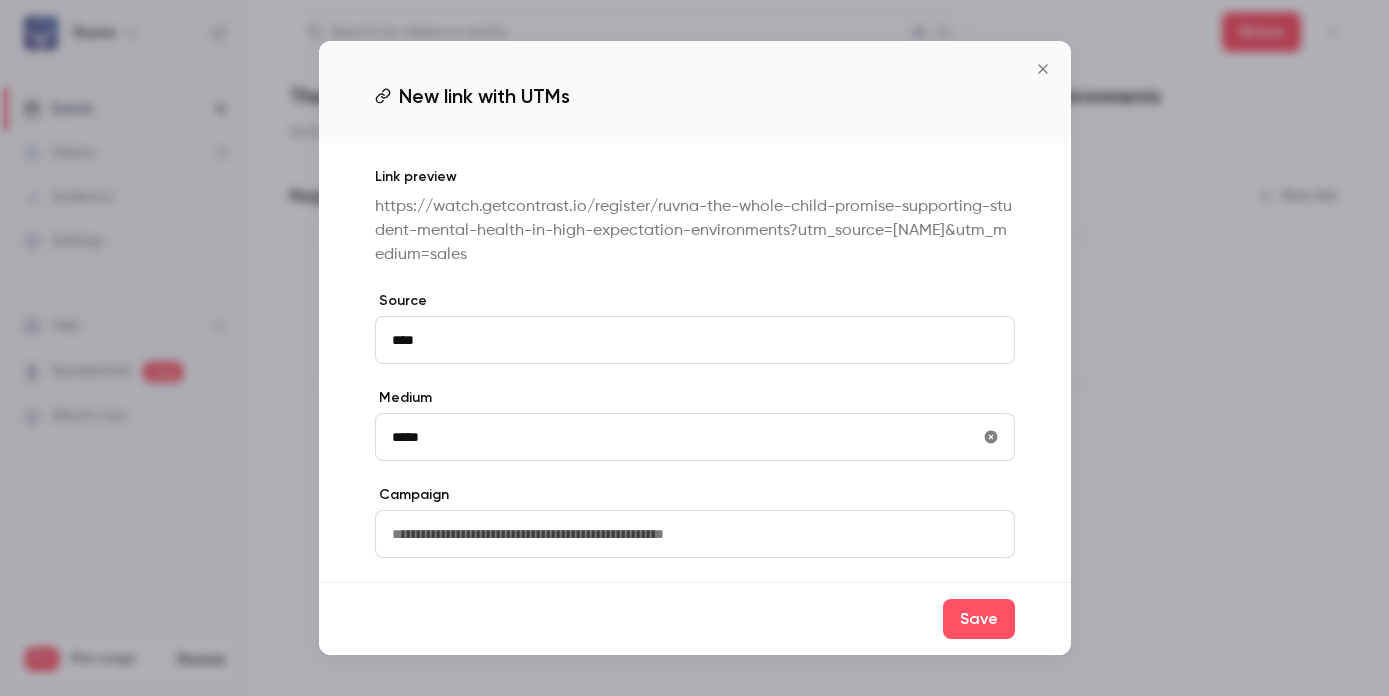 type on "*****" 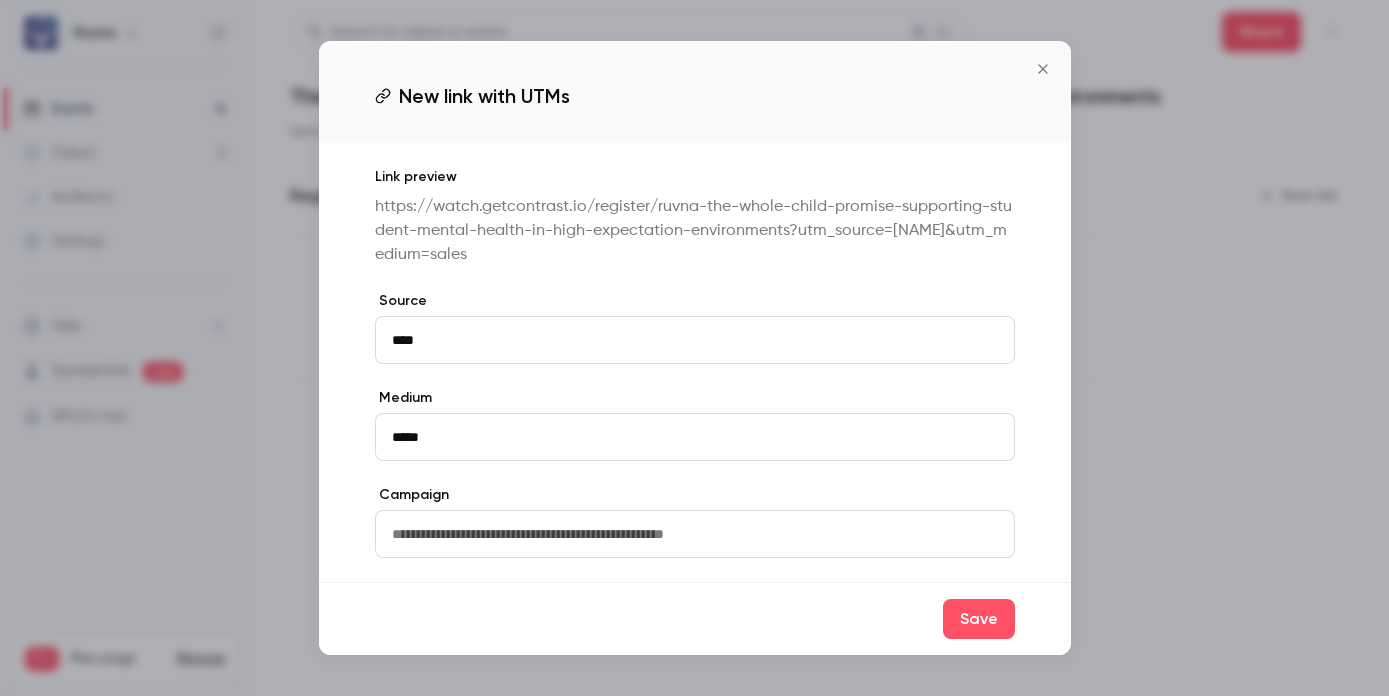 click at bounding box center (695, 534) 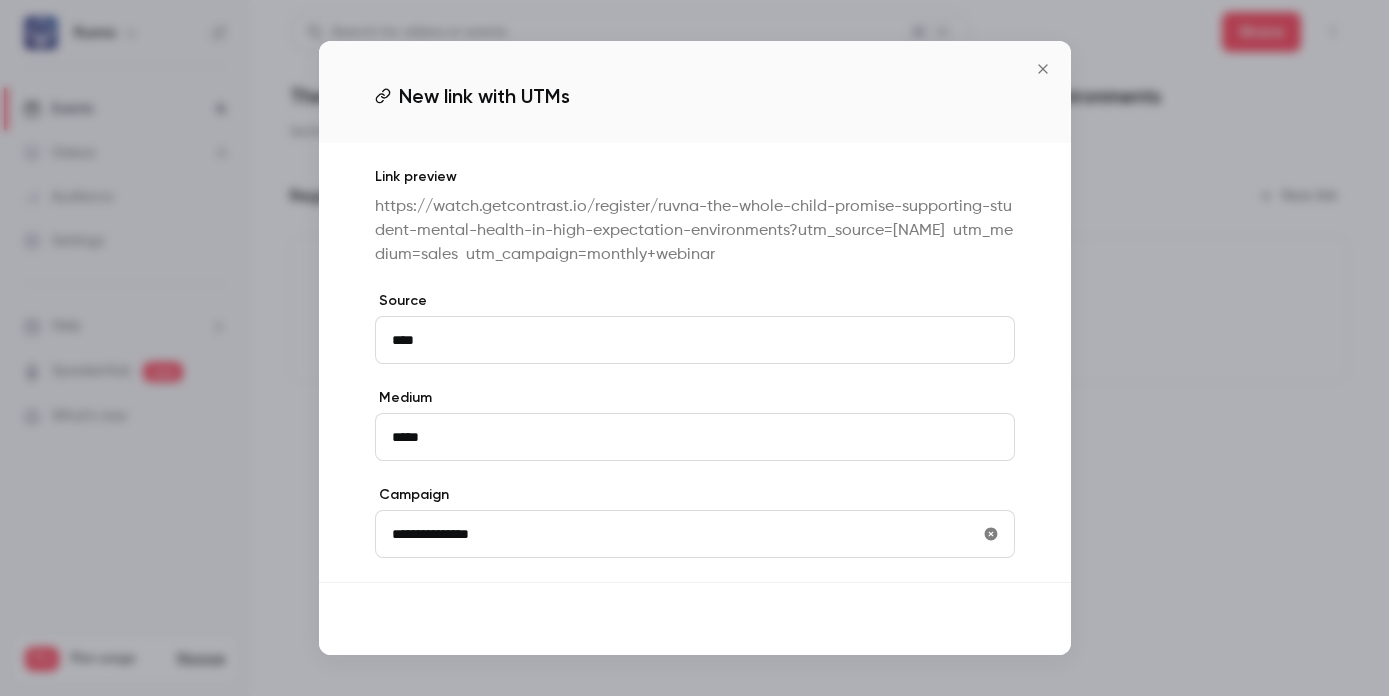 type on "**********" 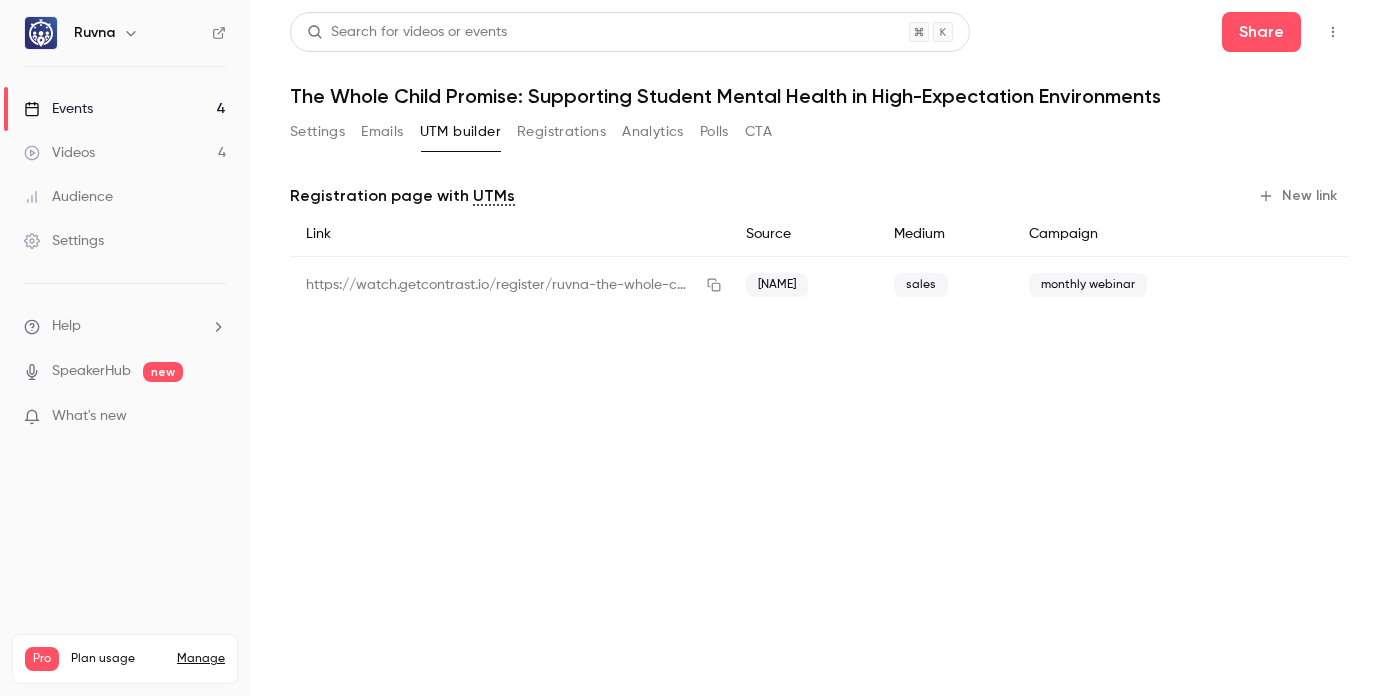 click on "New link" at bounding box center [1299, 196] 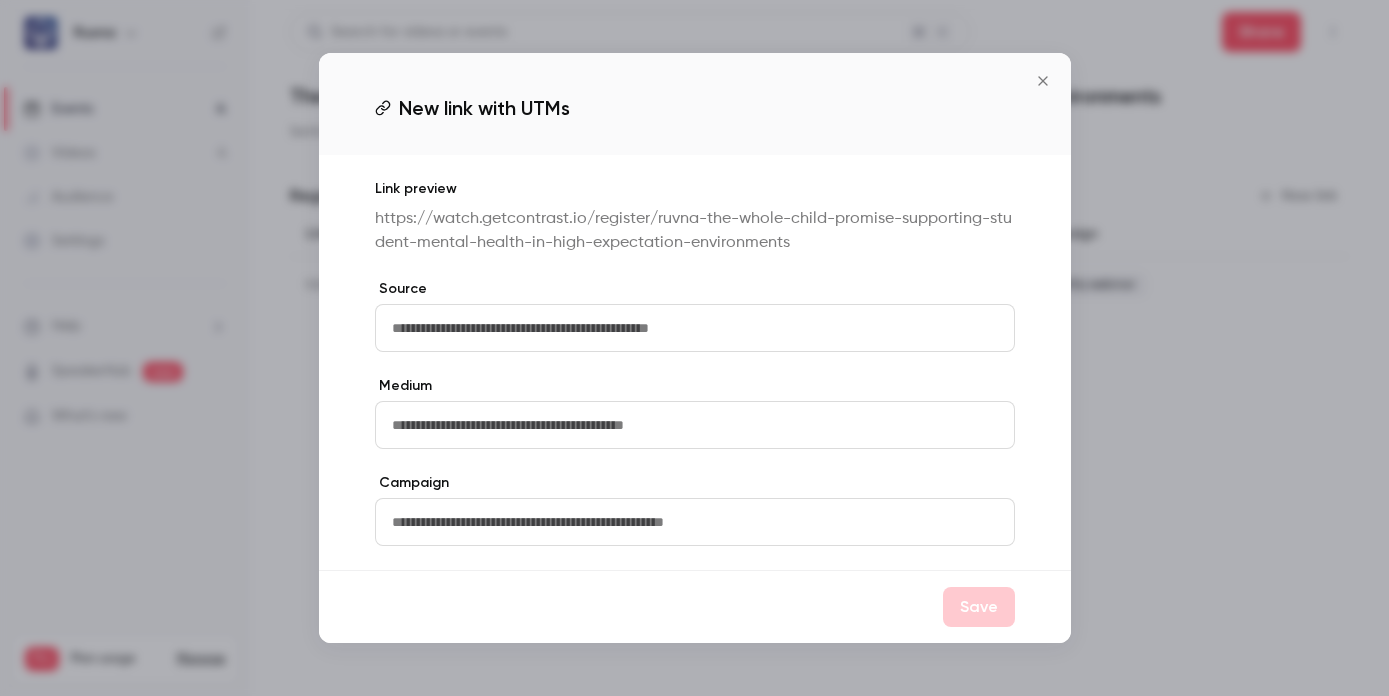 click at bounding box center [695, 328] 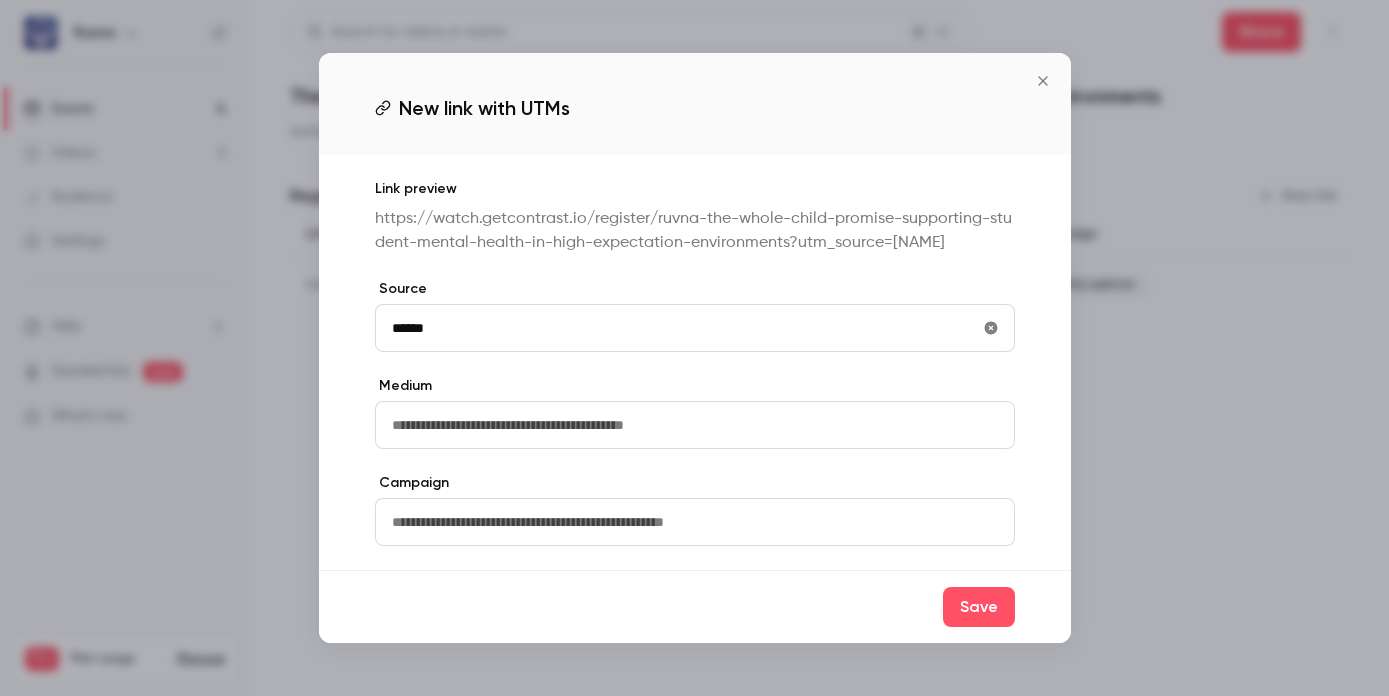 type on "******" 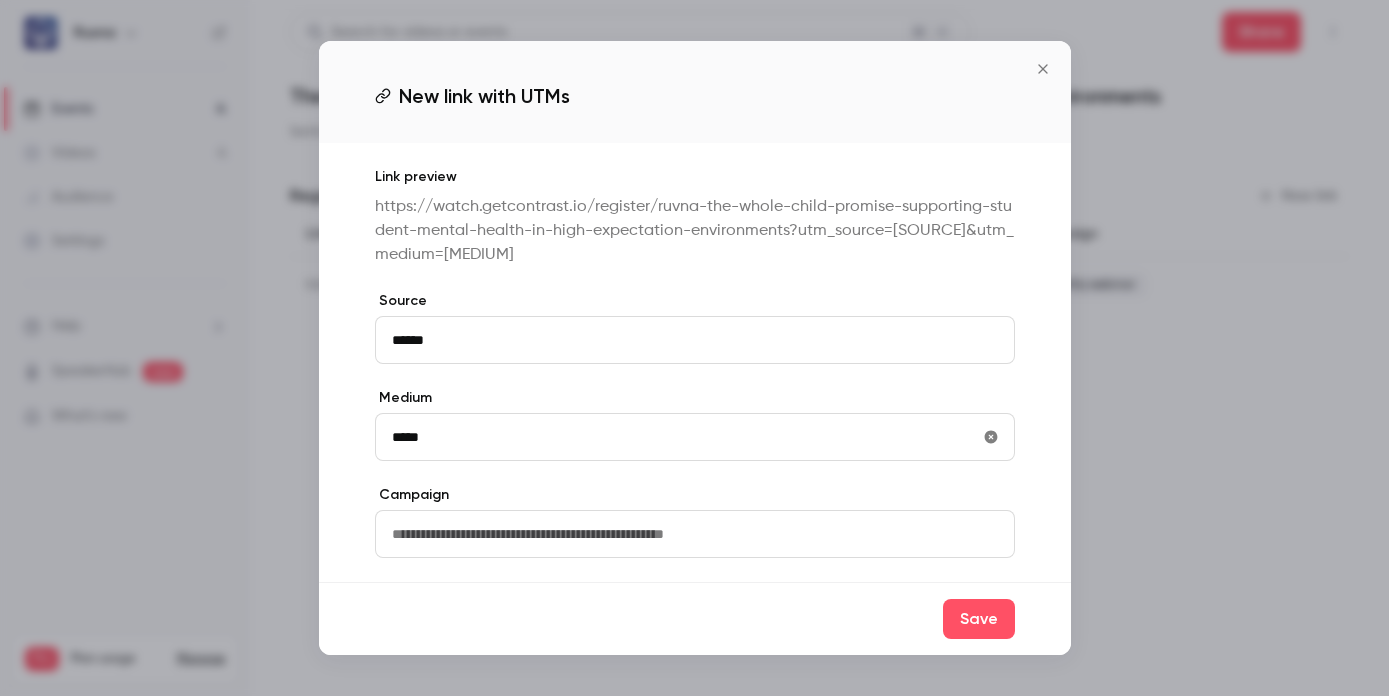 type on "*****" 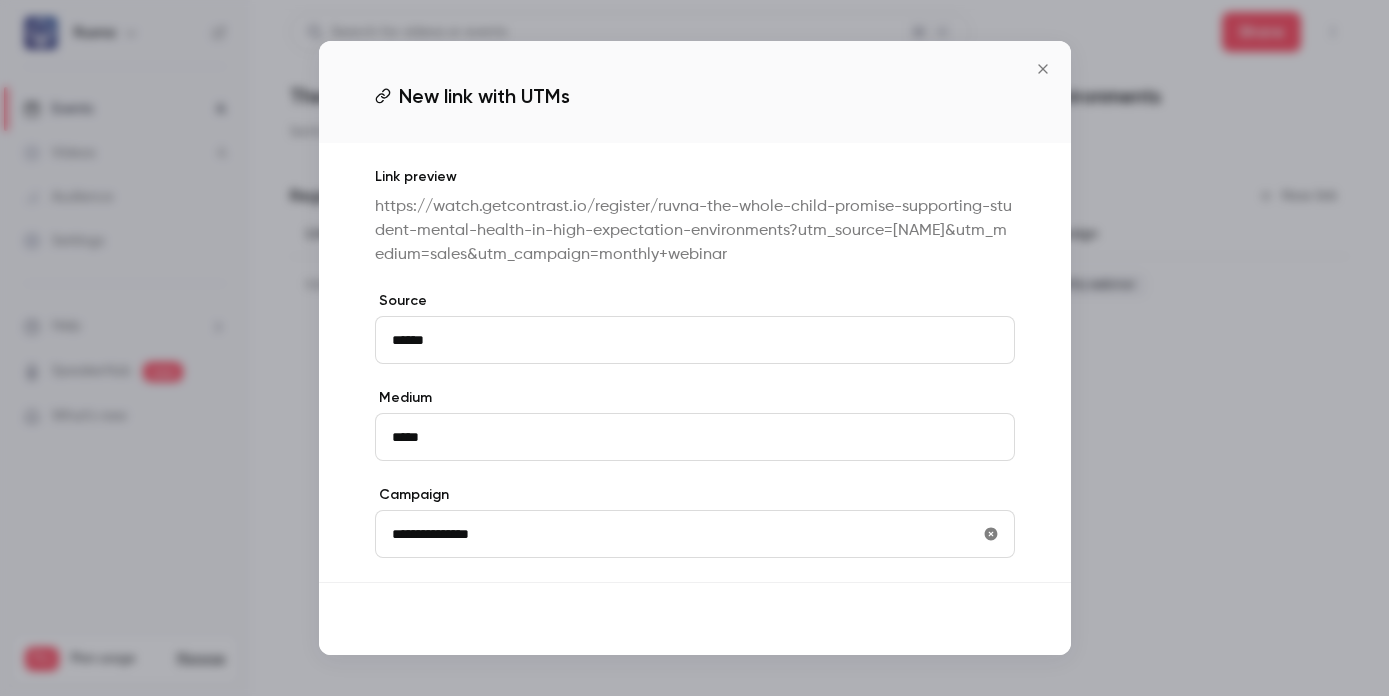 type on "**********" 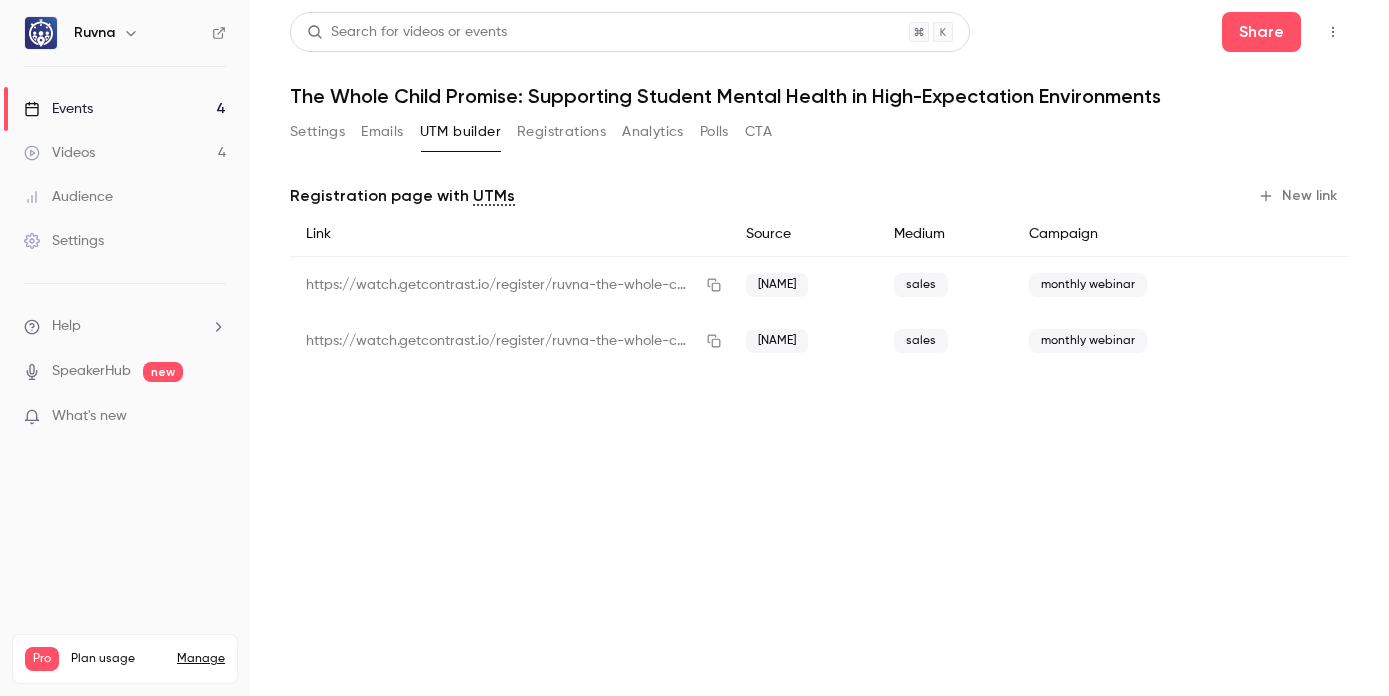 click on "New link" at bounding box center [1299, 196] 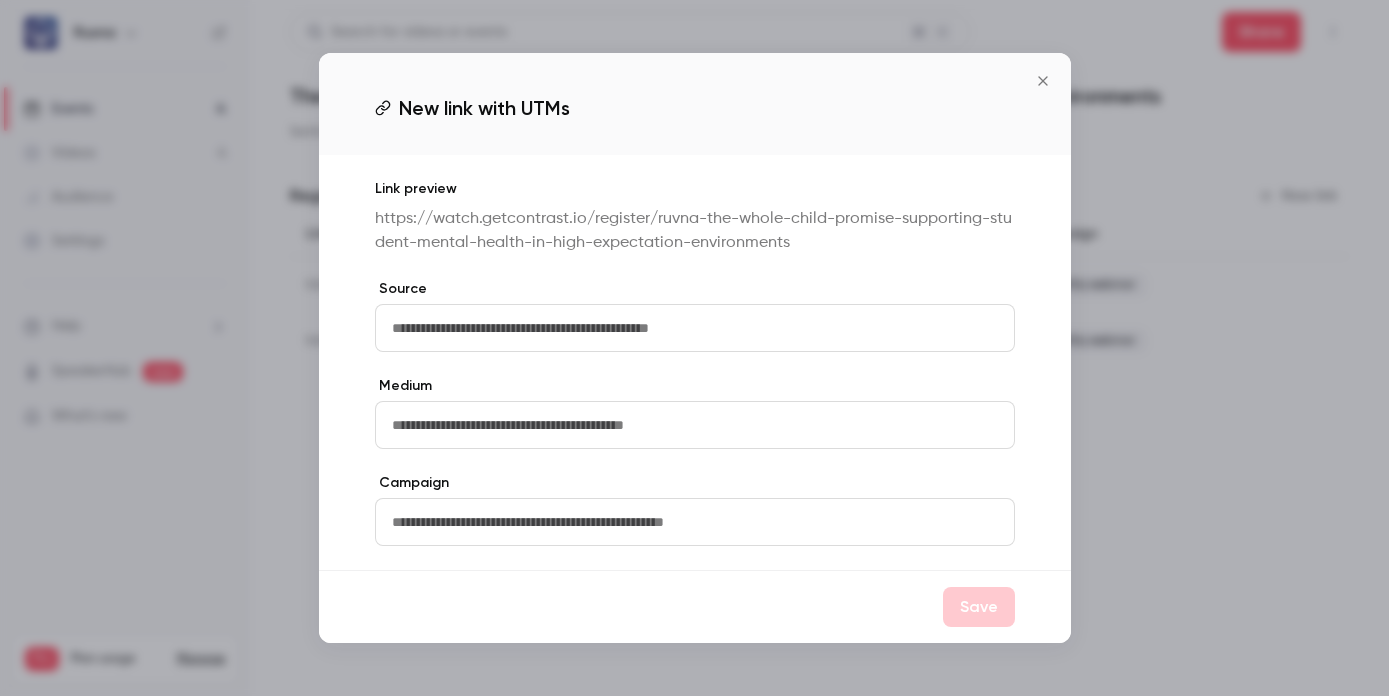 click at bounding box center [695, 328] 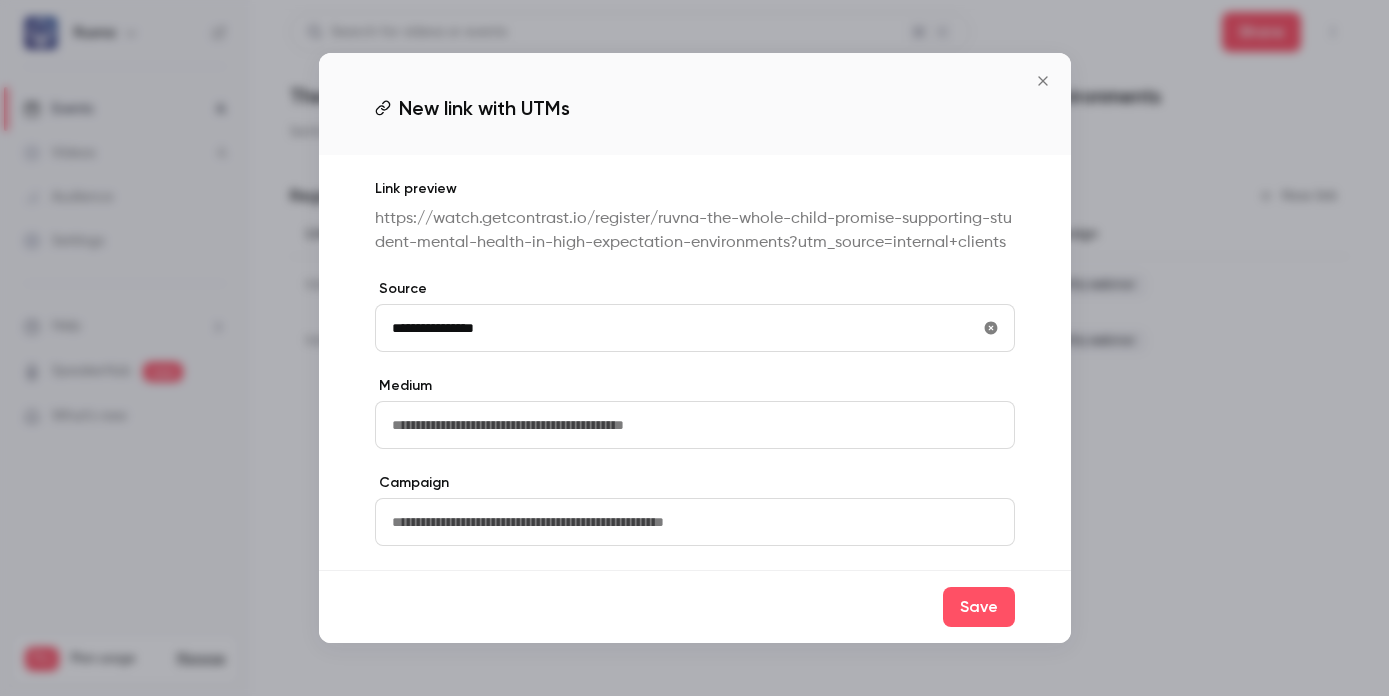 type on "**********" 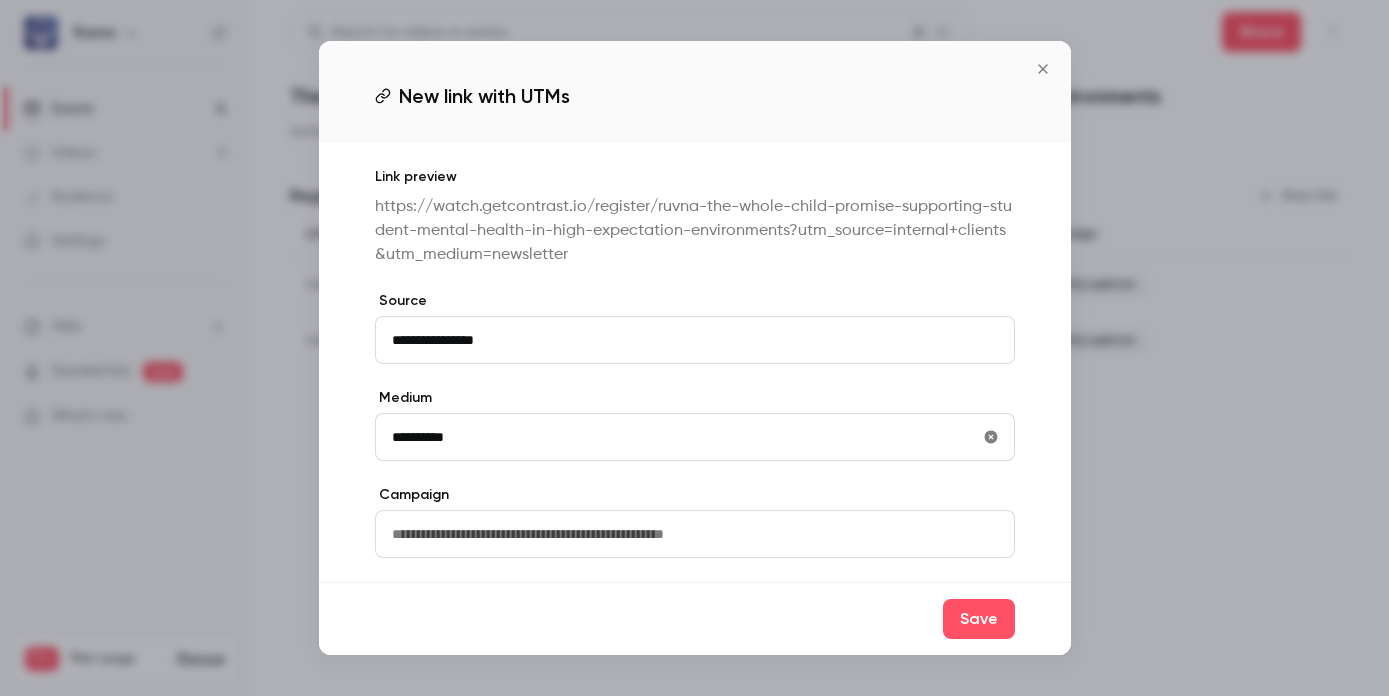 type on "**********" 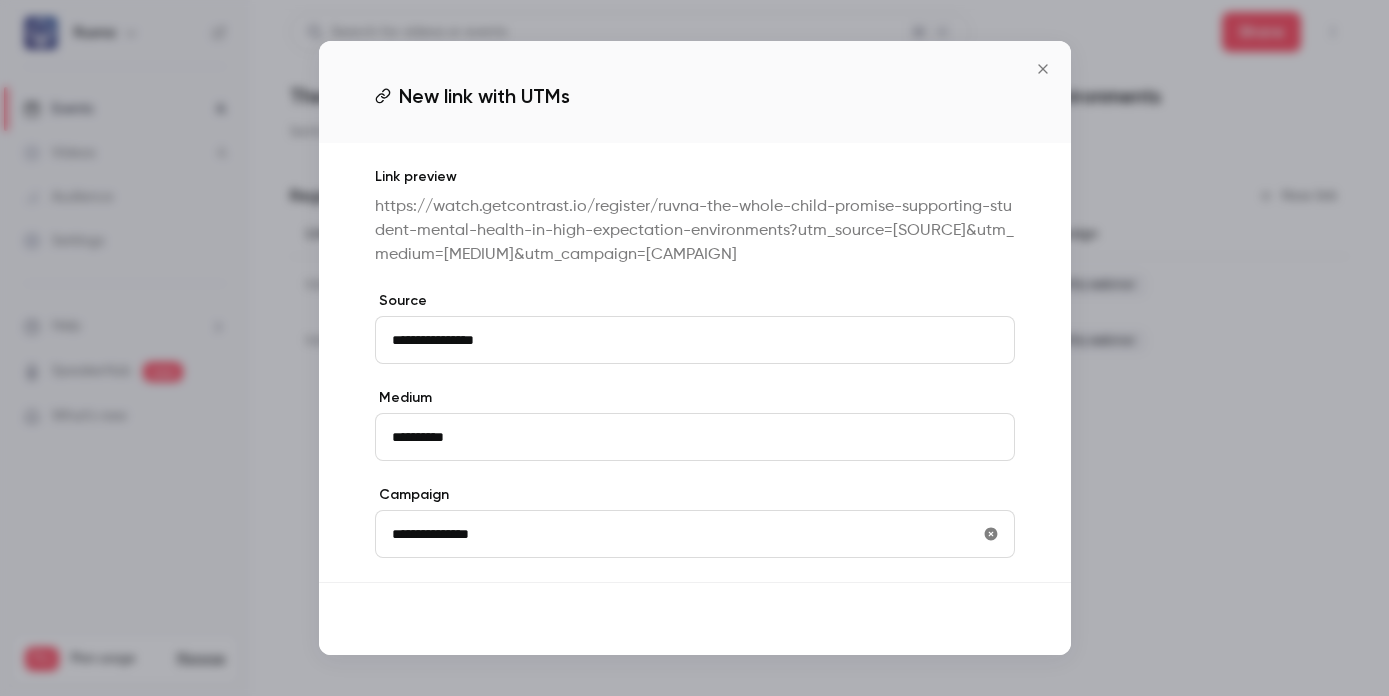 type on "**********" 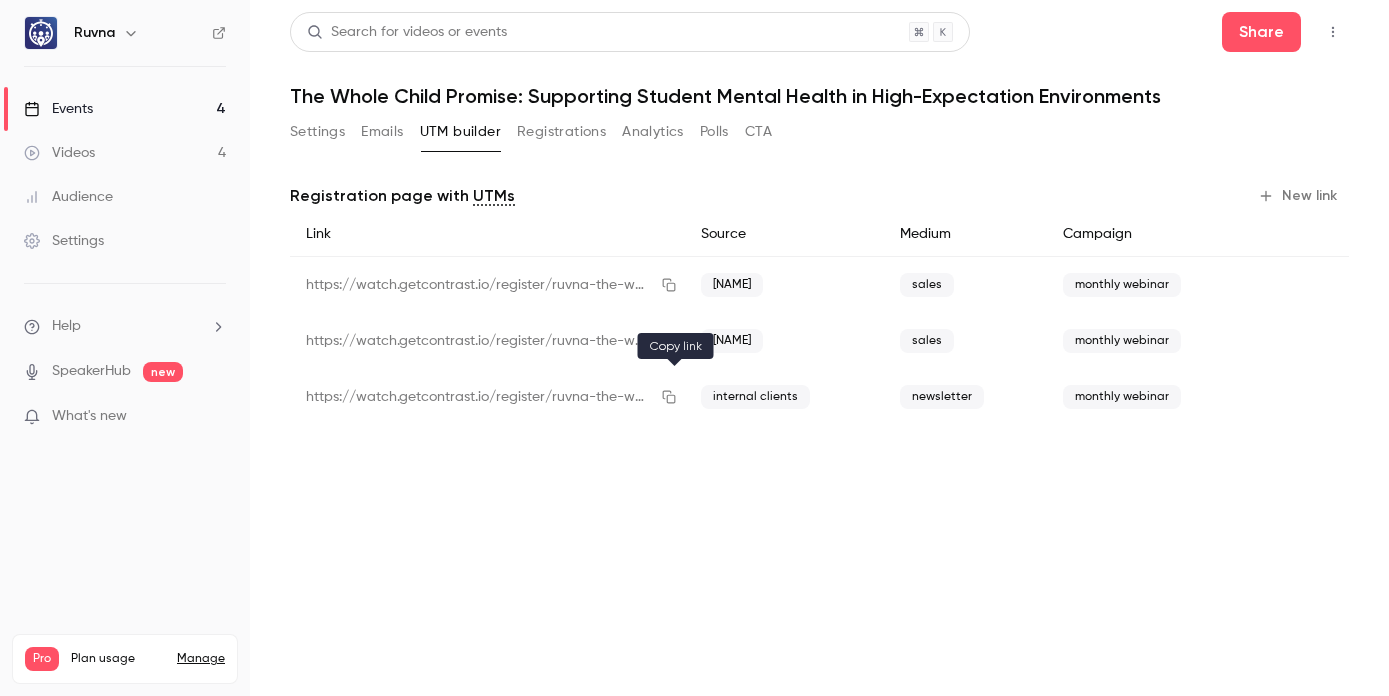 click 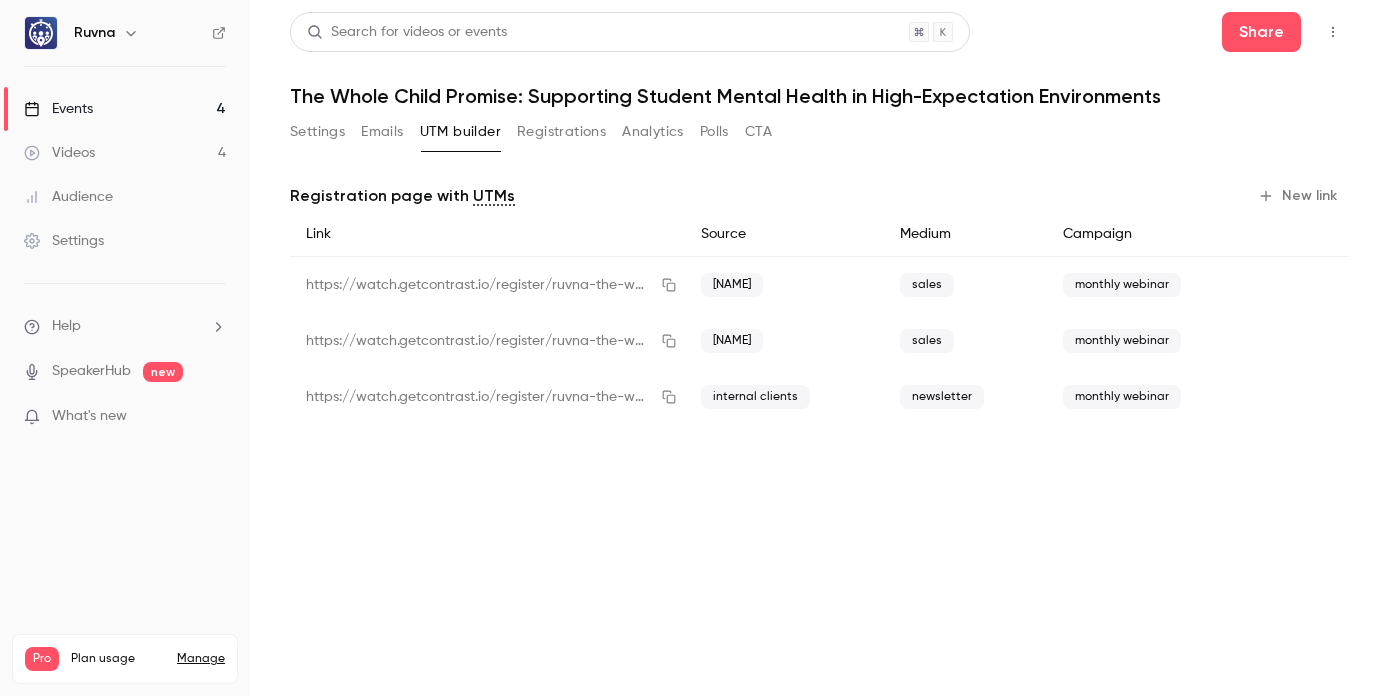 click on "Events 4" at bounding box center [125, 109] 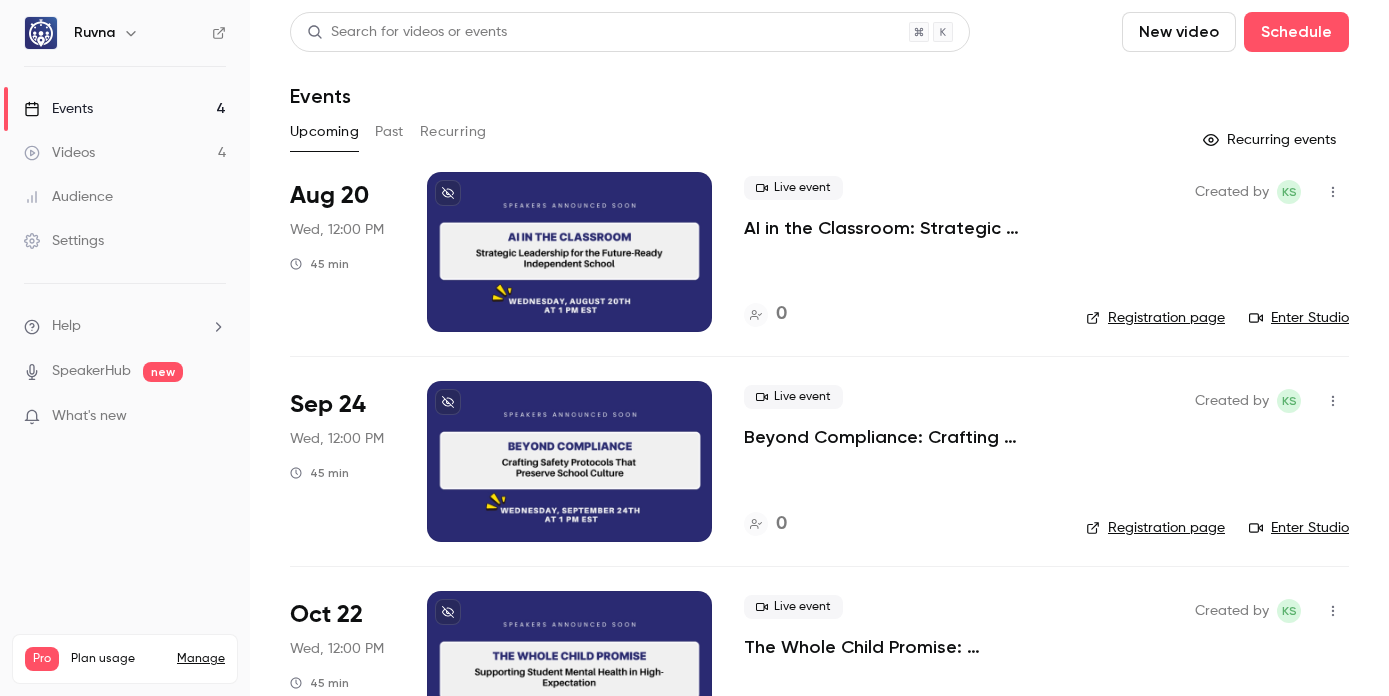 click on "Beyond Compliance: Crafting Safety Protocols That Preserve School Culture" at bounding box center (899, 437) 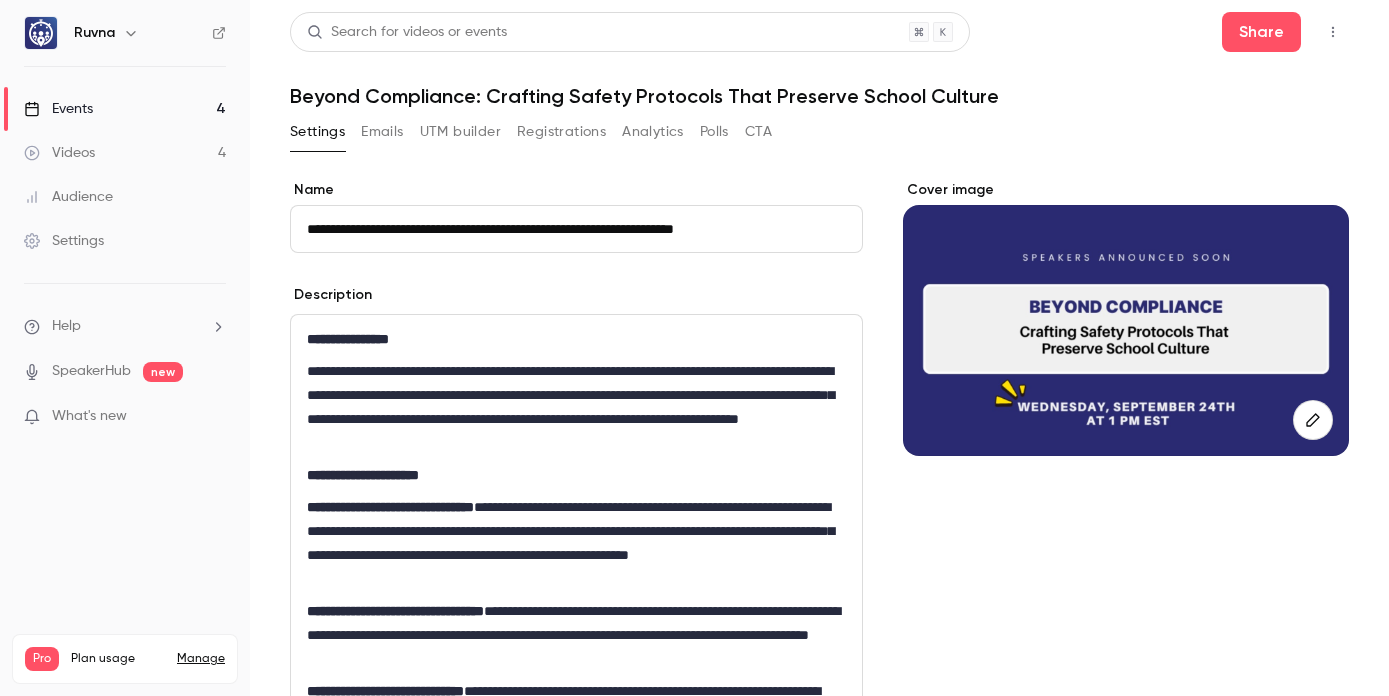click on "UTM builder" at bounding box center [460, 132] 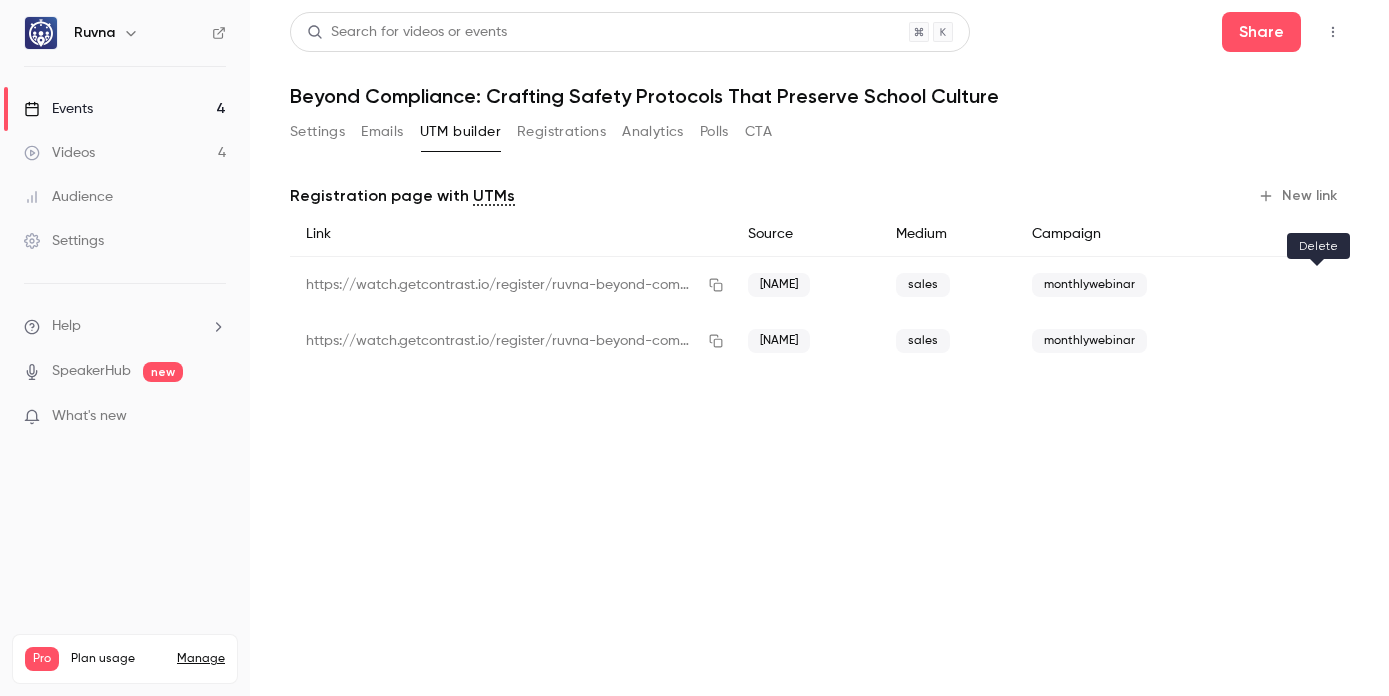 click 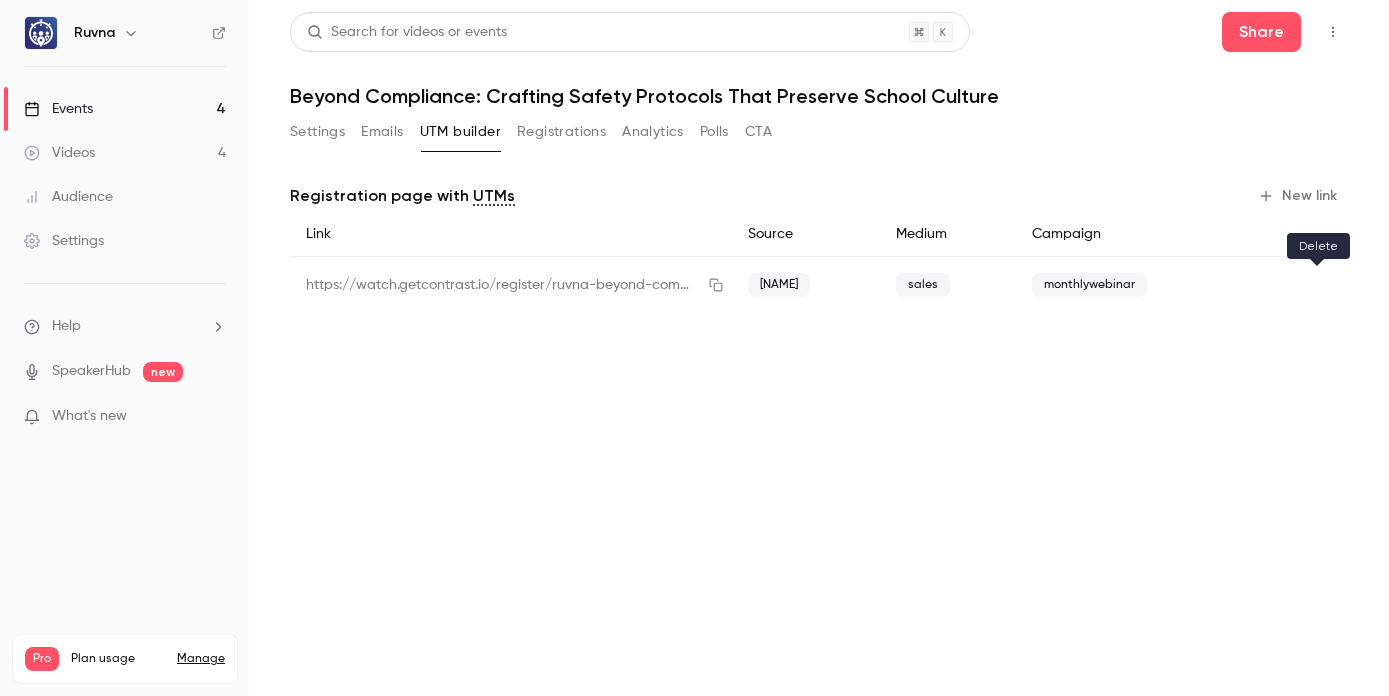 click 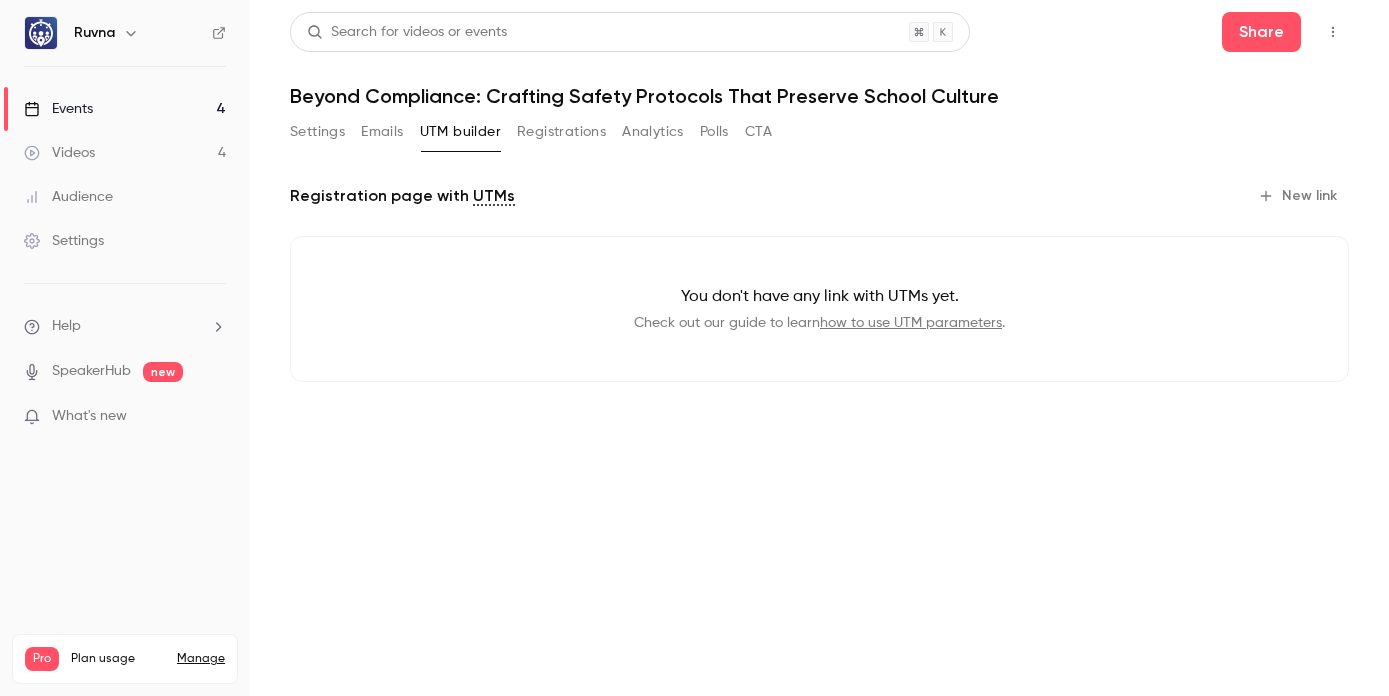 click on "New link" at bounding box center (1299, 196) 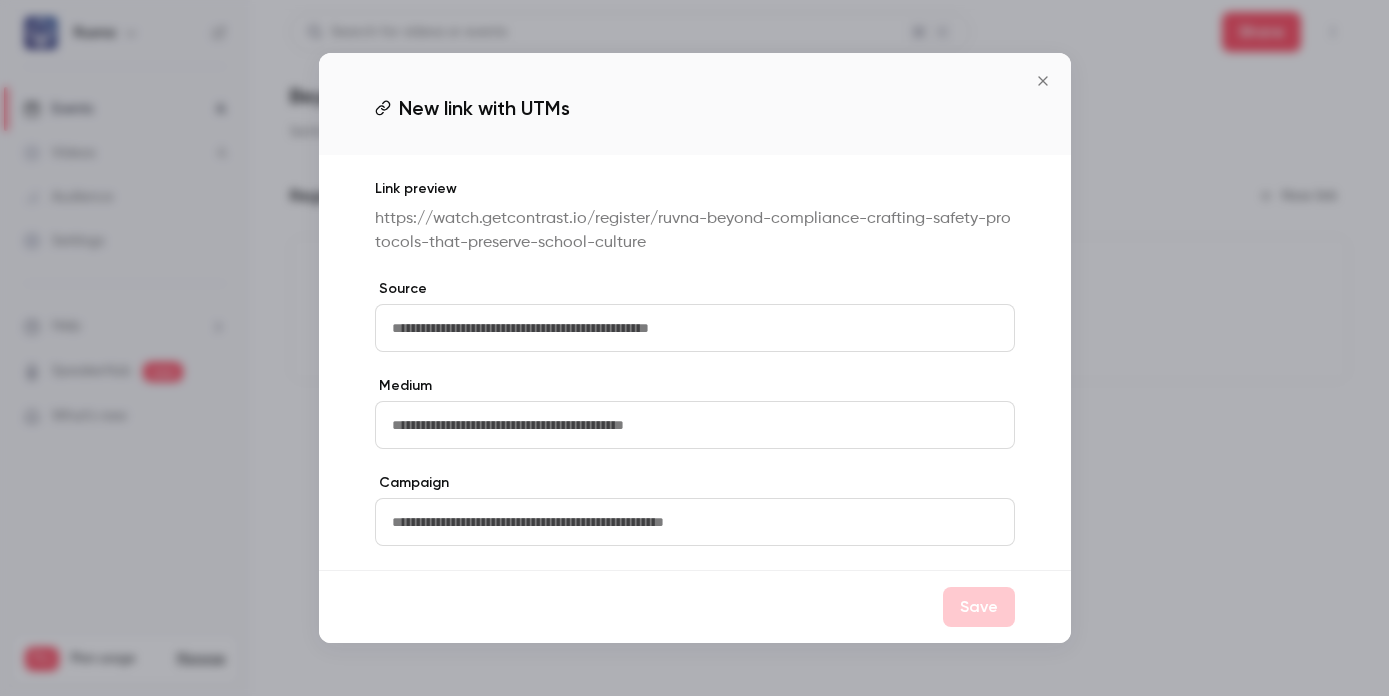 click at bounding box center [695, 328] 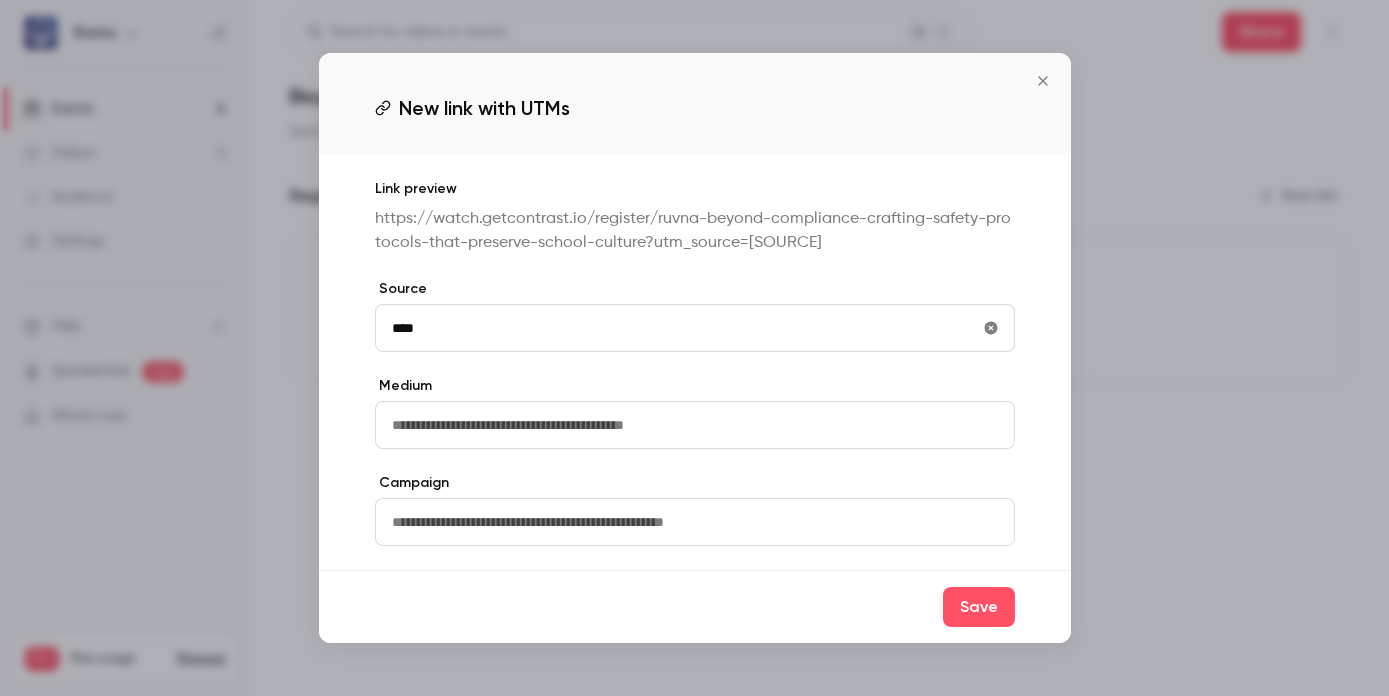 type on "****" 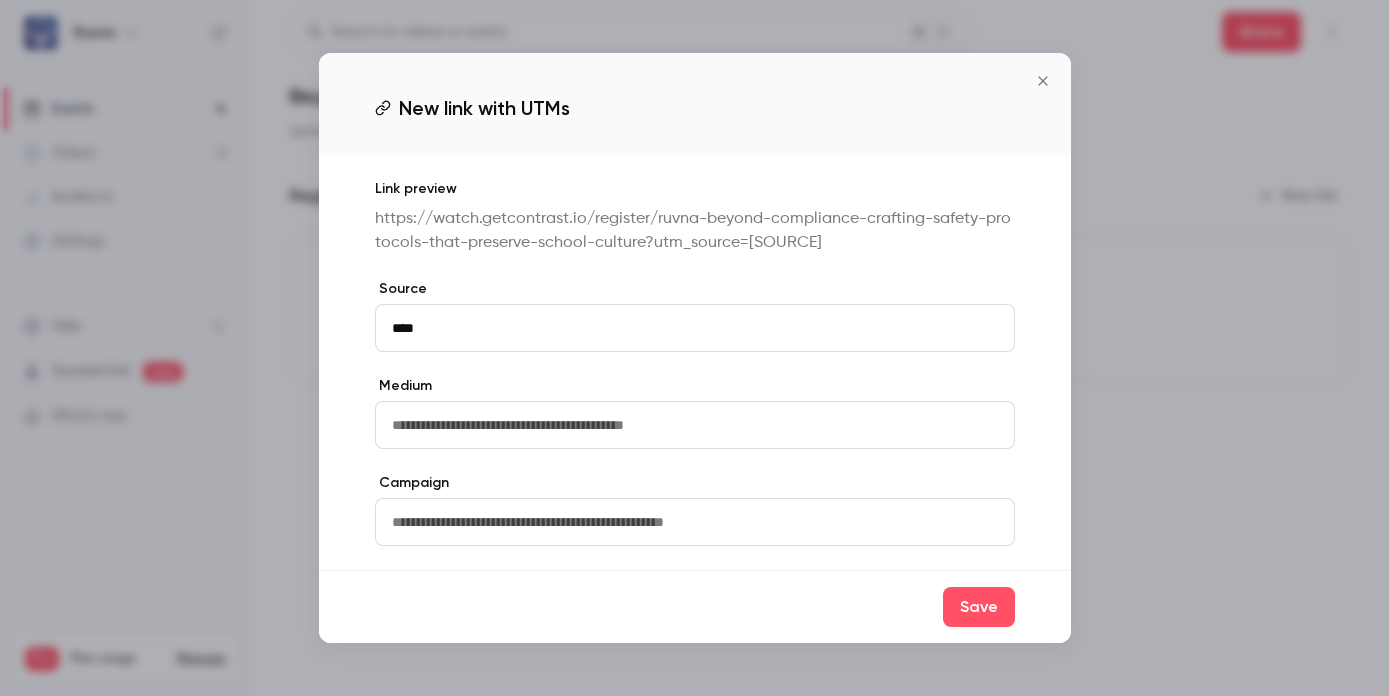 click at bounding box center [695, 425] 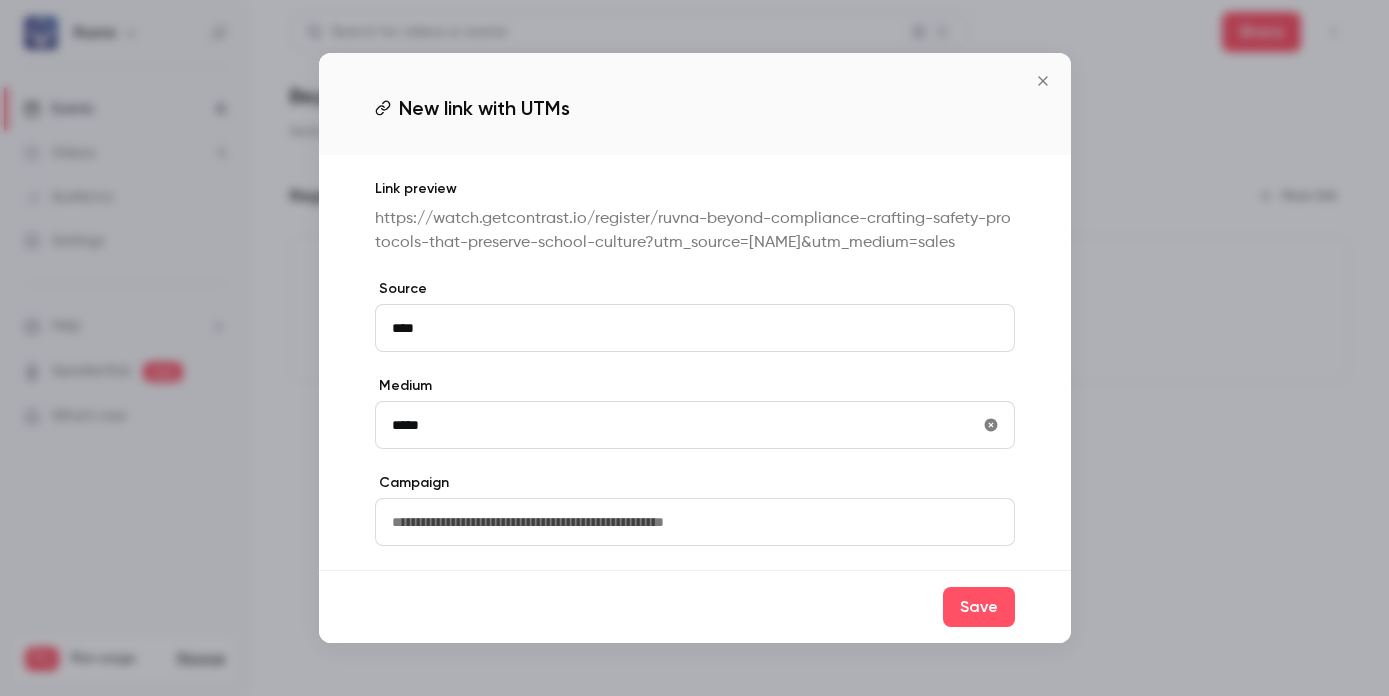 type on "*****" 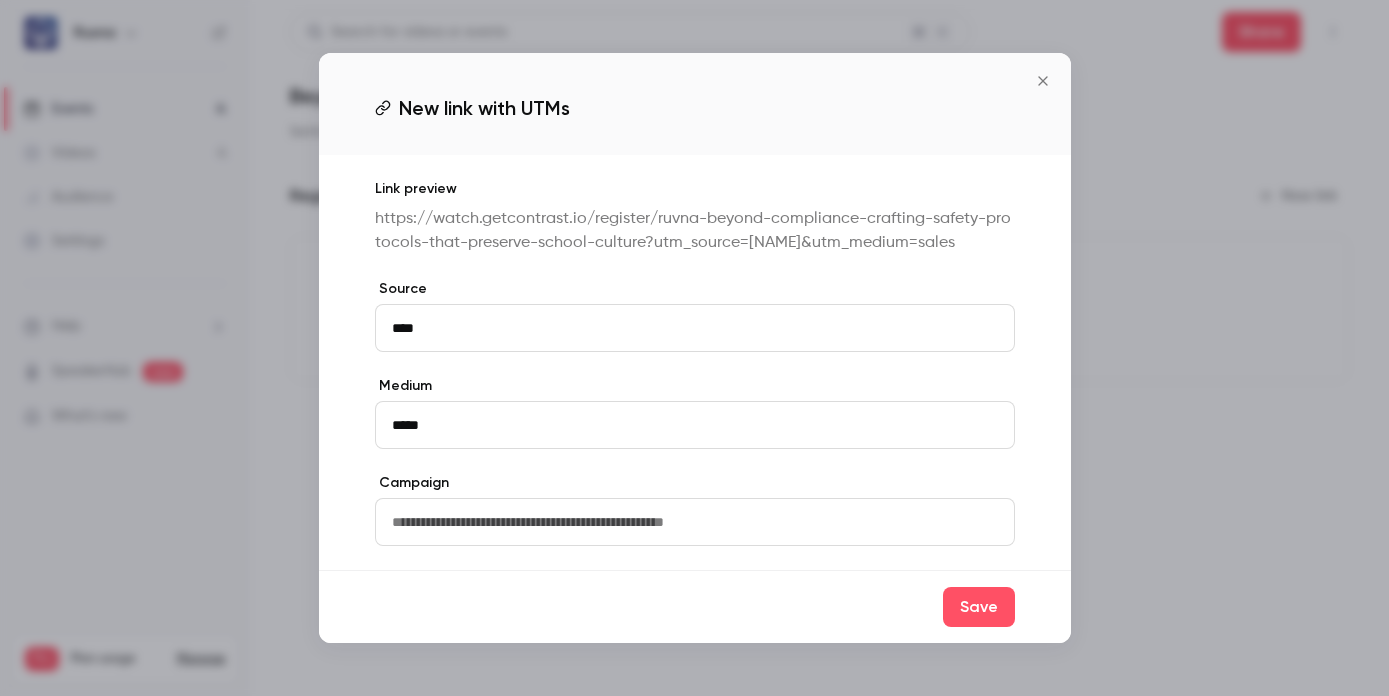 click at bounding box center (695, 522) 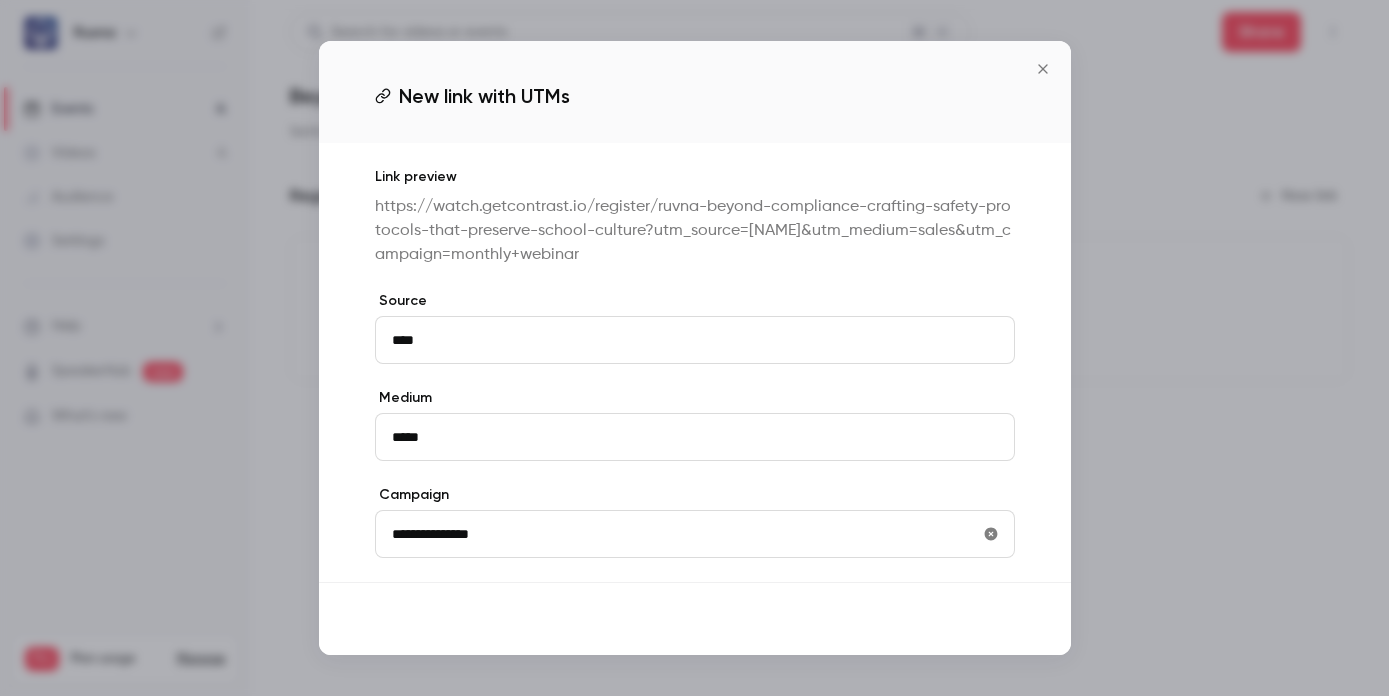 type on "**********" 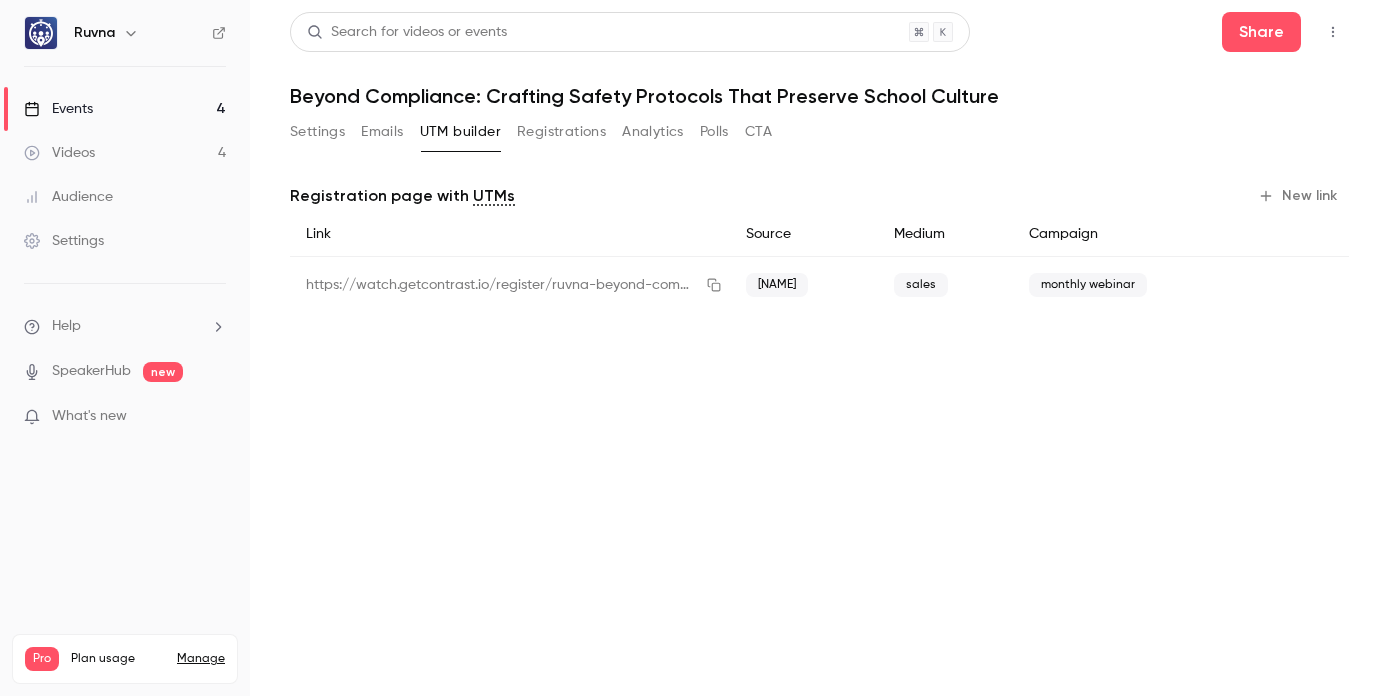 click on "New link" at bounding box center [1299, 196] 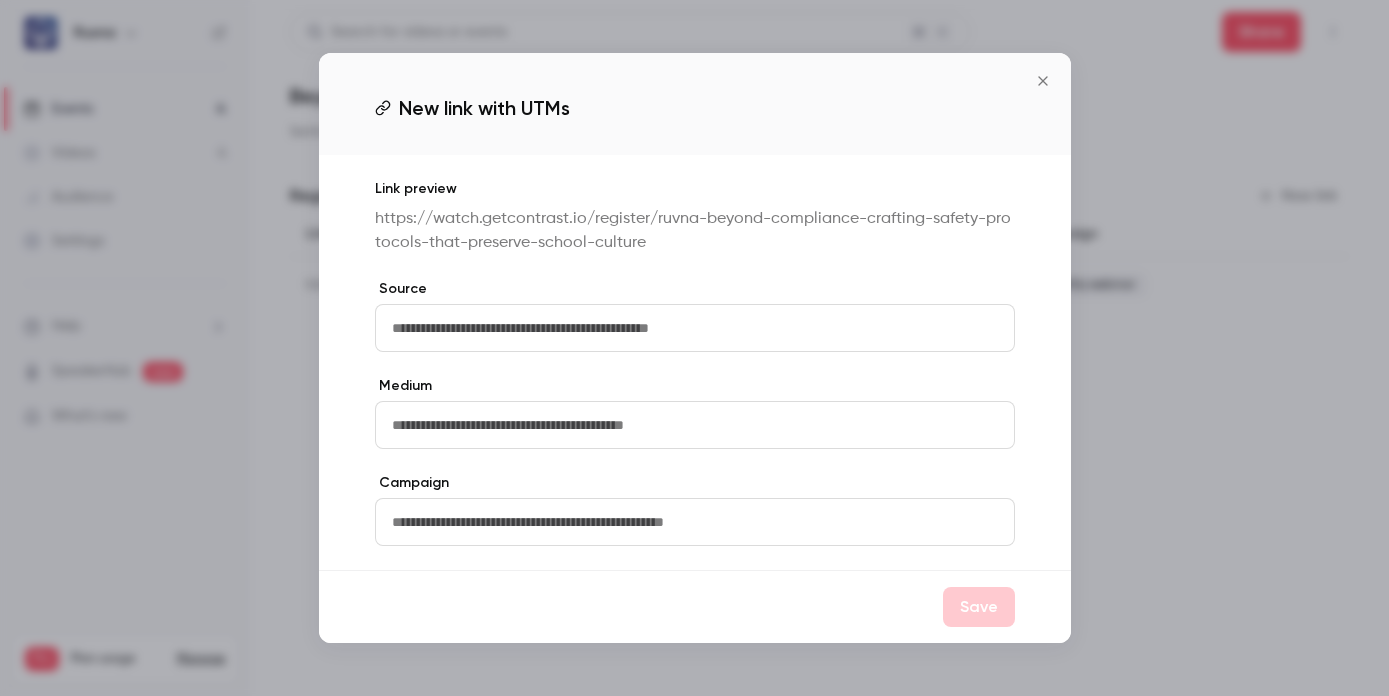 click at bounding box center (695, 328) 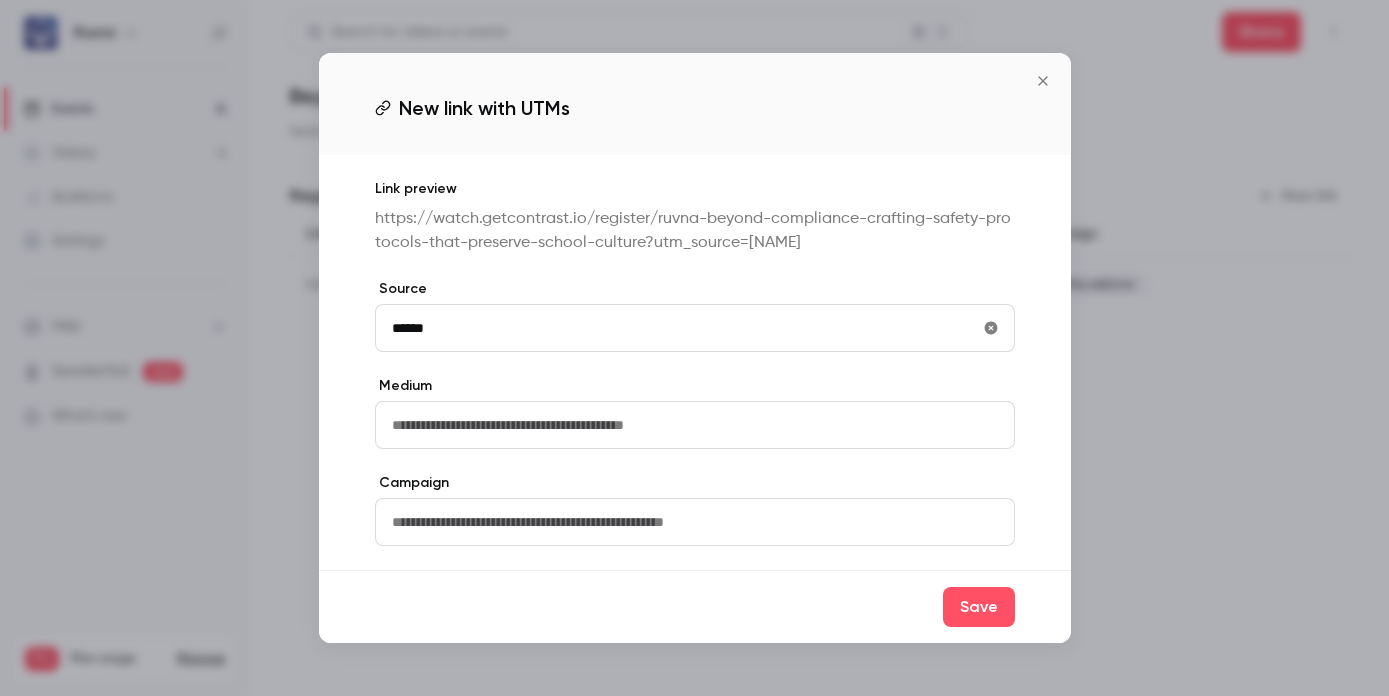 type on "******" 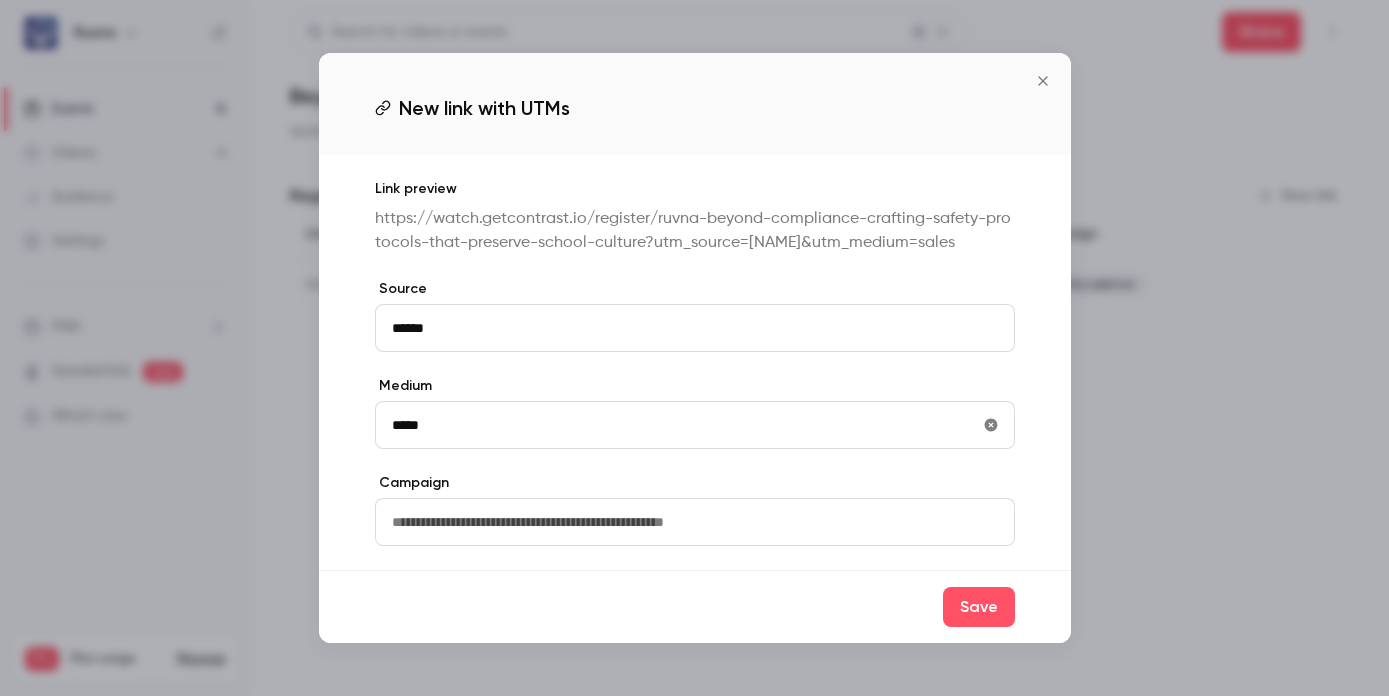 type on "*****" 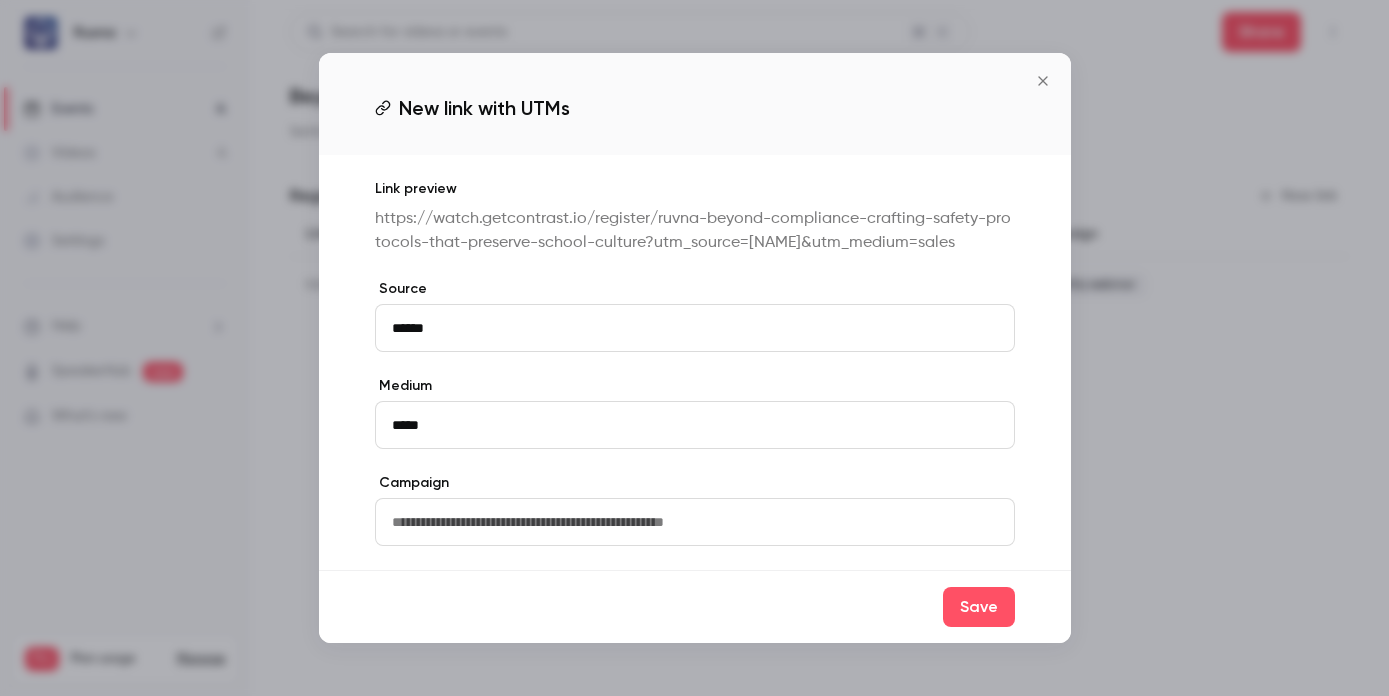 click at bounding box center [695, 522] 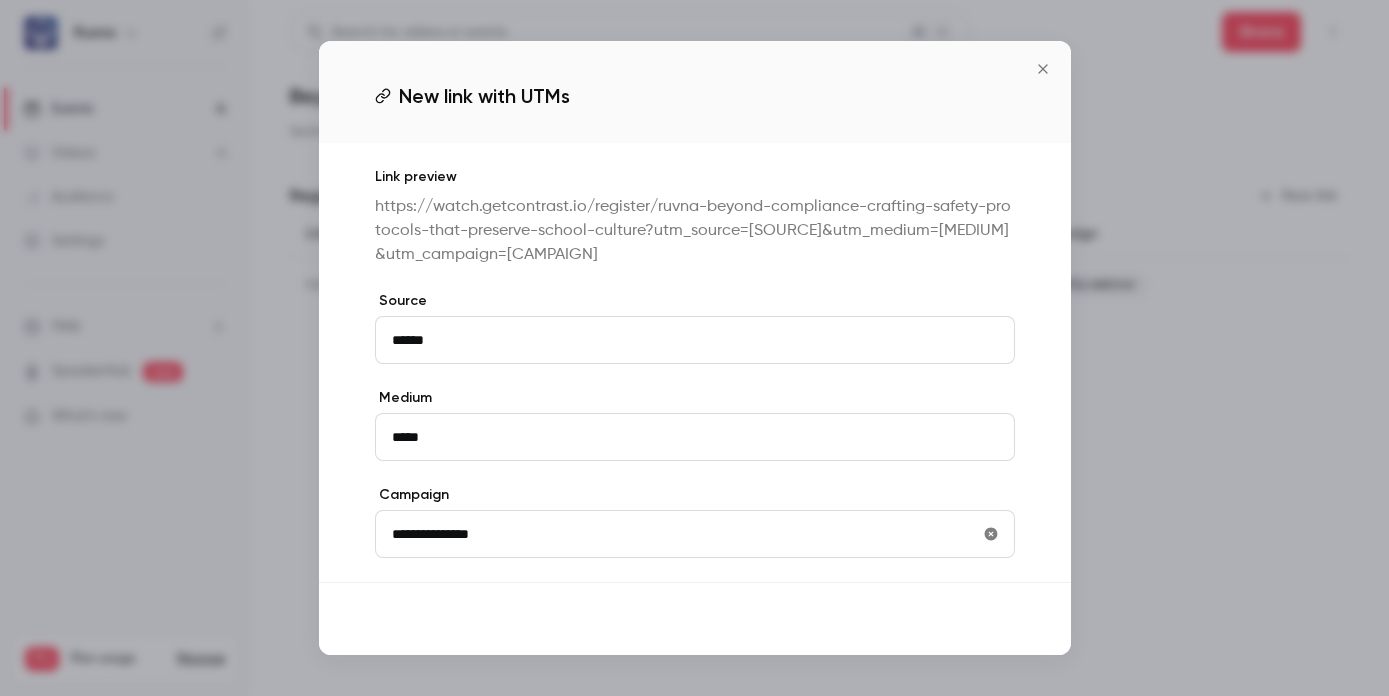 type on "**********" 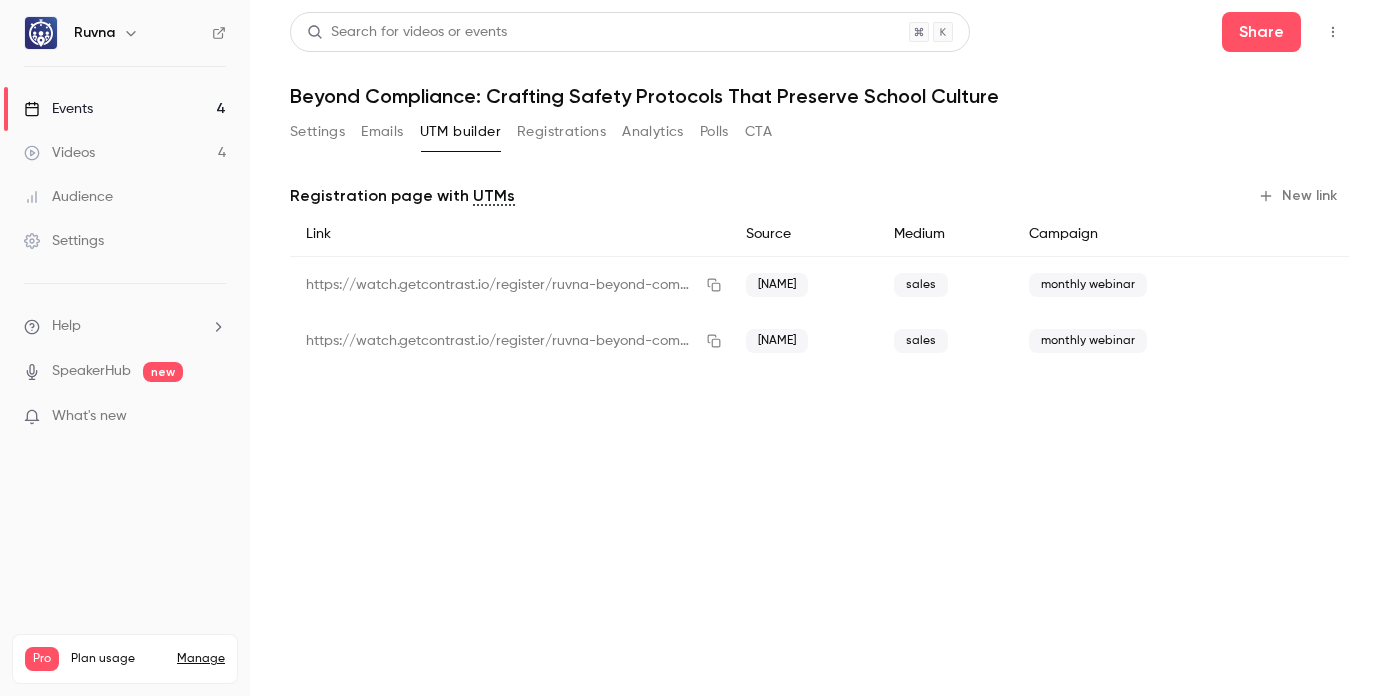 click 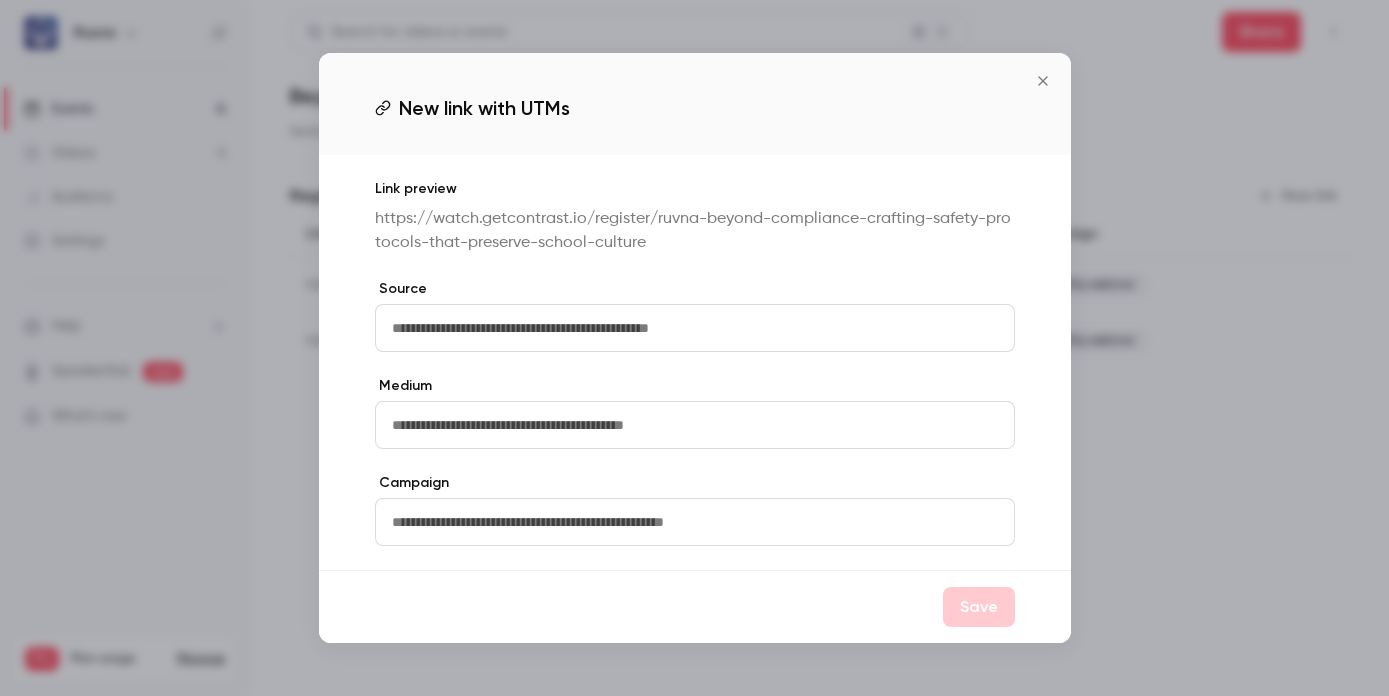 click at bounding box center (695, 328) 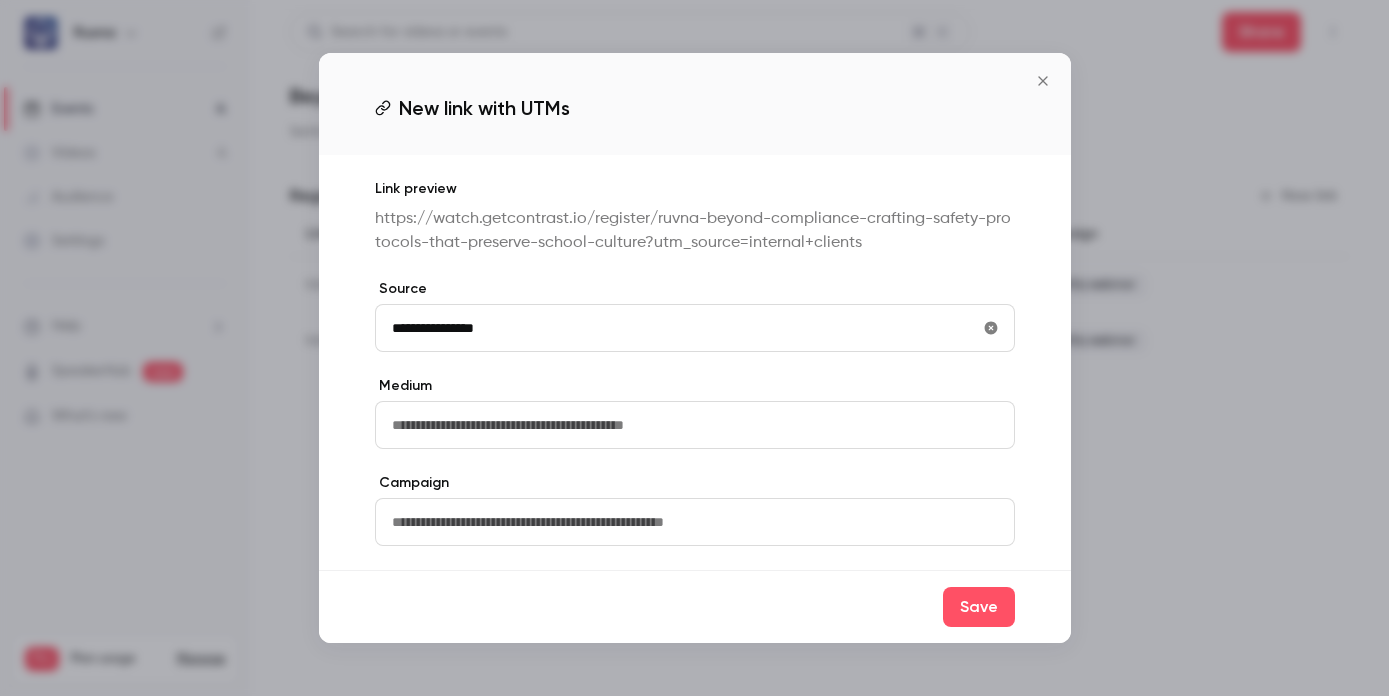 type on "**********" 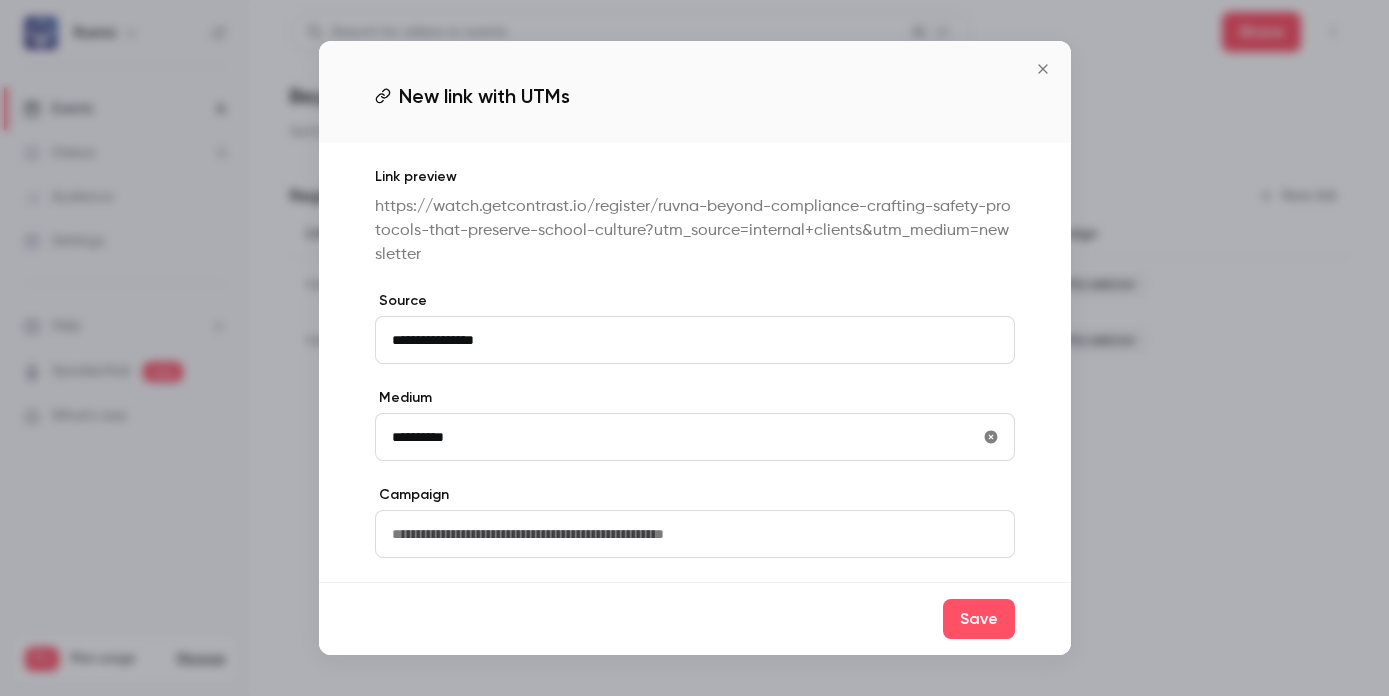 type on "**********" 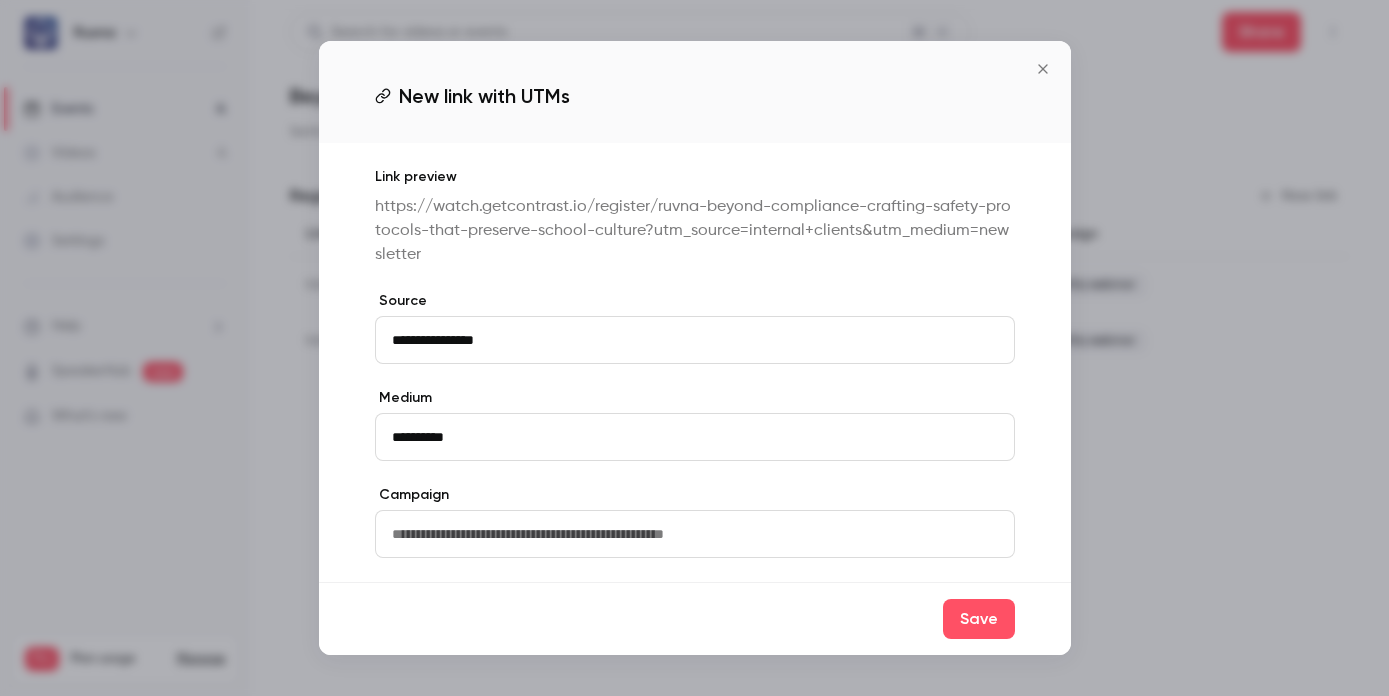 click at bounding box center (695, 534) 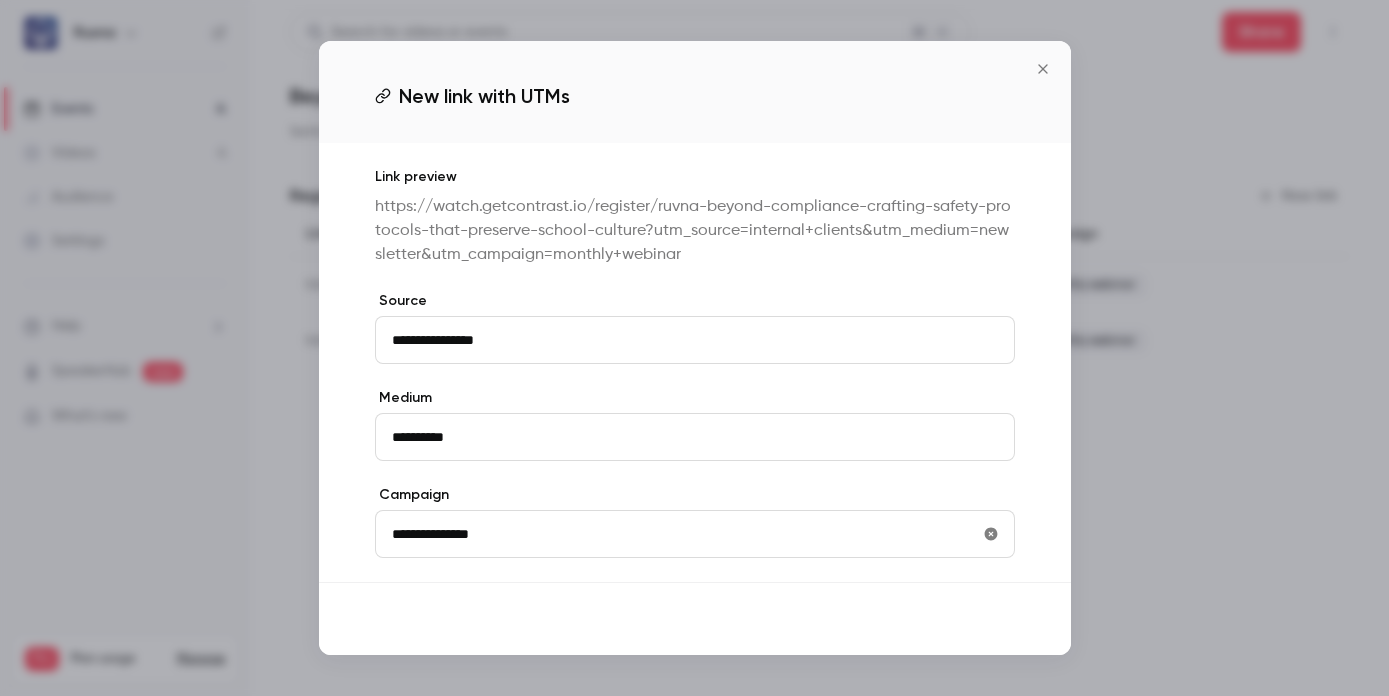 type on "**********" 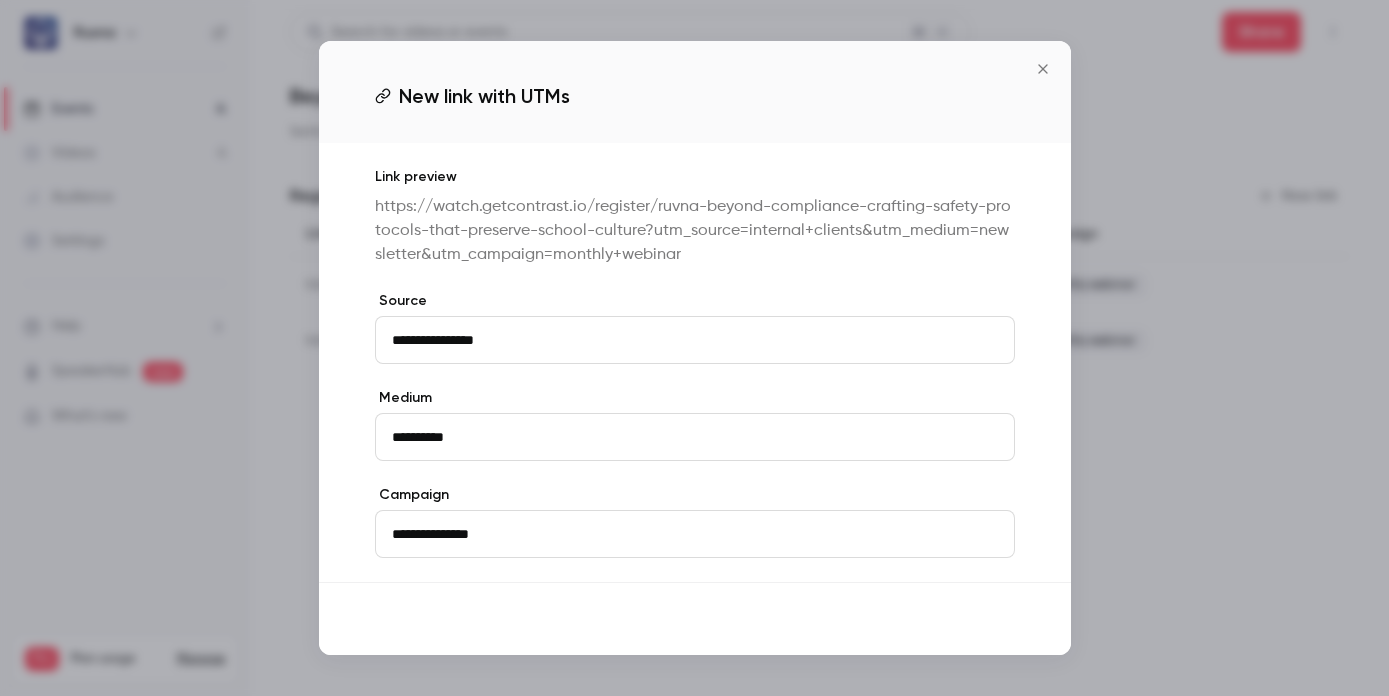 click on "Save" at bounding box center [979, 619] 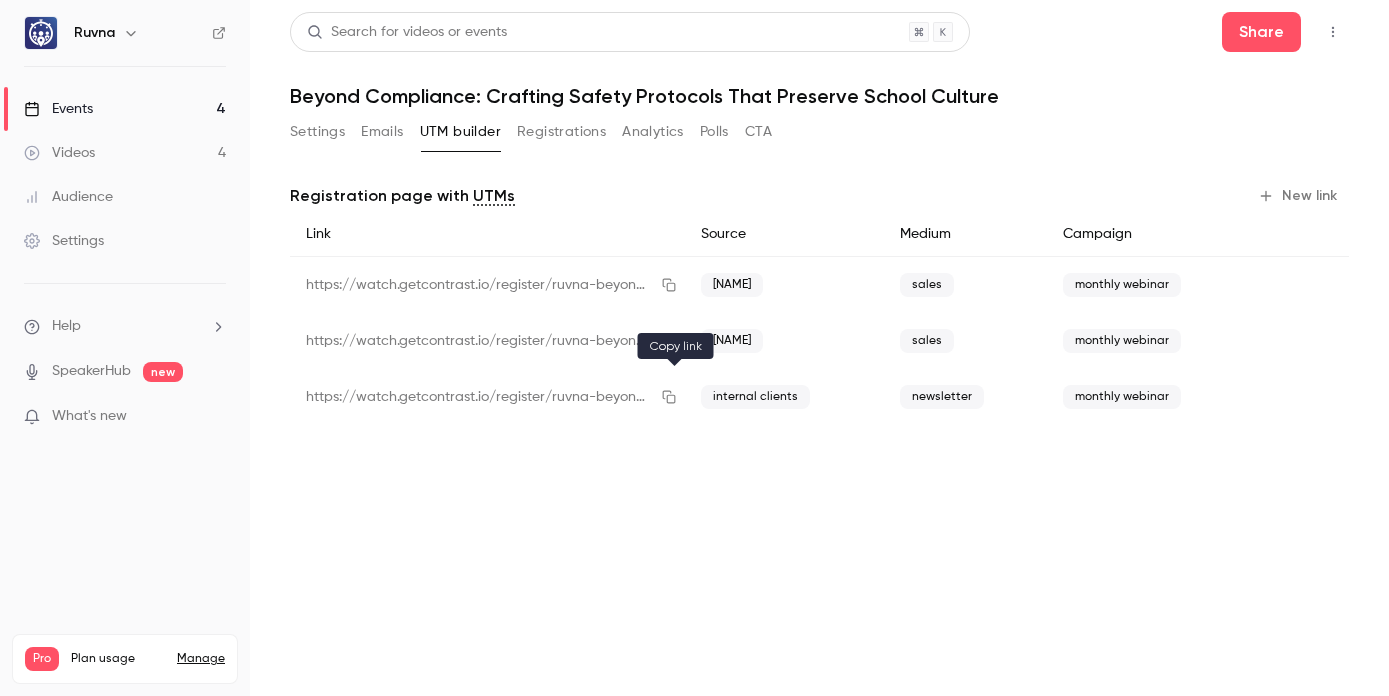 click at bounding box center (669, 397) 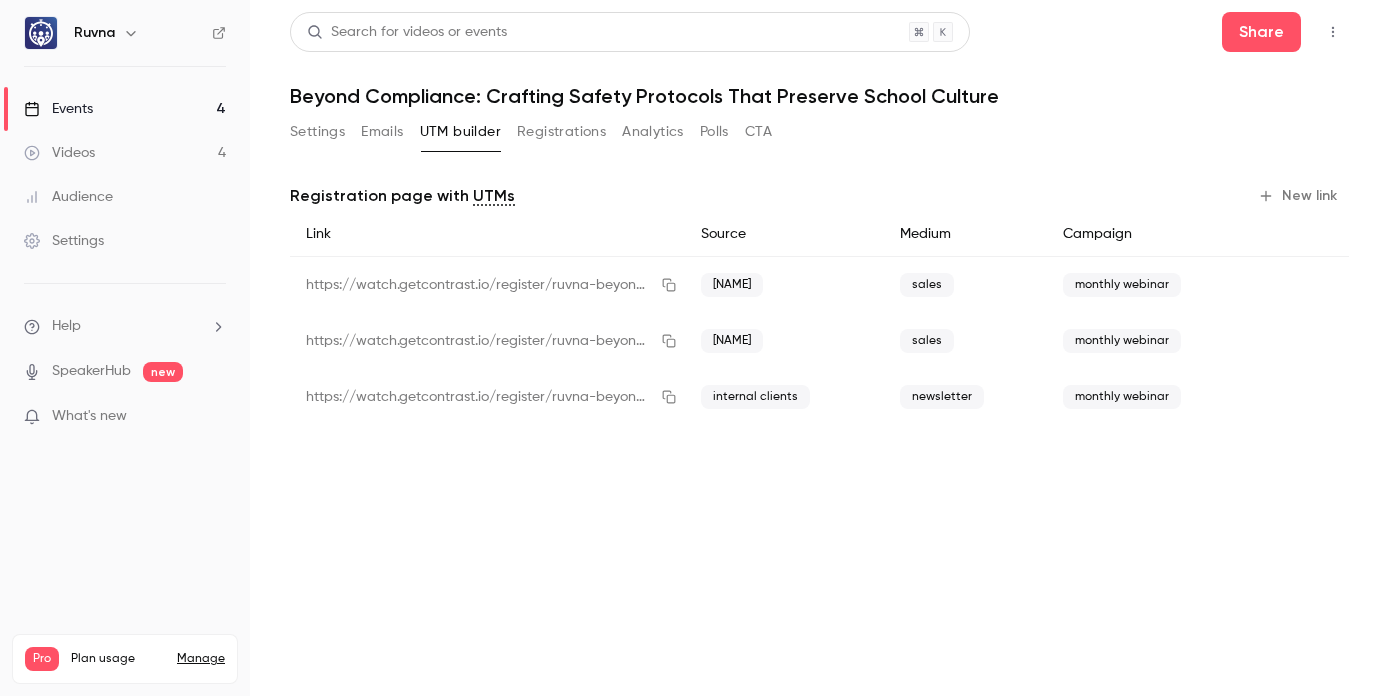 click on "Events 4" at bounding box center [125, 109] 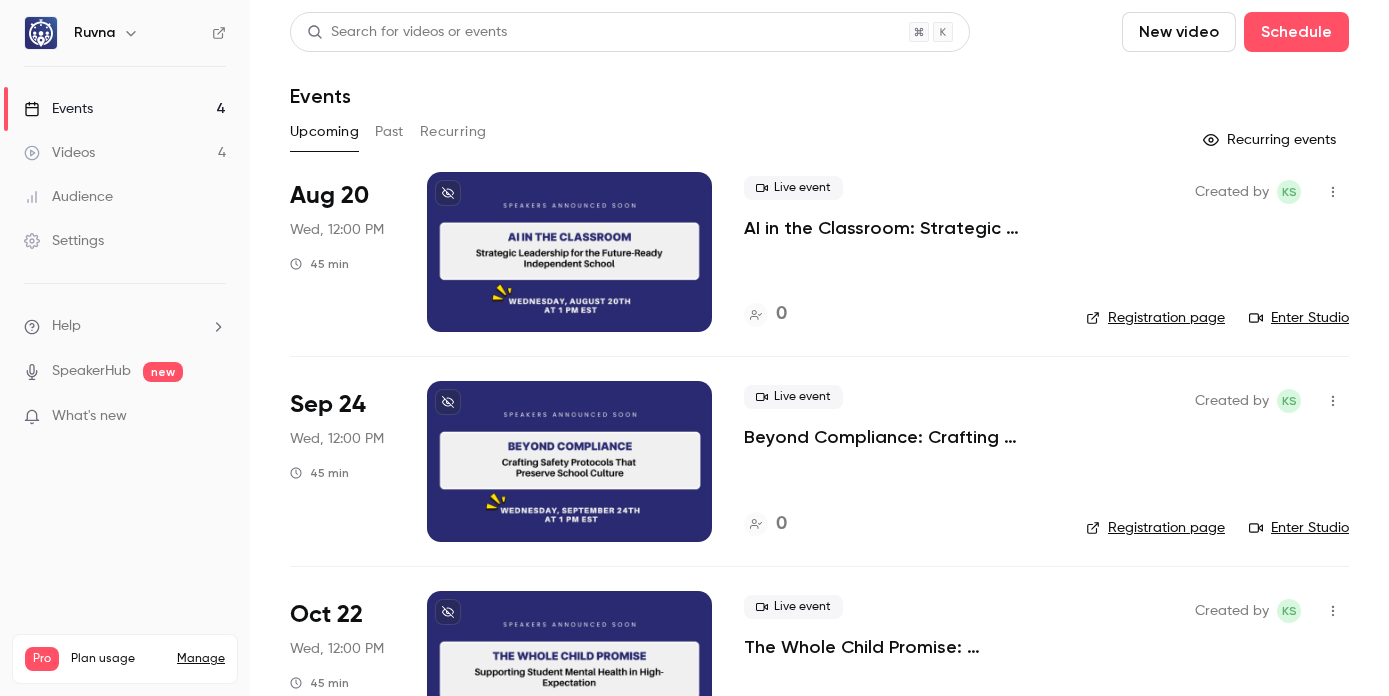 click on "AI in the Classroom: Strategic Leadership for the Future-Ready Independent School" at bounding box center [899, 228] 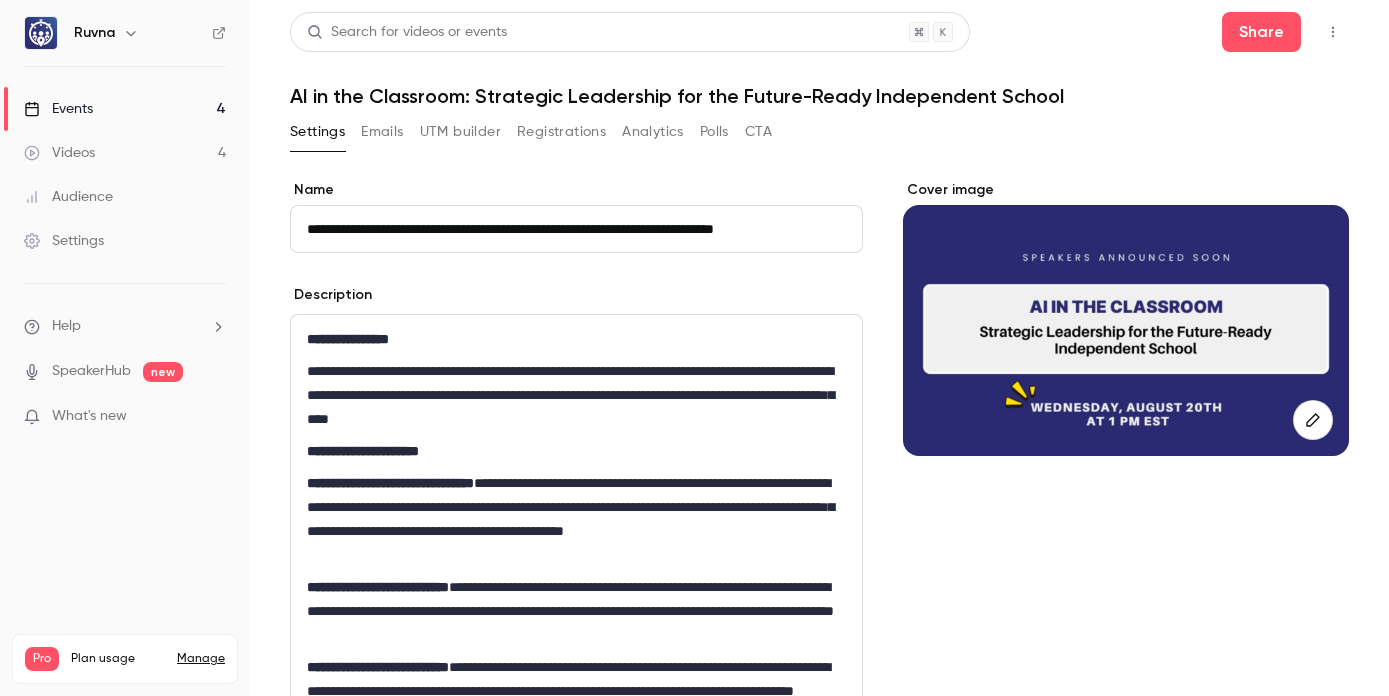 scroll, scrollTop: 0, scrollLeft: 4, axis: horizontal 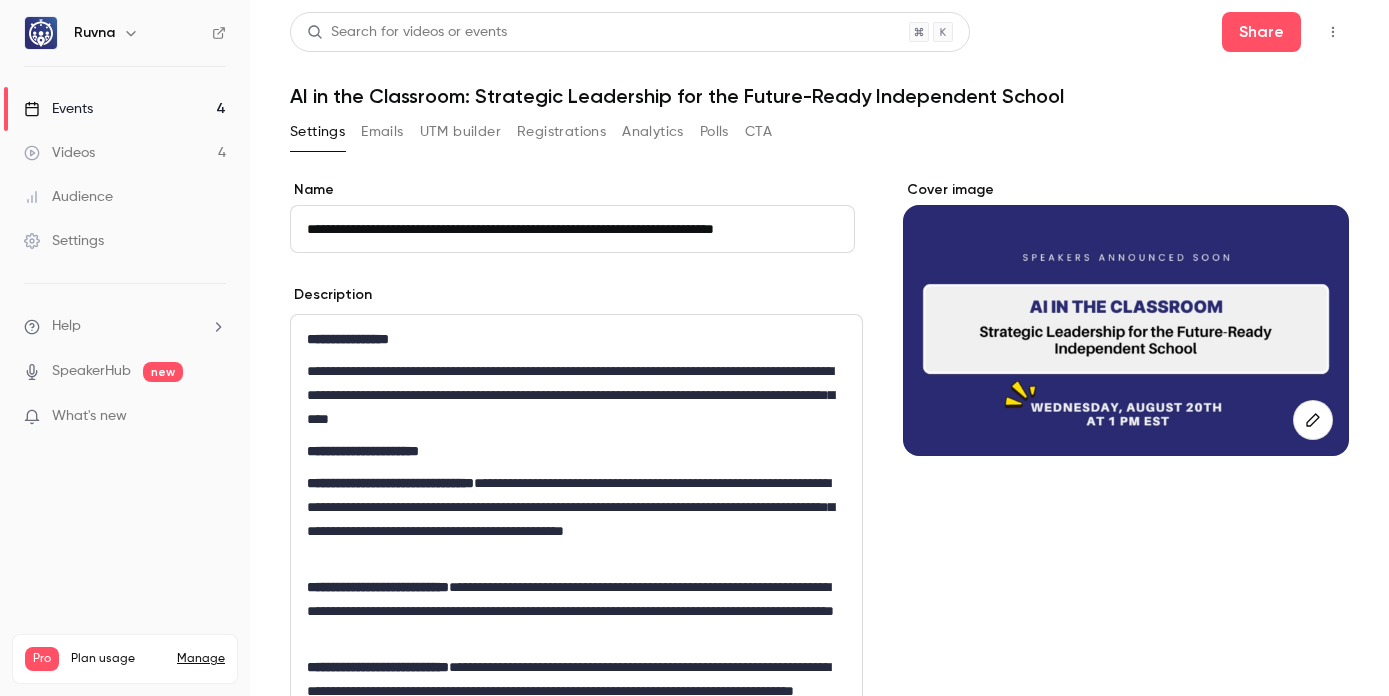 click on "UTM builder" at bounding box center [460, 132] 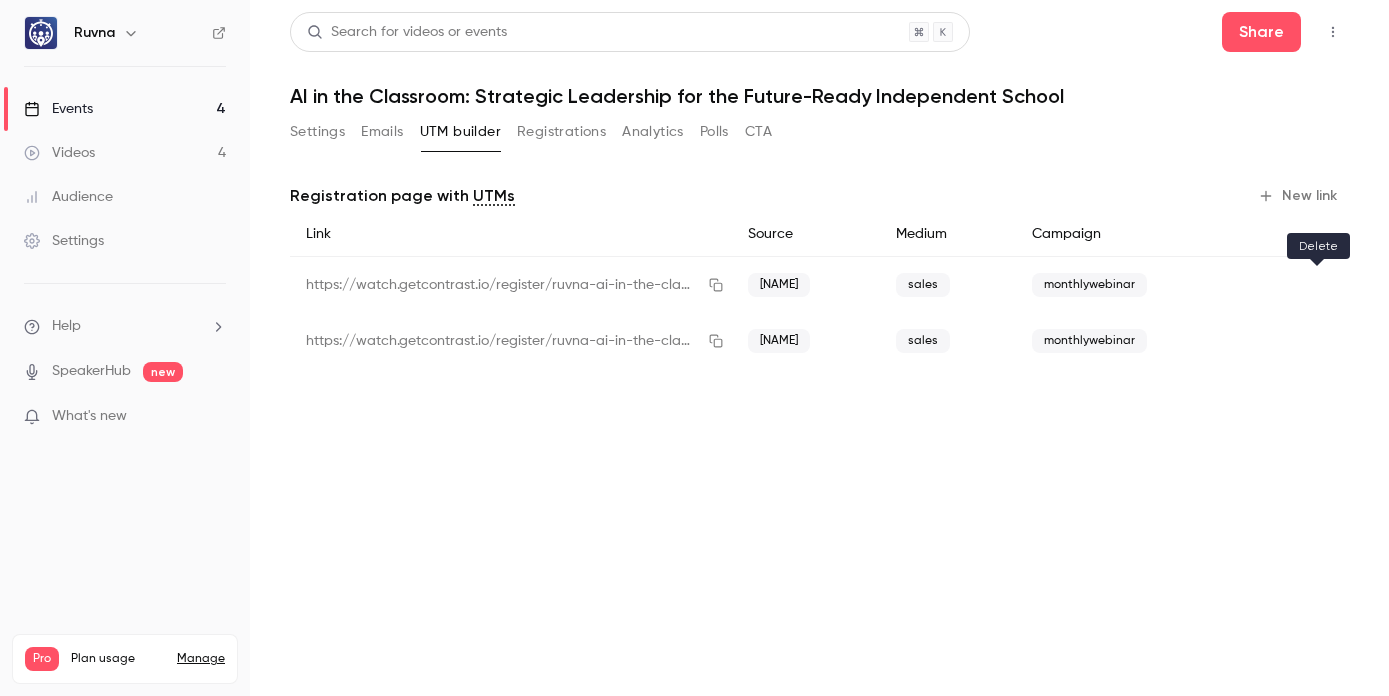 click at bounding box center [1317, 285] 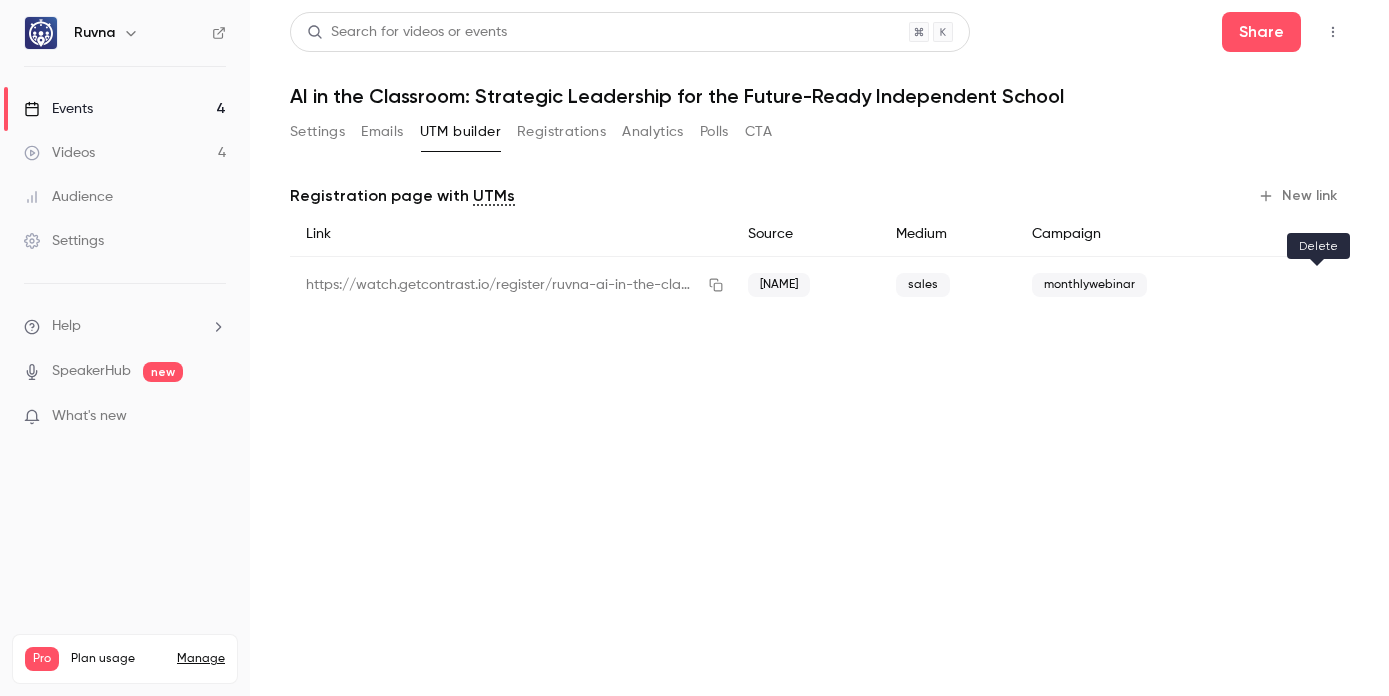 click 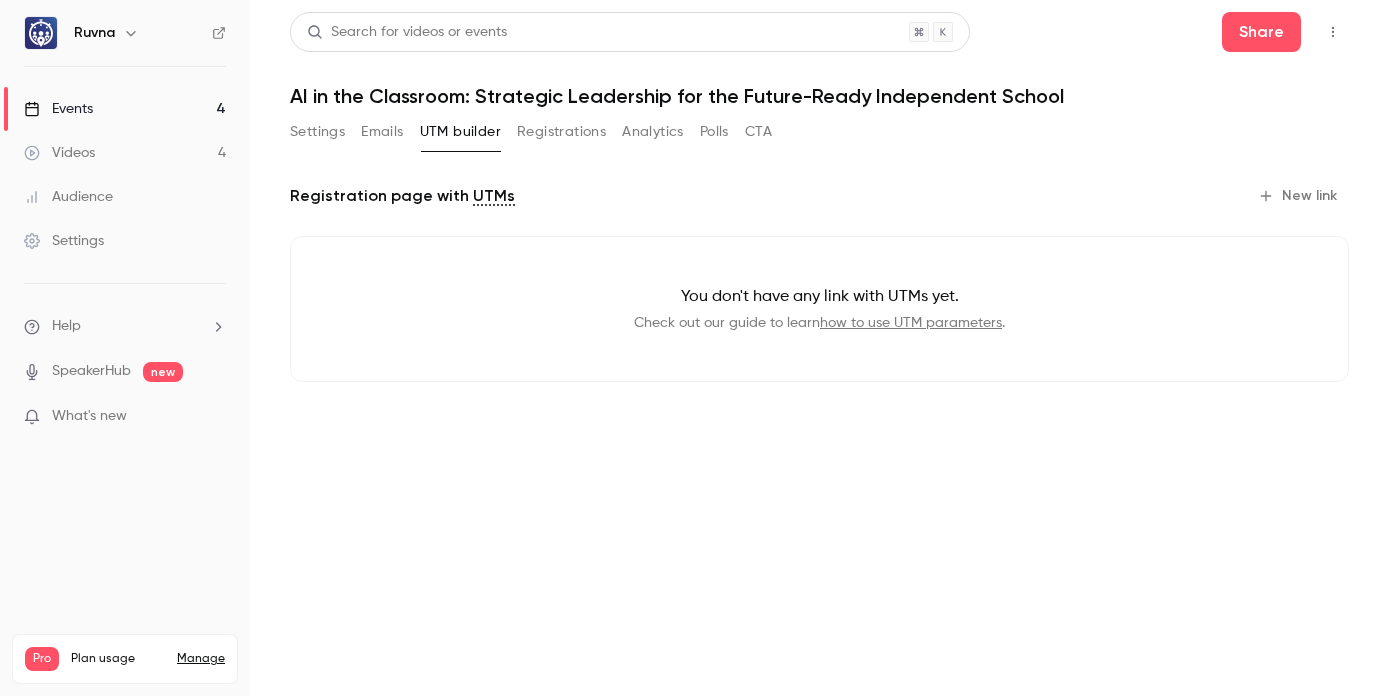 click on "New link" at bounding box center (1299, 196) 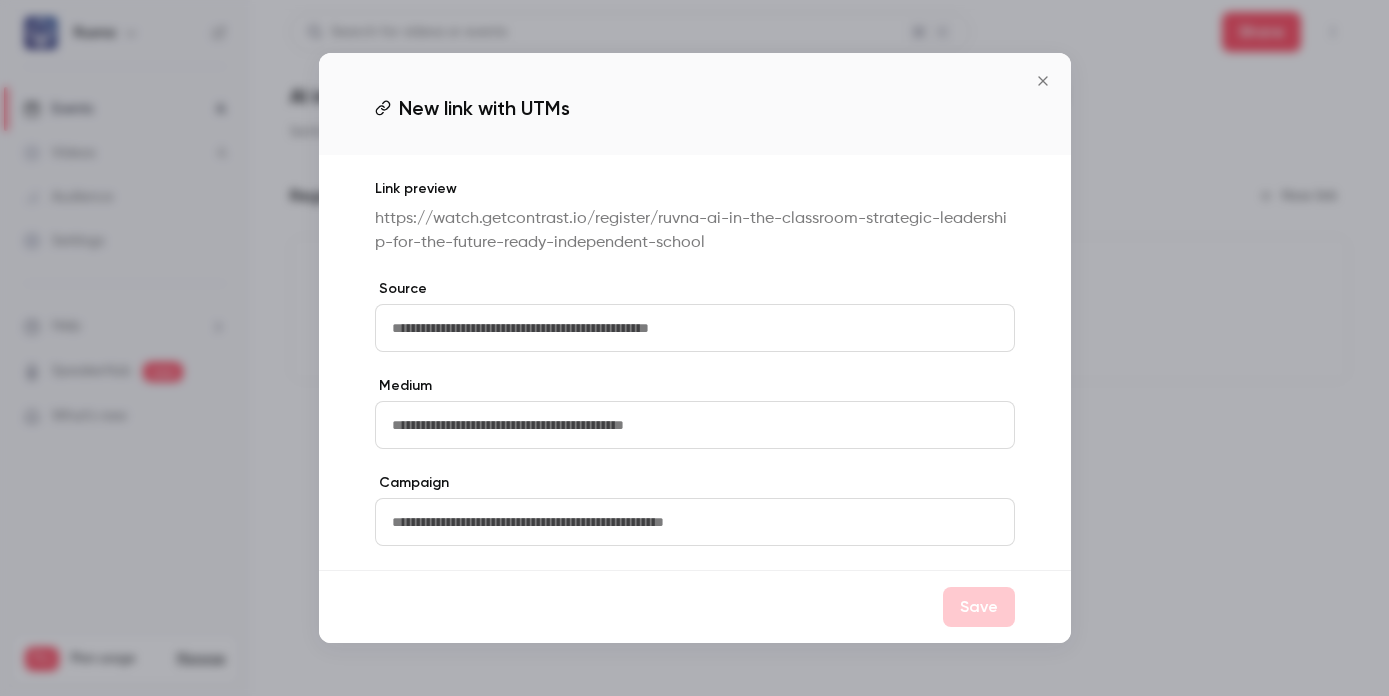 click at bounding box center (695, 328) 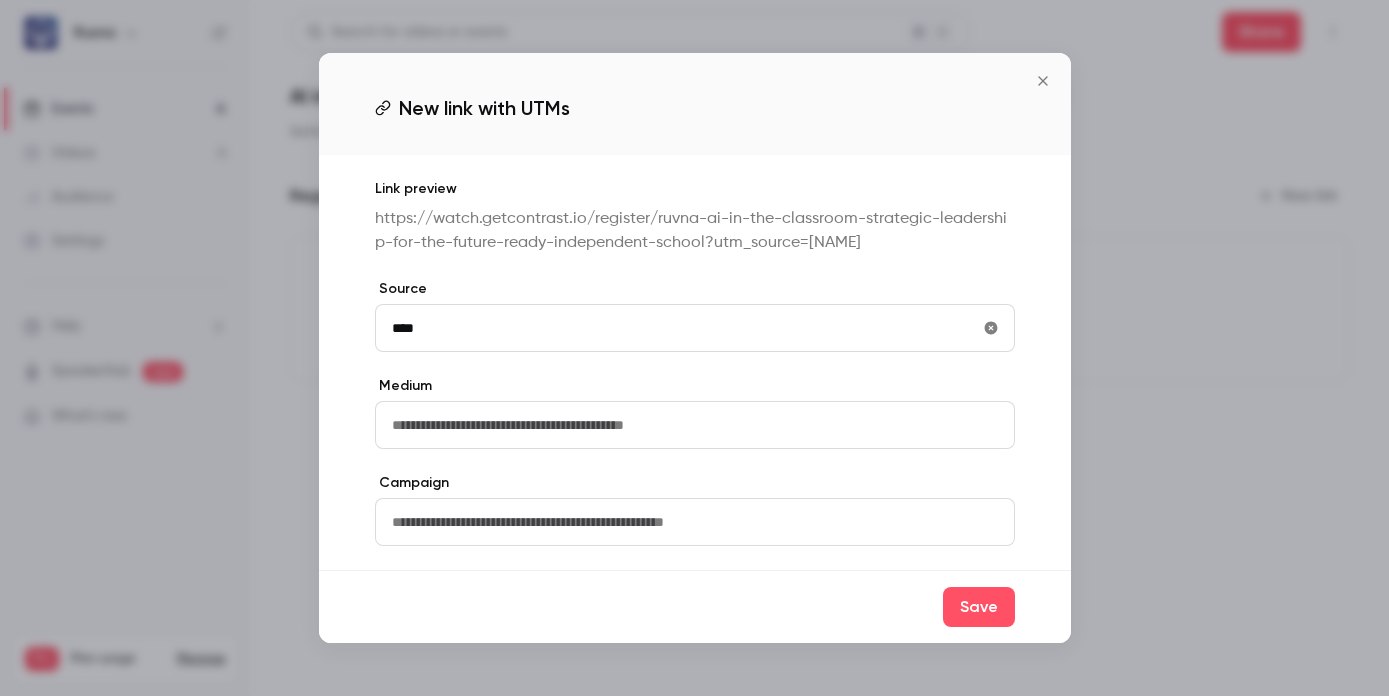 type on "****" 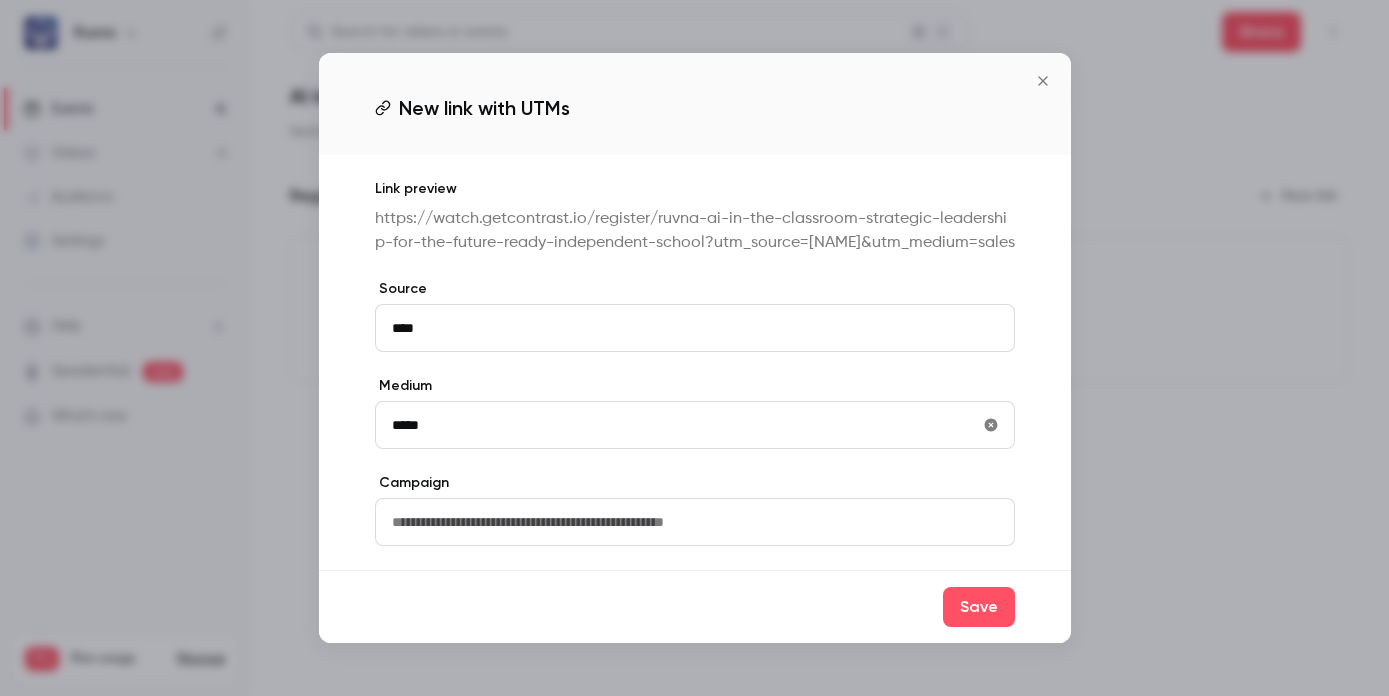 type on "*****" 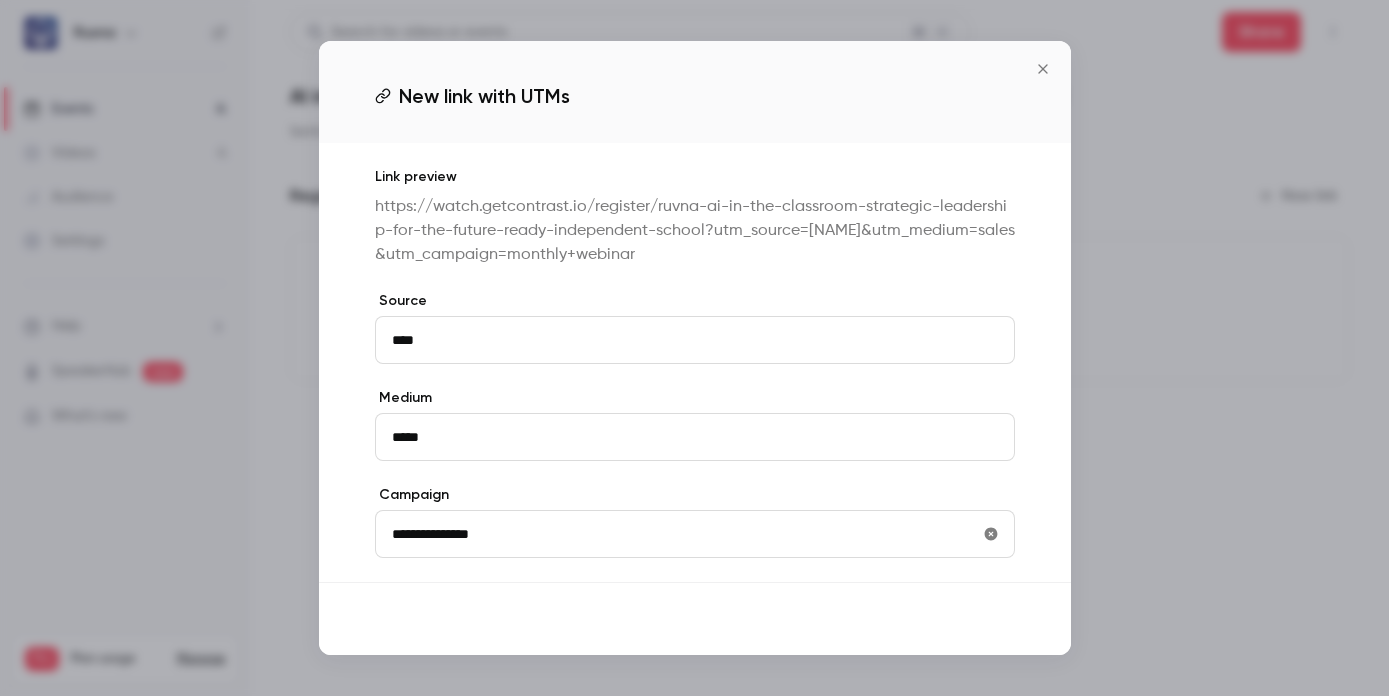 type on "**********" 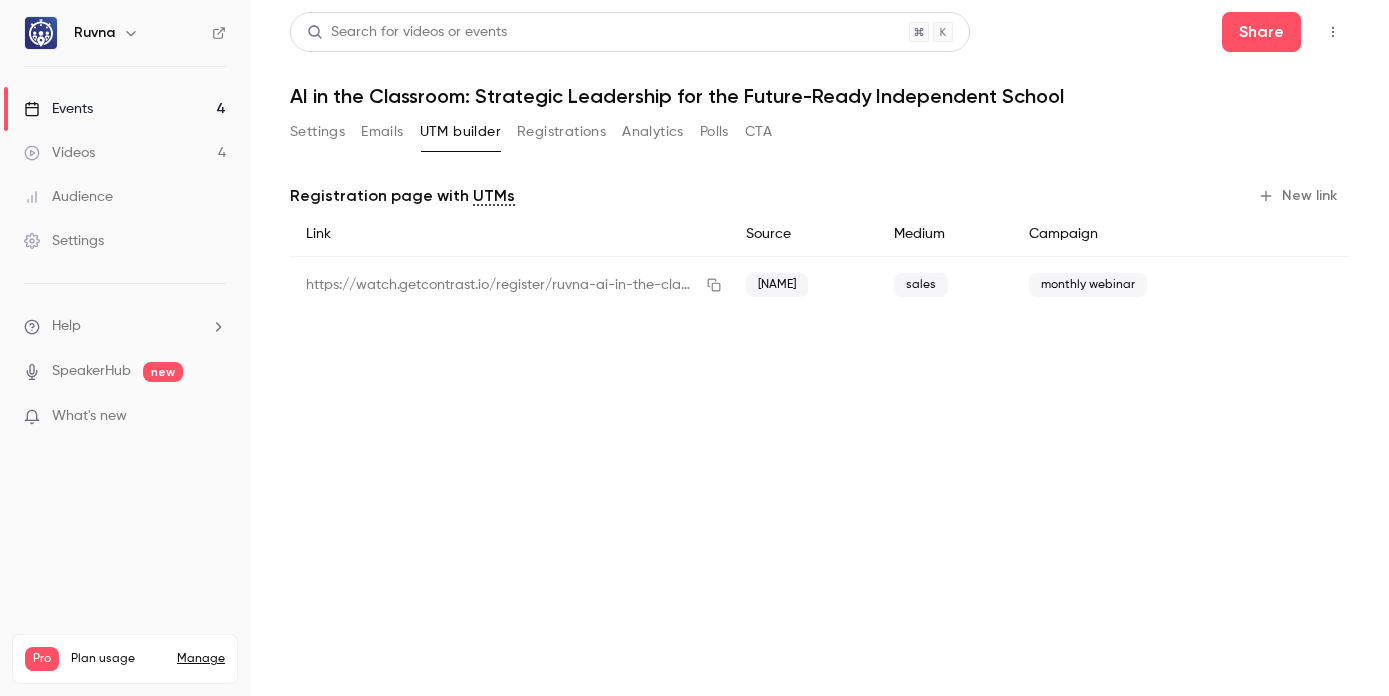 click on "New link" at bounding box center (1299, 196) 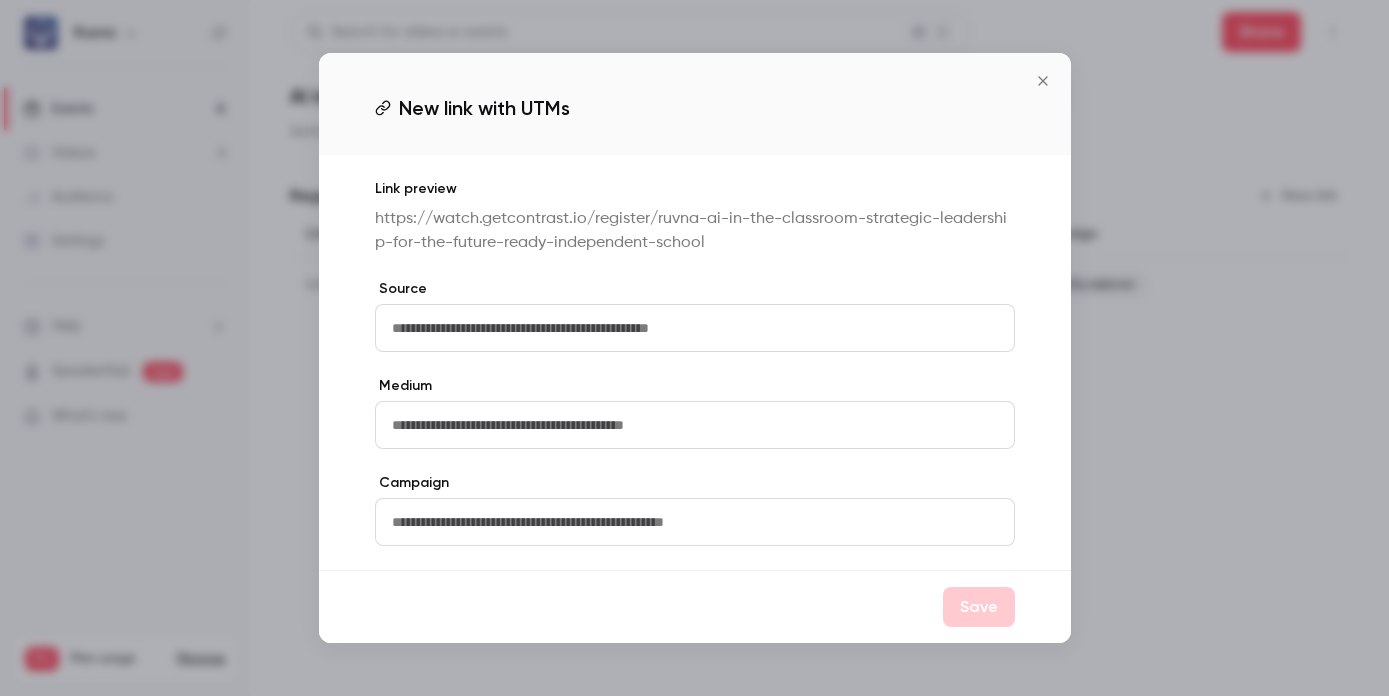 click at bounding box center [695, 328] 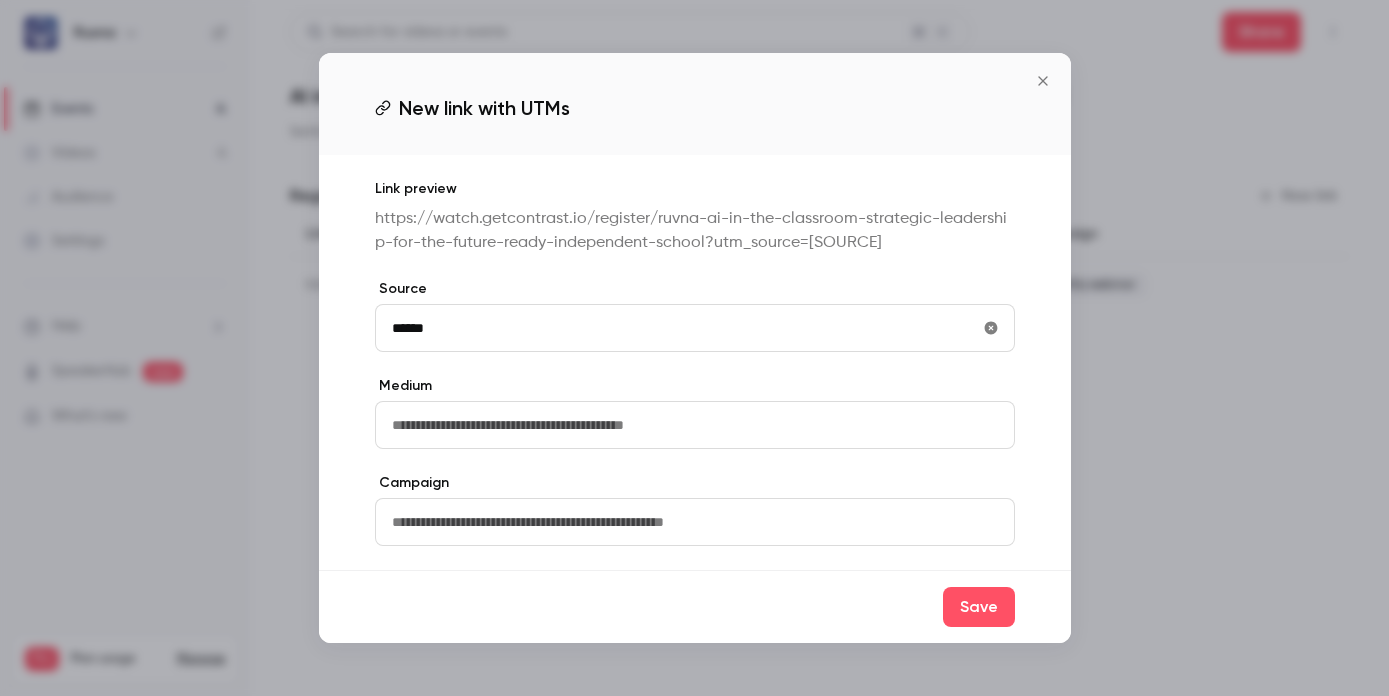 type on "******" 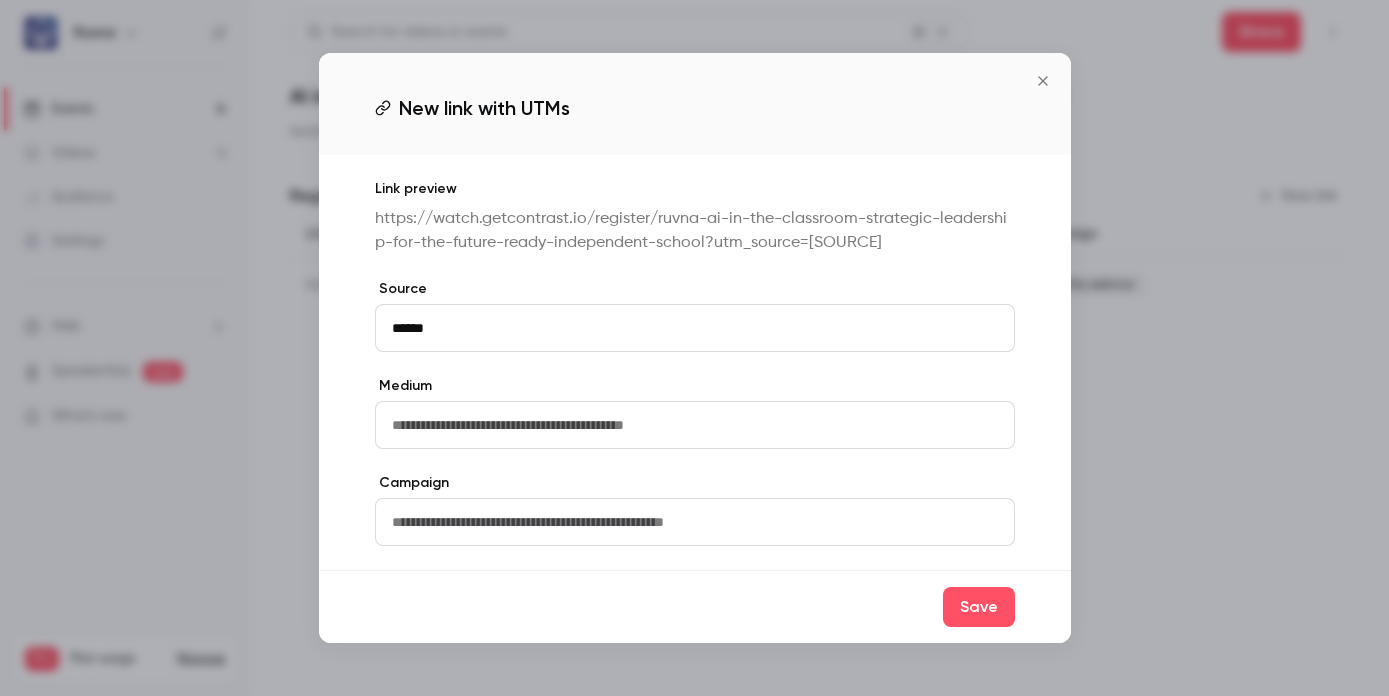 click at bounding box center (695, 425) 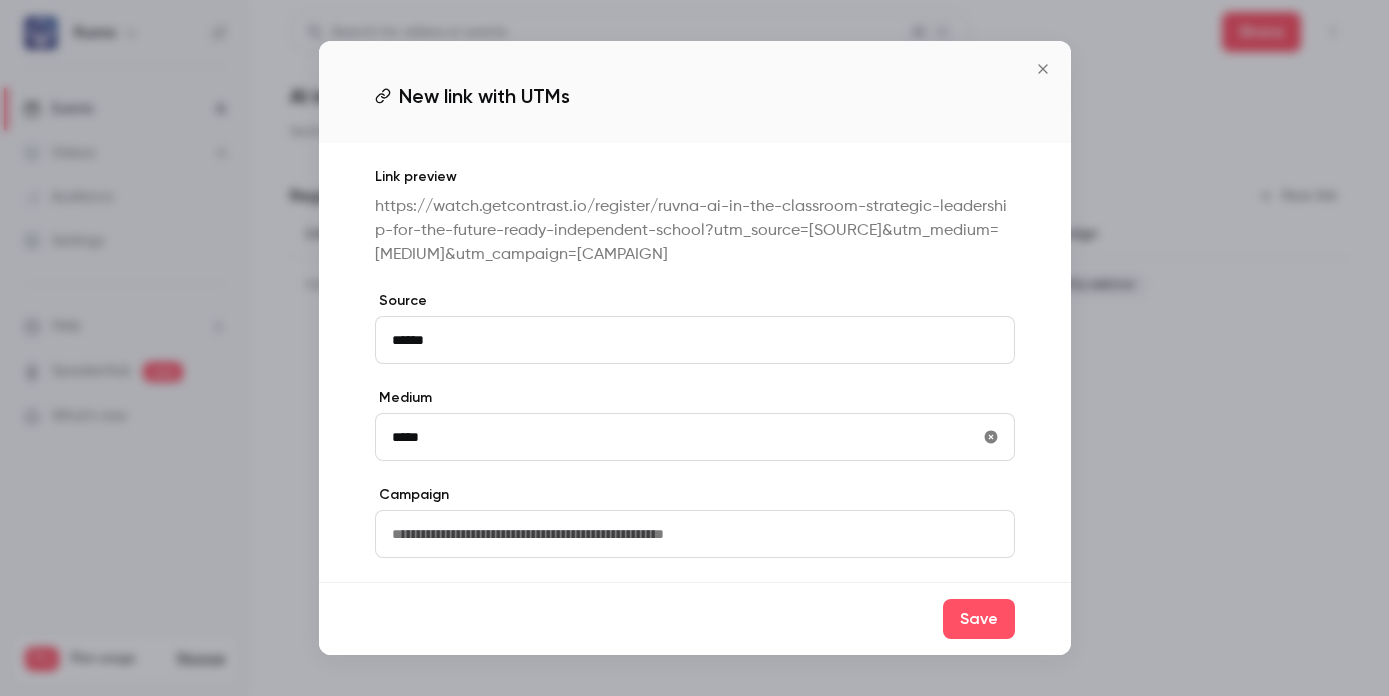 type on "*****" 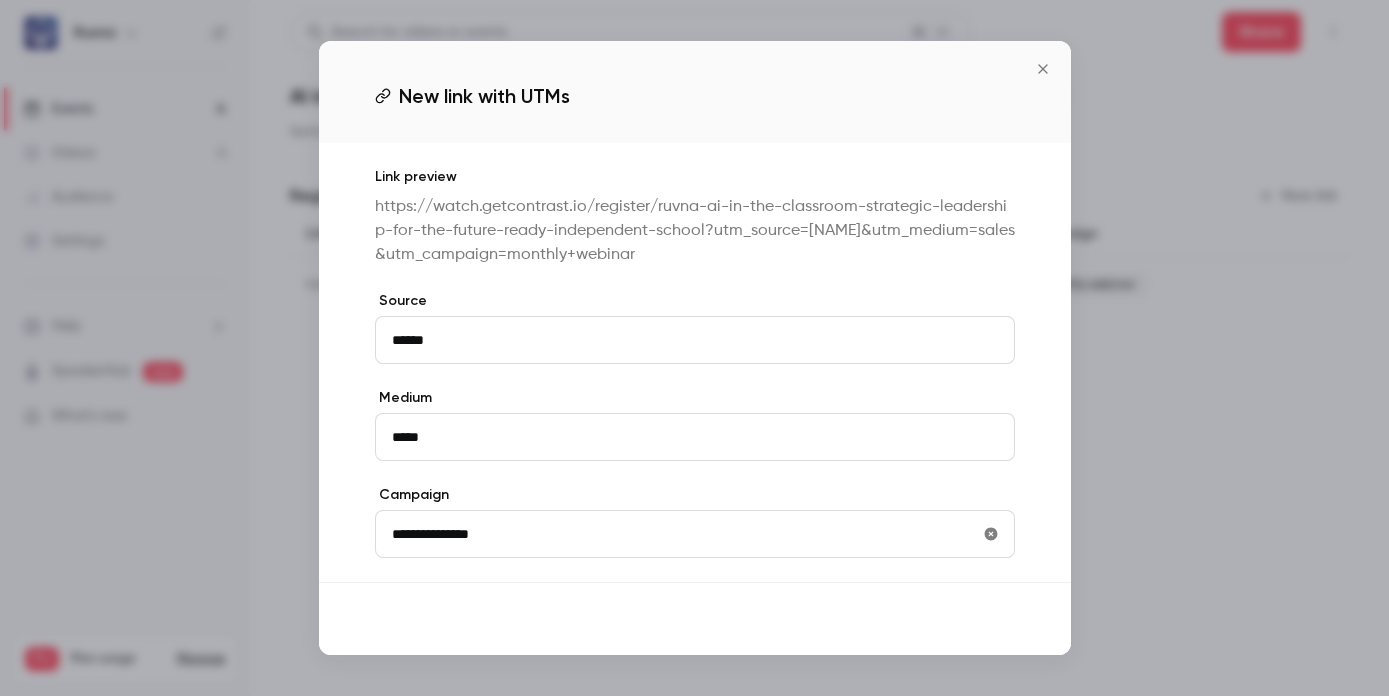 type on "**********" 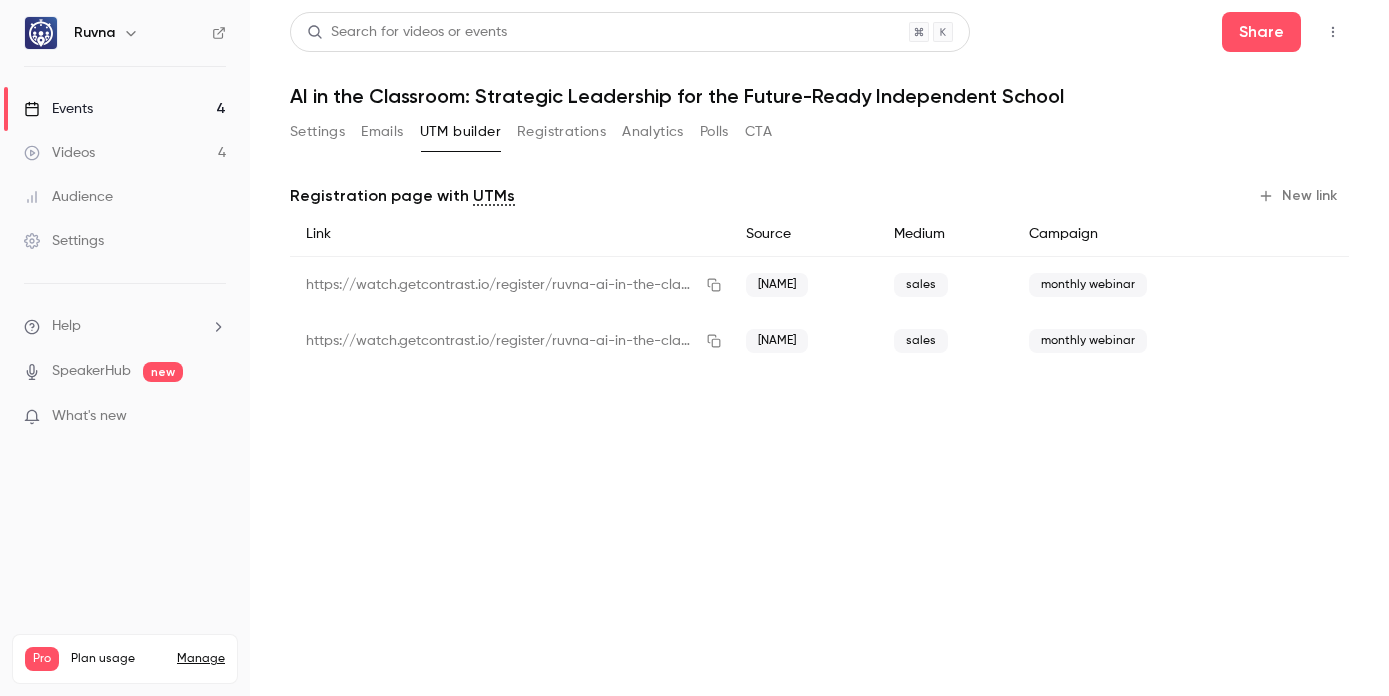 click on "New link" at bounding box center (1299, 196) 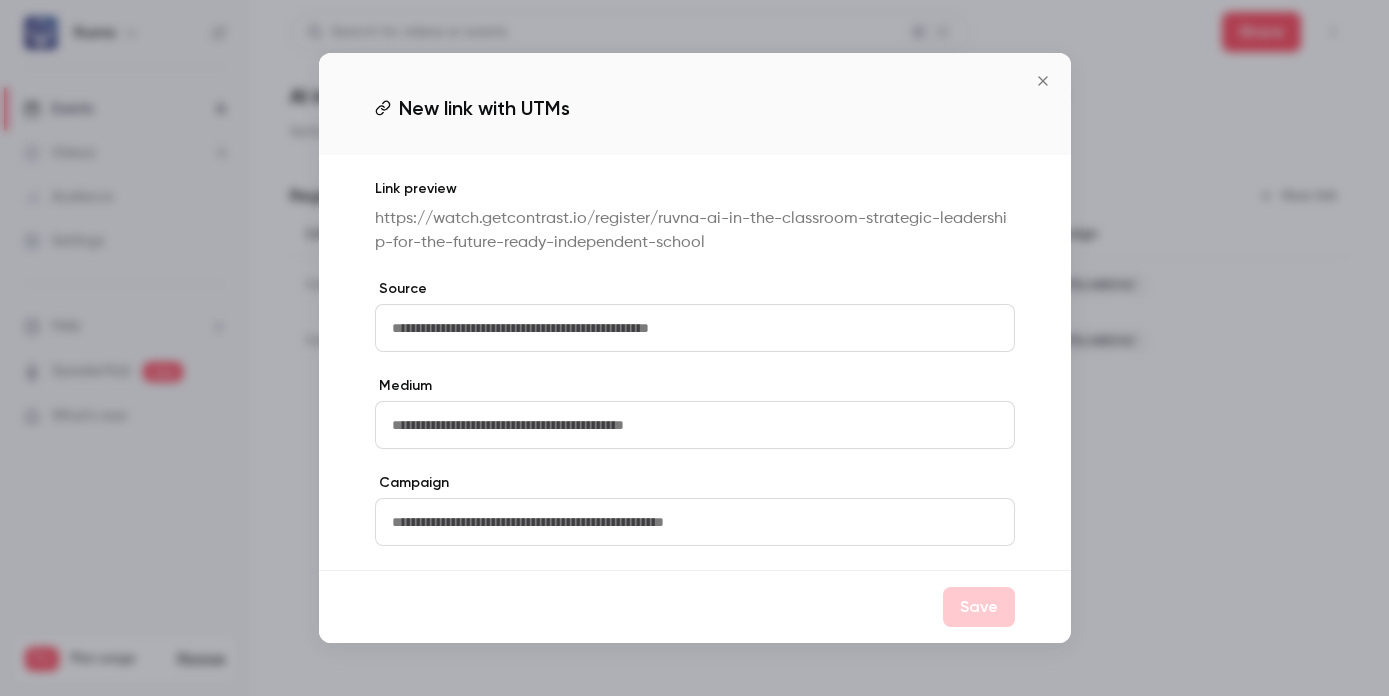 click at bounding box center [695, 328] 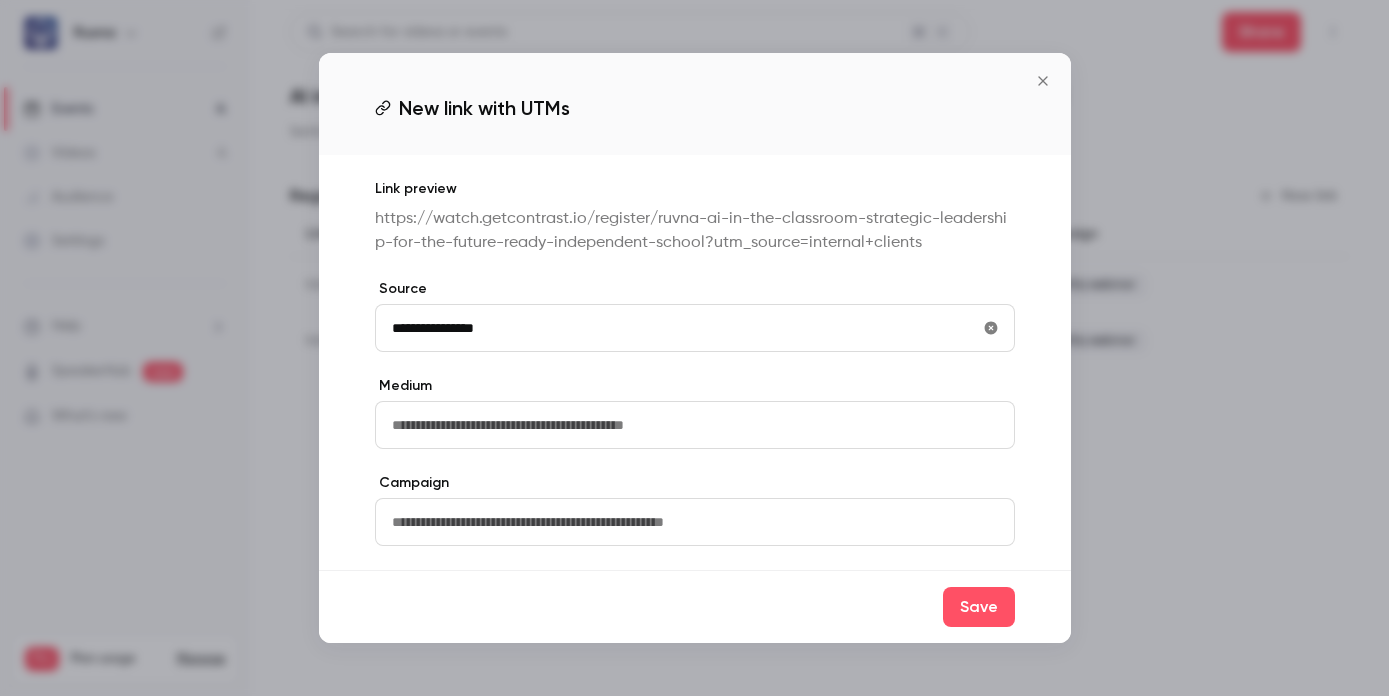 type on "**********" 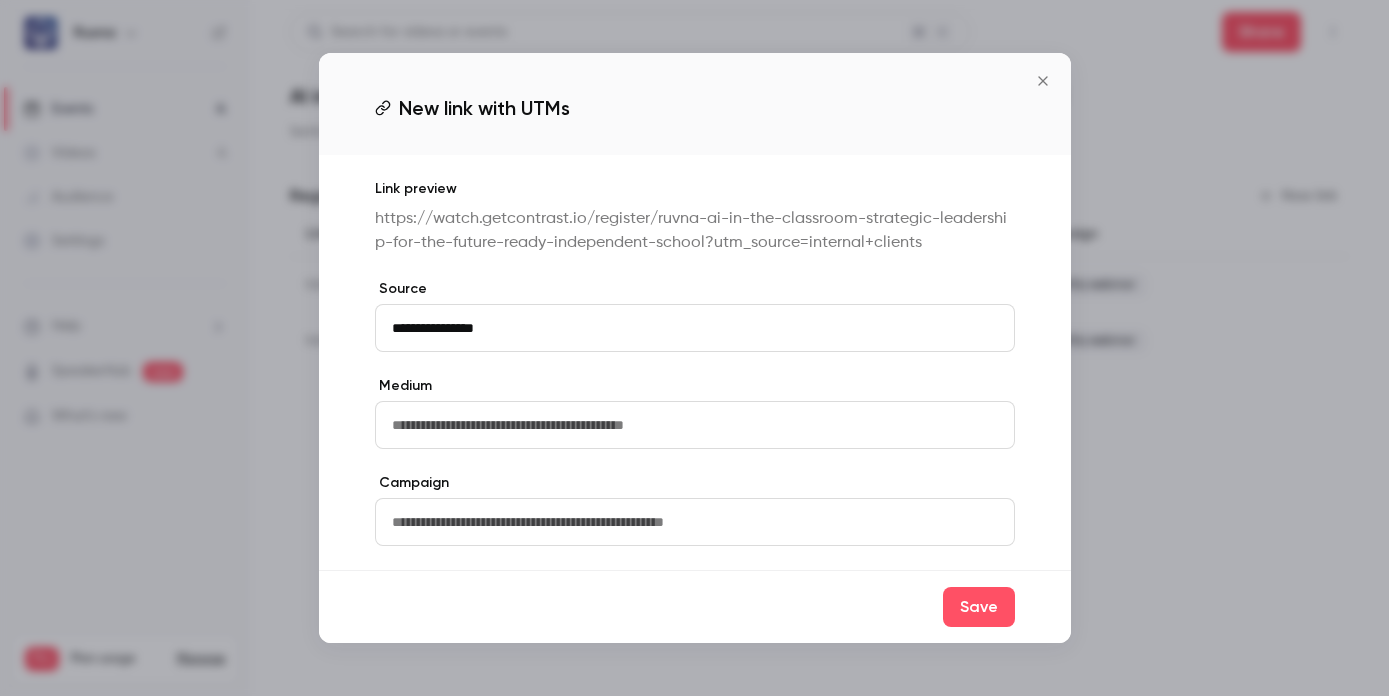 click at bounding box center [695, 425] 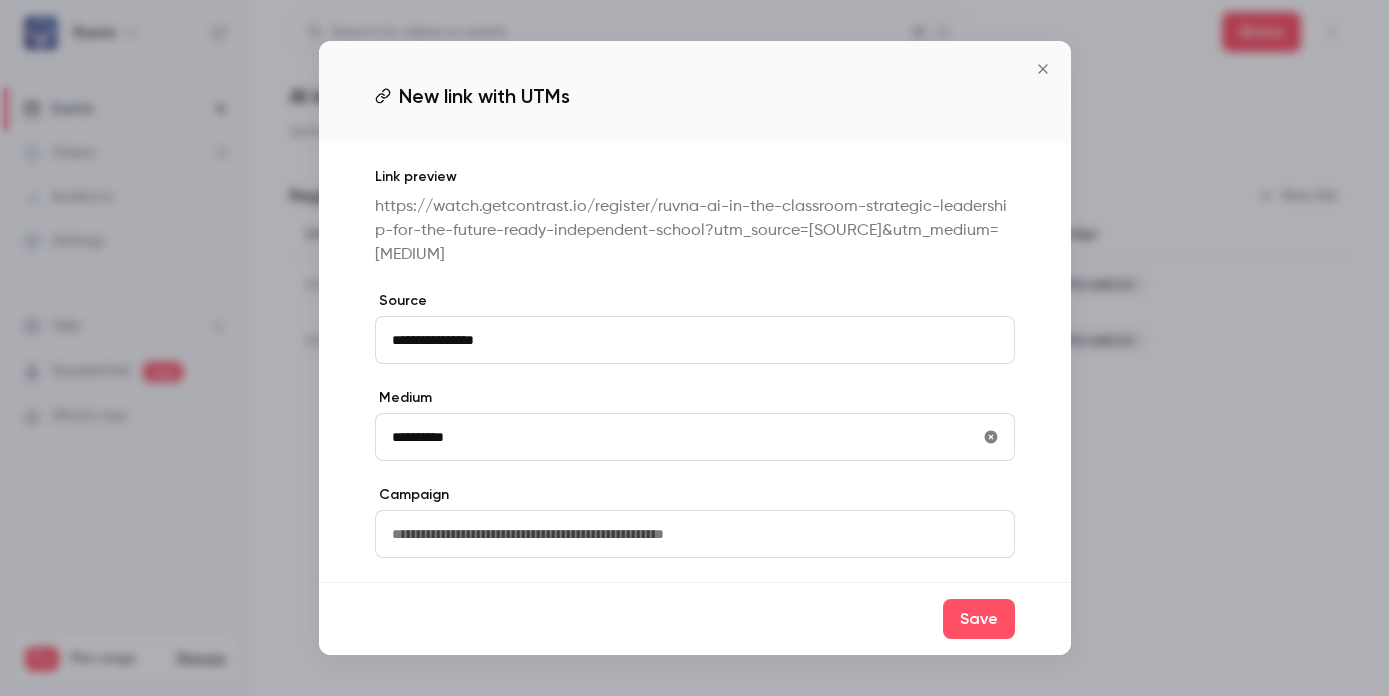 type on "**********" 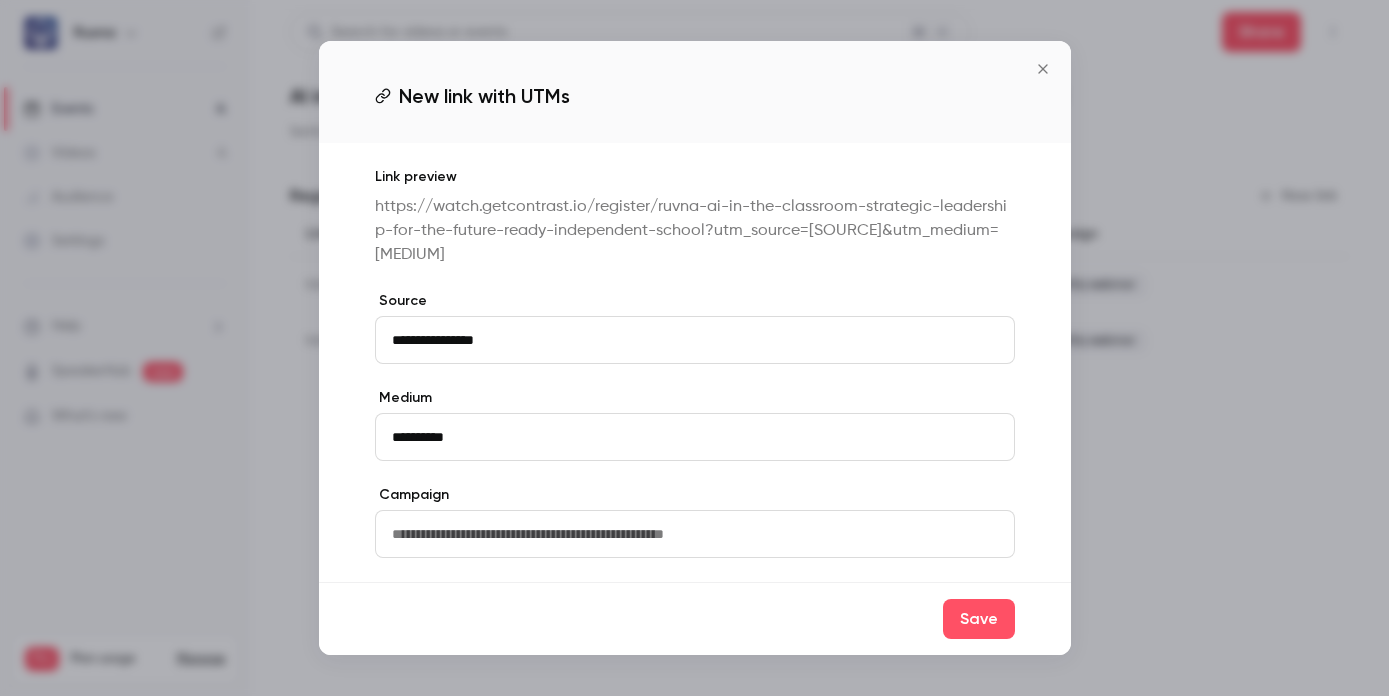 click on "Campaign" at bounding box center (695, 521) 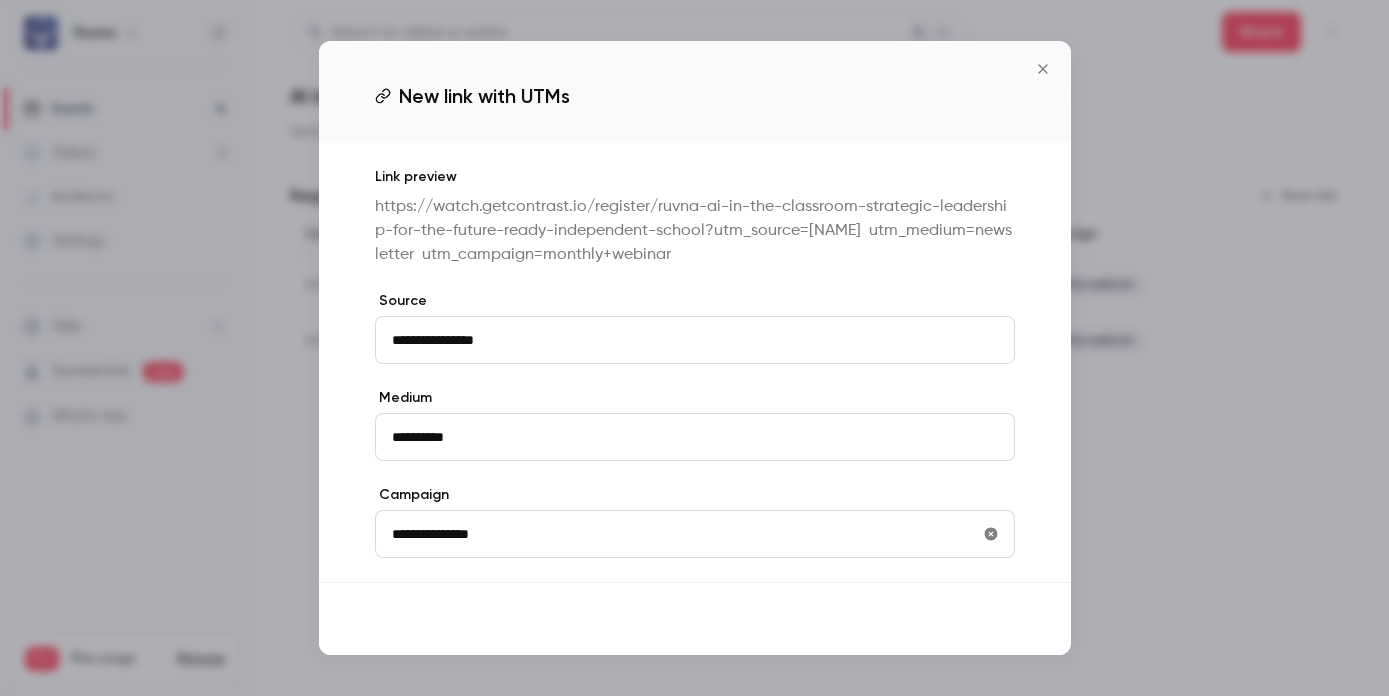 type on "**********" 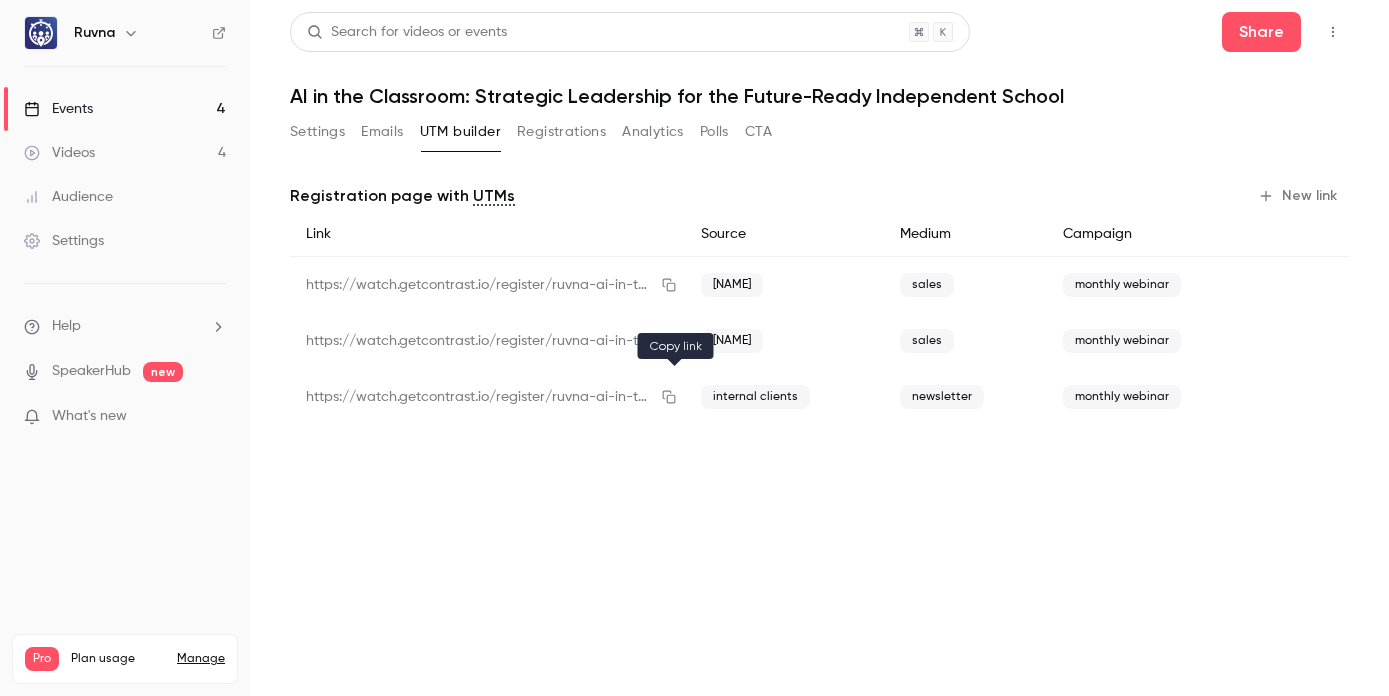 click at bounding box center (669, 397) 